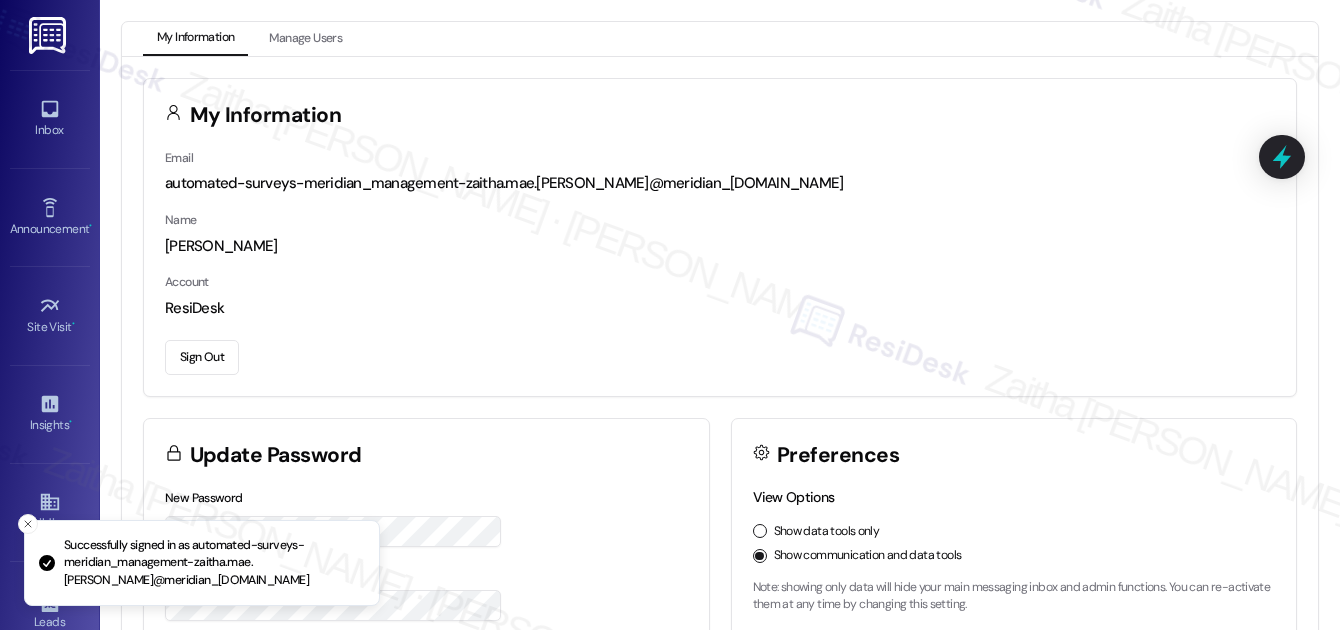 scroll, scrollTop: 0, scrollLeft: 0, axis: both 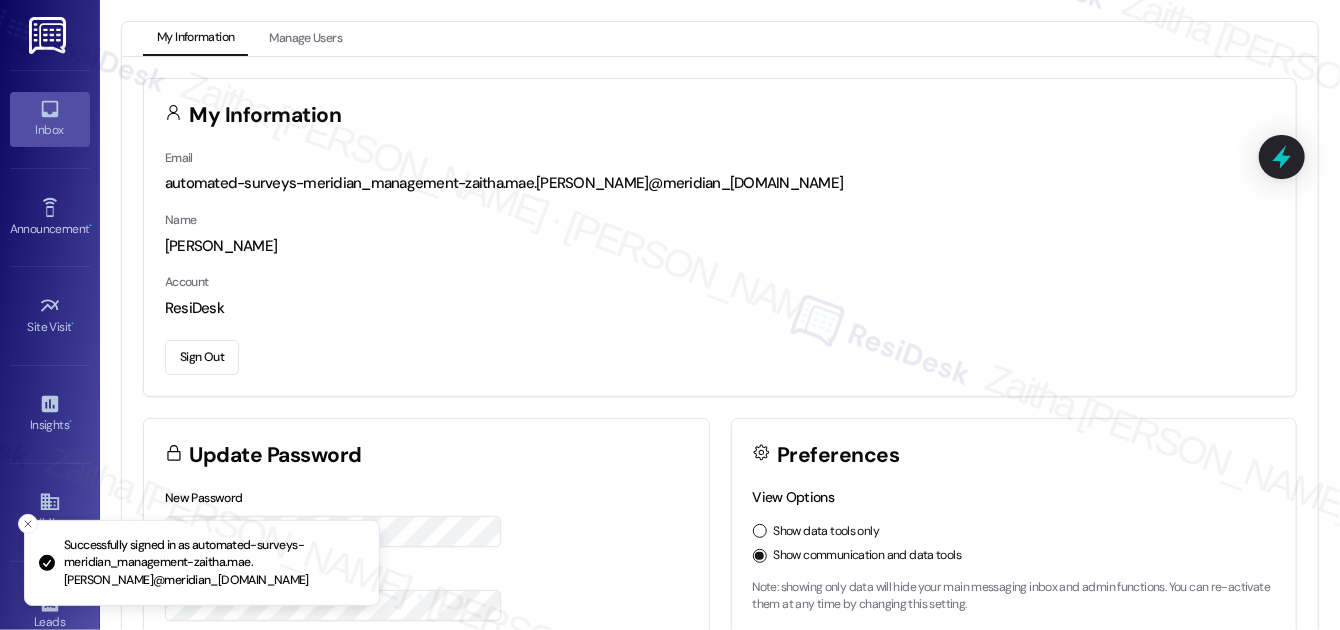 click on "Inbox" at bounding box center [50, 130] 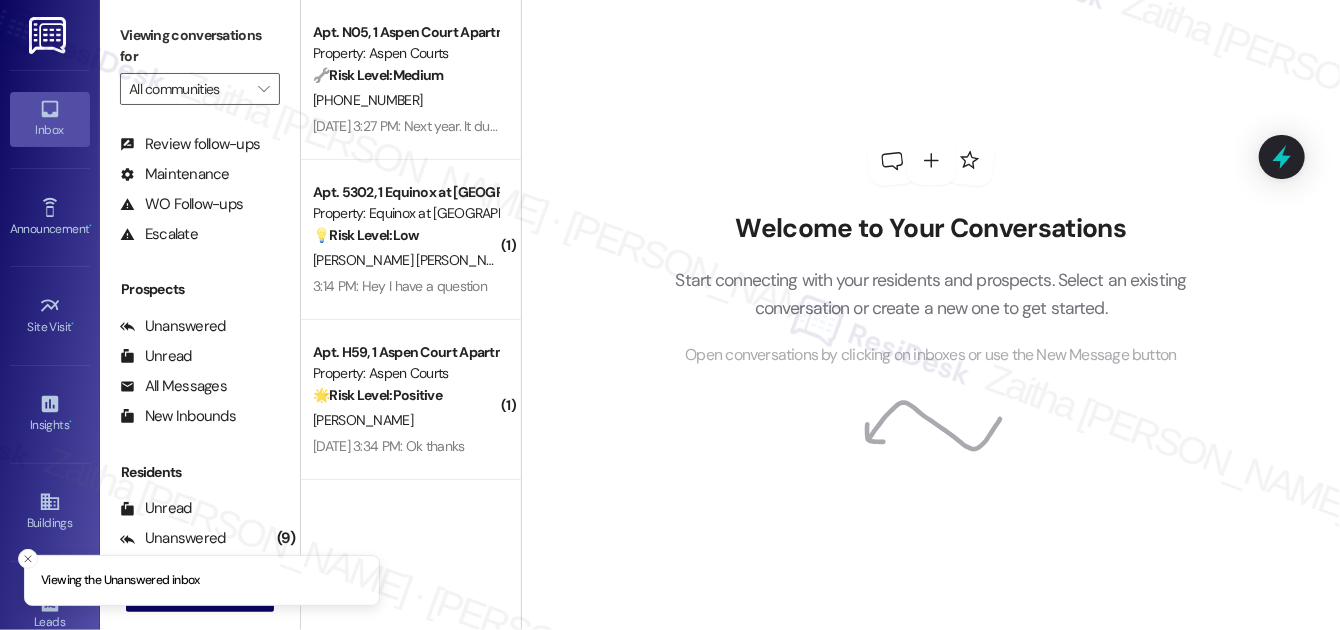 scroll, scrollTop: 264, scrollLeft: 0, axis: vertical 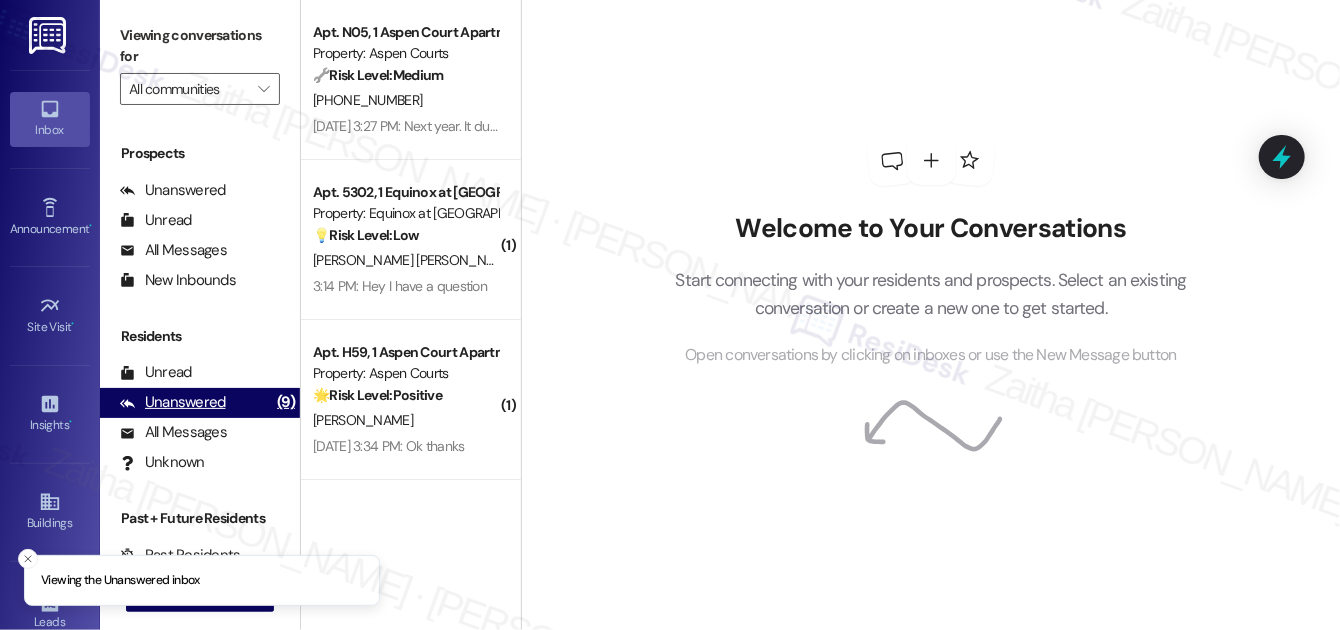 click on "Unanswered" at bounding box center [173, 402] 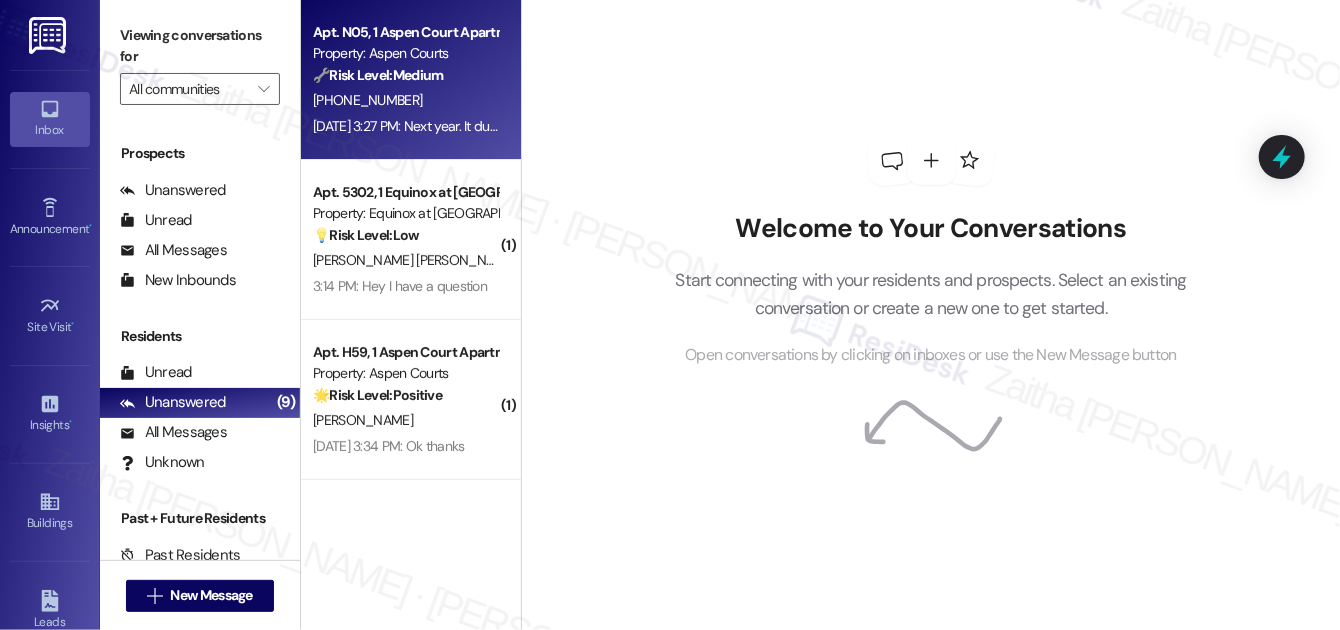 click on "🔧  Risk Level:  Medium" at bounding box center (378, 75) 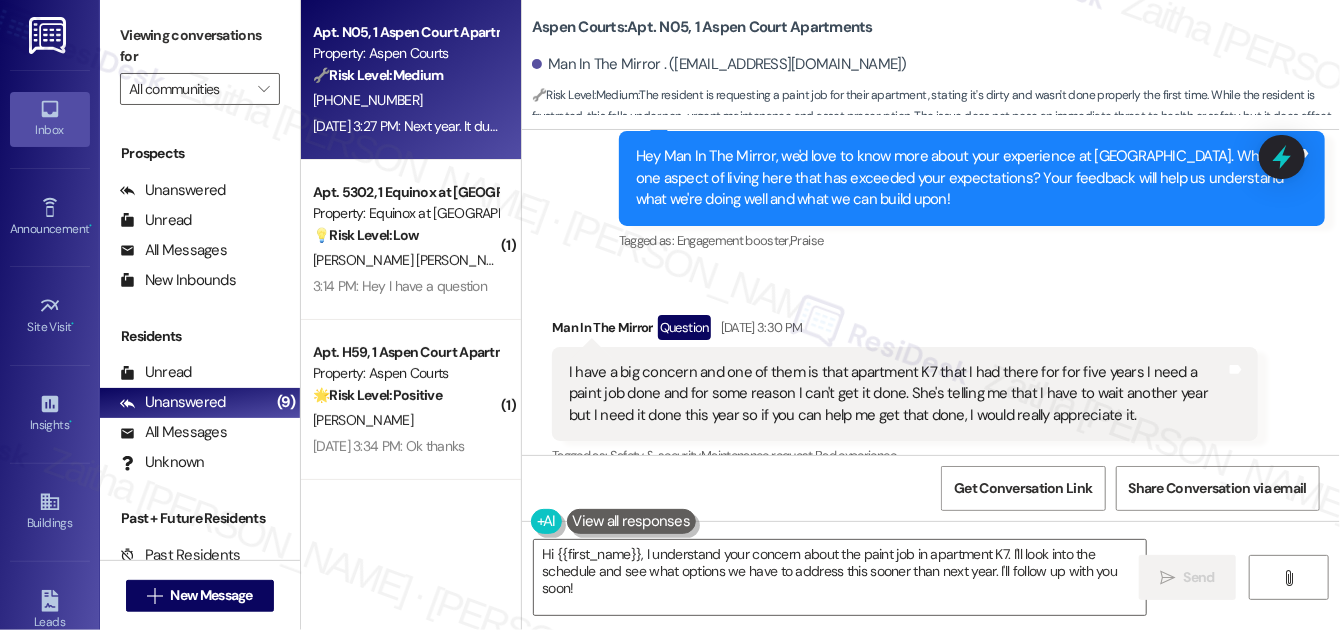 scroll, scrollTop: 8911, scrollLeft: 0, axis: vertical 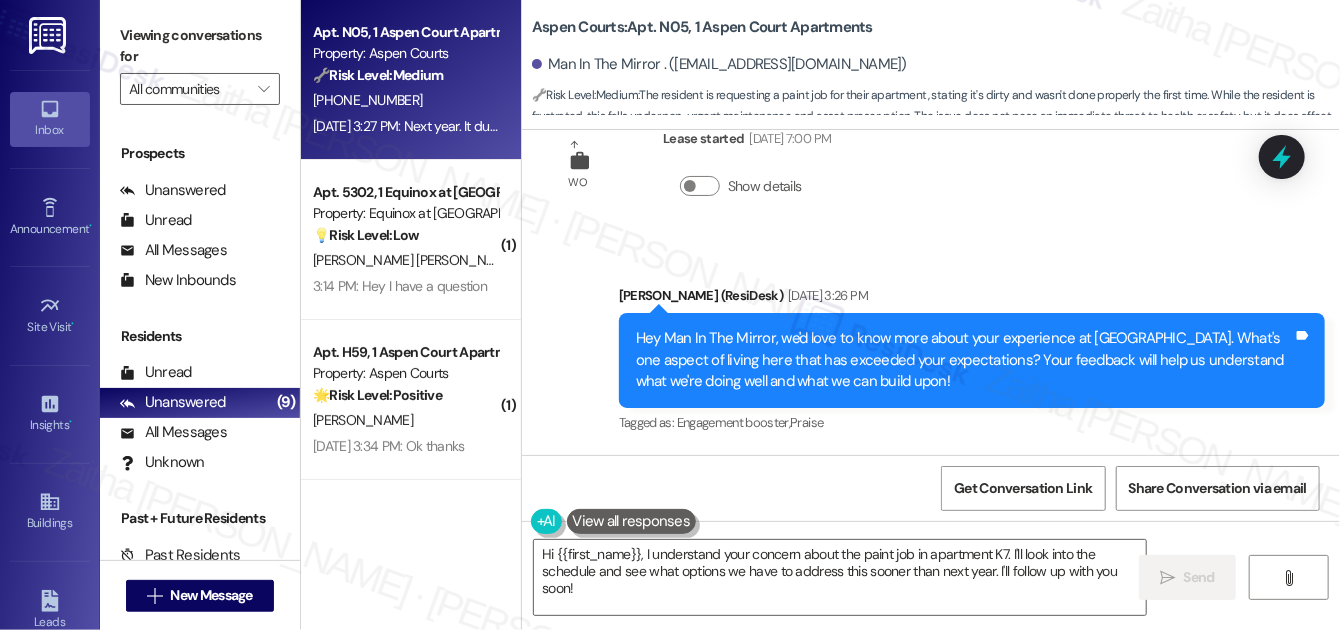 drag, startPoint x: 984, startPoint y: 248, endPoint x: 930, endPoint y: 218, distance: 61.77378 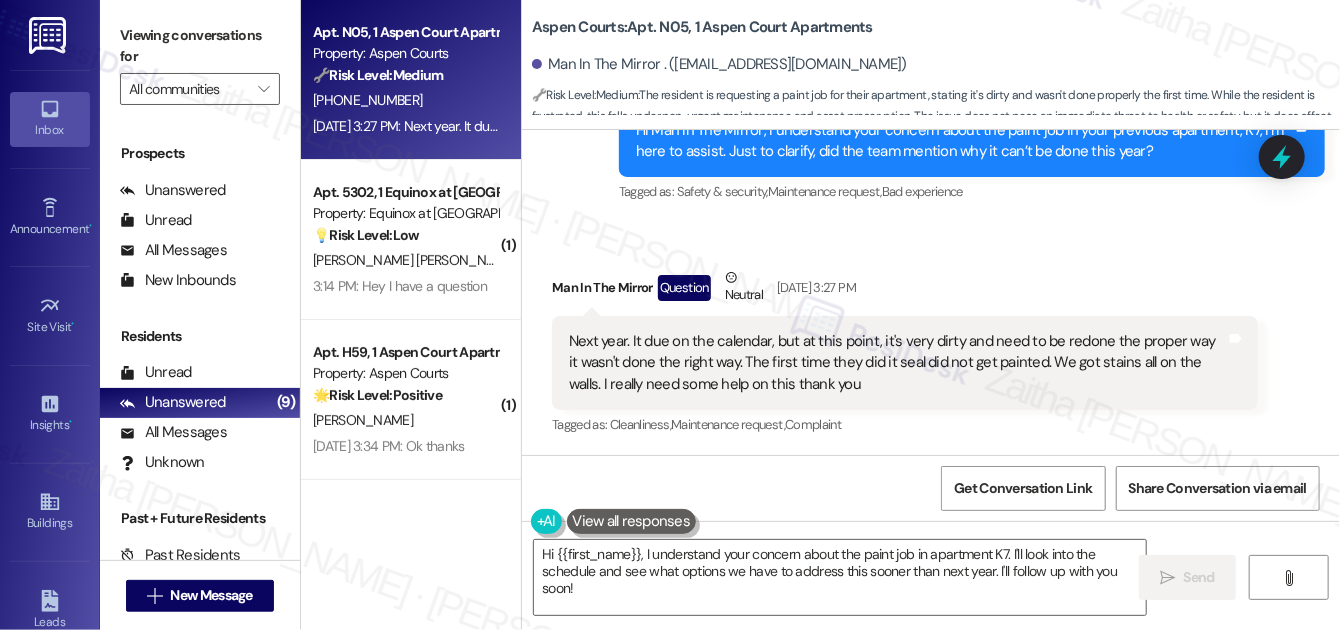 scroll, scrollTop: 9457, scrollLeft: 0, axis: vertical 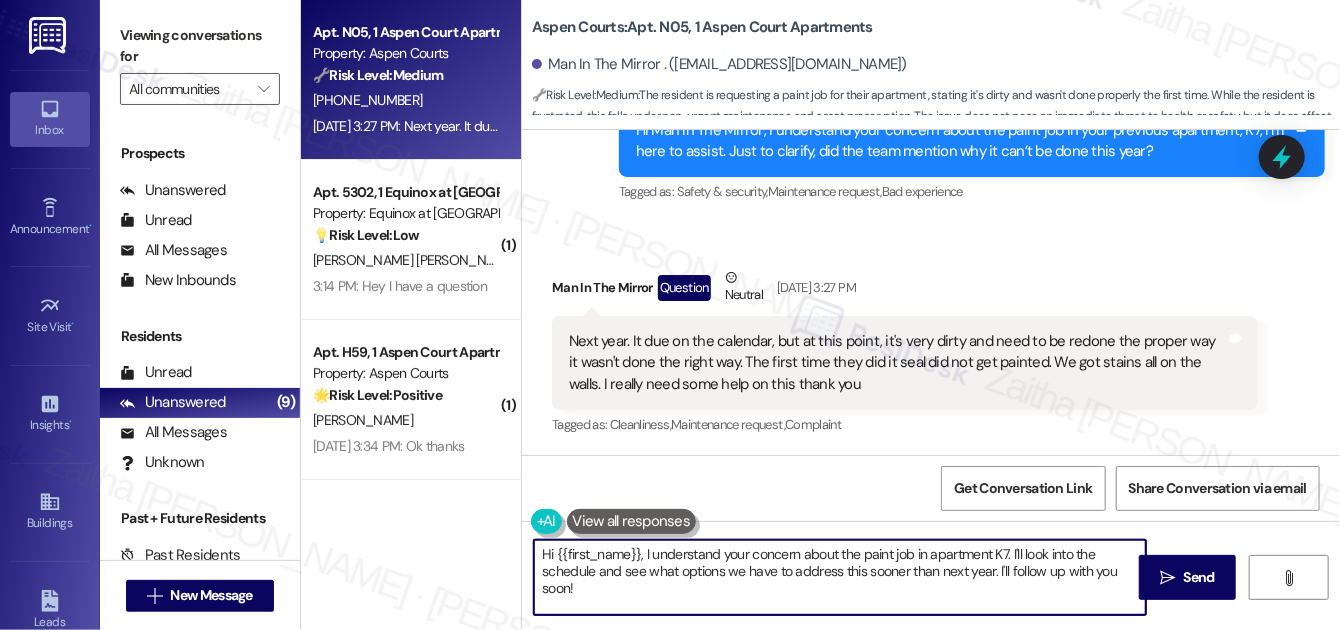 click on "Hi {{first_name}}, I understand your concern about the paint job in apartment K7. I'll look into the schedule and see what options we have to address this sooner than next year. I'll follow up with you soon!" at bounding box center (840, 577) 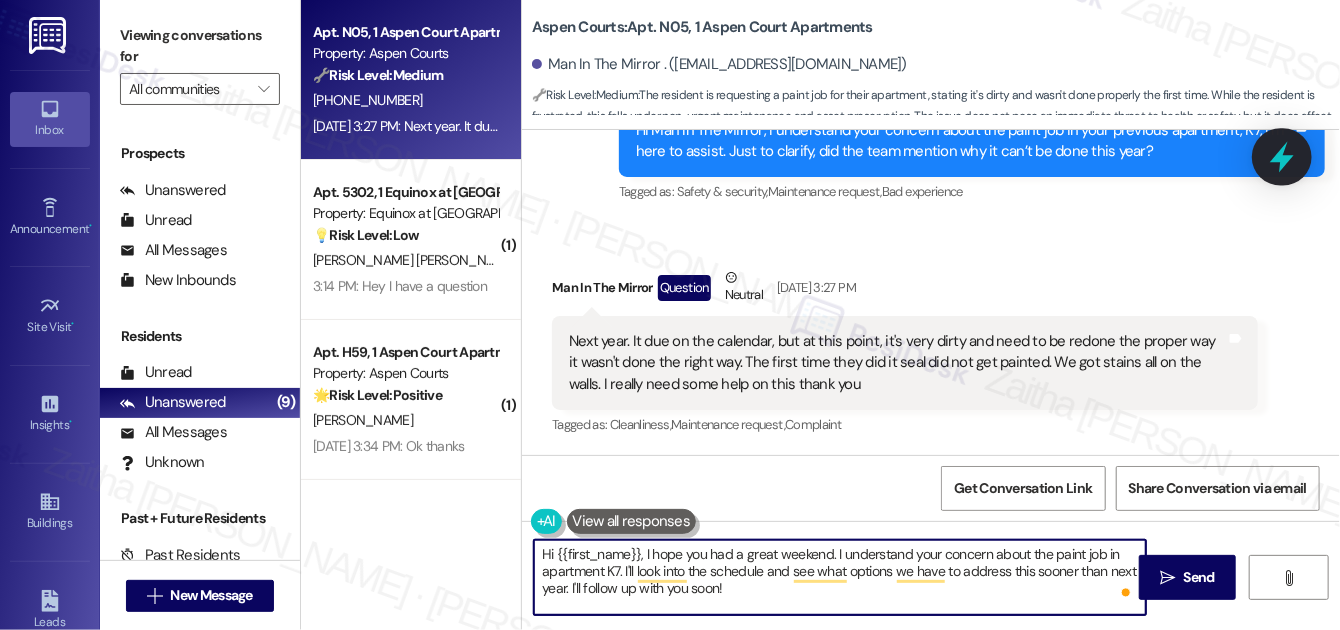 type on "Hi {{first_name}}, I hope you had a great weekend. I understand your concern about the paint job in apartment K7. I'll look into the schedule and see what options we have to address this sooner than next year. I'll follow up with you soon!" 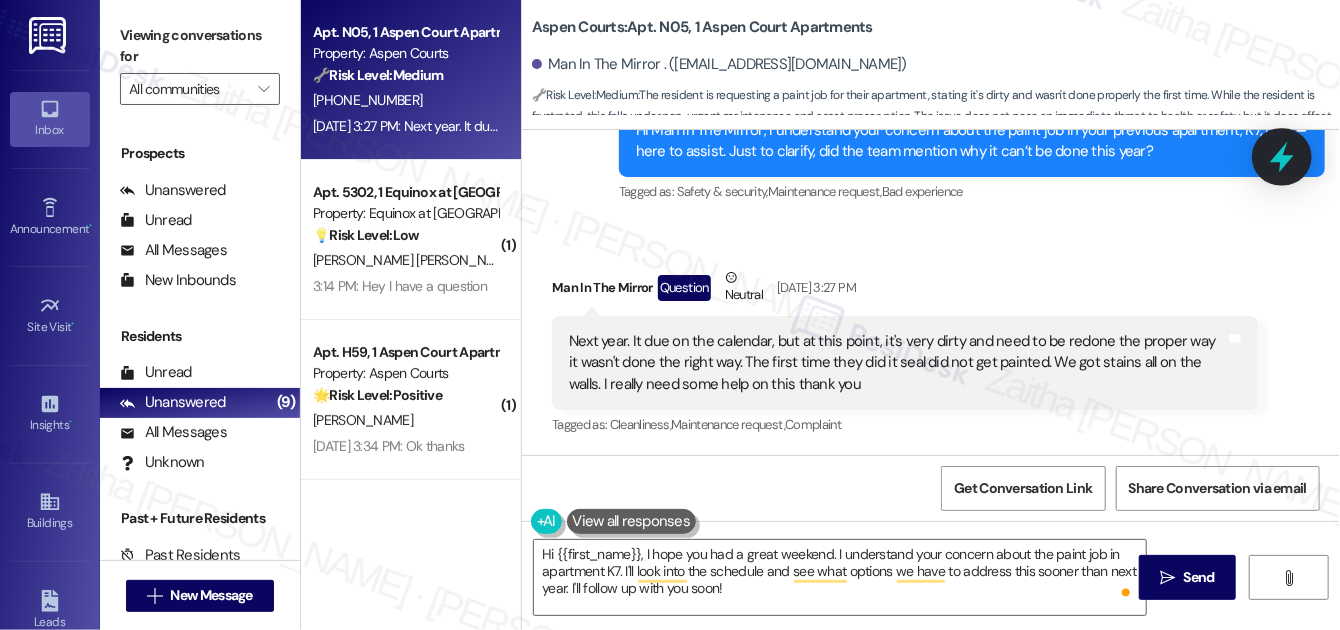 click 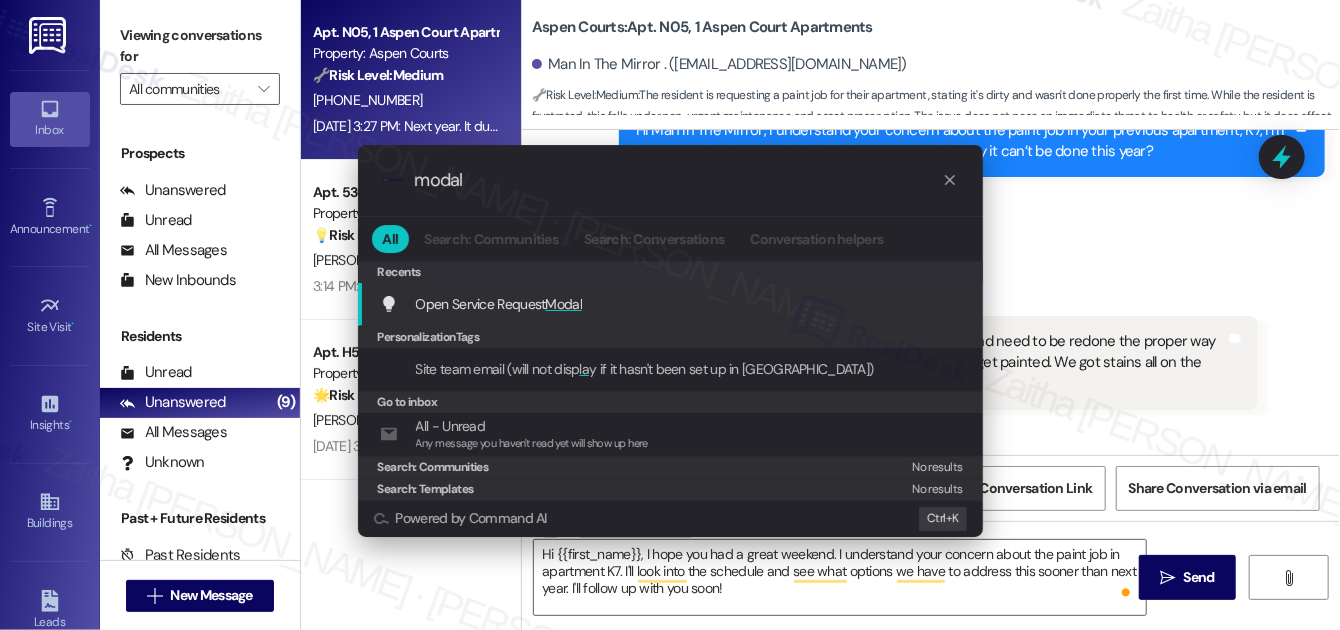 type on "modal" 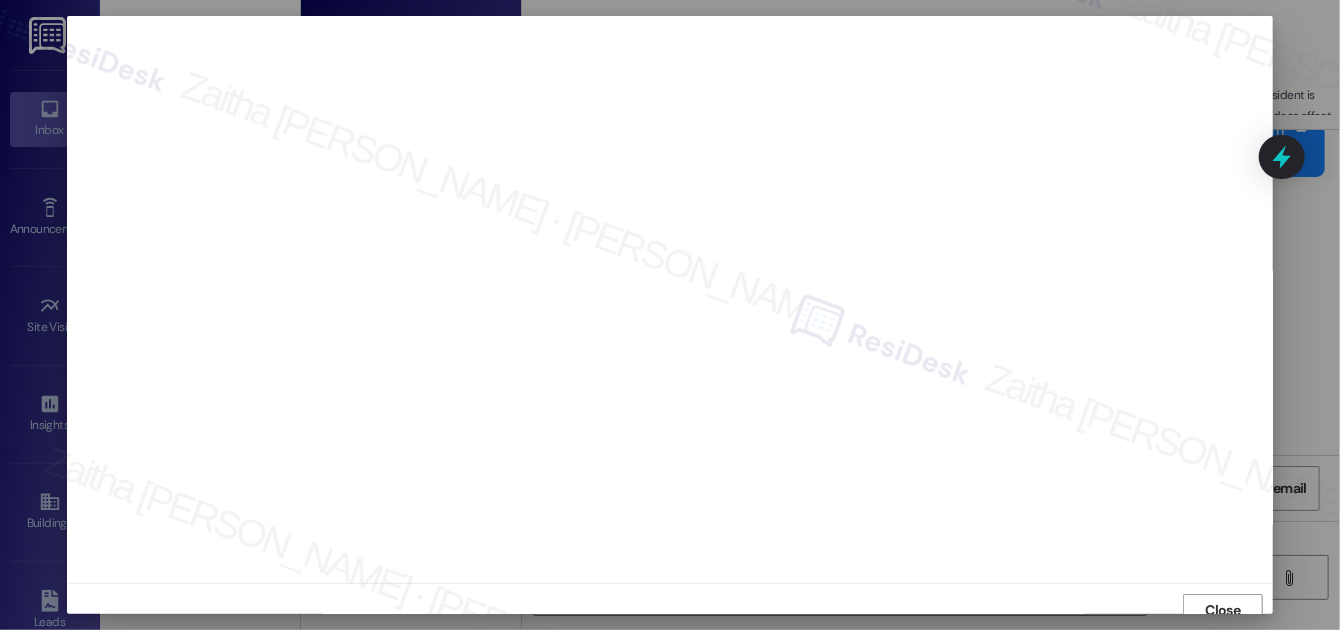 scroll, scrollTop: 11, scrollLeft: 0, axis: vertical 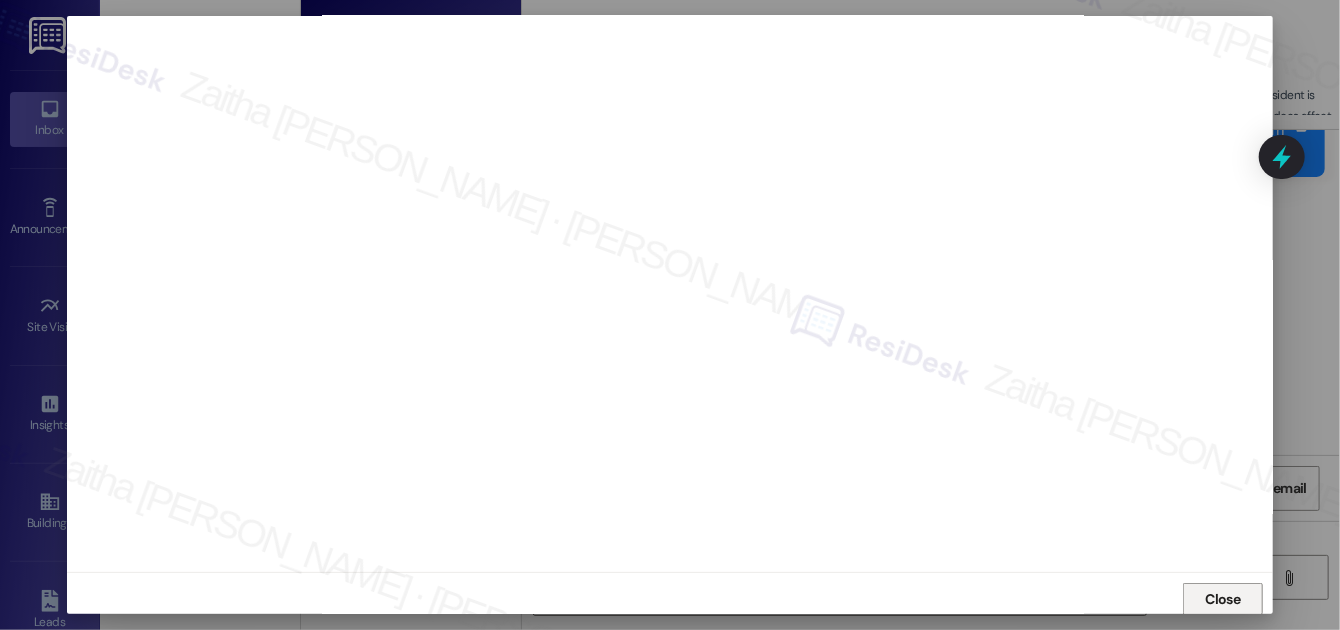 click on "Close" at bounding box center [1223, 599] 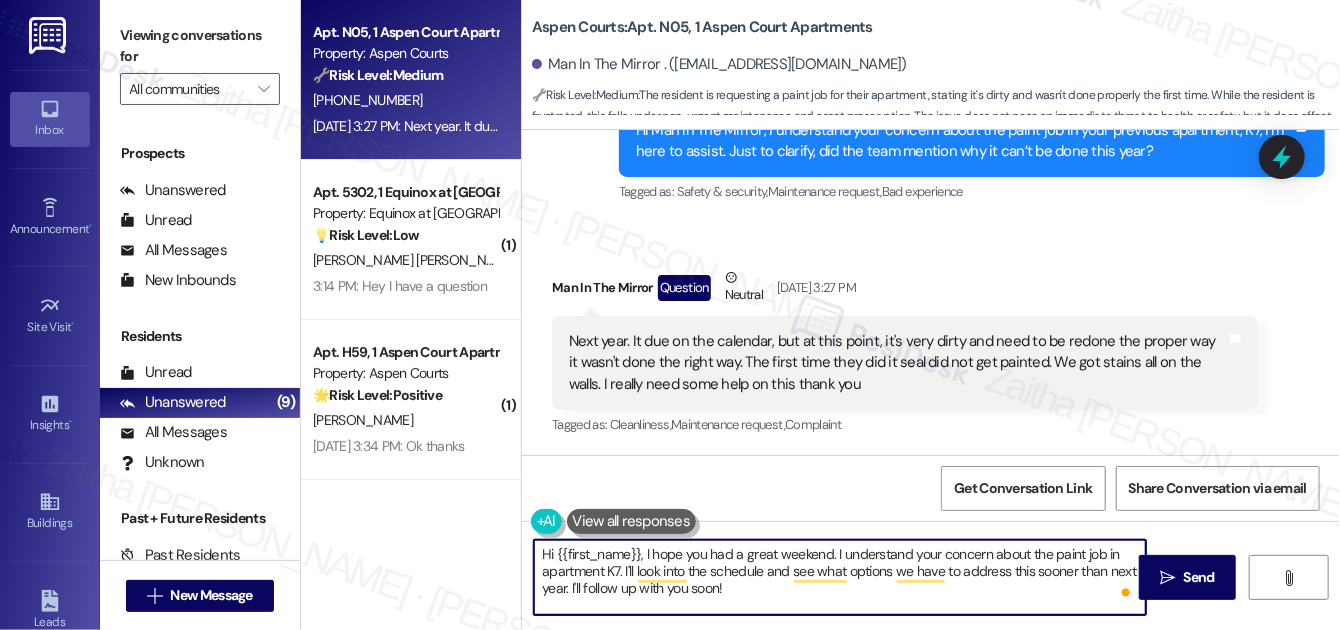 scroll, scrollTop: 9366, scrollLeft: 0, axis: vertical 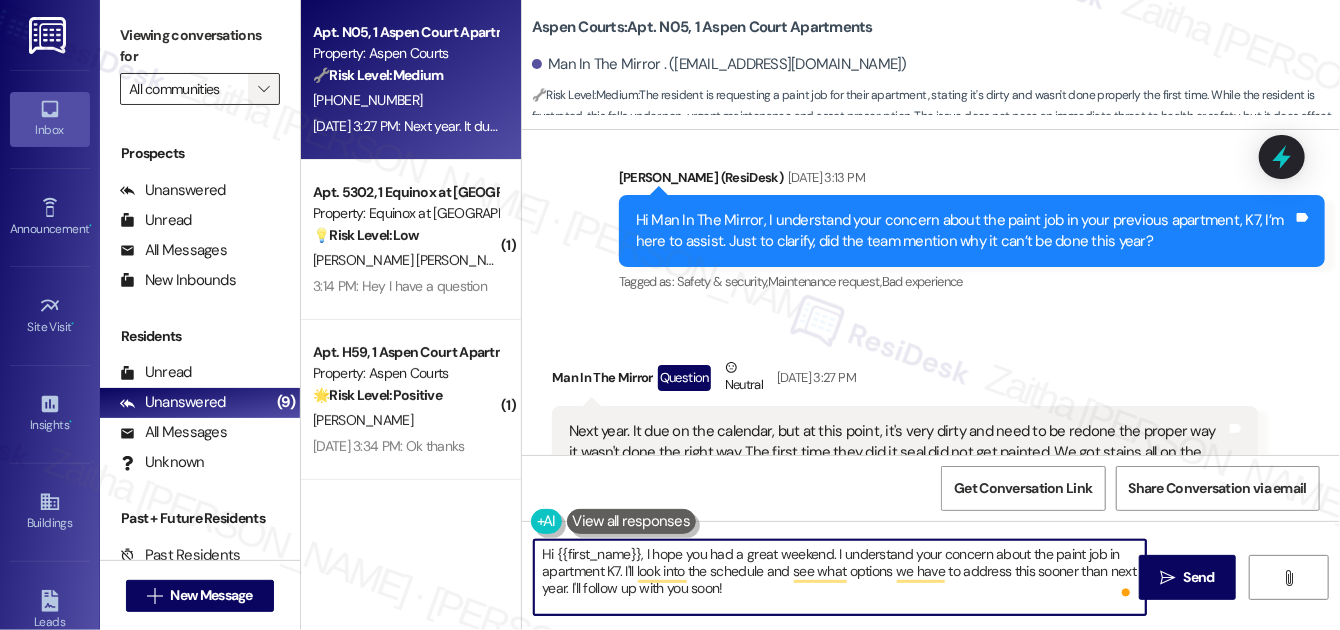 click on "" at bounding box center (263, 89) 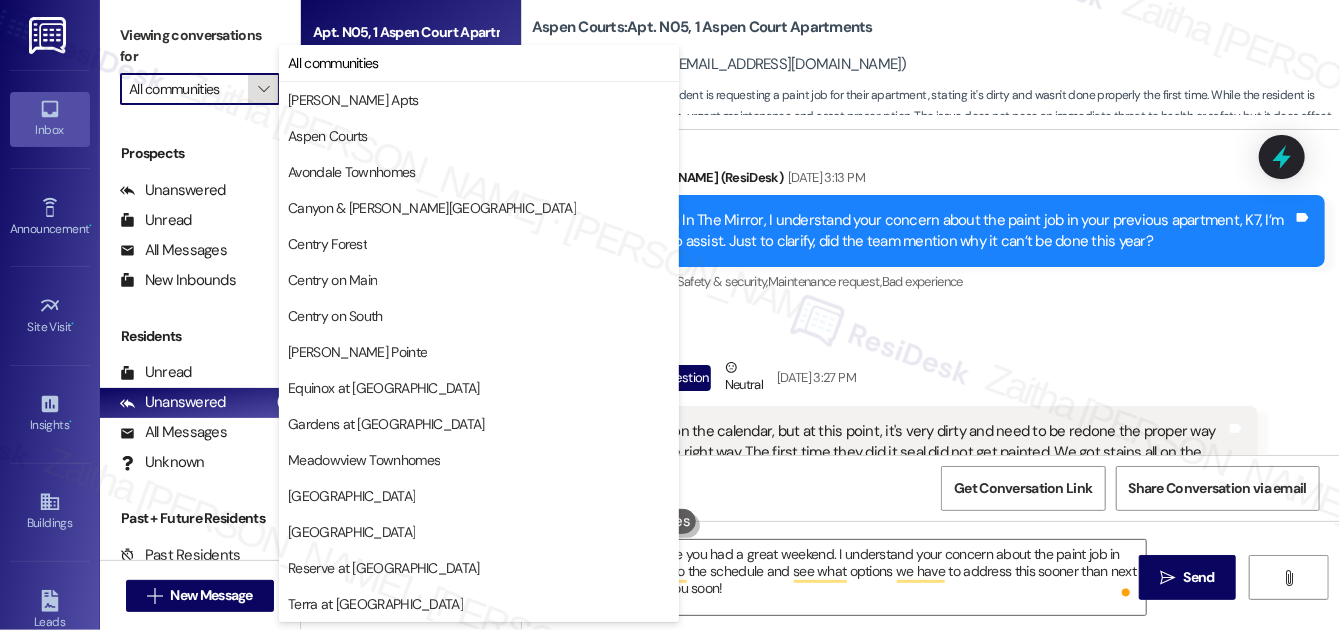 click on "" at bounding box center [263, 89] 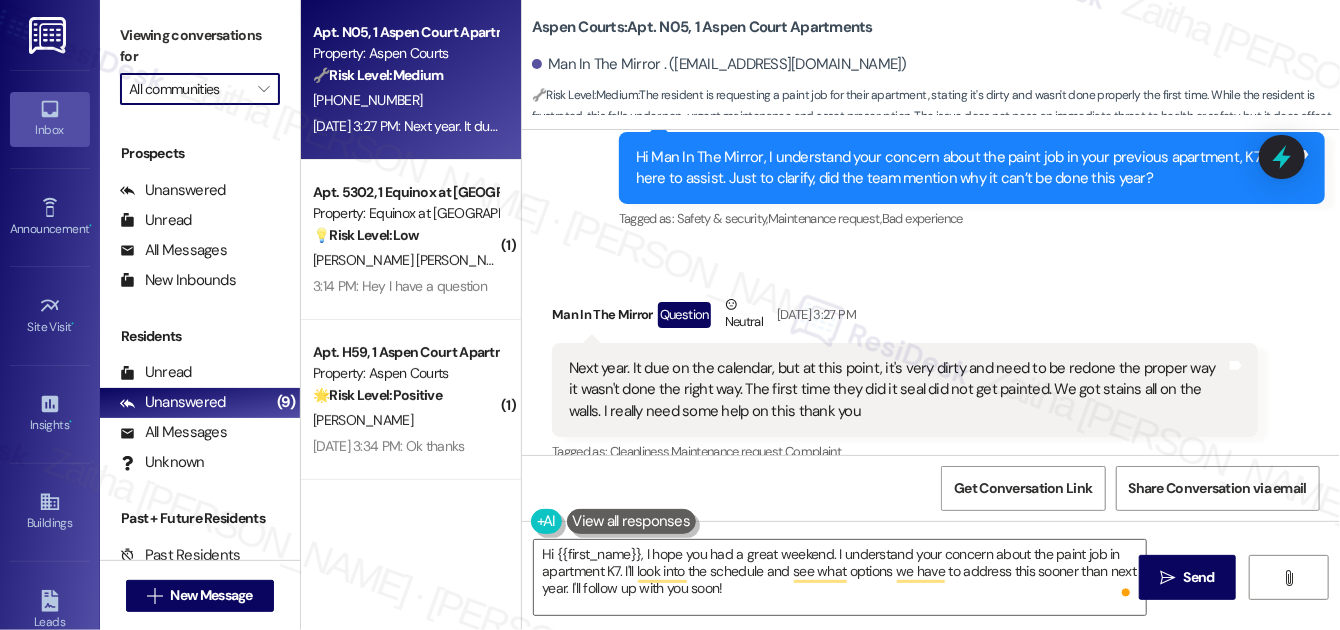 scroll, scrollTop: 9457, scrollLeft: 0, axis: vertical 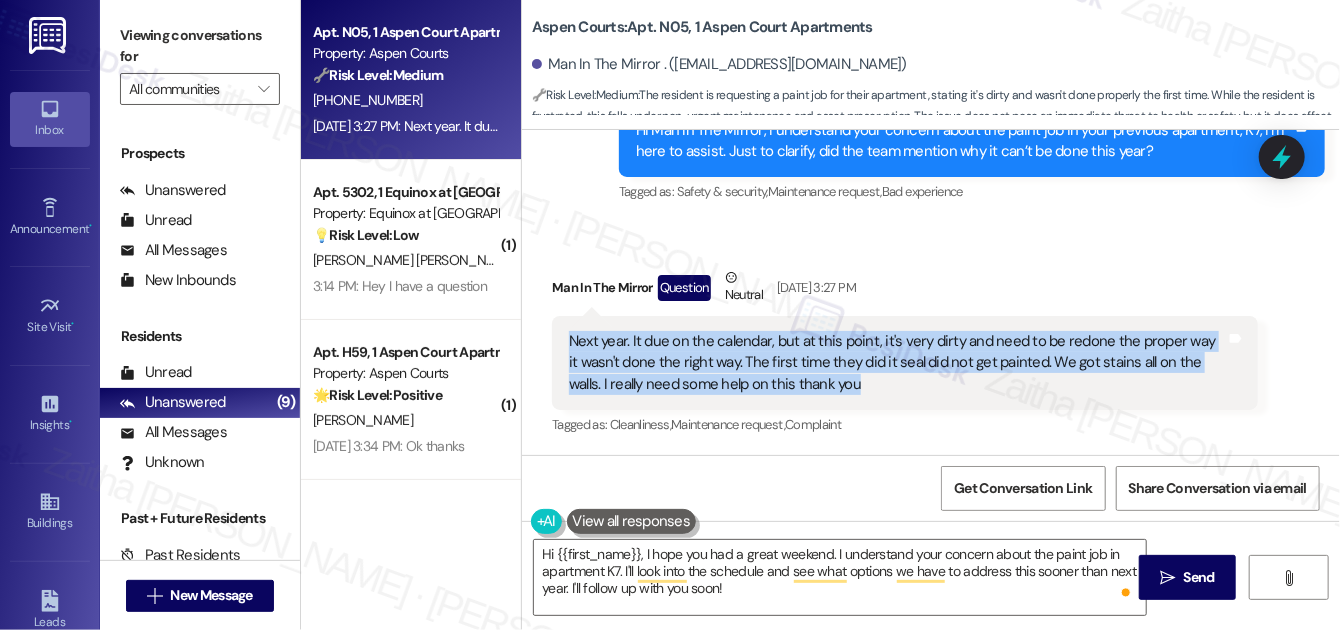 drag, startPoint x: 563, startPoint y: 339, endPoint x: 840, endPoint y: 398, distance: 283.2137 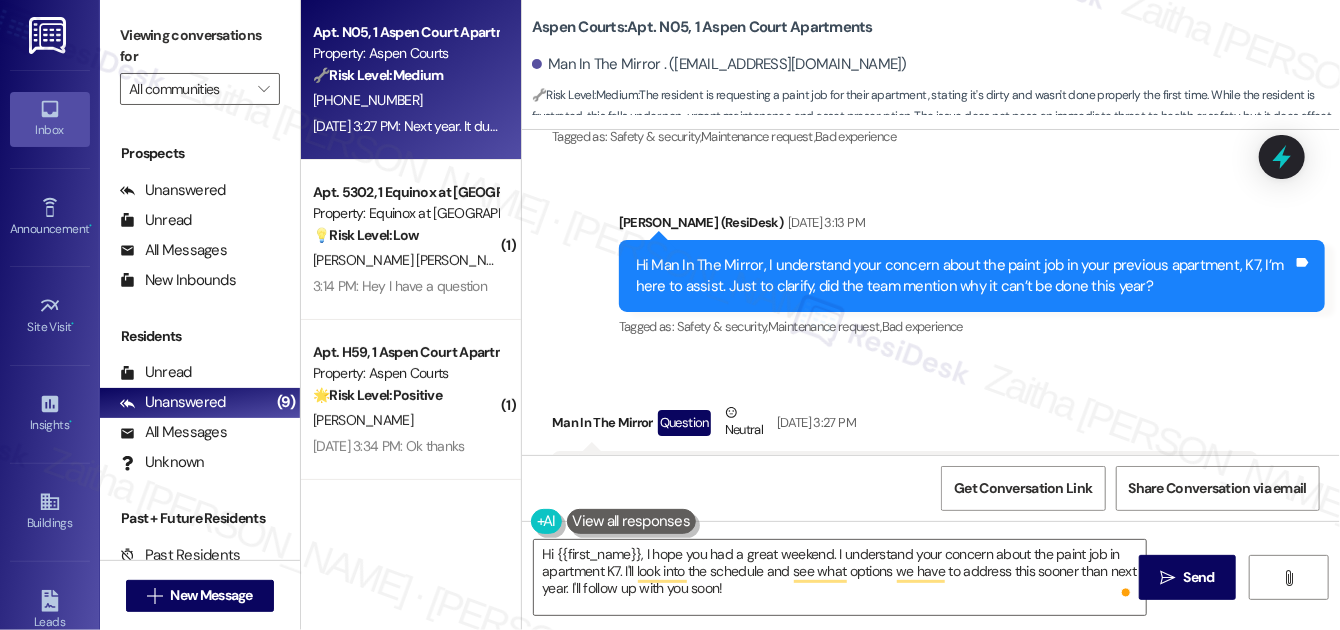 scroll, scrollTop: 9275, scrollLeft: 0, axis: vertical 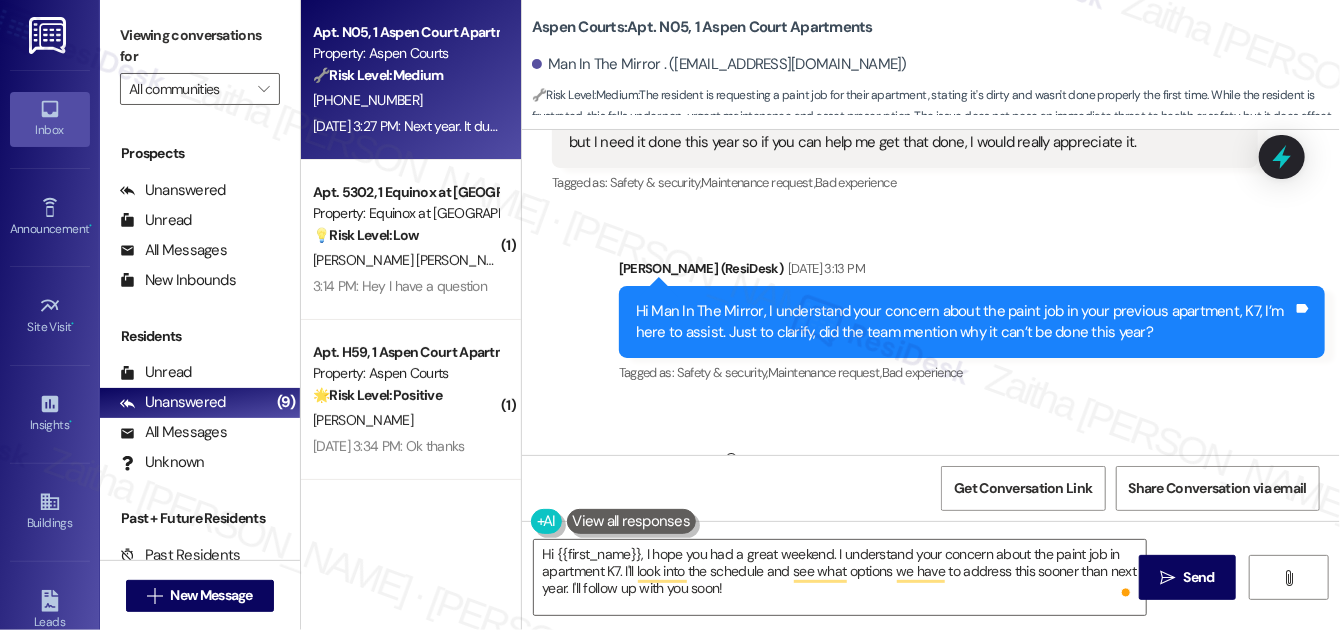 click on "Sent via SMS Sarah   (ResiDesk) Jul 18, 2025 at 3:13 PM Hi Man In The Mirror, I understand your concern about the paint job in your previous apartment, K7, I’m here to assist. Just to clarify, did the team mention why it can’t be done this year? Tags and notes Tagged as:   Safety & security ,  Click to highlight conversations about Safety & security Maintenance request ,  Click to highlight conversations about Maintenance request Bad experience Click to highlight conversations about Bad experience" at bounding box center [931, 308] 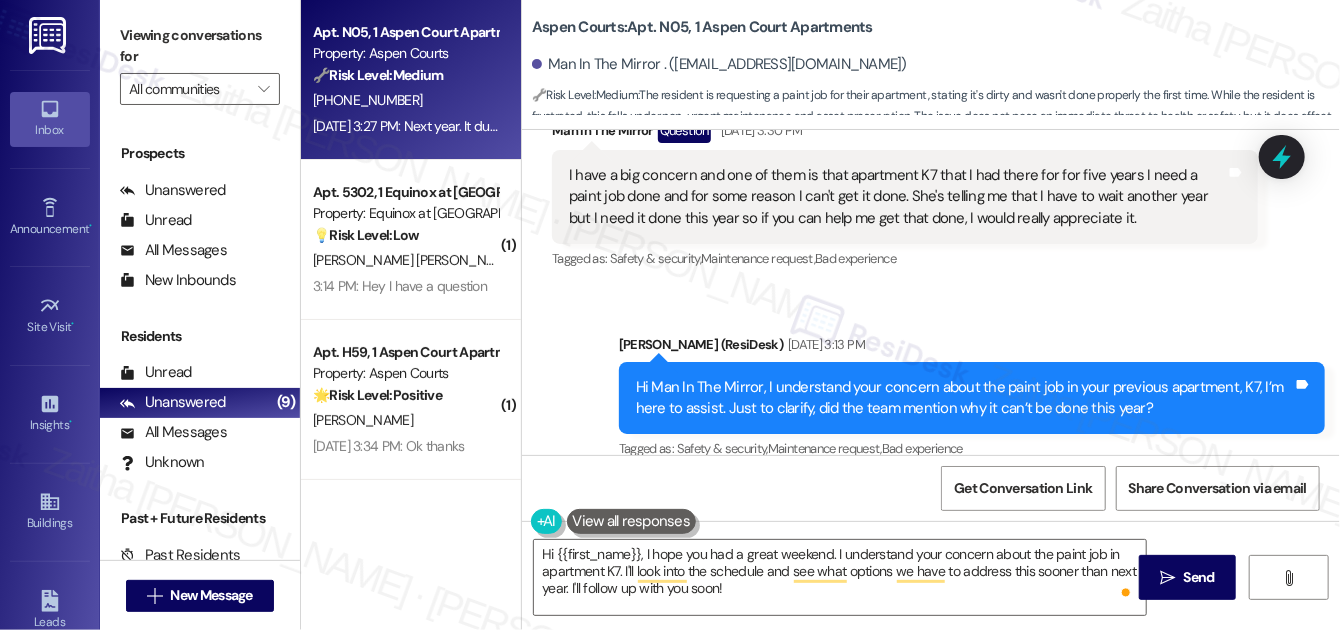 scroll, scrollTop: 9184, scrollLeft: 0, axis: vertical 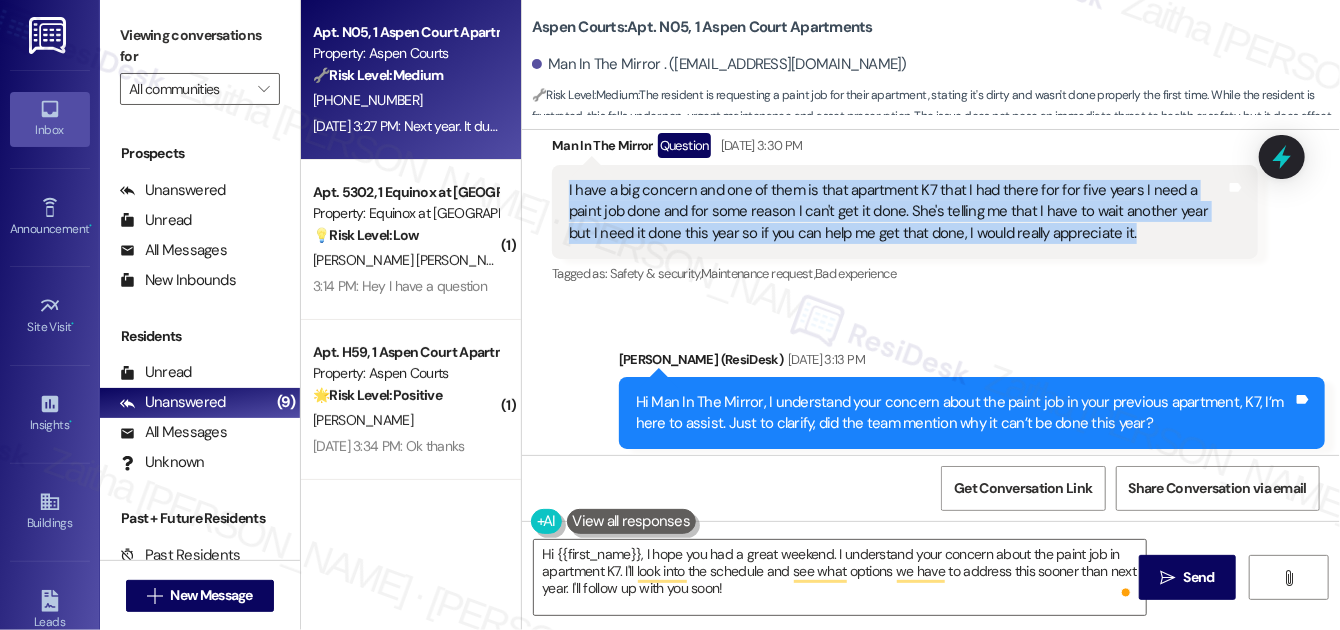 drag, startPoint x: 565, startPoint y: 186, endPoint x: 1125, endPoint y: 246, distance: 563.20514 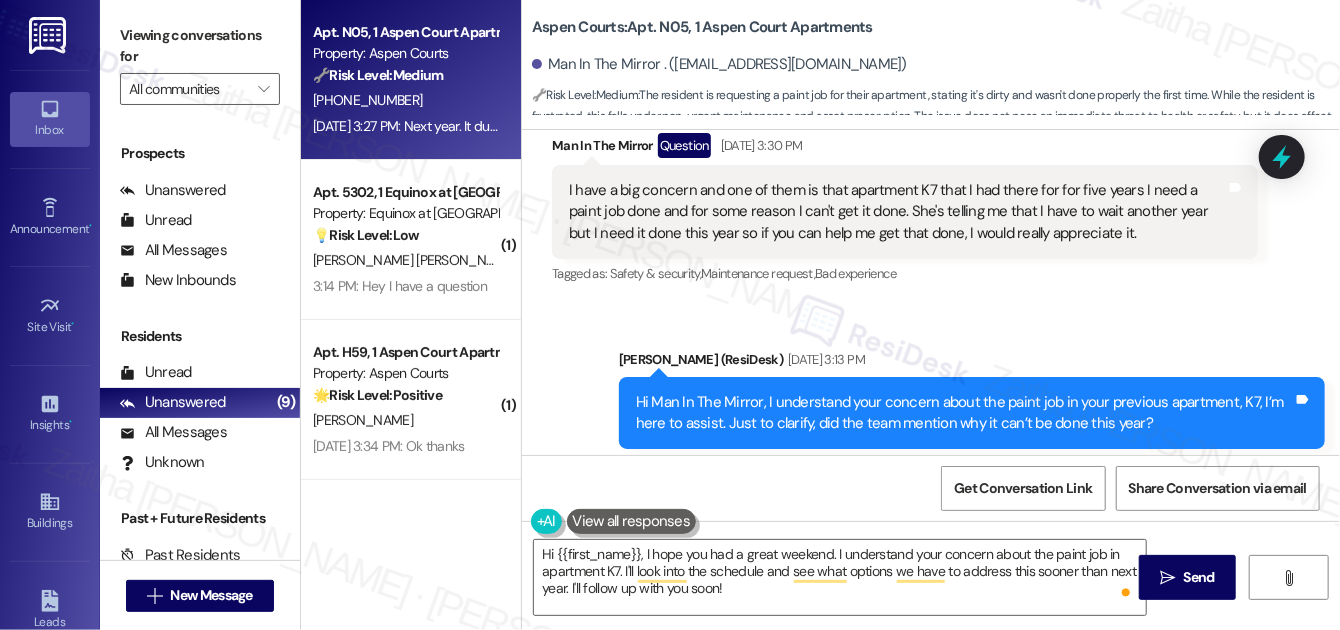 click on "Sent via SMS Sarah   (ResiDesk) Jul 18, 2025 at 3:13 PM Hi Man In The Mirror, I understand your concern about the paint job in your previous apartment, K7, I’m here to assist. Just to clarify, did the team mention why it can’t be done this year? Tags and notes Tagged as:   Safety & security ,  Click to highlight conversations about Safety & security Maintenance request ,  Click to highlight conversations about Maintenance request Bad experience Click to highlight conversations about Bad experience" at bounding box center (931, 399) 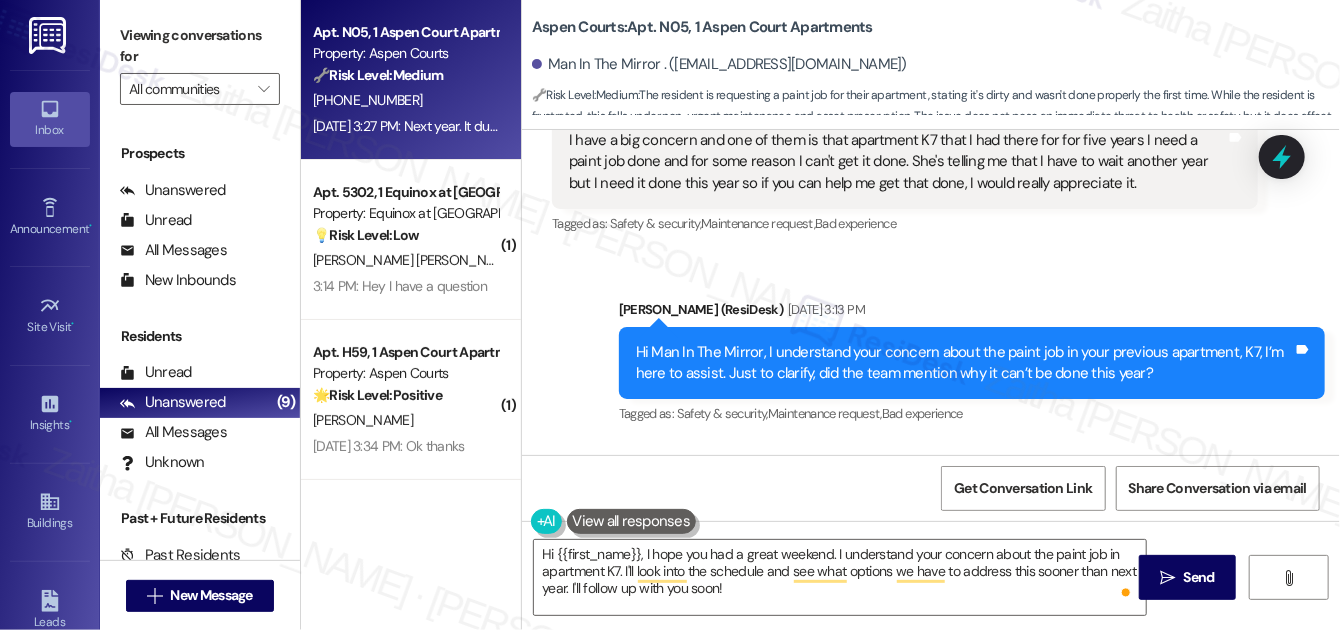 scroll, scrollTop: 9275, scrollLeft: 0, axis: vertical 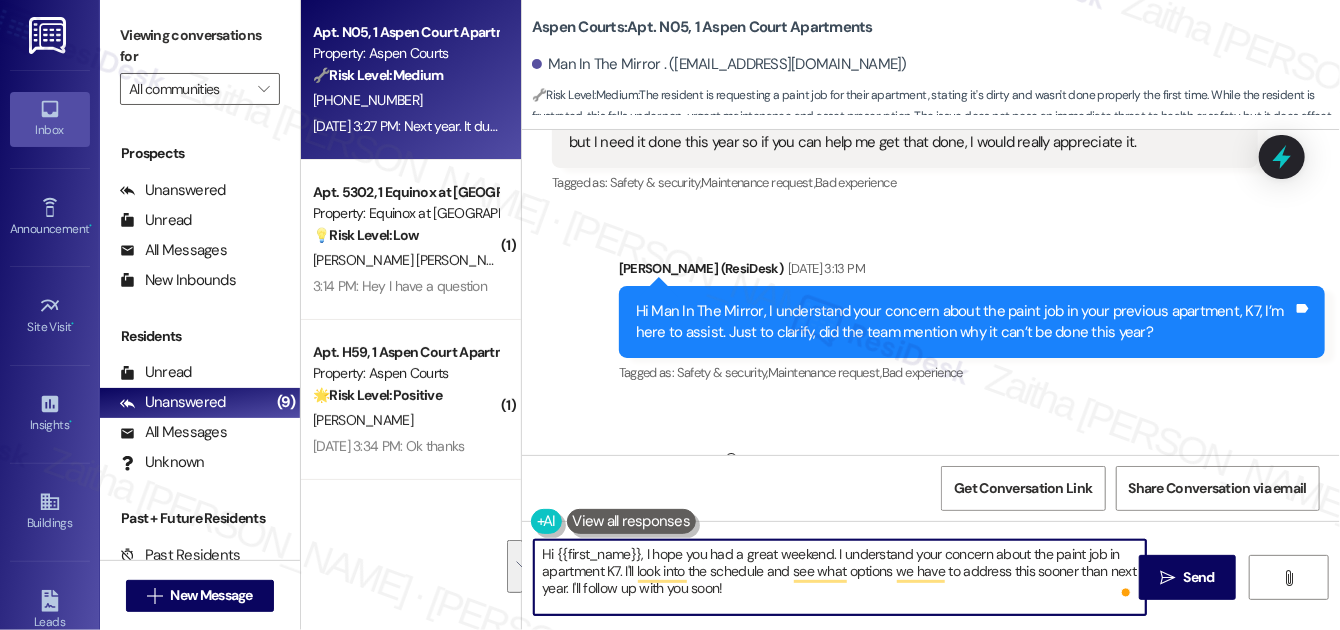 drag, startPoint x: 833, startPoint y: 550, endPoint x: 851, endPoint y: 585, distance: 39.357338 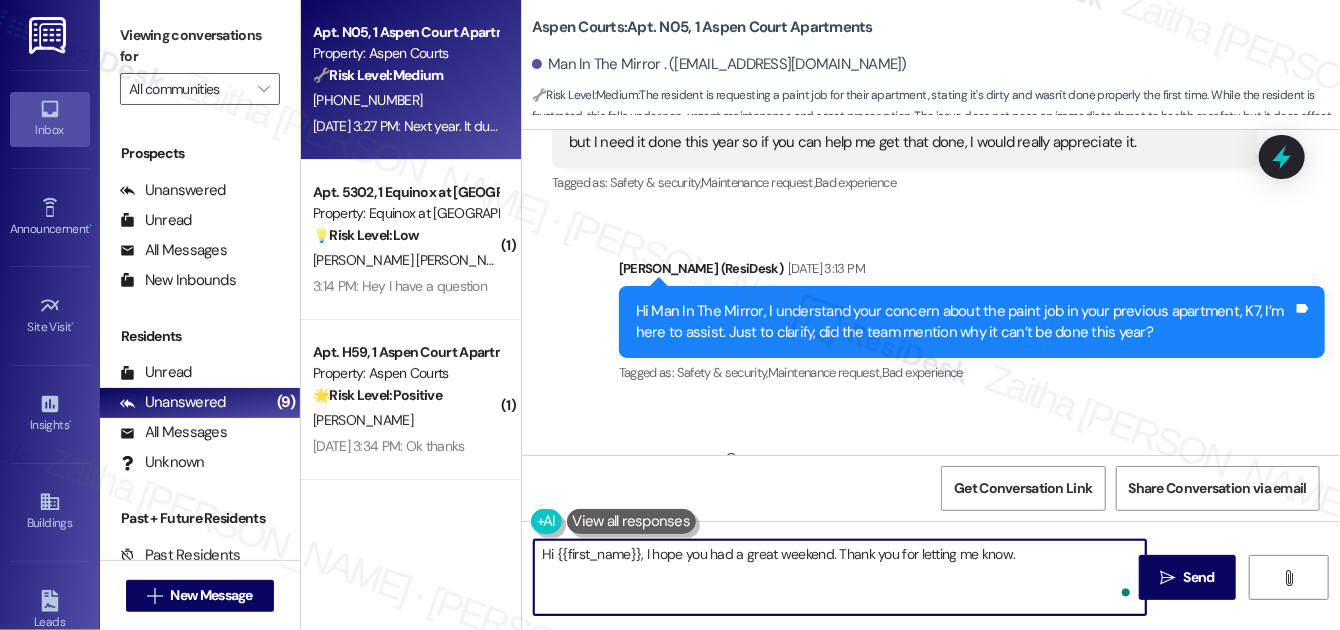 paste on "I also understand you're hoping to have this addressed before the next scheduled cycle." 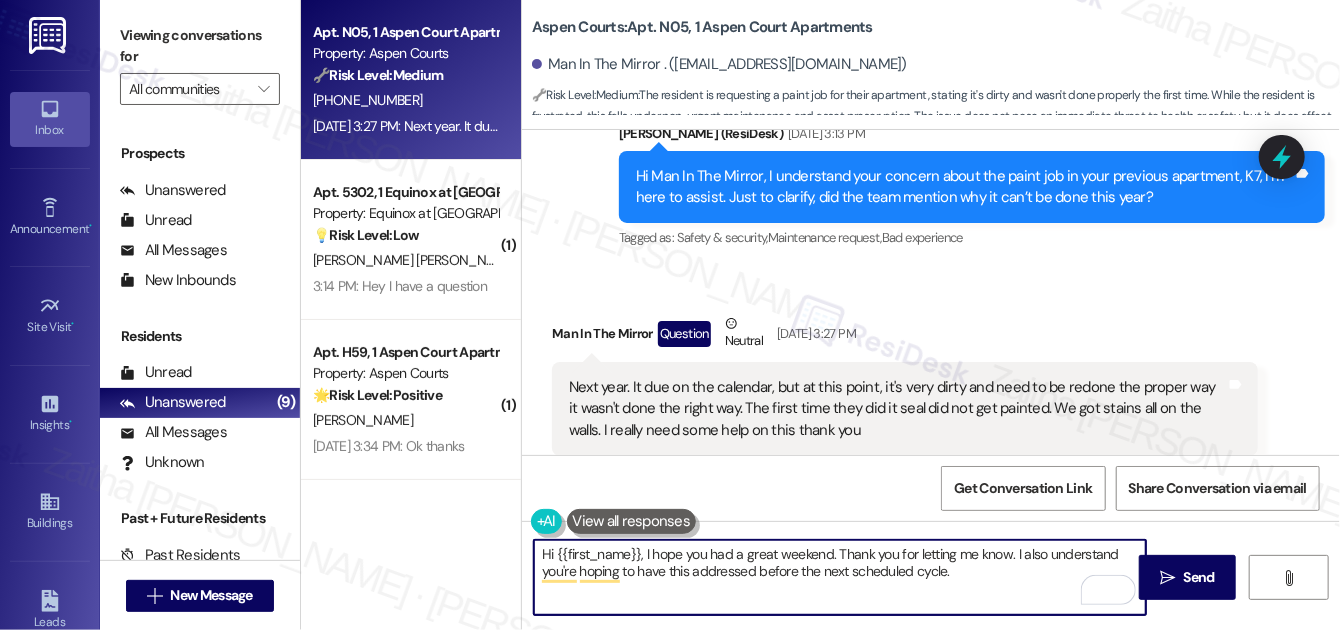 scroll, scrollTop: 9457, scrollLeft: 0, axis: vertical 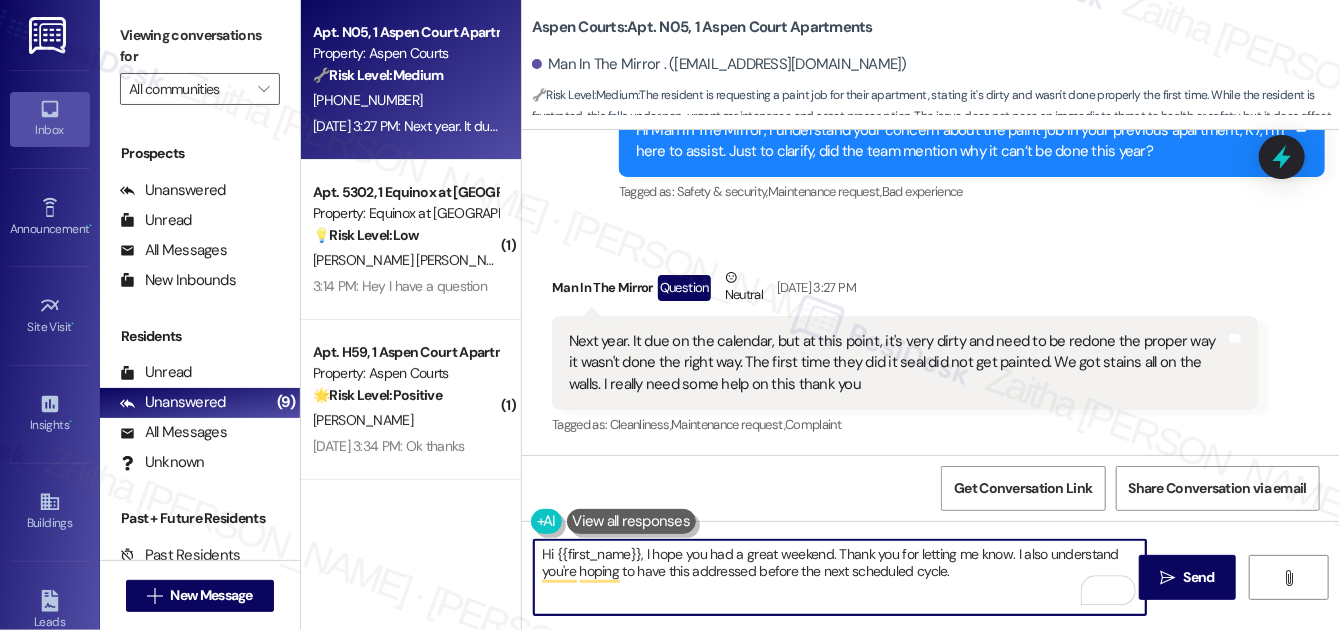 paste on "I’ll go ahead and check with the team regarding the repaint request and get back to you once I have more information. I appreciate your patience in the meantime" 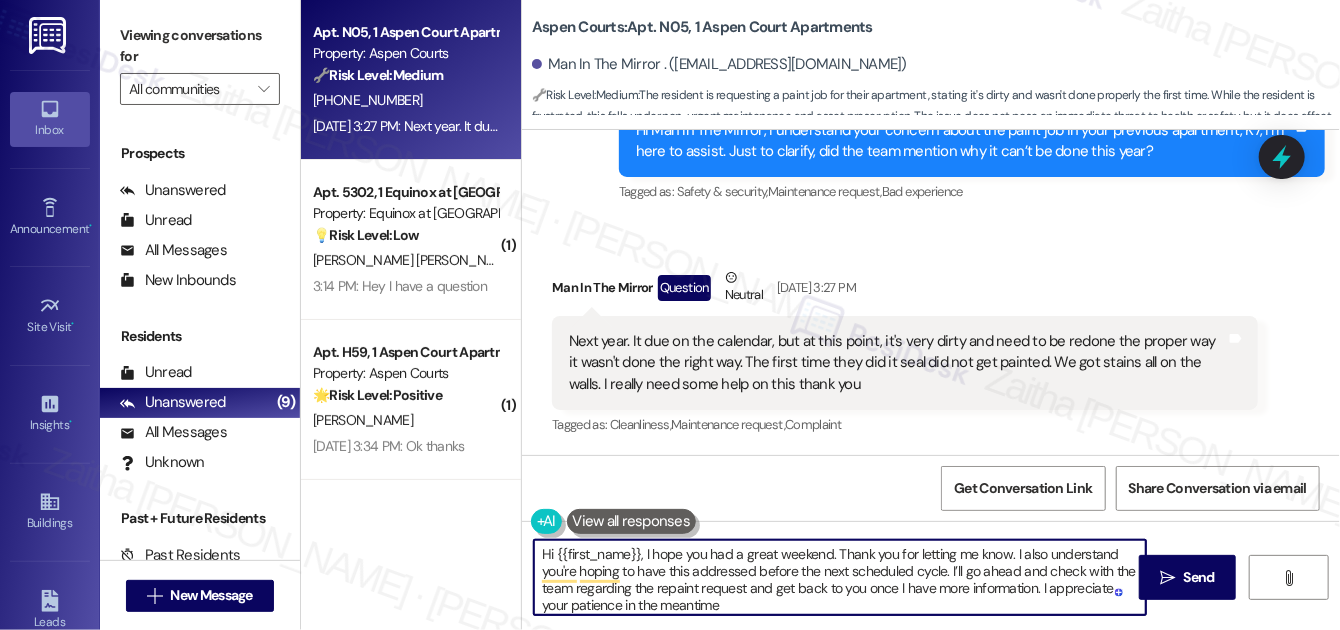 scroll, scrollTop: 5, scrollLeft: 0, axis: vertical 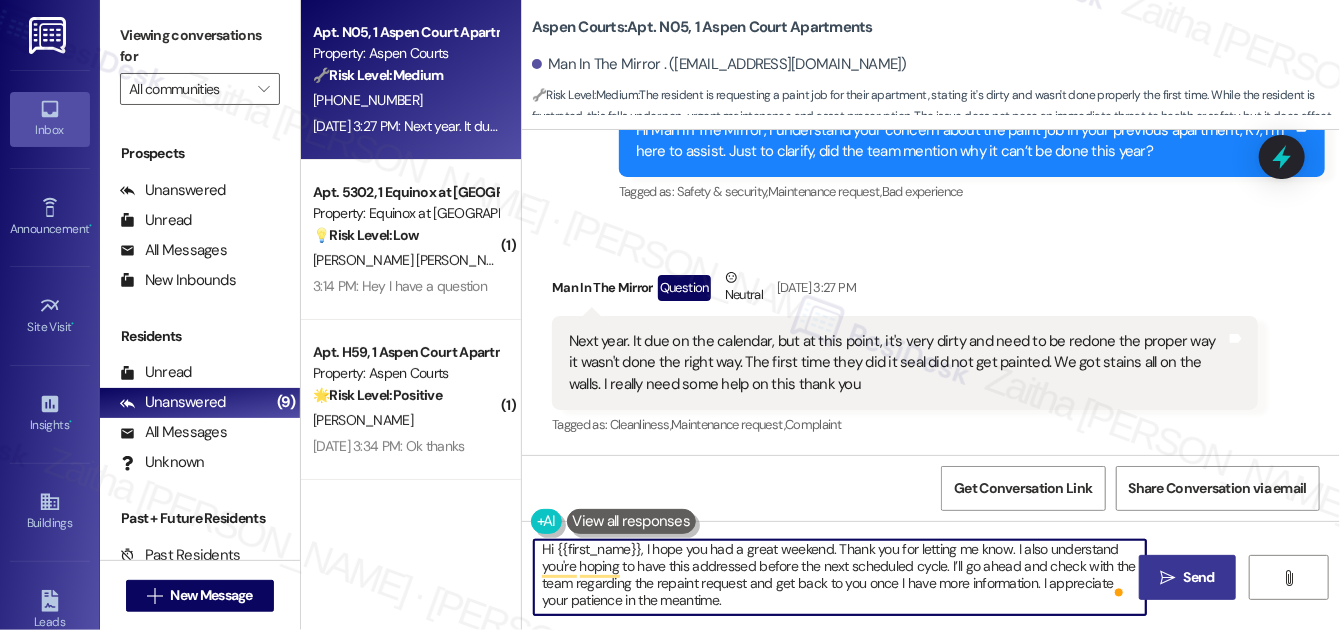 type on "Hi {{first_name}}, I hope you had a great weekend. Thank you for letting me know. I also understand you're hoping to have this addressed before the next scheduled cycle. I’ll go ahead and check with the team regarding the repaint request and get back to you once I have more information. I appreciate your patience in the meantime." 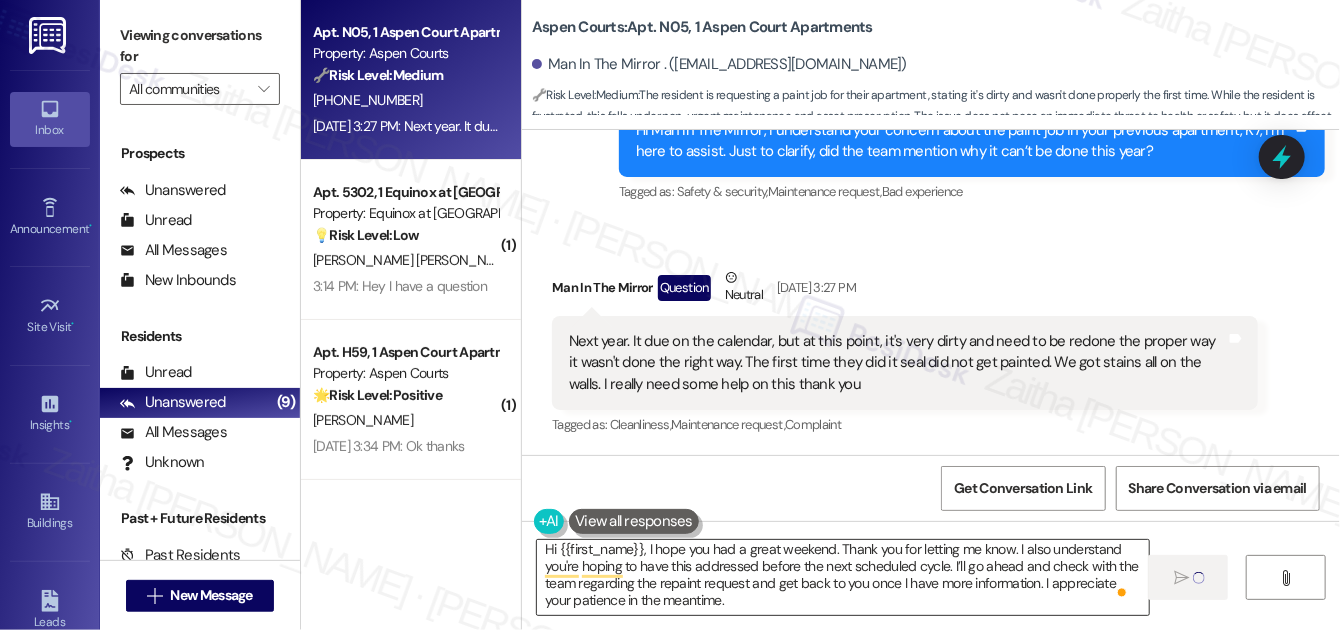 type 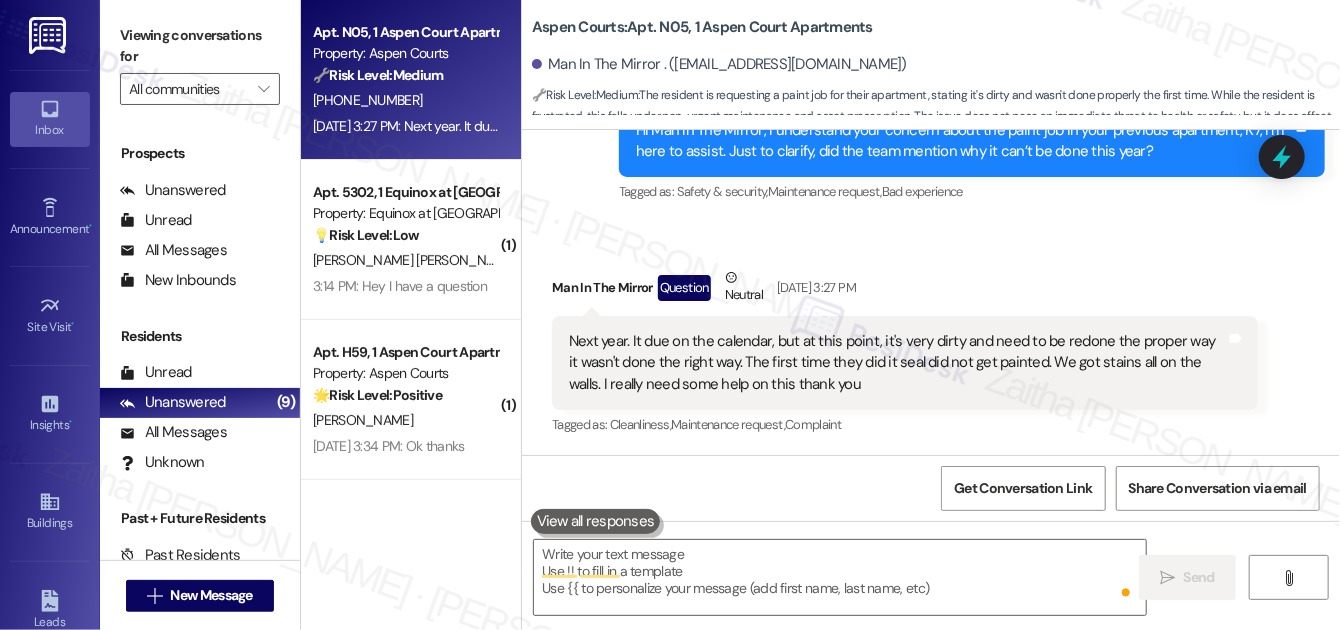 scroll, scrollTop: 0, scrollLeft: 0, axis: both 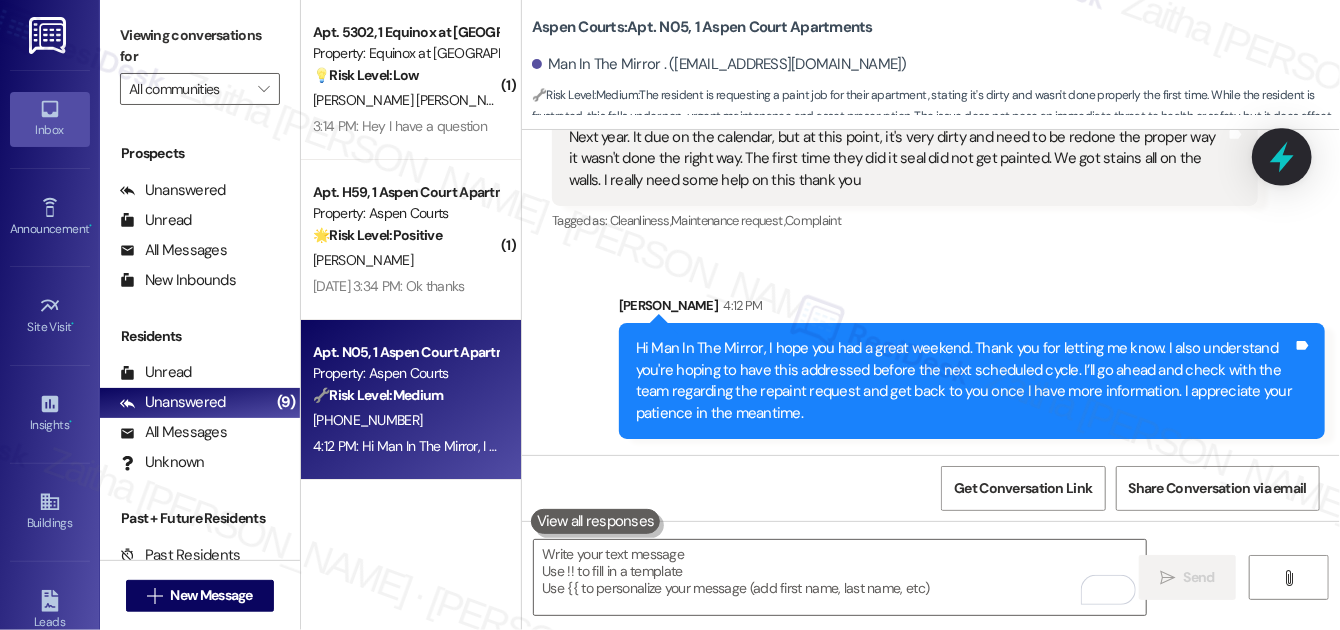 click 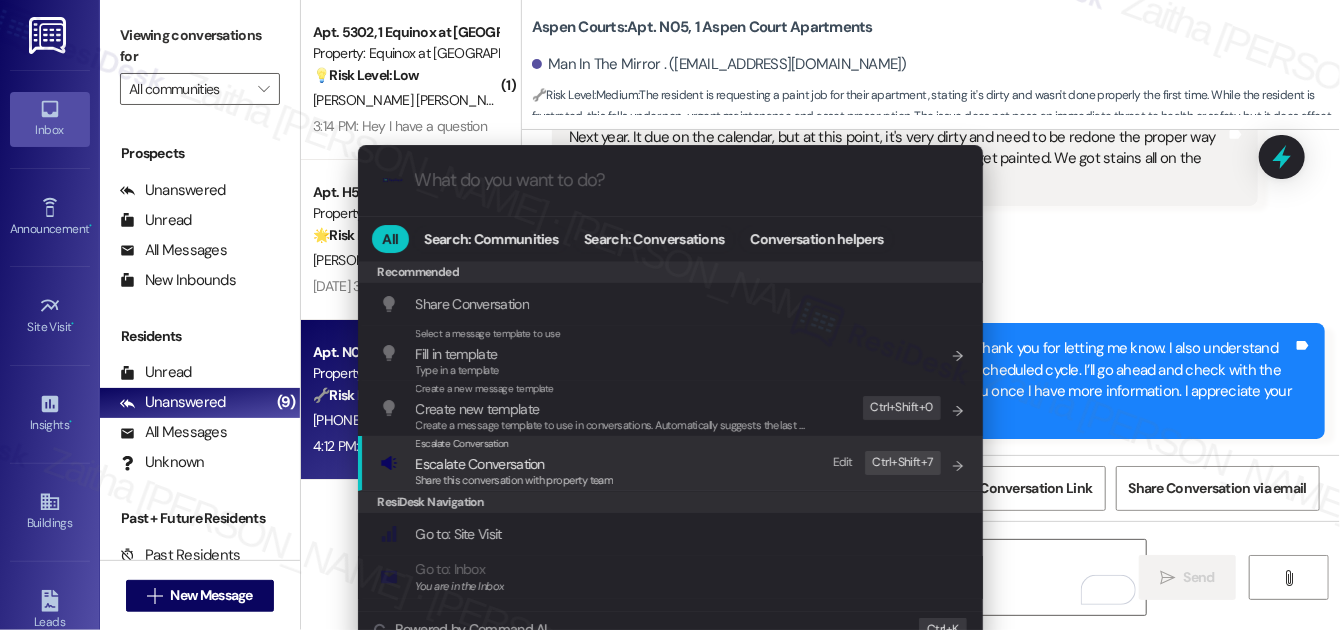 click on "Escalate Conversation" at bounding box center [480, 464] 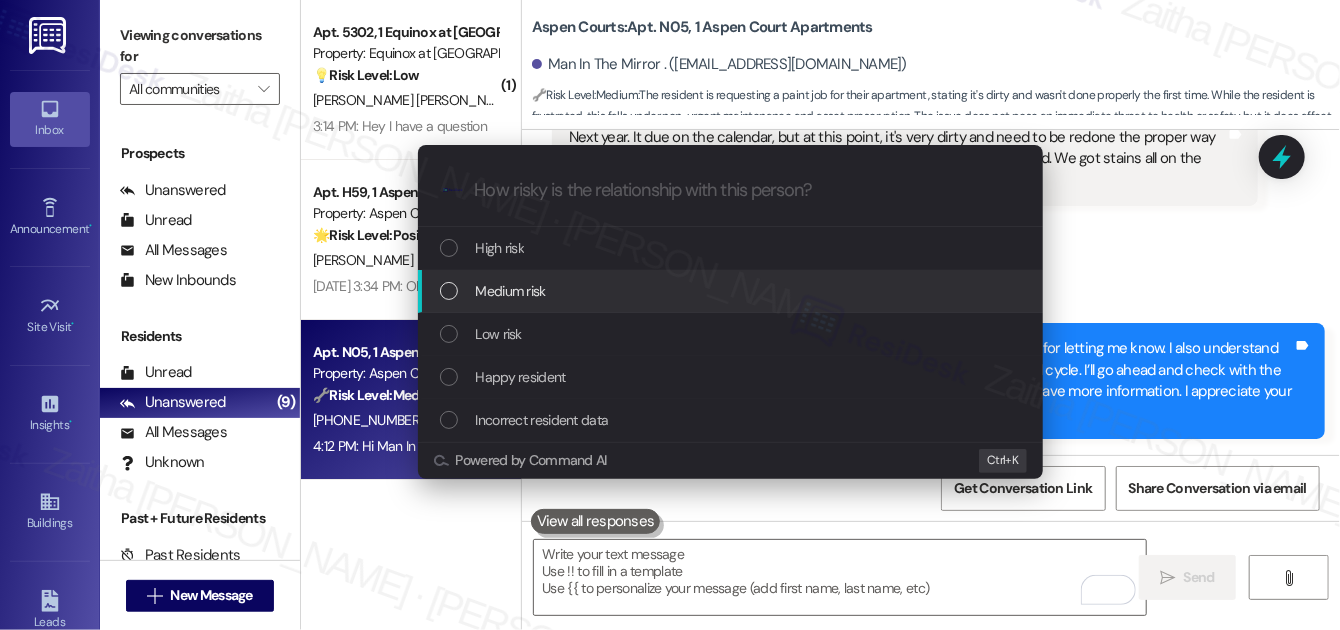 click on "Medium risk" at bounding box center (511, 291) 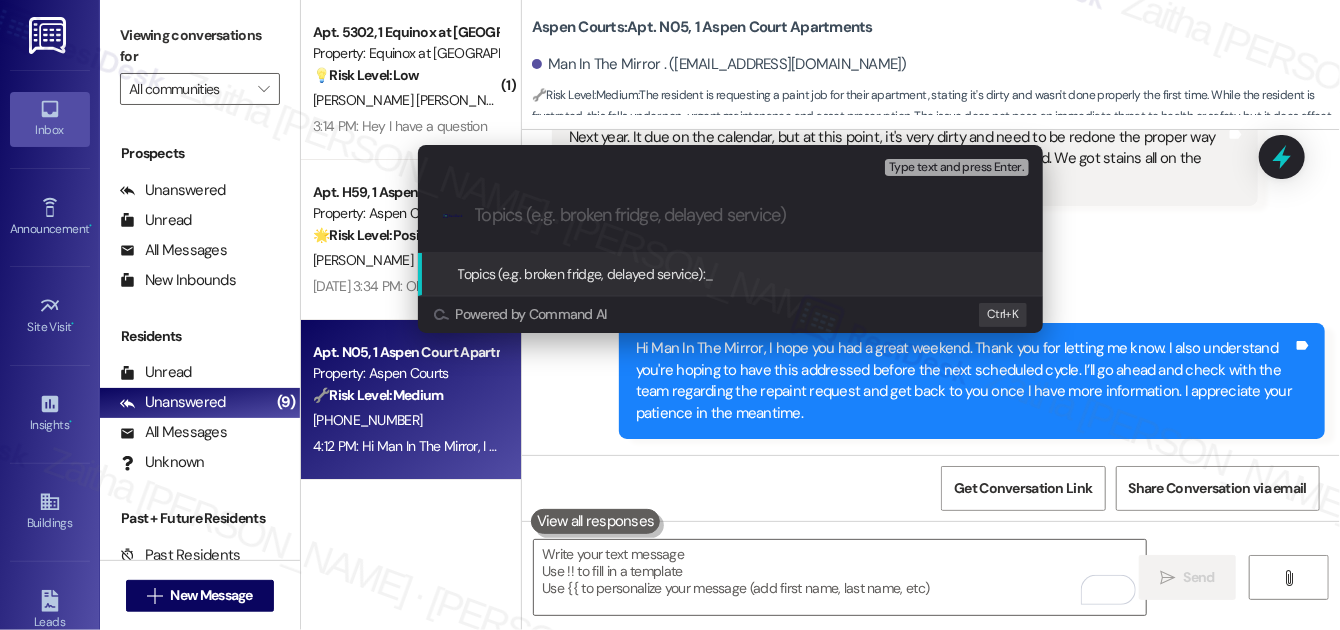 paste on "Paint Request Concern – Unit K7          Ask ChatGPT" 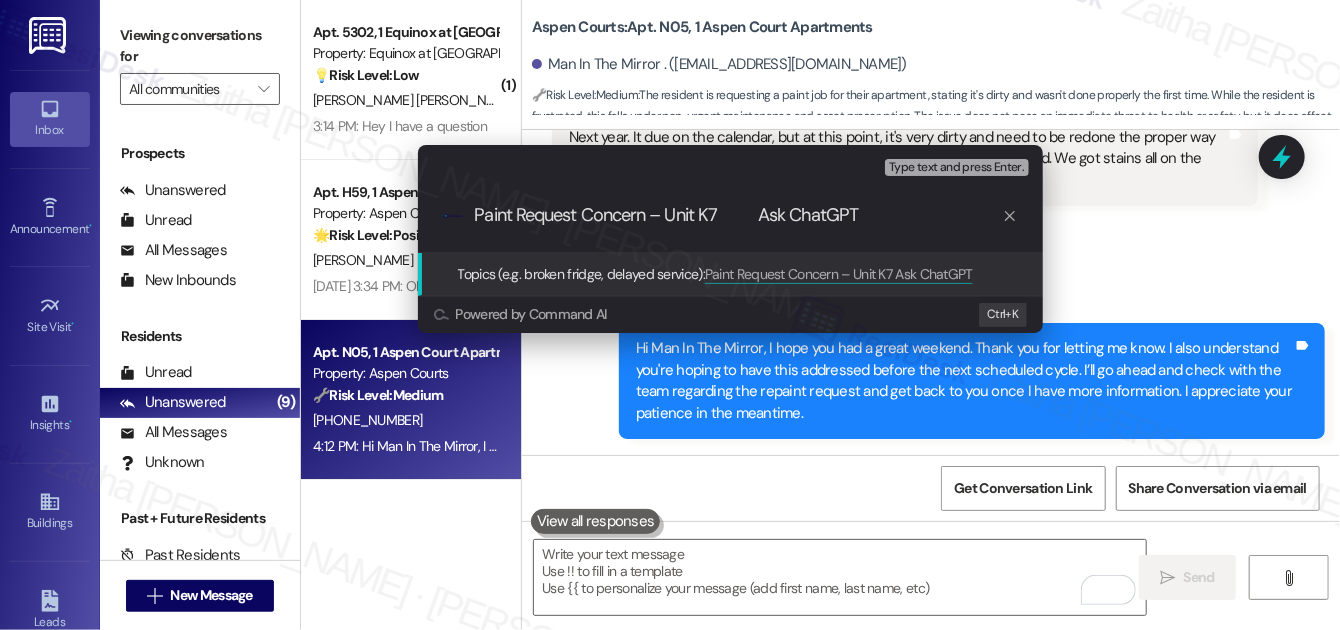 drag, startPoint x: 733, startPoint y: 210, endPoint x: 892, endPoint y: 214, distance: 159.05031 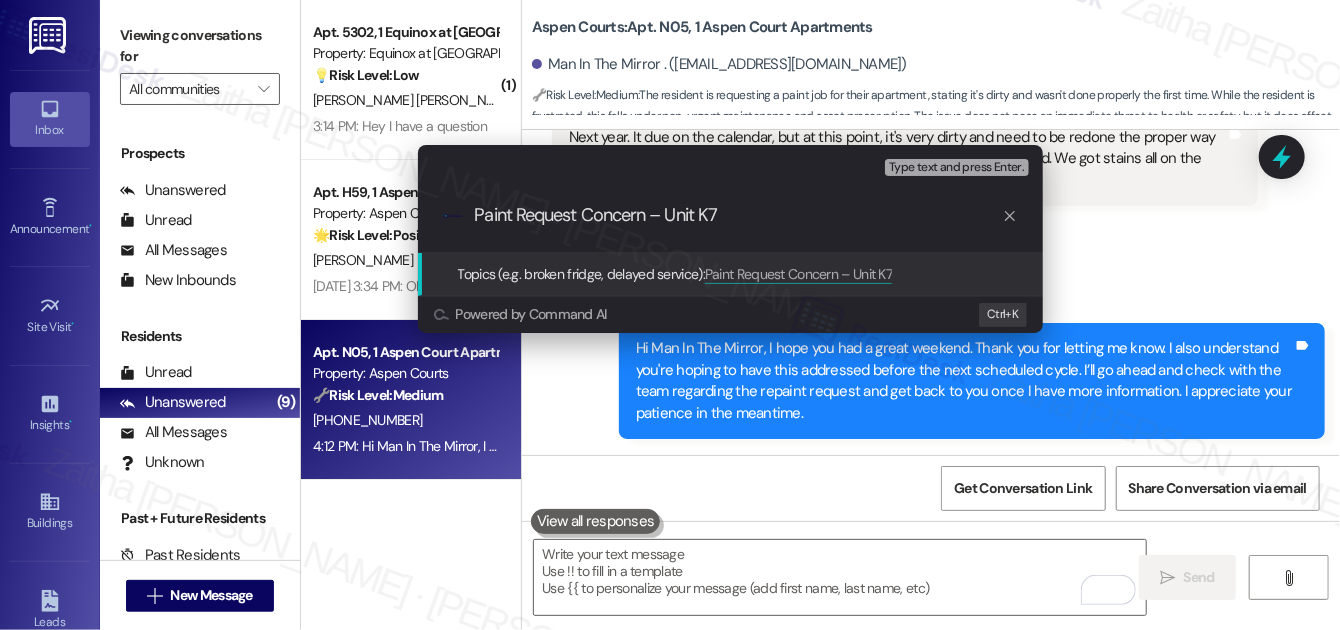 type on "Paint Request Concern – Unit K7" 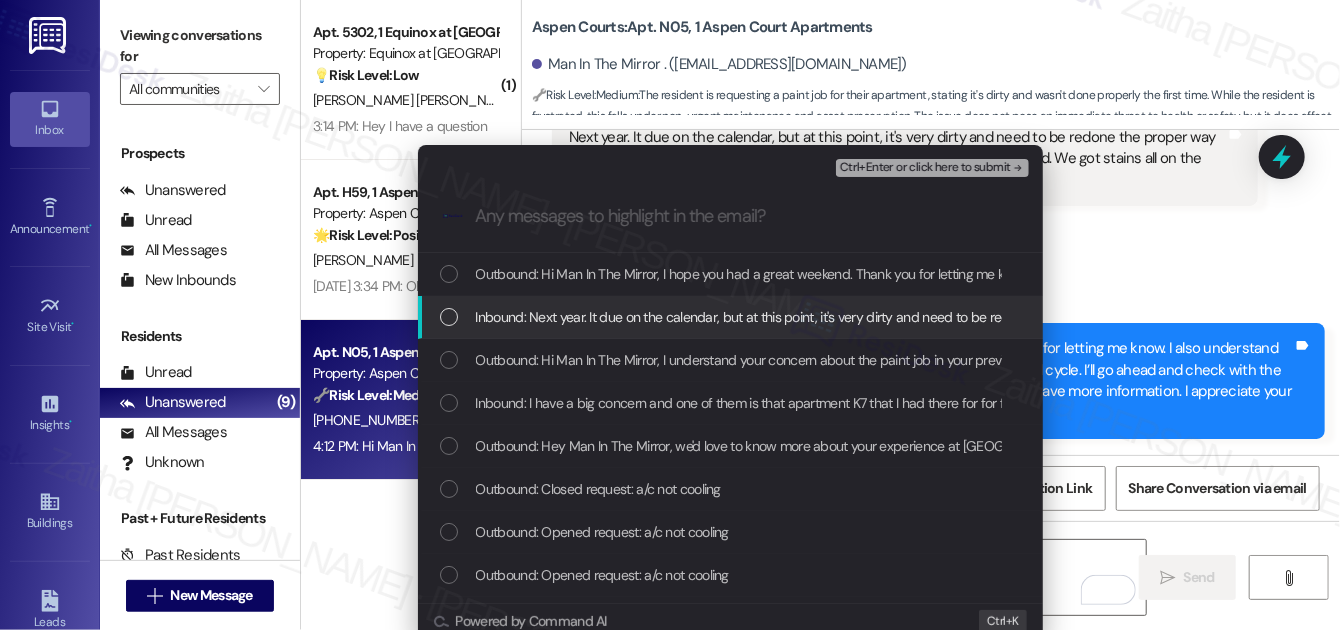 click on "Inbound: Next year. It due on the calendar, but at this point, it's very dirty and need to be redone the proper way it wasn't done the right way. The first time they did it seal did not get painted. We got stains all on the walls. I really need some help on this thank you" at bounding box center (732, 317) 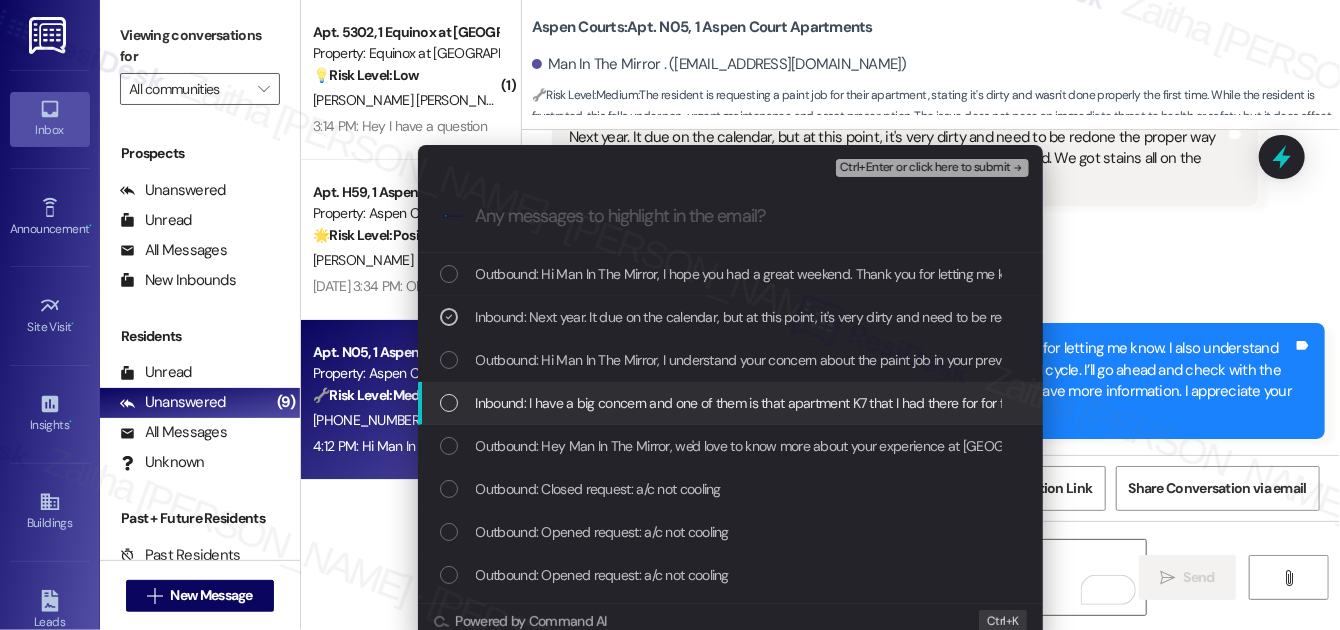 click at bounding box center [449, 403] 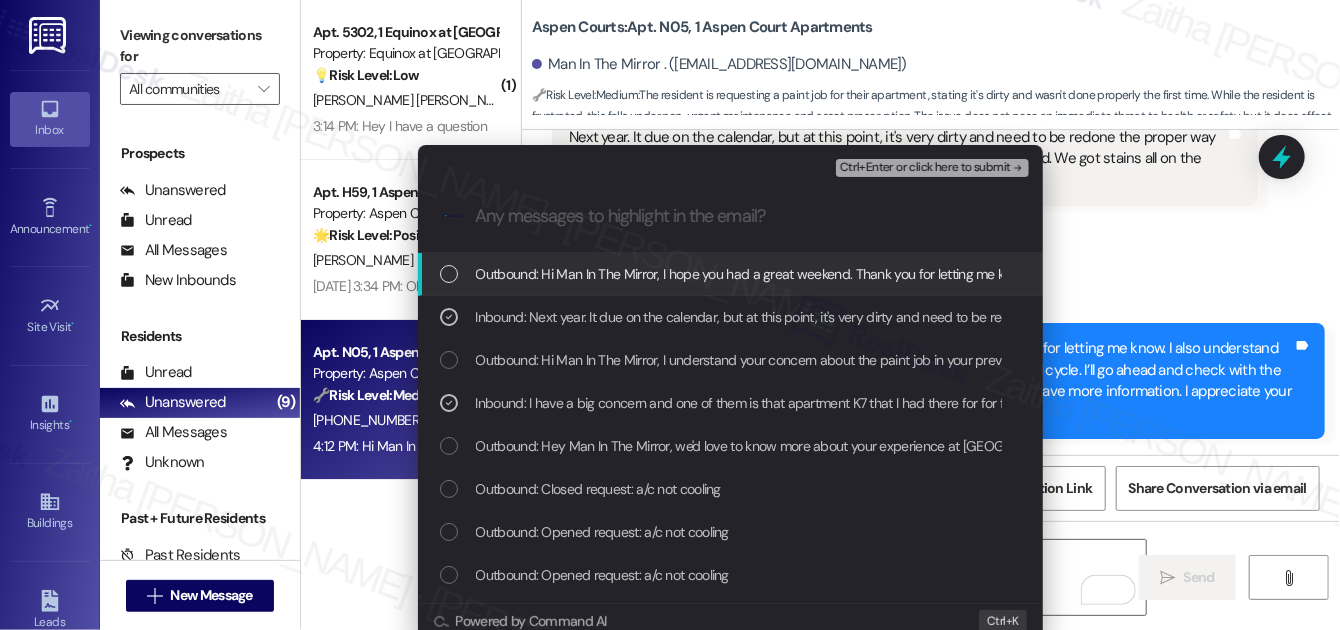 click on "Ctrl+Enter or click here to submit" at bounding box center (925, 168) 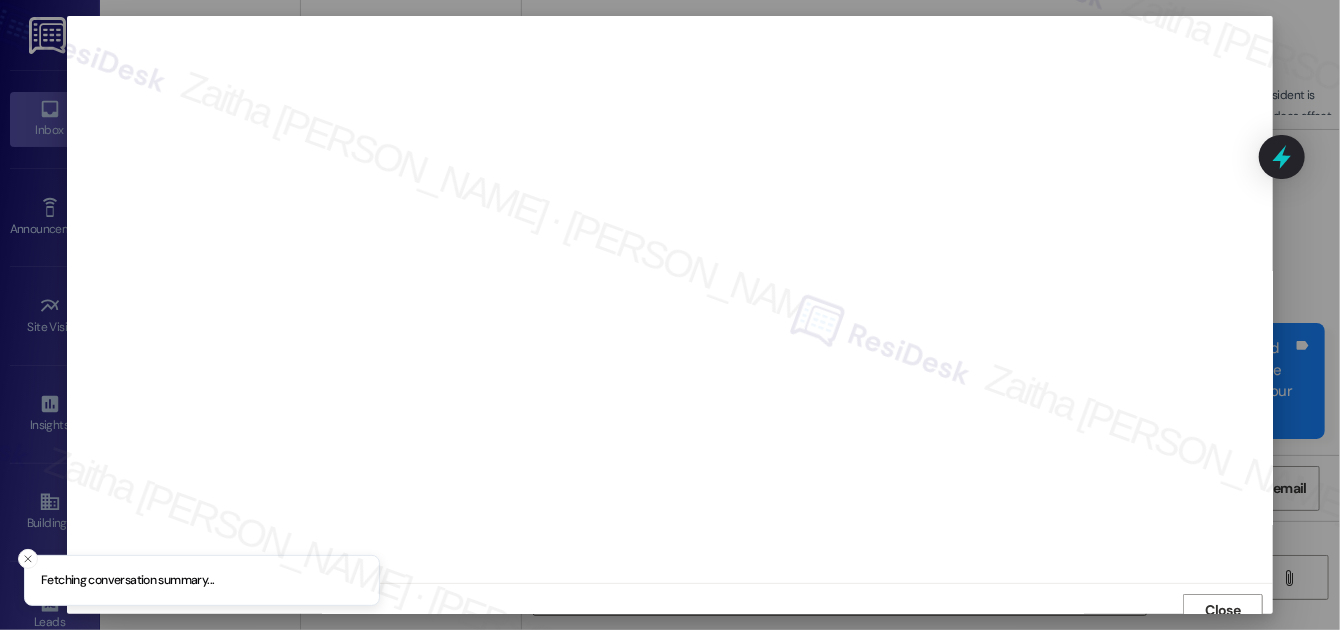 scroll, scrollTop: 11, scrollLeft: 0, axis: vertical 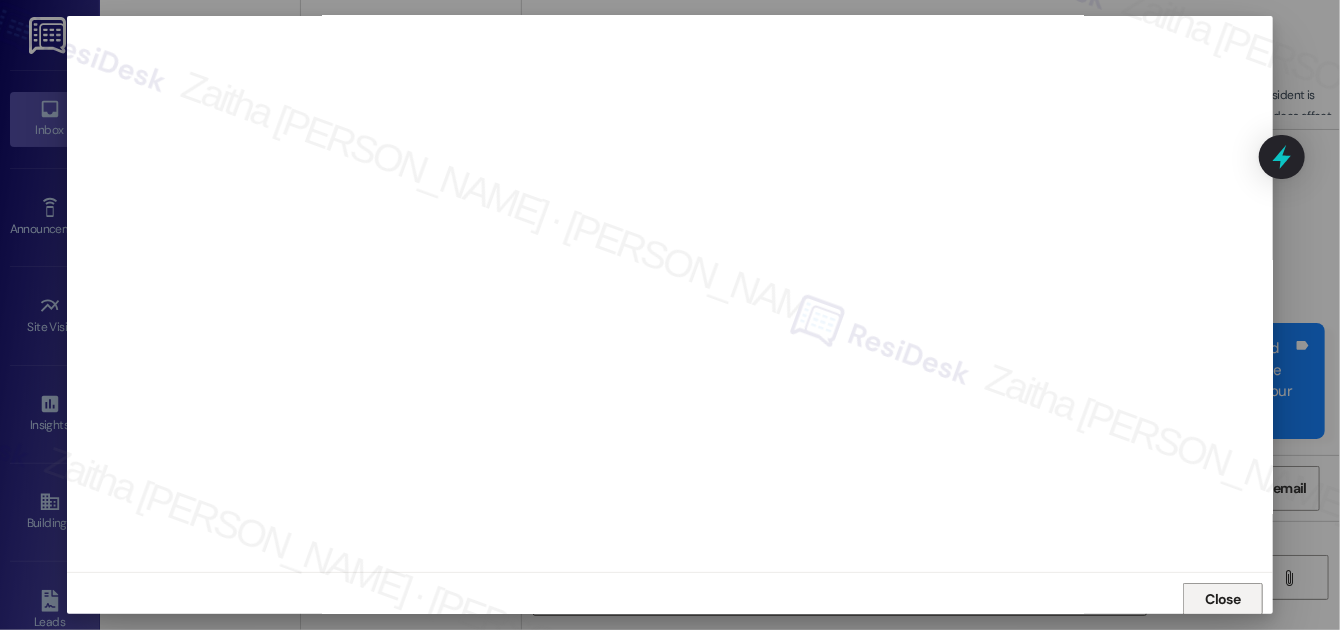 click on "Close" at bounding box center [1223, 599] 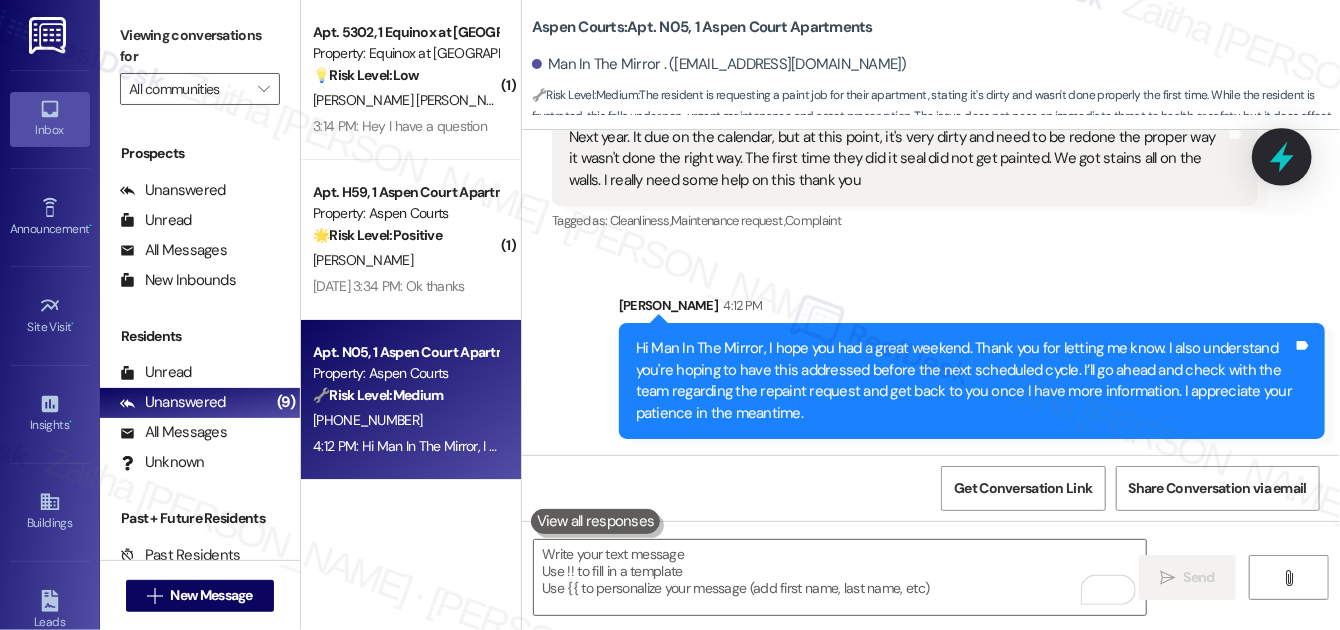 click 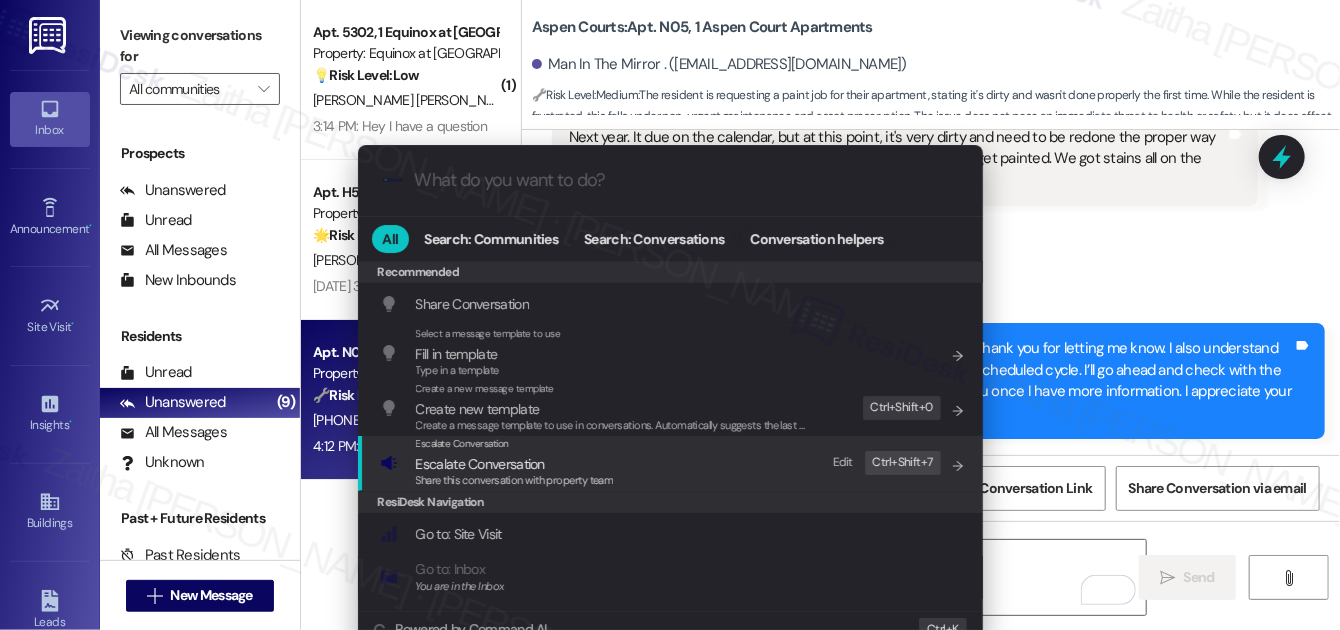 click on "Escalate Conversation" at bounding box center (480, 464) 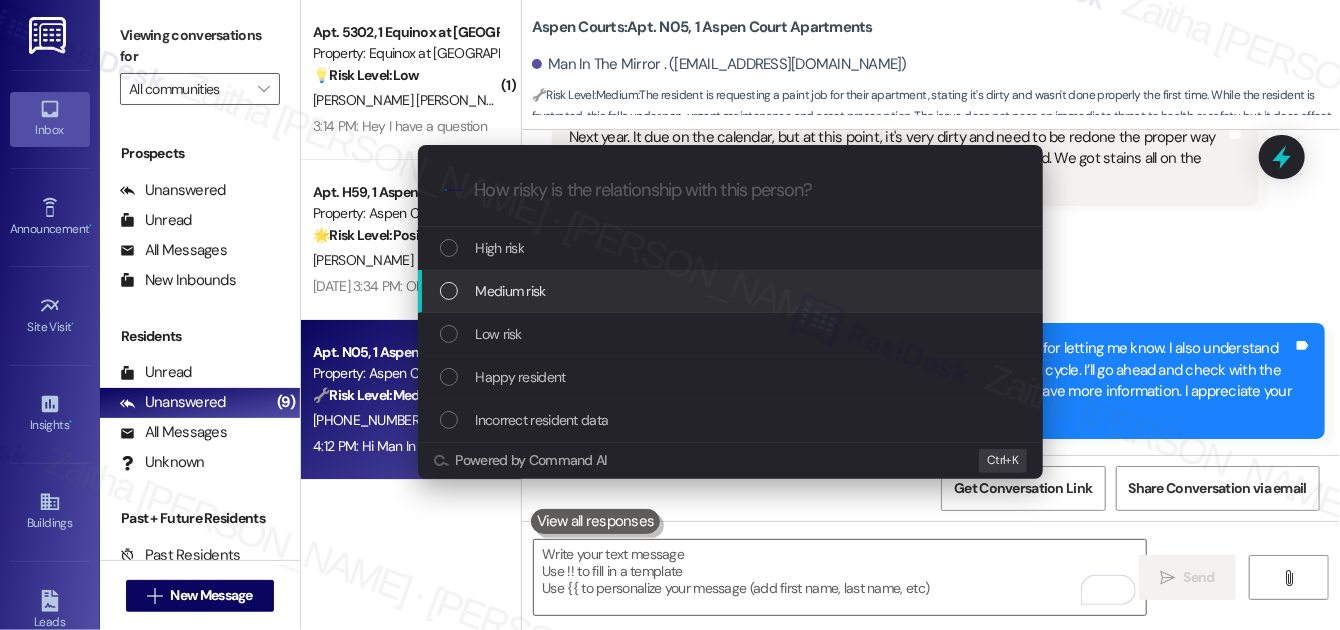 click on "Medium risk" at bounding box center (511, 291) 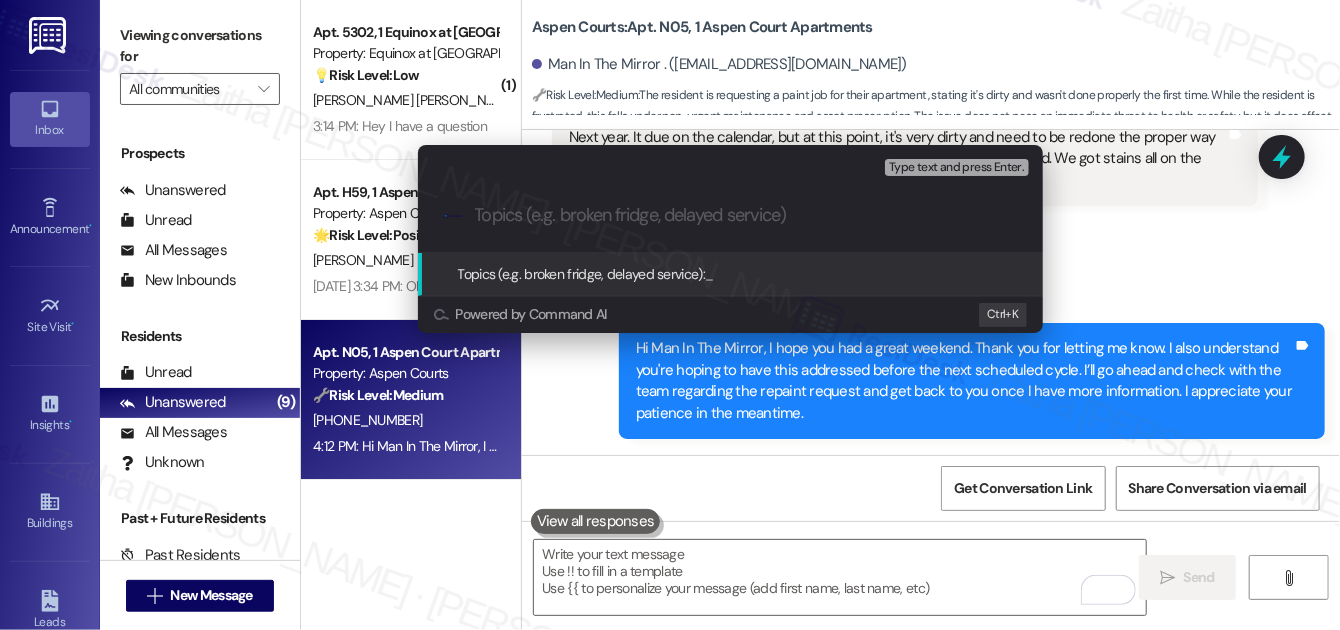 paste on "Paint Request Concern – Unit K7" 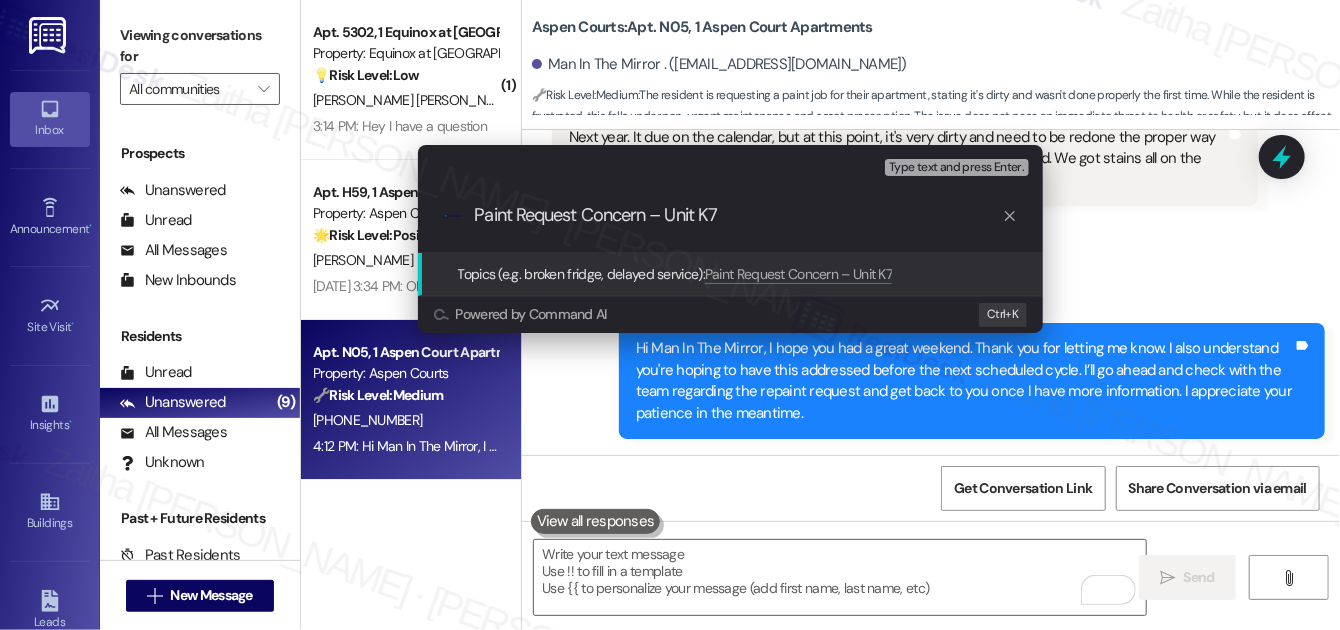 type 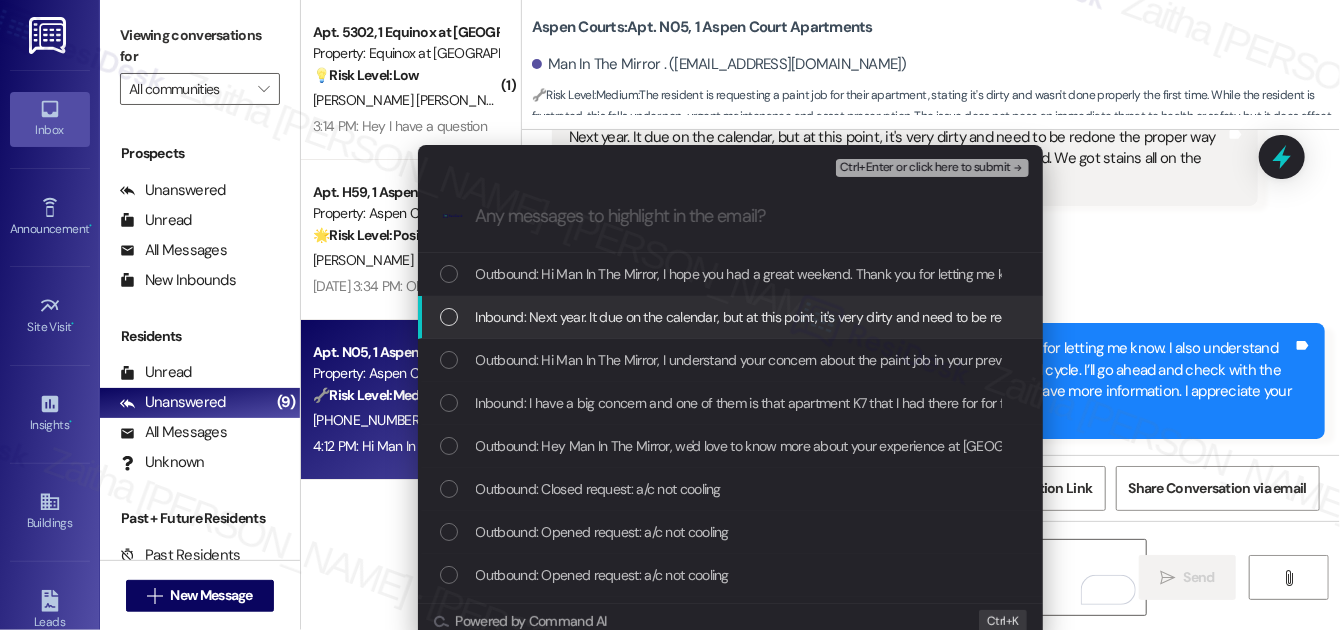 click at bounding box center (449, 317) 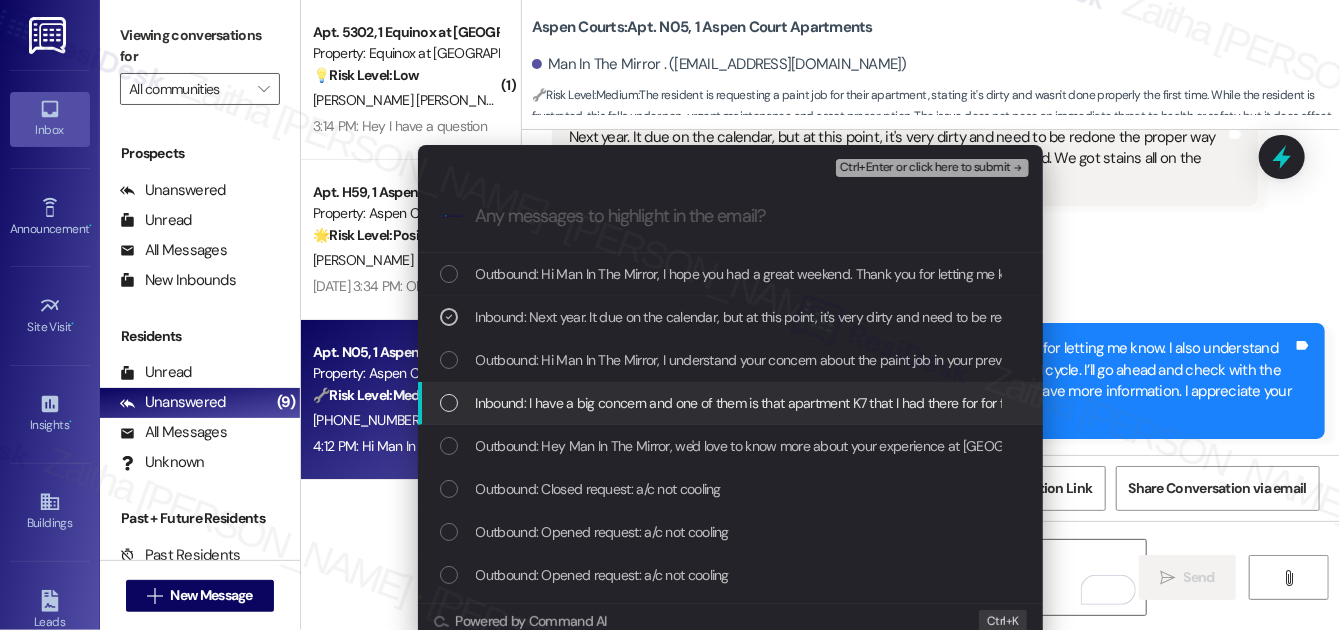 click at bounding box center [449, 403] 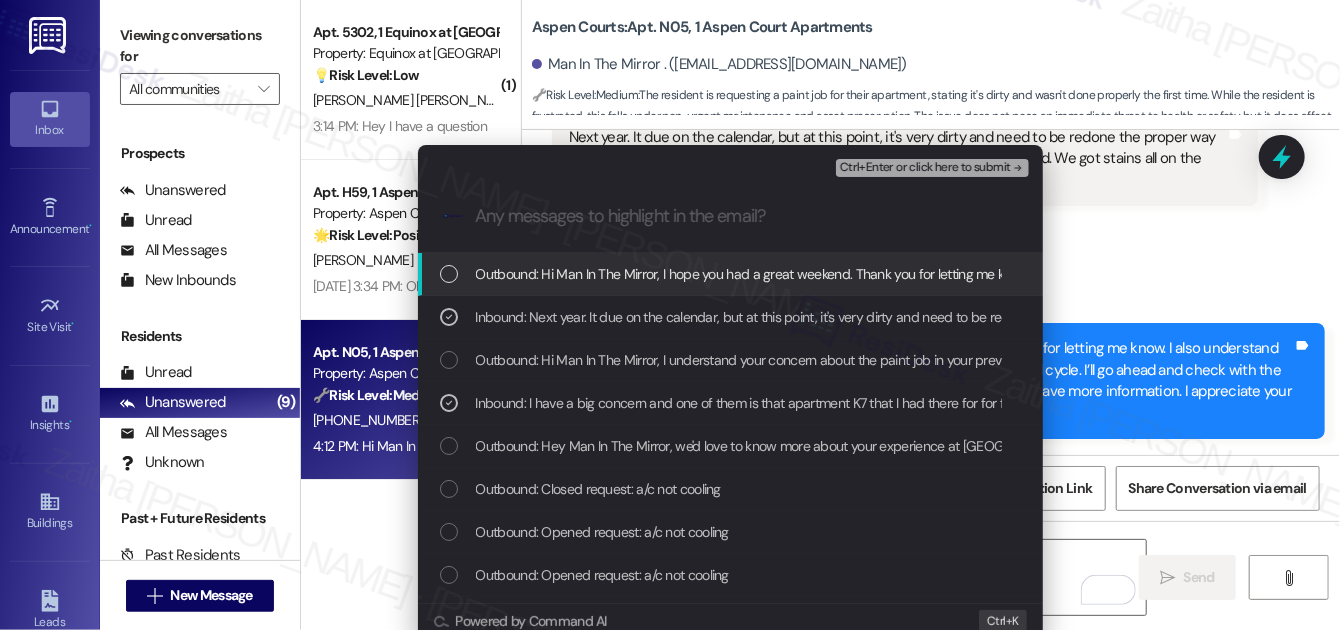 click on "Ctrl+Enter or click here to submit" at bounding box center (925, 168) 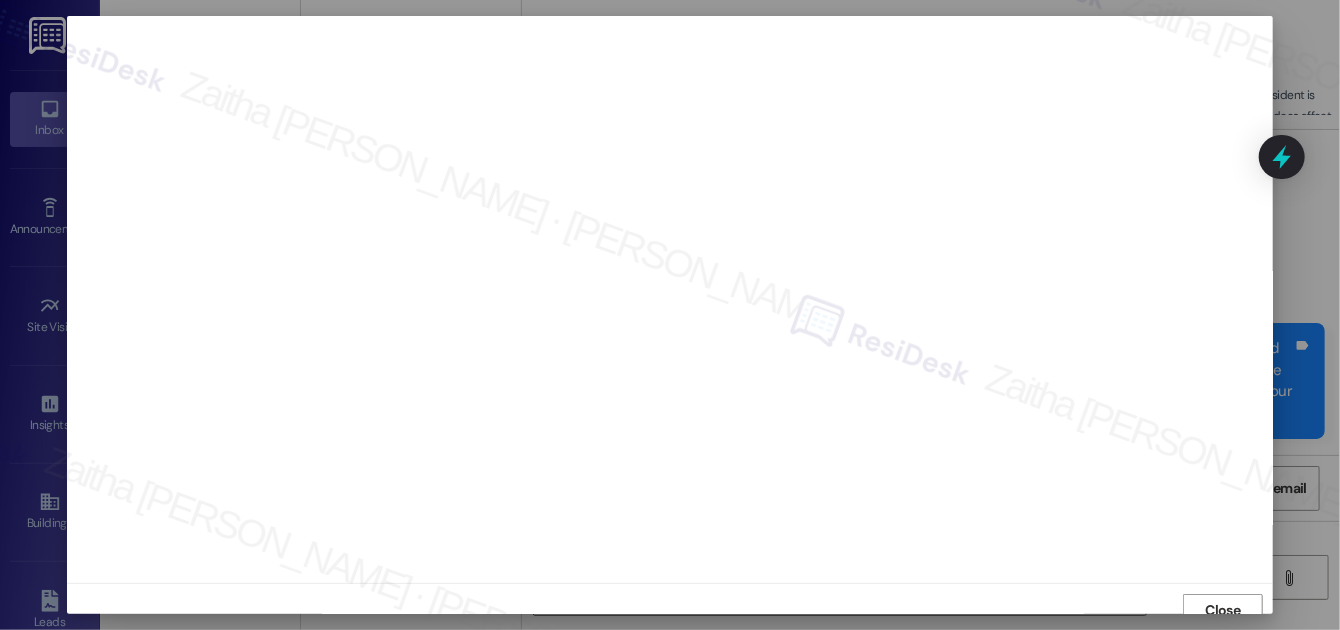 scroll, scrollTop: 21, scrollLeft: 0, axis: vertical 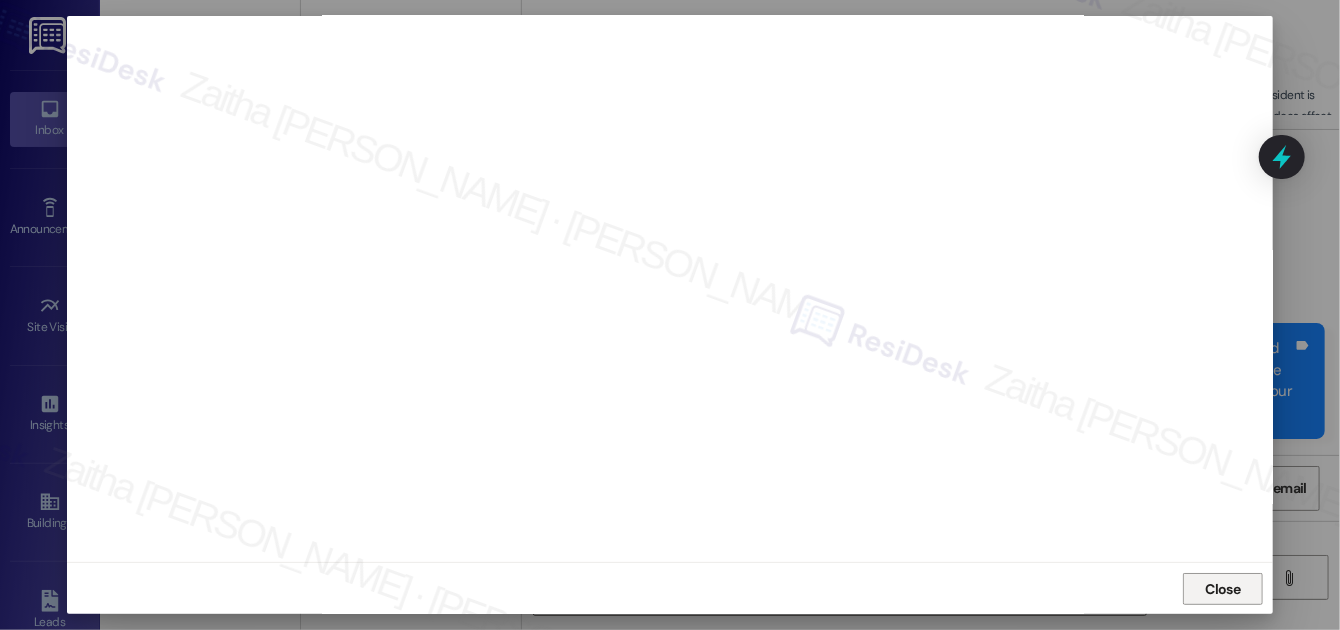click on "Close" at bounding box center [1223, 589] 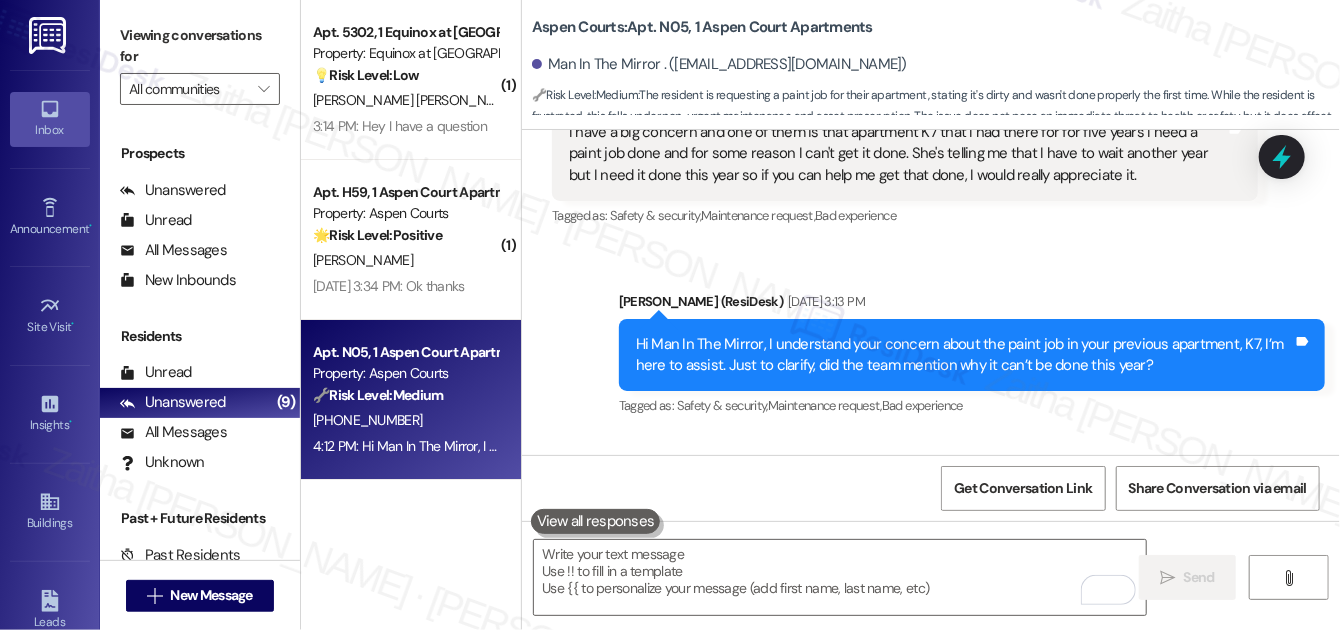scroll, scrollTop: 9297, scrollLeft: 0, axis: vertical 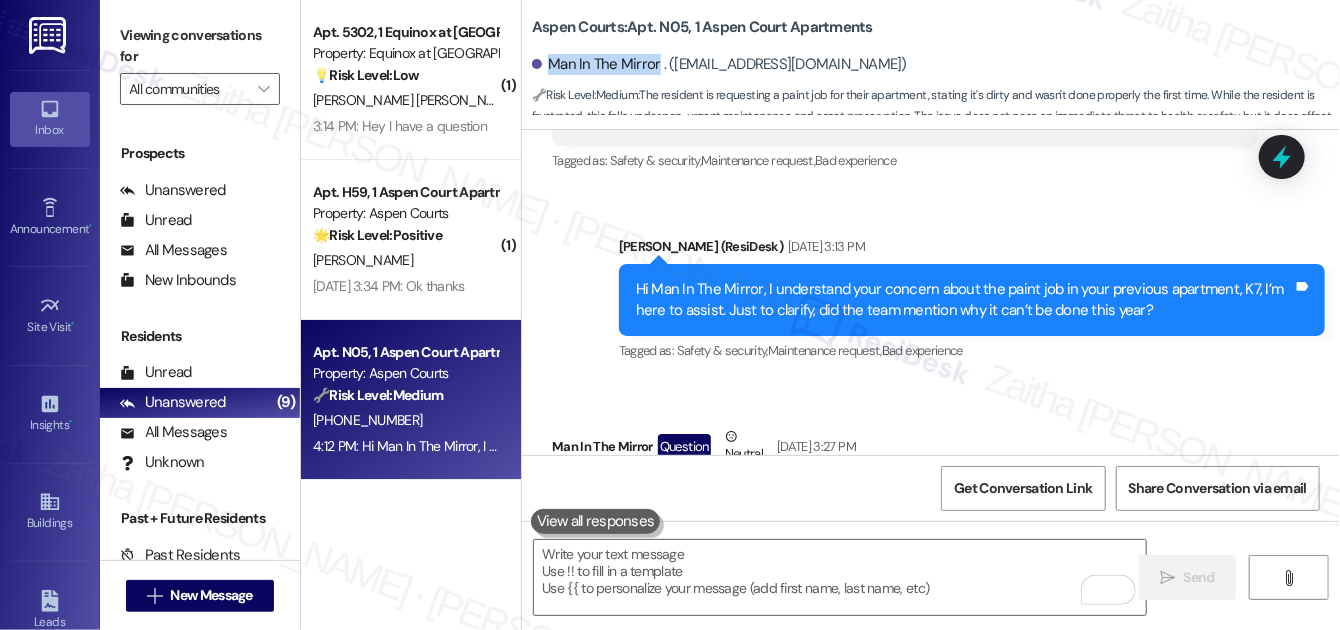 drag, startPoint x: 546, startPoint y: 60, endPoint x: 653, endPoint y: 52, distance: 107.298645 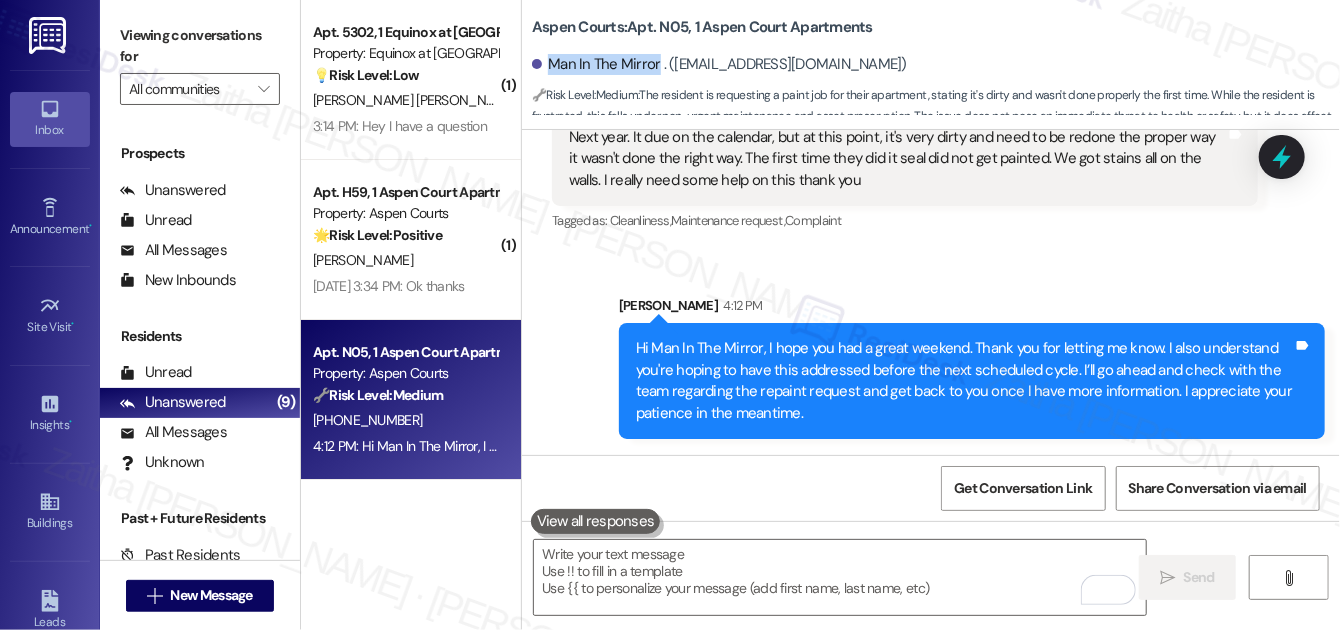 scroll, scrollTop: 9661, scrollLeft: 0, axis: vertical 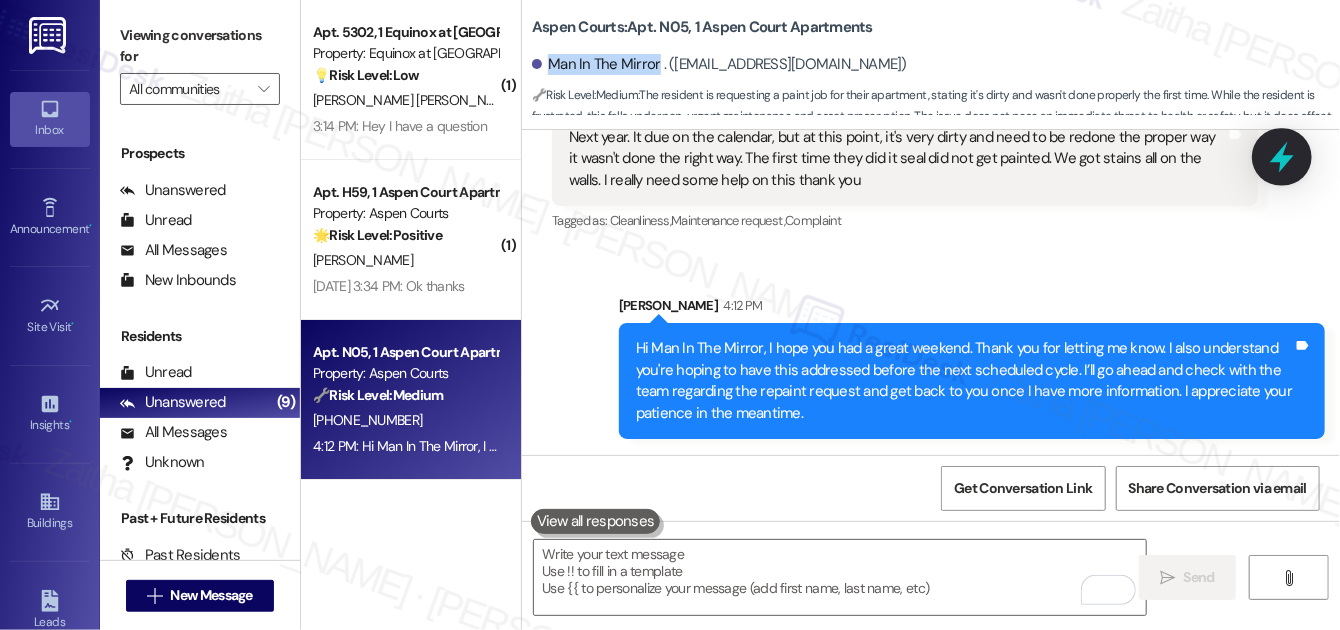 click 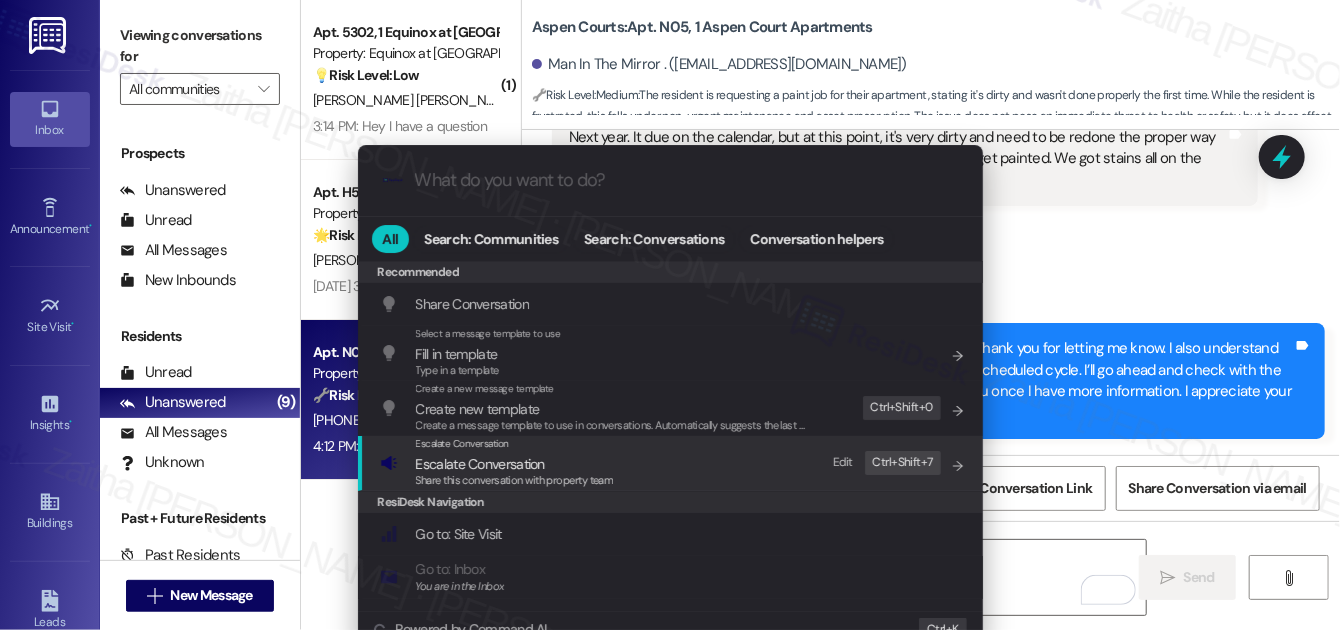 click on "Escalate Conversation" at bounding box center (480, 464) 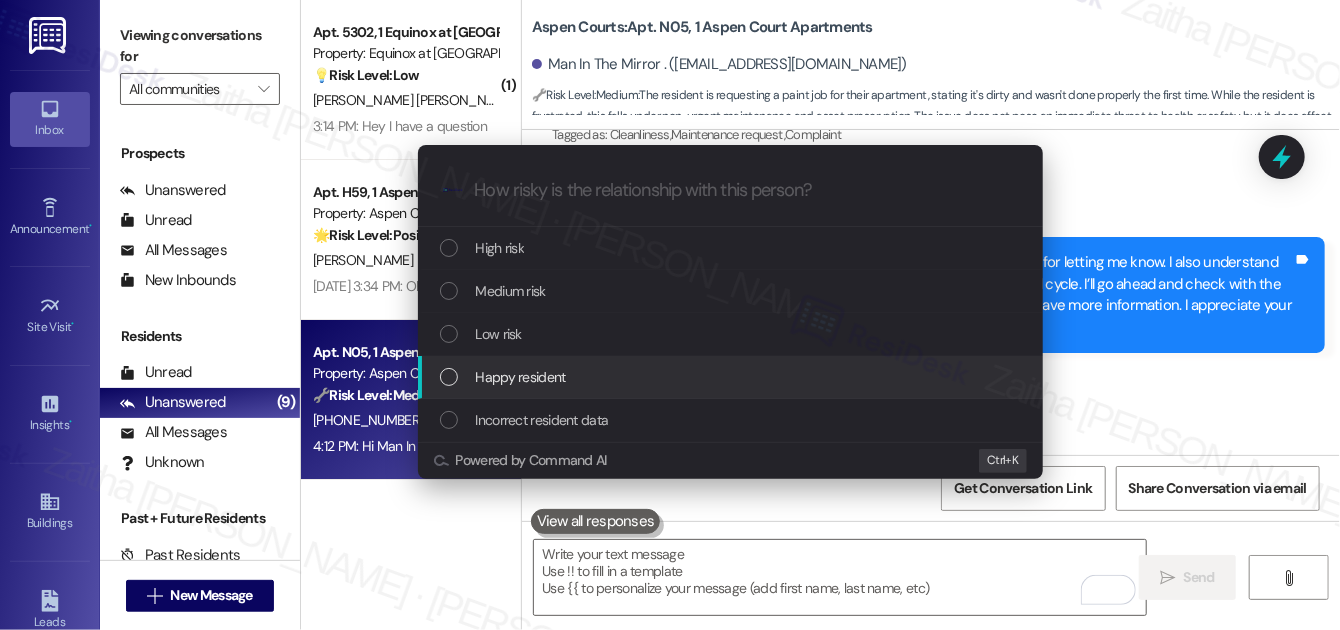 scroll, scrollTop: 9800, scrollLeft: 0, axis: vertical 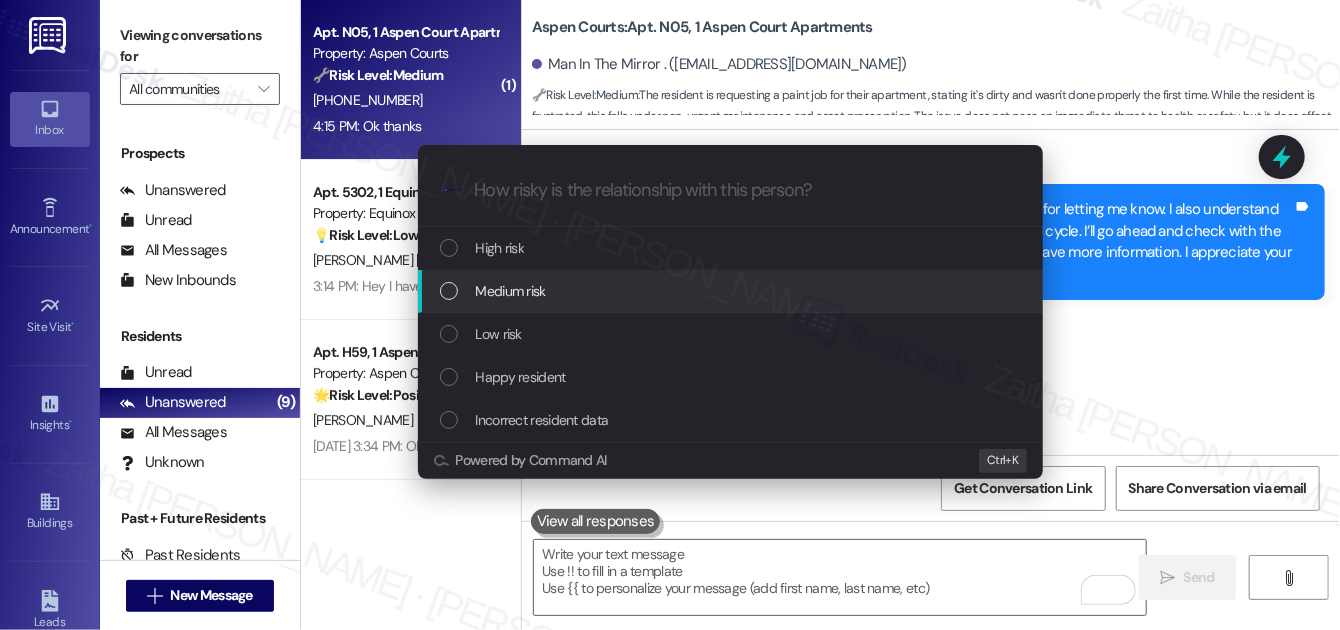 click on "Escalate Conversation How risky is the relationship with this person? Topics (e.g. broken fridge, delayed service) Any messages to highlight in the email? .cls-1{fill:#0a055f;}.cls-2{fill:#0cc4c4;} resideskLogoBlueOrange High risk Medium risk Low risk Happy resident Incorrect resident data Powered by Command AI Ctrl+ K" at bounding box center [670, 315] 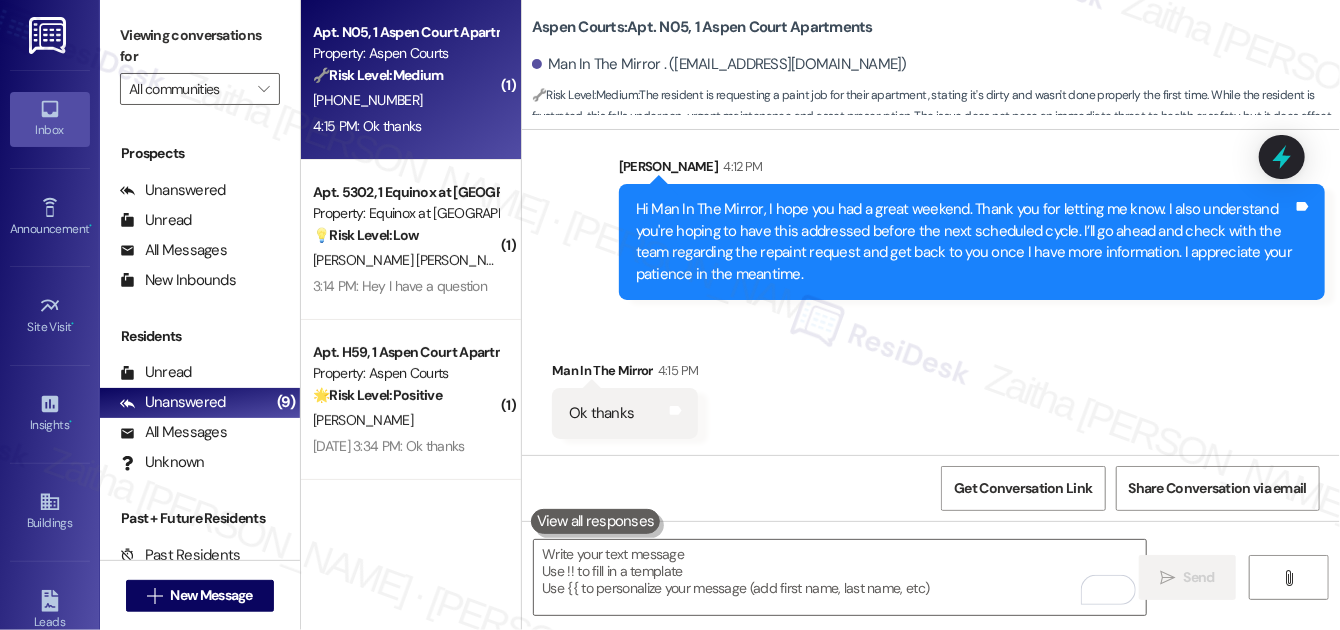 scroll, scrollTop: 9800, scrollLeft: 0, axis: vertical 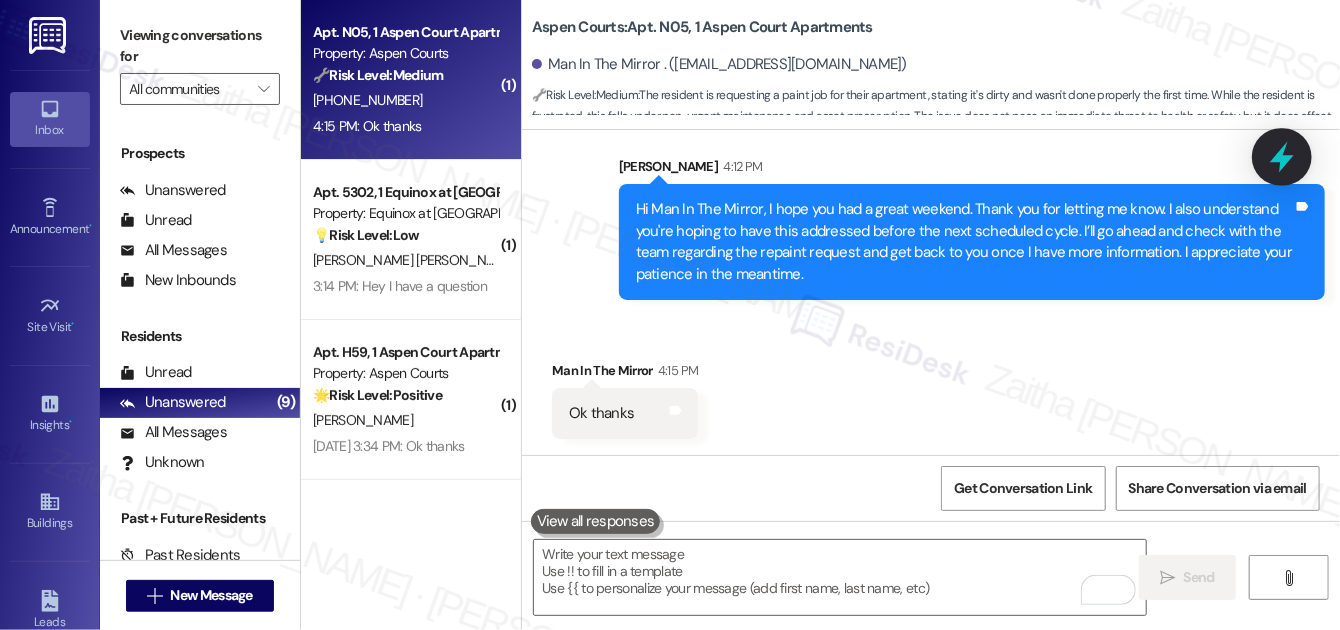 click 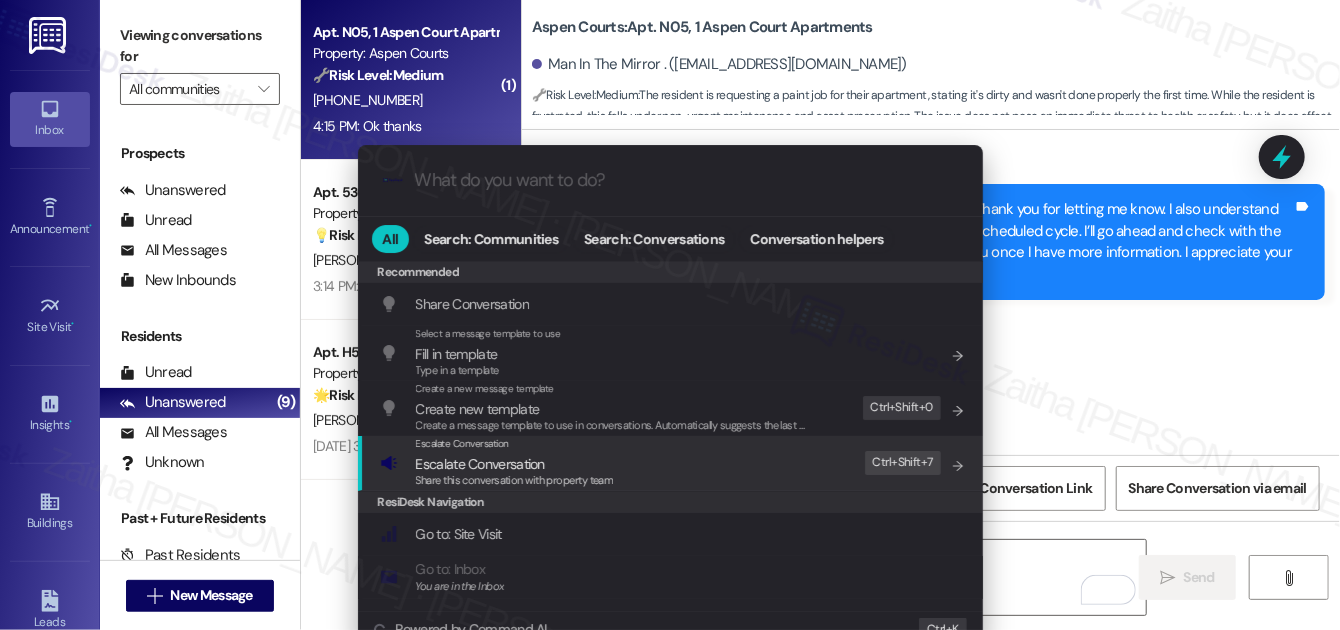 click on ".cls-1{fill:#0a055f;}.cls-2{fill:#0cc4c4;} resideskLogoBlueOrange All Search: Communities Search: Conversations Conversation helpers Recommended Recommended Share Conversation Add shortcut Select a message template to use Fill in template Type in a template Add shortcut Create a new message template Create new template Create a message template to use in conversations. Automatically suggests the last message you sent. Edit Ctrl+ Shift+ 0 Escalate Conversation Escalate Conversation Share this conversation with property team Edit Ctrl+ Shift+ 7 ResiDesk Navigation Go to: Site Visit Add shortcut Go to: Inbox You are in the Inbox Add shortcut Go to: Settings Add shortcut Go to: Message Templates Add shortcut Go to: Buildings Add shortcut Help Getting Started: What you can do with ResiDesk Add shortcut Settings Powered by Command AI Ctrl+ K" at bounding box center [670, 315] 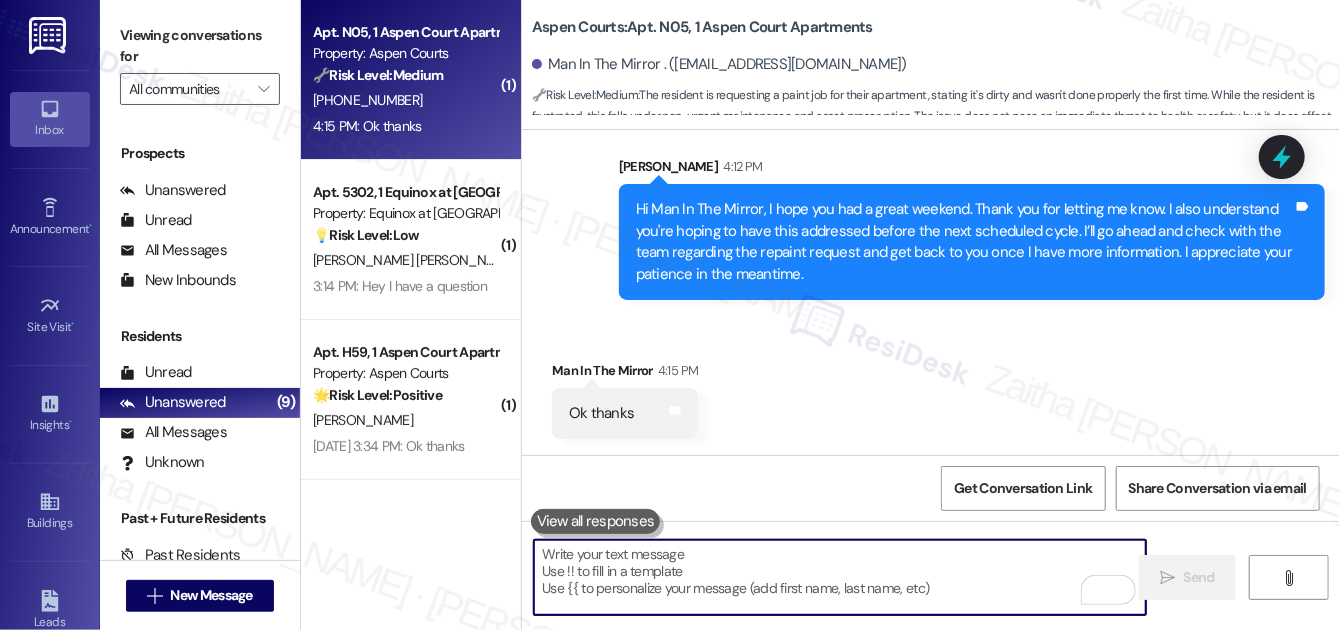 click at bounding box center (840, 577) 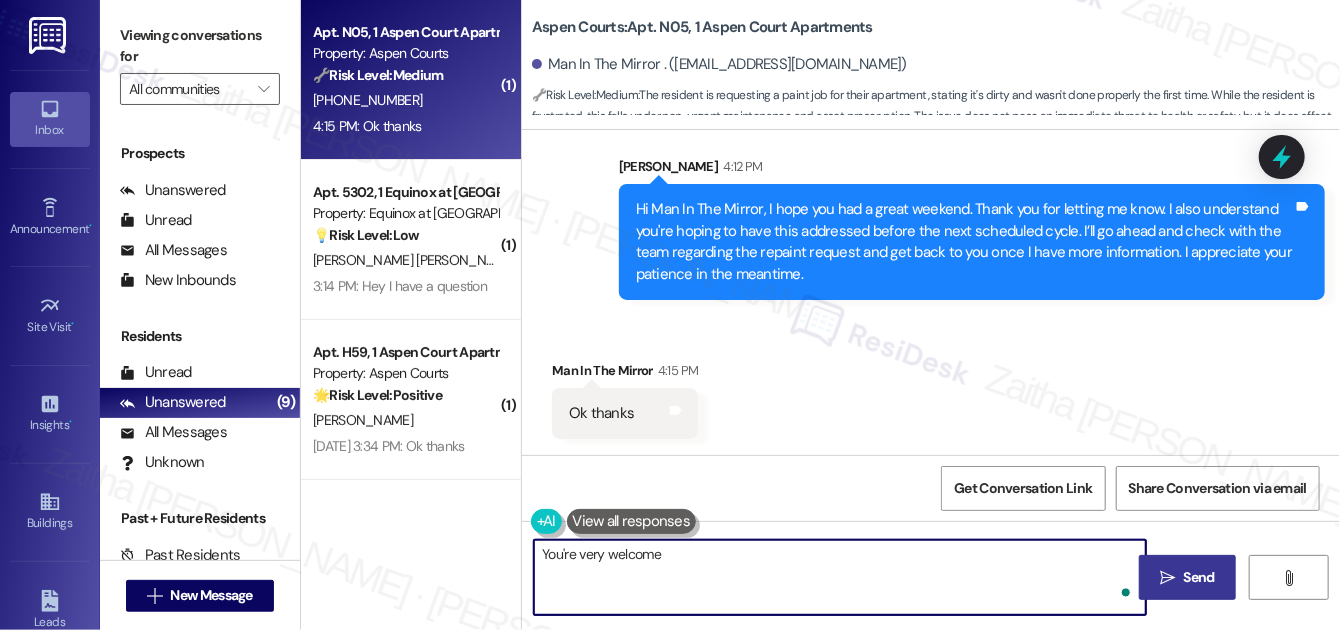 type on "You're very welcome!" 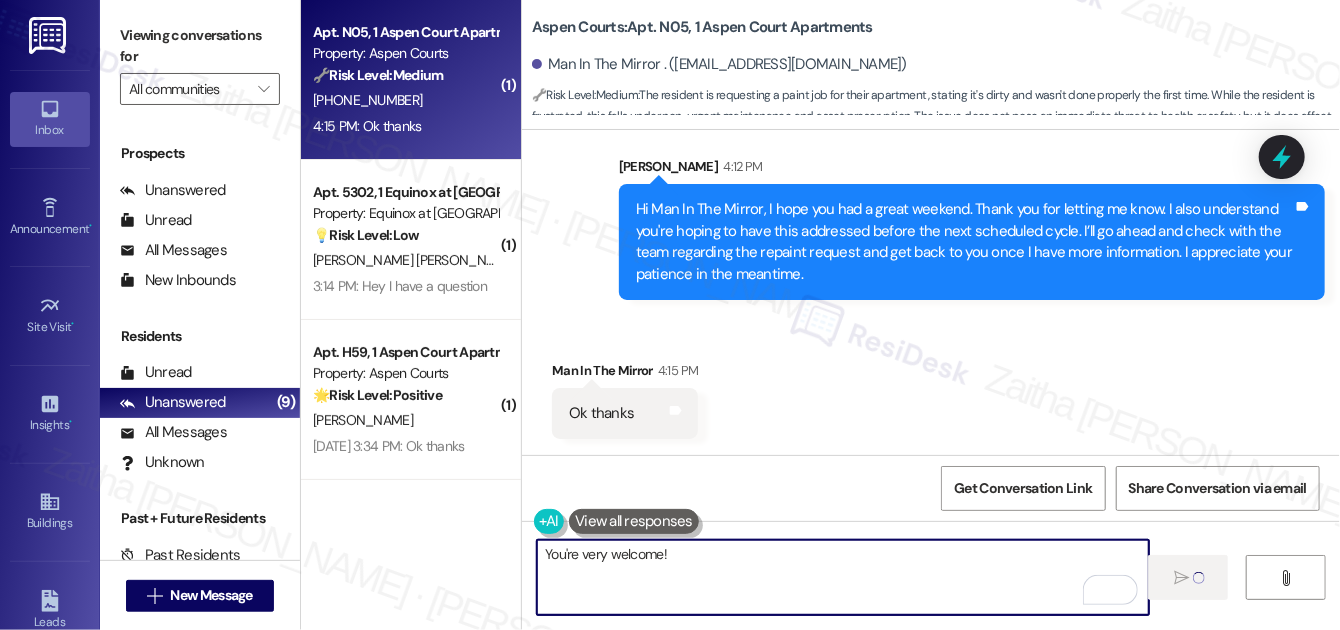 type 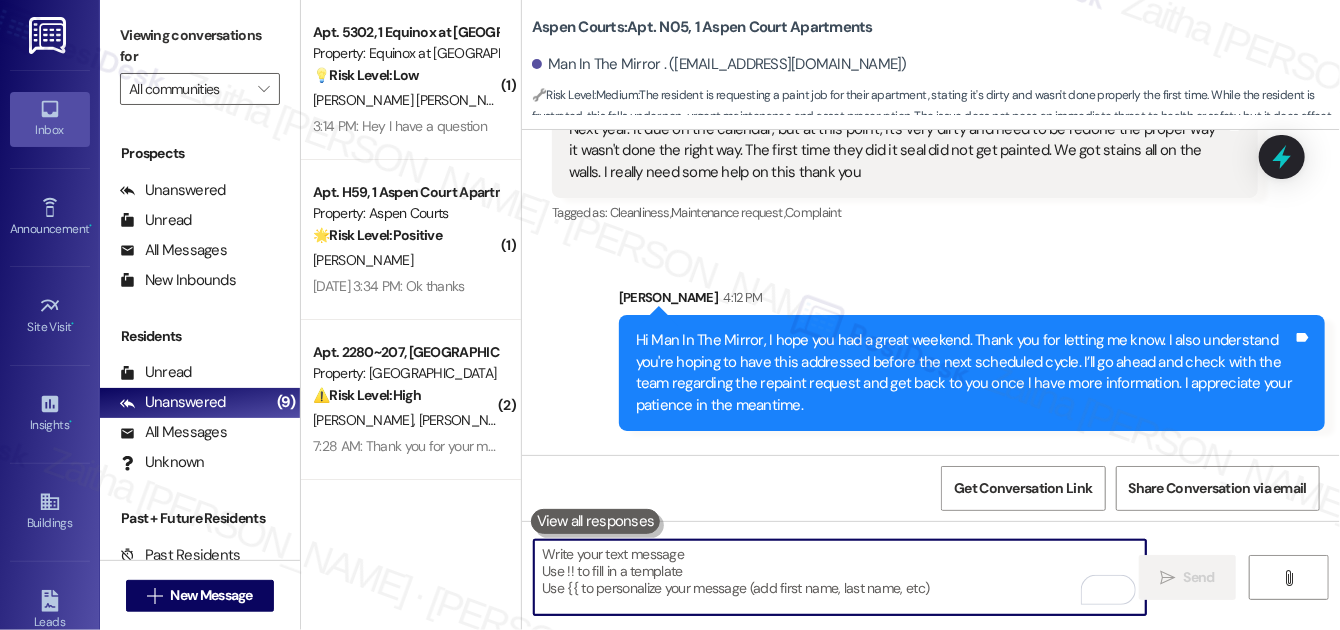 scroll, scrollTop: 9667, scrollLeft: 0, axis: vertical 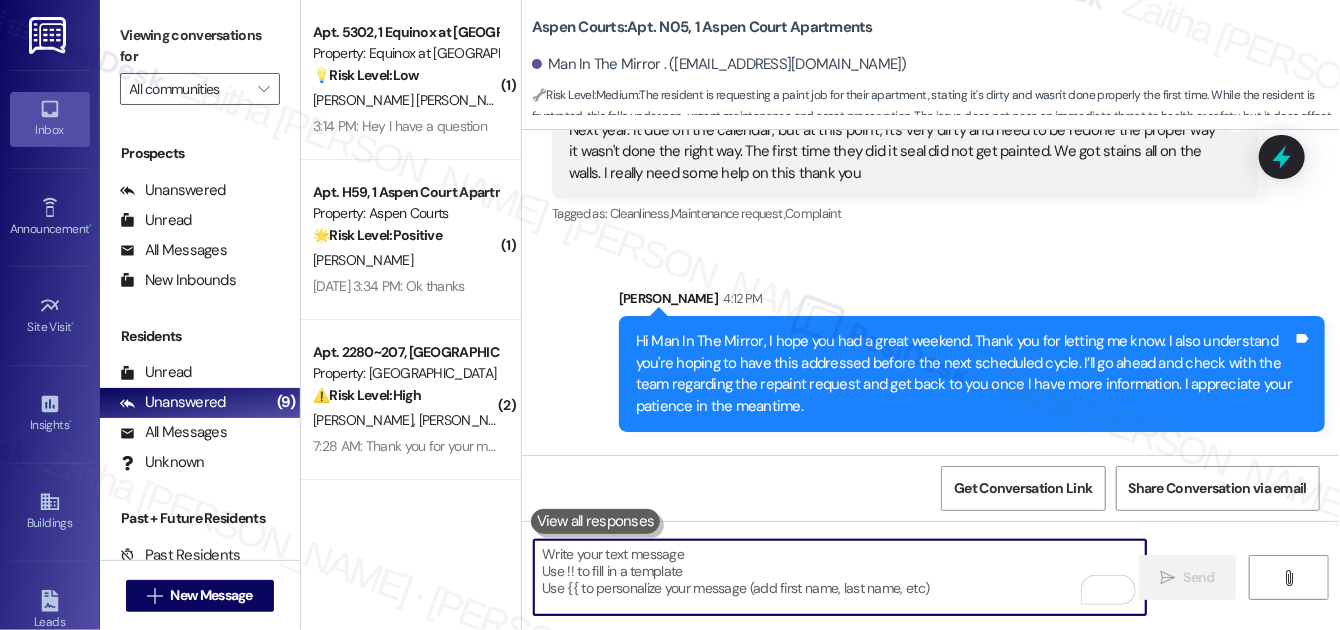 click 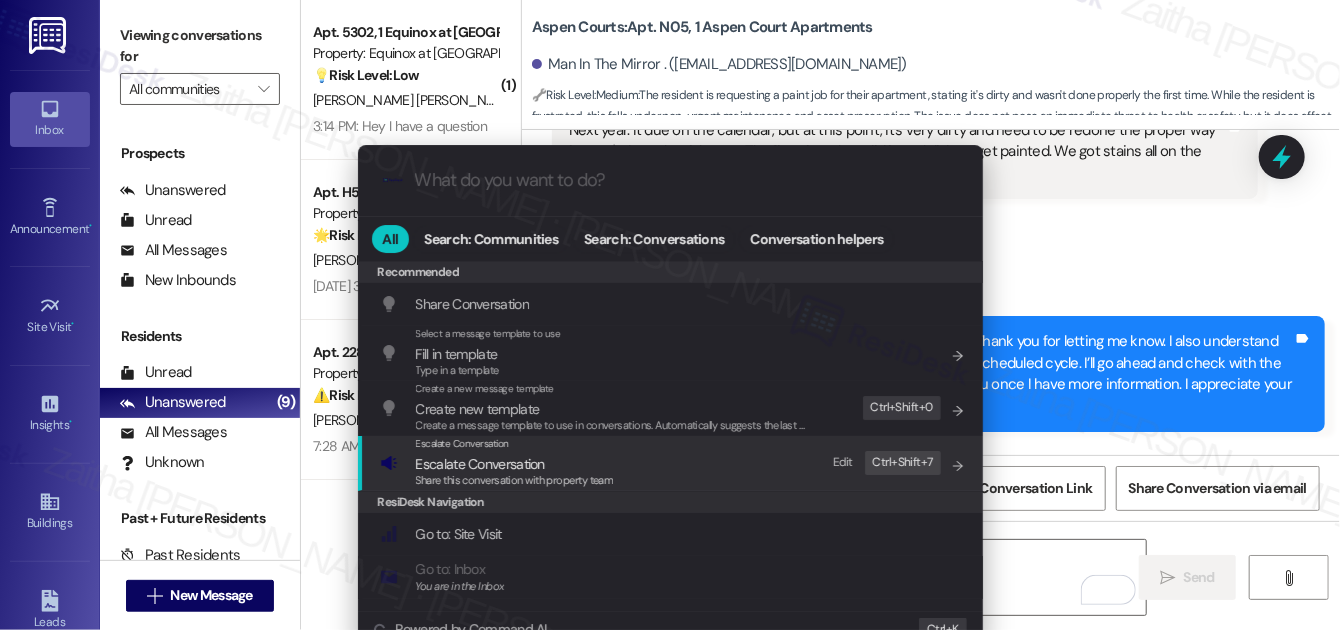 click on "Escalate Conversation" at bounding box center [463, 443] 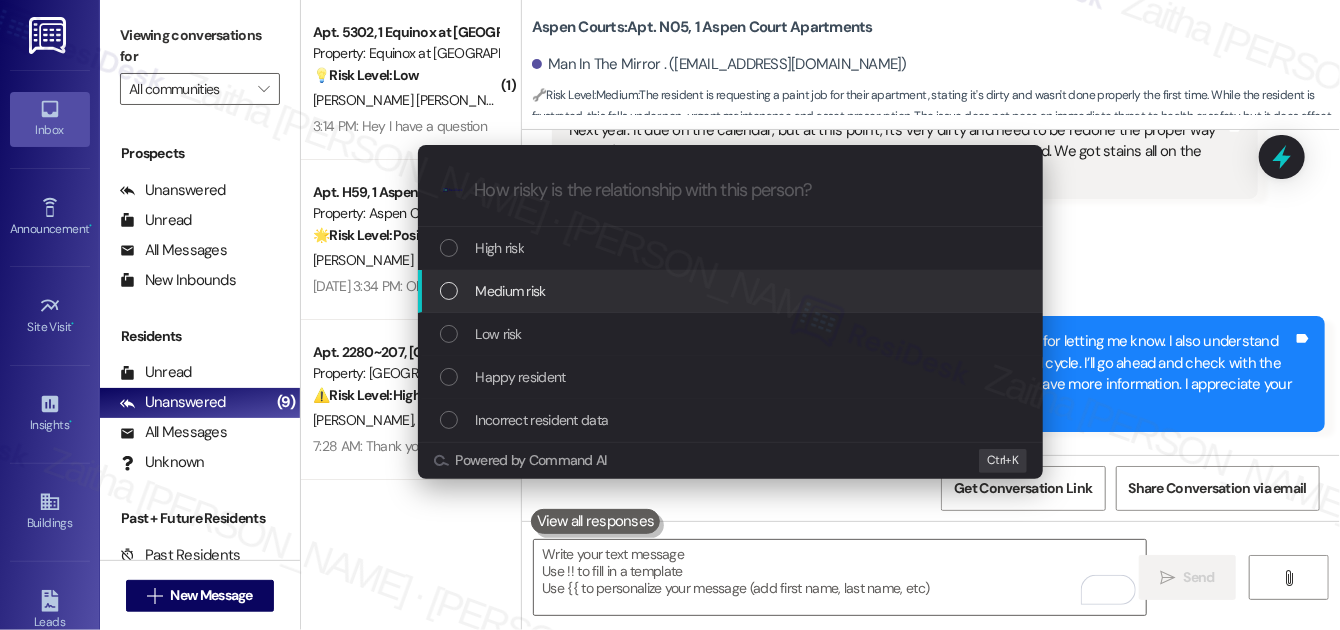 click on "Escalate Conversation How risky is the relationship with this person? Topics (e.g. broken fridge, delayed service) Any messages to highlight in the email? .cls-1{fill:#0a055f;}.cls-2{fill:#0cc4c4;} resideskLogoBlueOrange High risk Medium risk Low risk Happy resident Incorrect resident data Powered by Command AI Ctrl+ K" at bounding box center [670, 315] 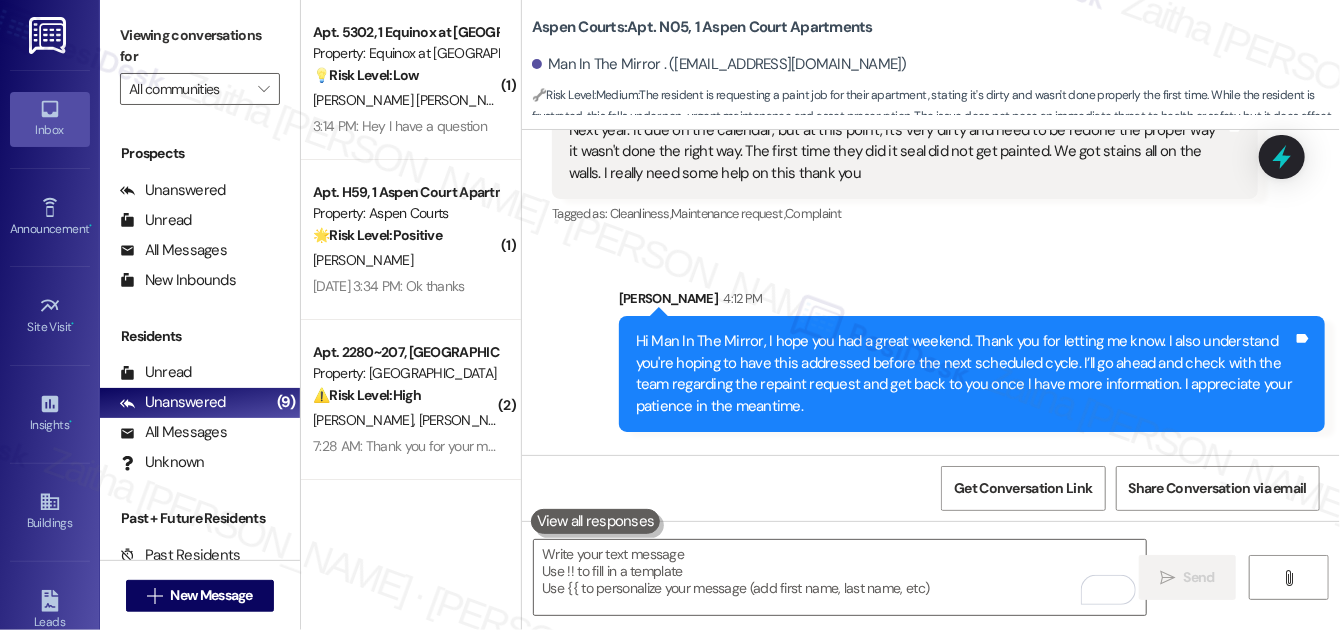 drag, startPoint x: 1265, startPoint y: 156, endPoint x: 1256, endPoint y: 167, distance: 14.21267 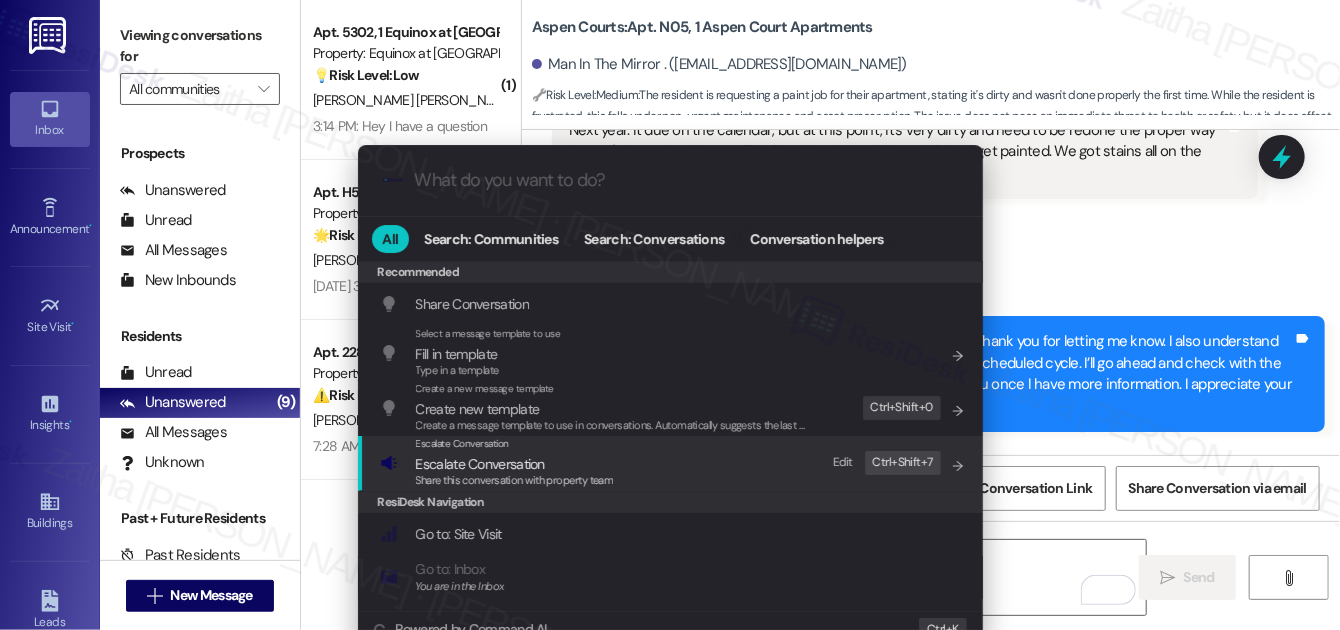 click on "Escalate Conversation" at bounding box center [480, 464] 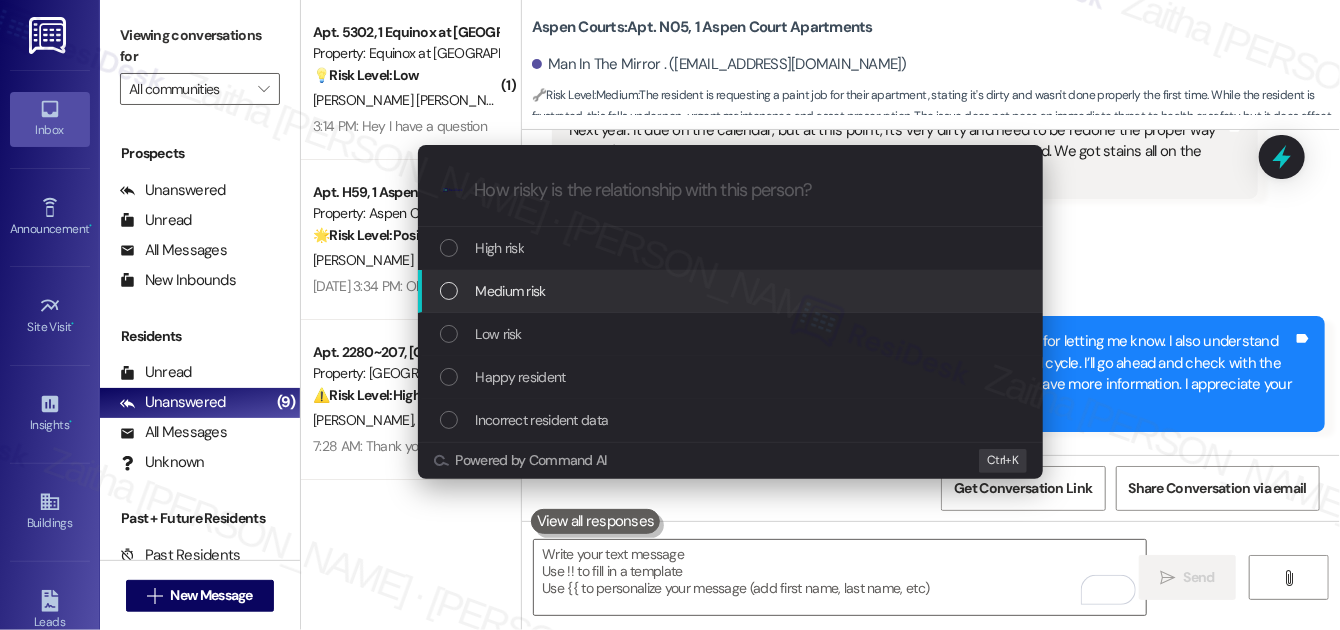 click on "Medium risk" at bounding box center (511, 291) 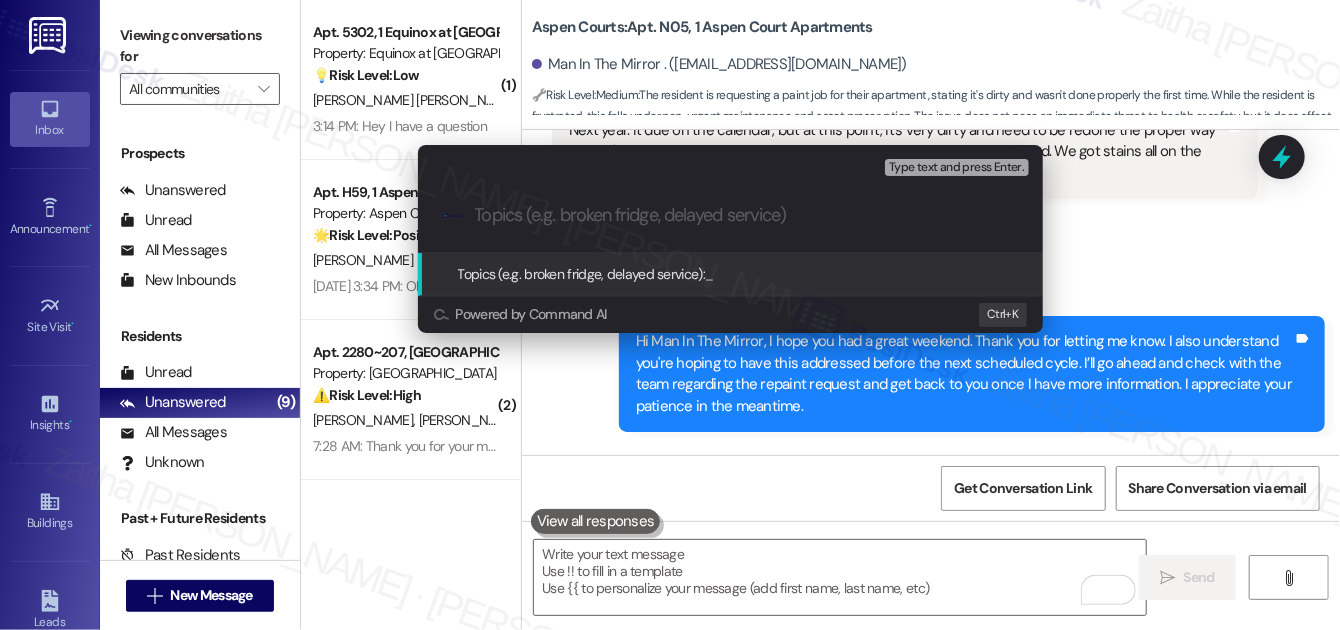 paste on "Man In The Mirror" 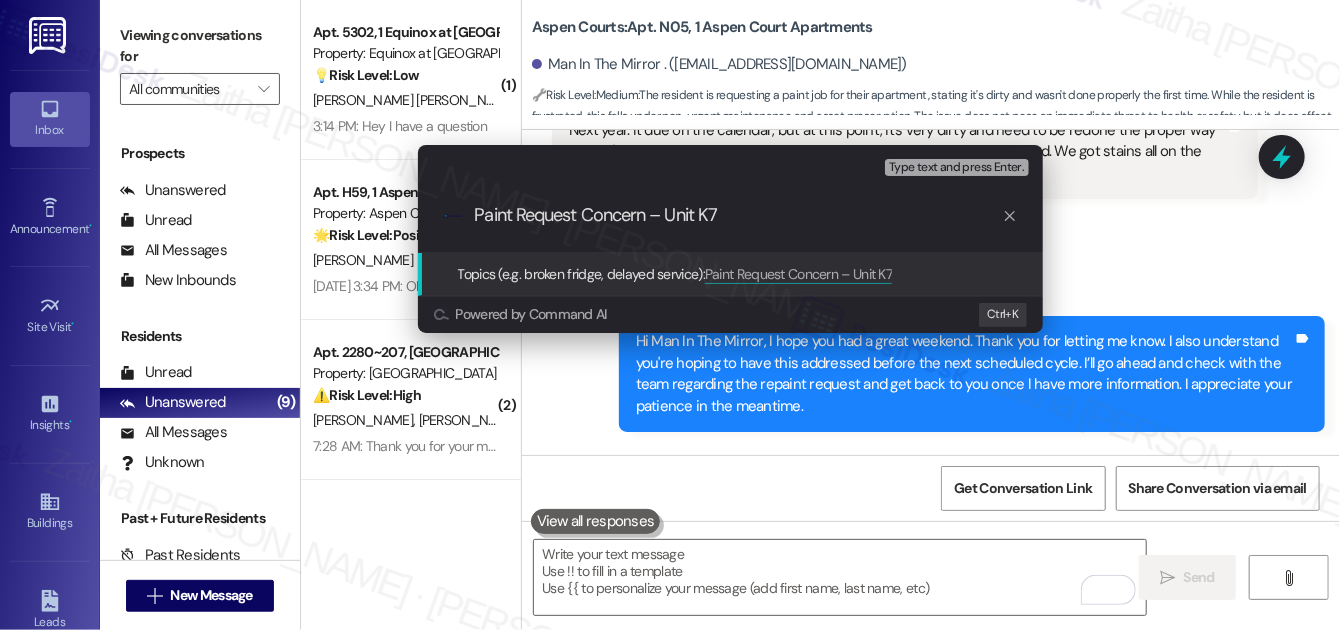 click on "Paint Request Concern – Unit K7" at bounding box center [738, 215] 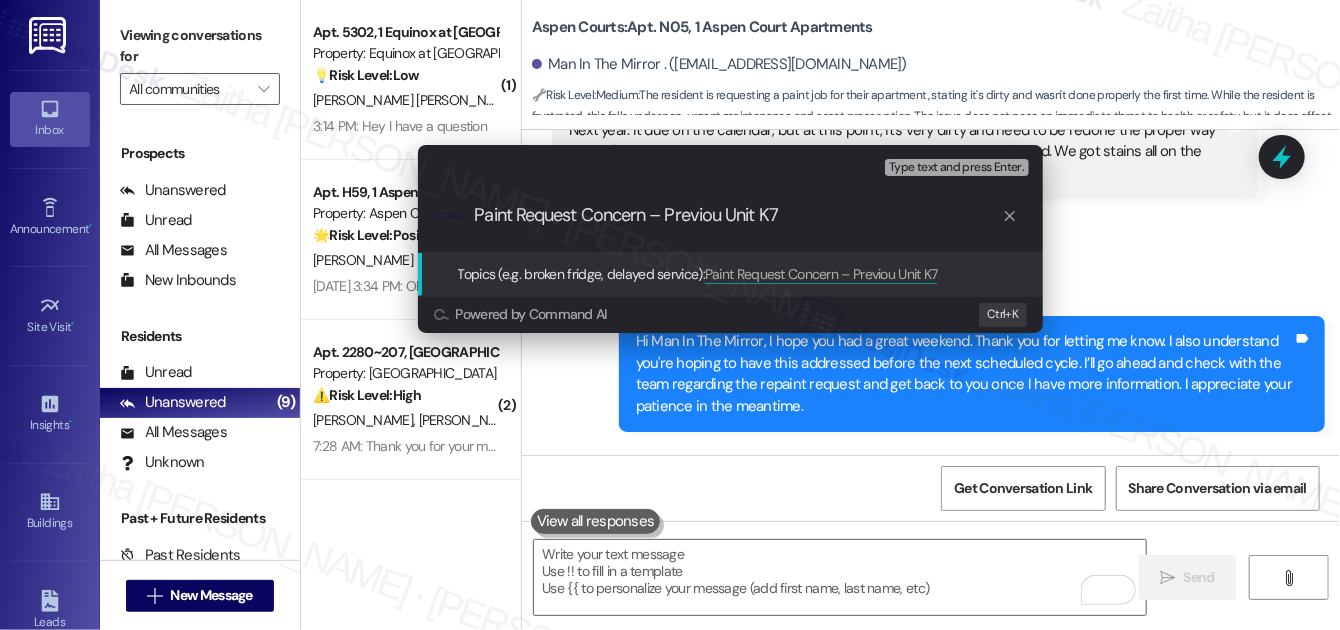 type on "Paint Request Concern – Previous Unit K7" 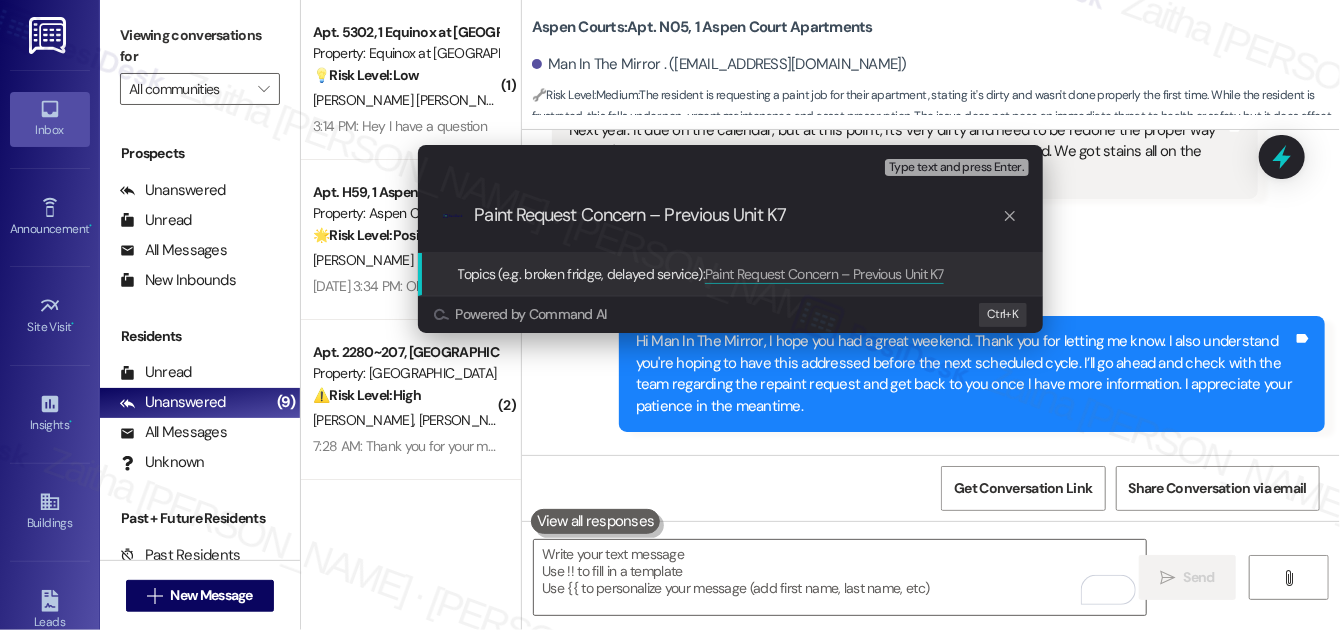 type 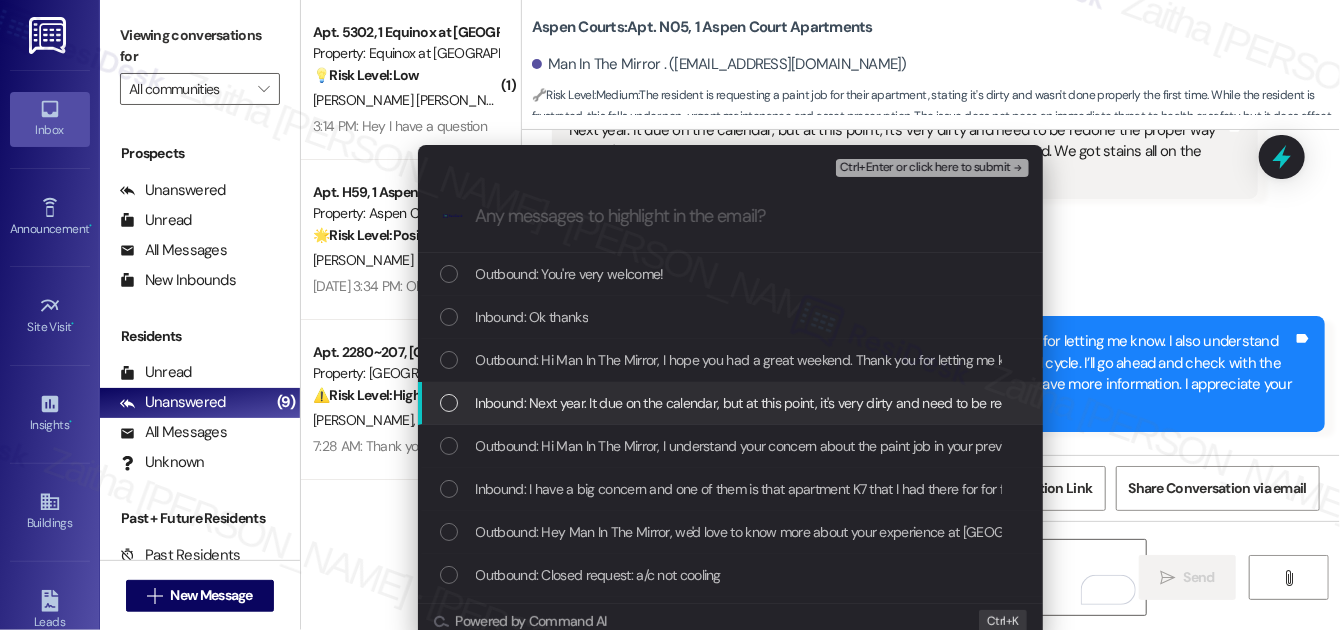 click on "Inbound: Next year. It due on the calendar, but at this point, it's very dirty and need to be redone the proper way it wasn't done the right way. The first time they did it seal did not get painted. We got stains all on the walls. I really need some help on this thank you" at bounding box center [730, 403] 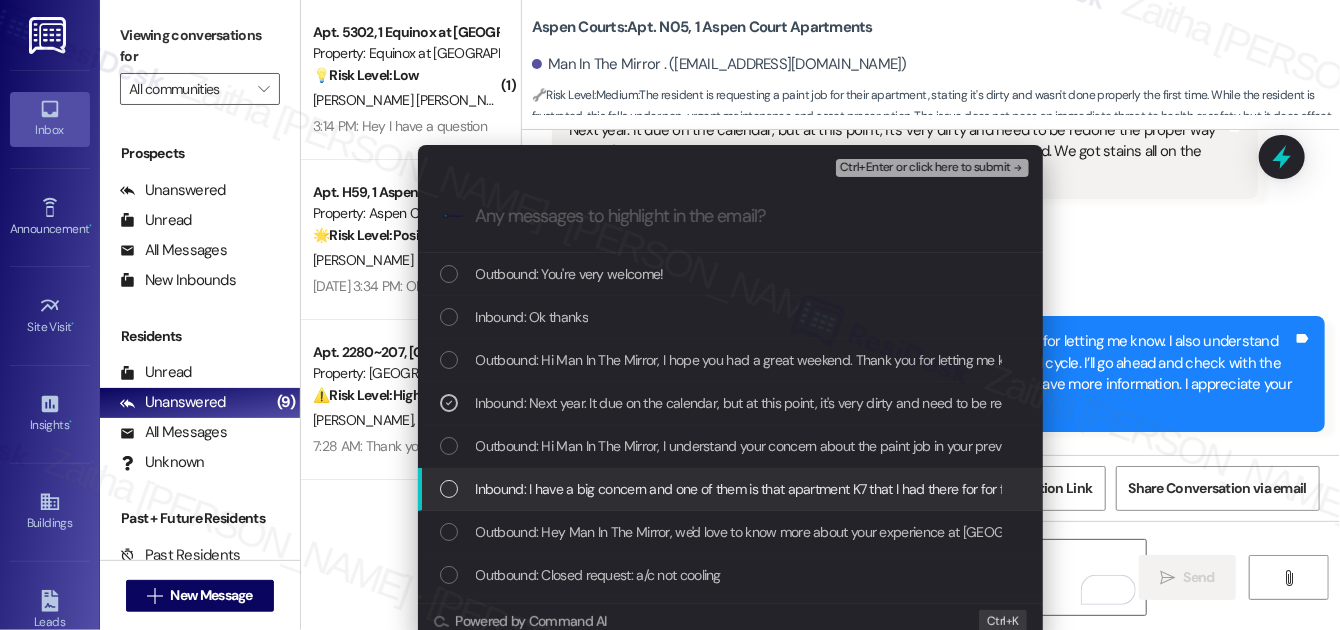 click on "Inbound: I have a big concern and one of them is that apartment K7 that I had there for for five years I need a paint job done and for some reason I can't get it done. She's telling me that I have to wait another year but I need it done this year so if you can help me get that done, I would really appreciate it." at bounding box center [732, 489] 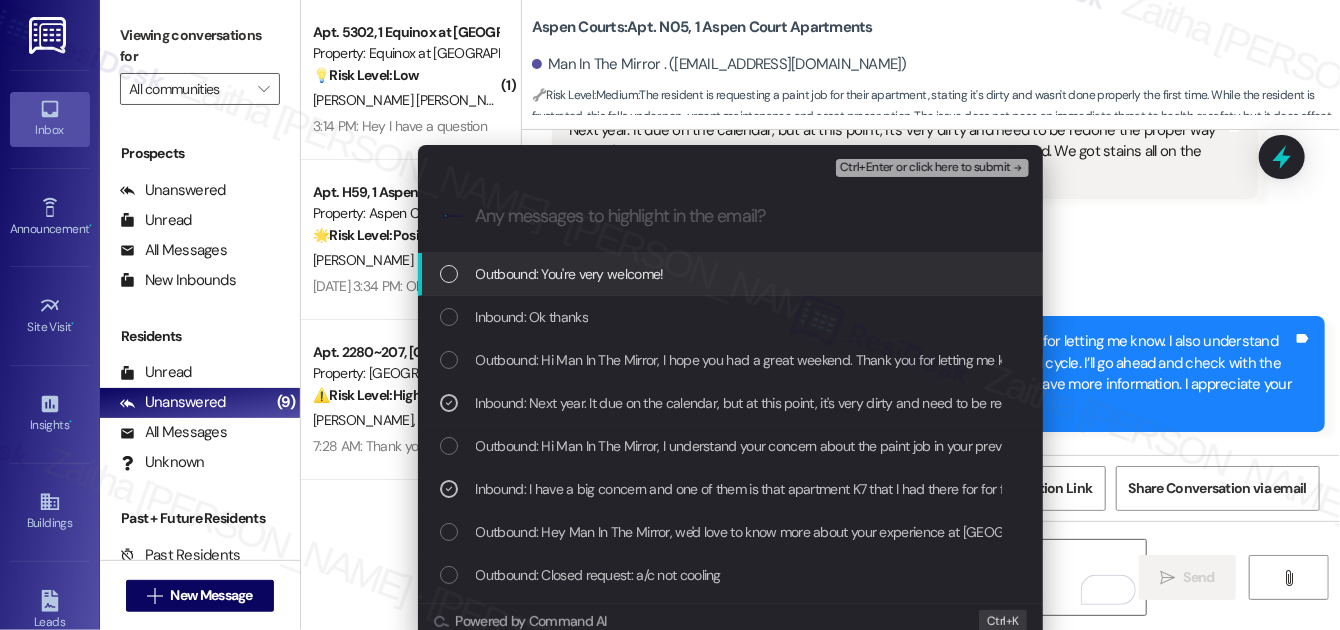 click on "Ctrl+Enter or click here to submit" at bounding box center [925, 168] 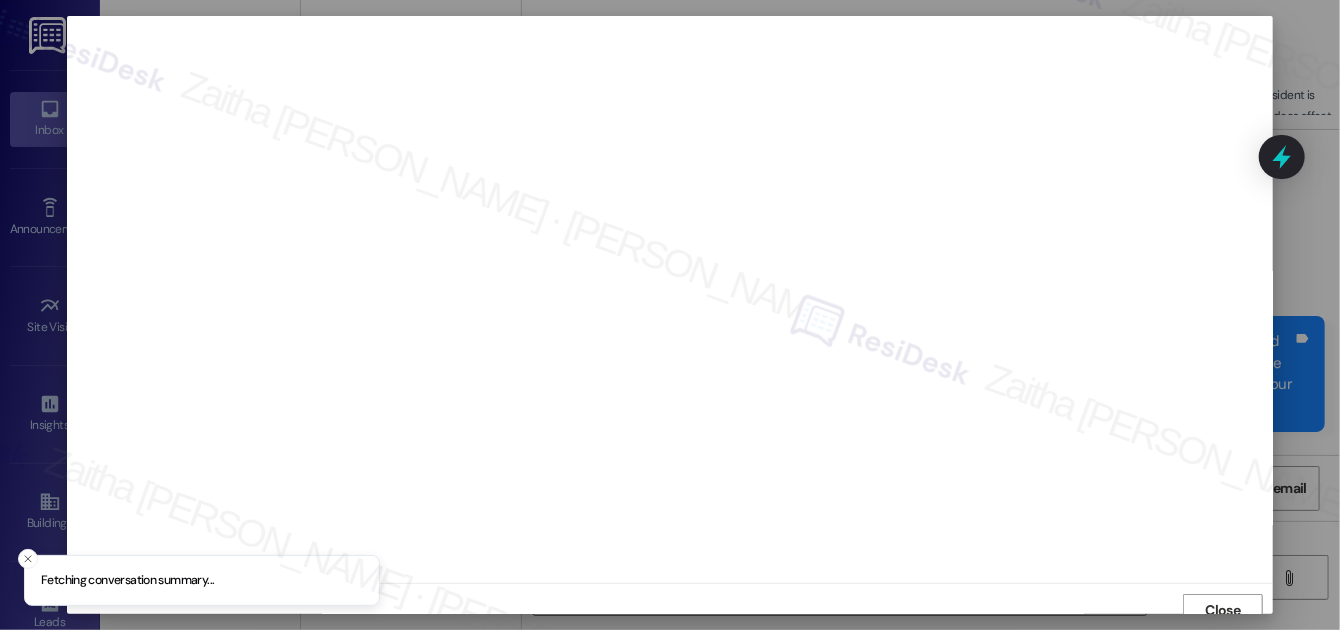 scroll, scrollTop: 11, scrollLeft: 0, axis: vertical 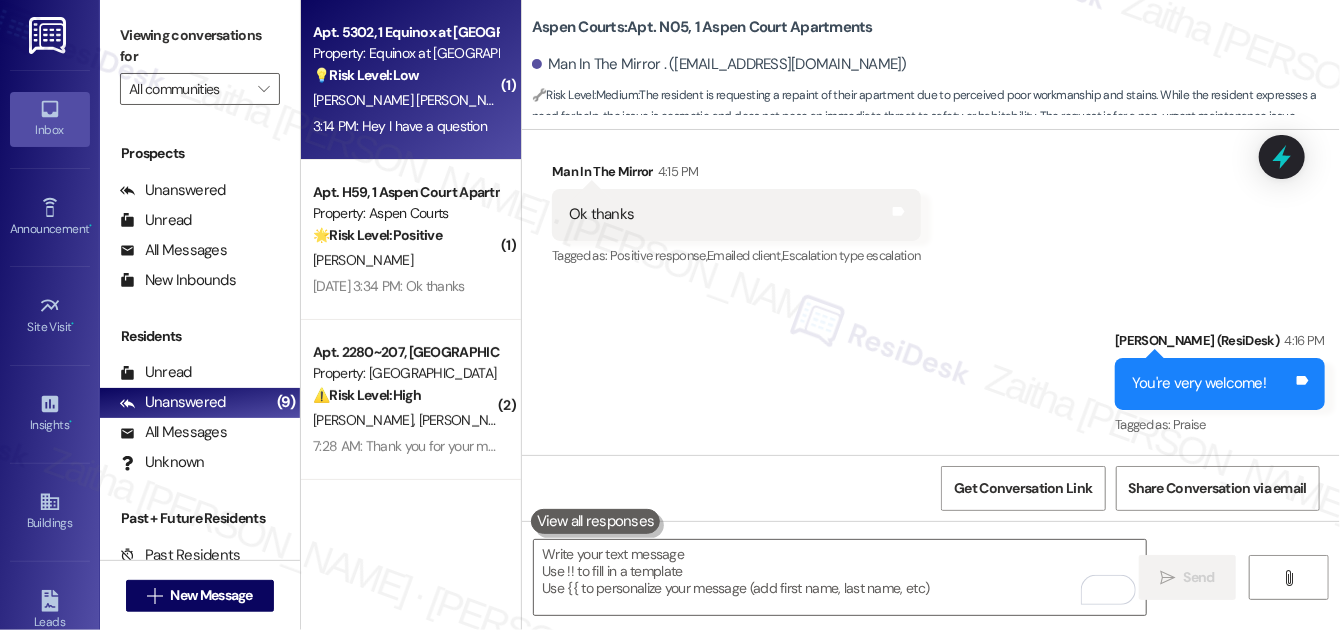 click on "[PERSON_NAME] [PERSON_NAME]" at bounding box center [405, 100] 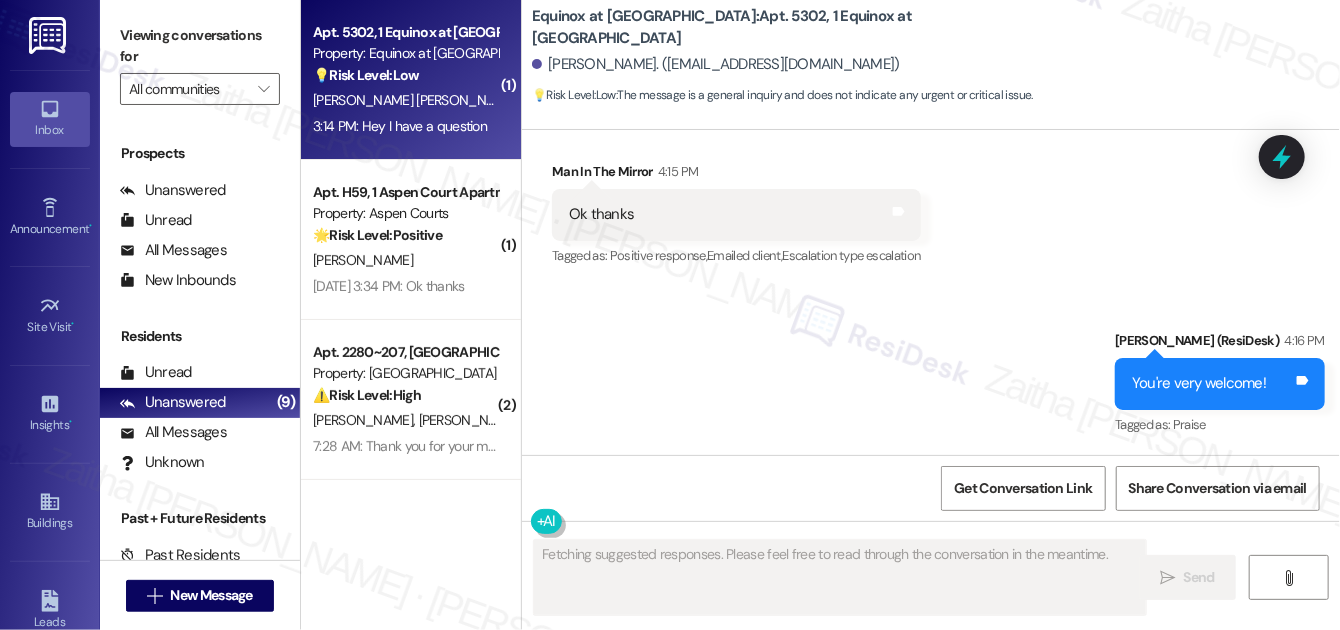 scroll, scrollTop: 7040, scrollLeft: 0, axis: vertical 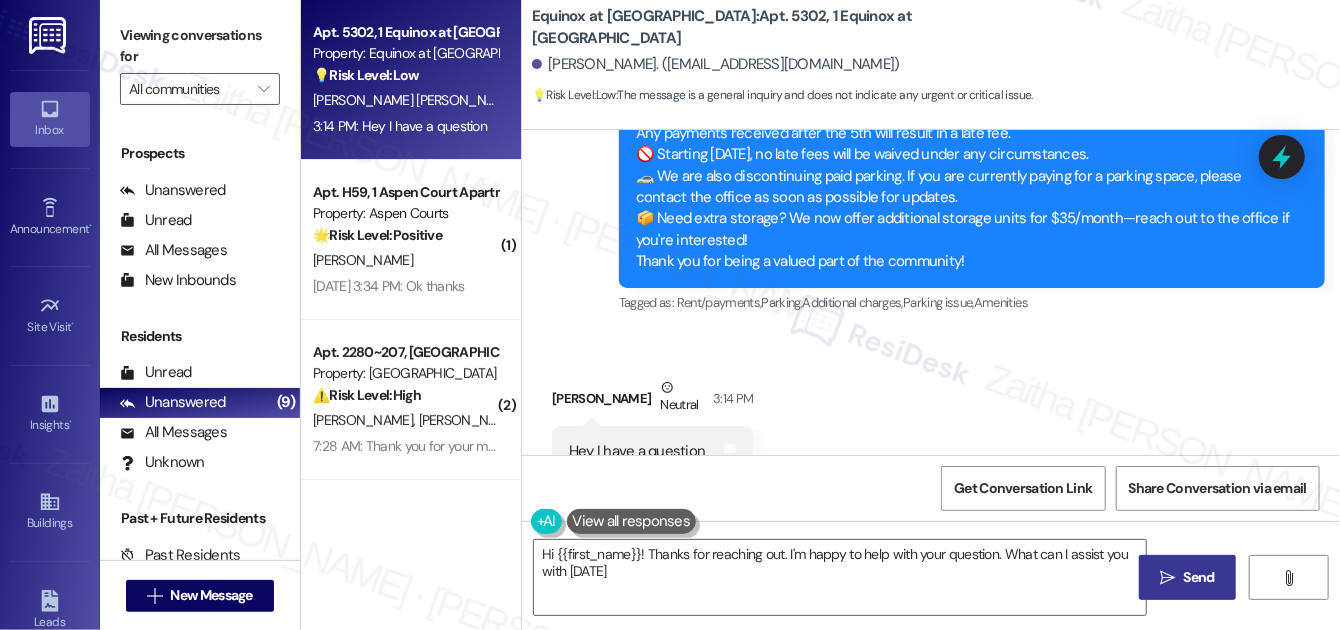 type on "Hi {{first_name}}! Thanks for reaching out. I'm happy to help with your question. What can I assist you with today?" 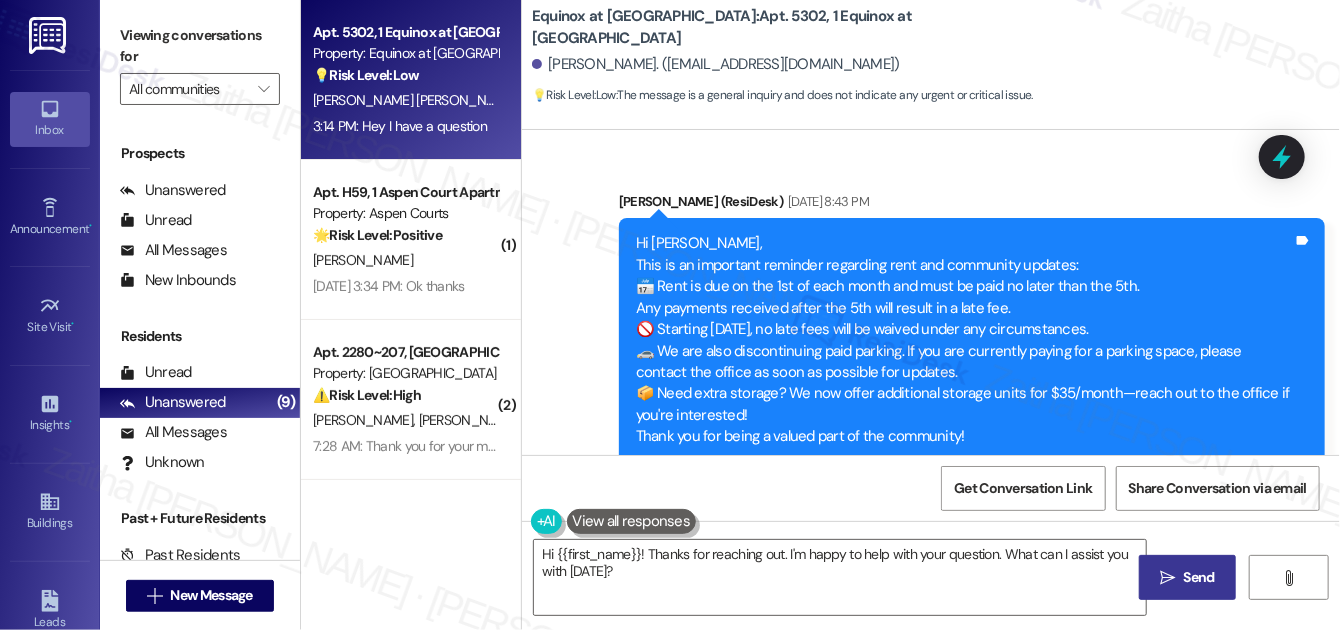 scroll, scrollTop: 7040, scrollLeft: 0, axis: vertical 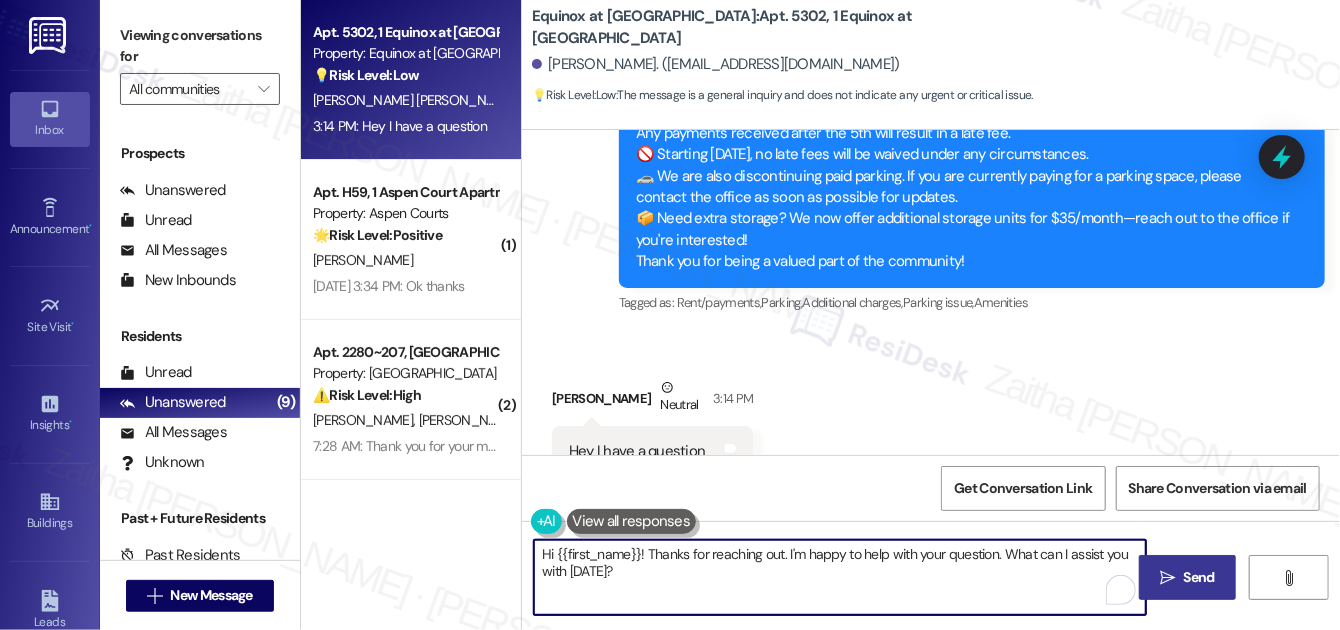 drag, startPoint x: 538, startPoint y: 556, endPoint x: 626, endPoint y: 567, distance: 88.68484 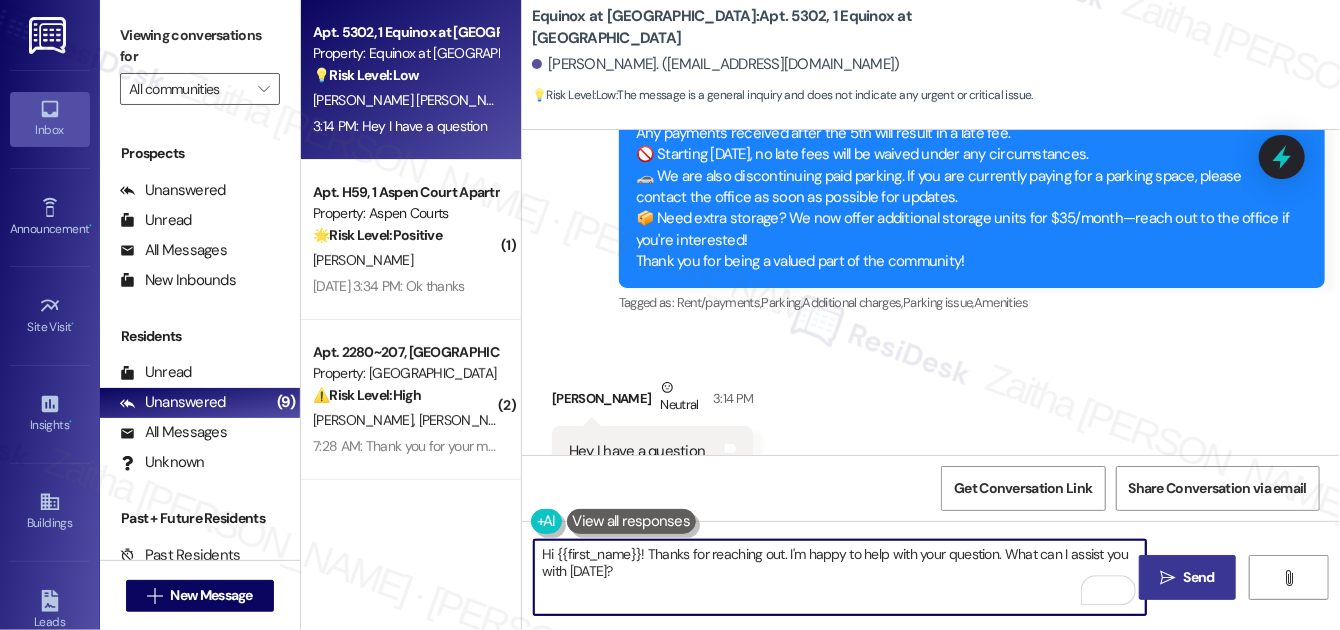 click on "Hi {{first_name}}! Thanks for reaching out. I'm happy to help with your question. What can I assist you with today?" at bounding box center [840, 577] 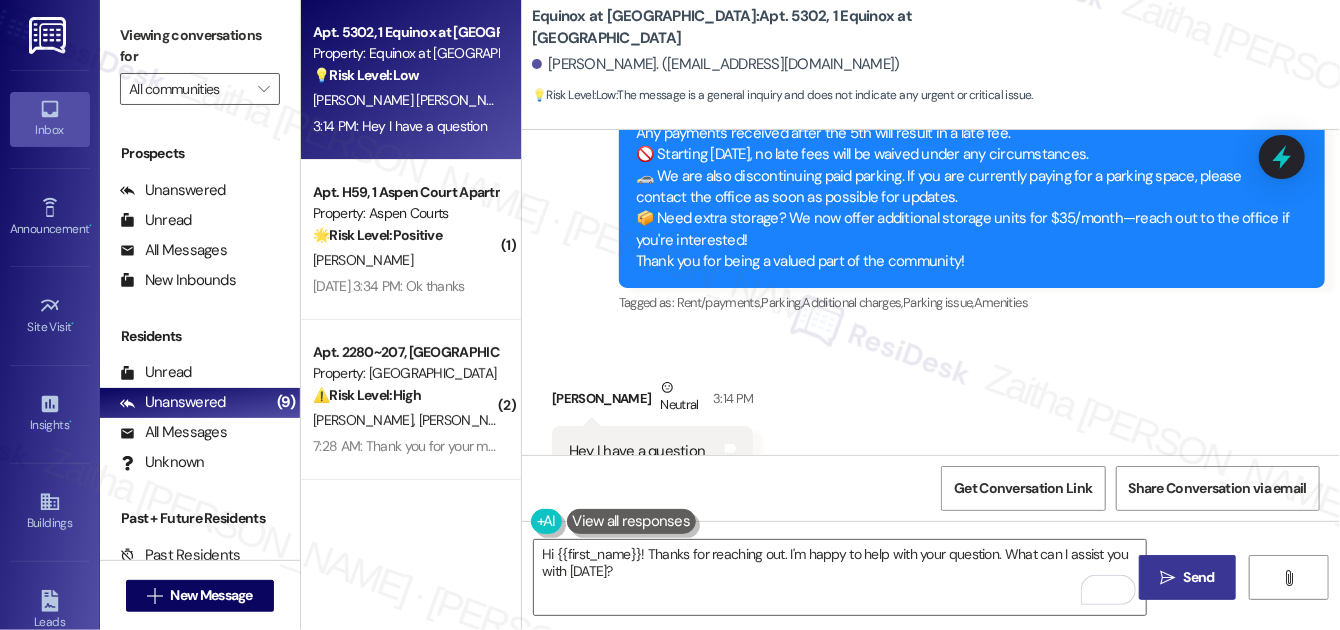 click on " Send" at bounding box center [1187, 577] 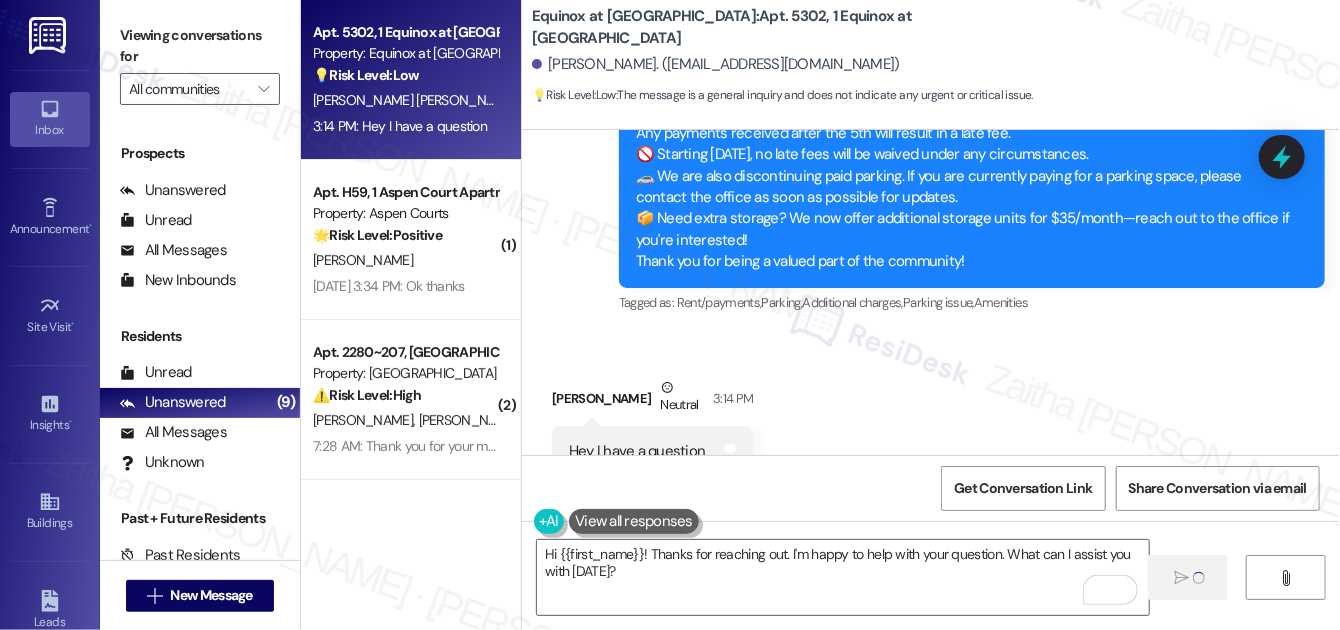 type 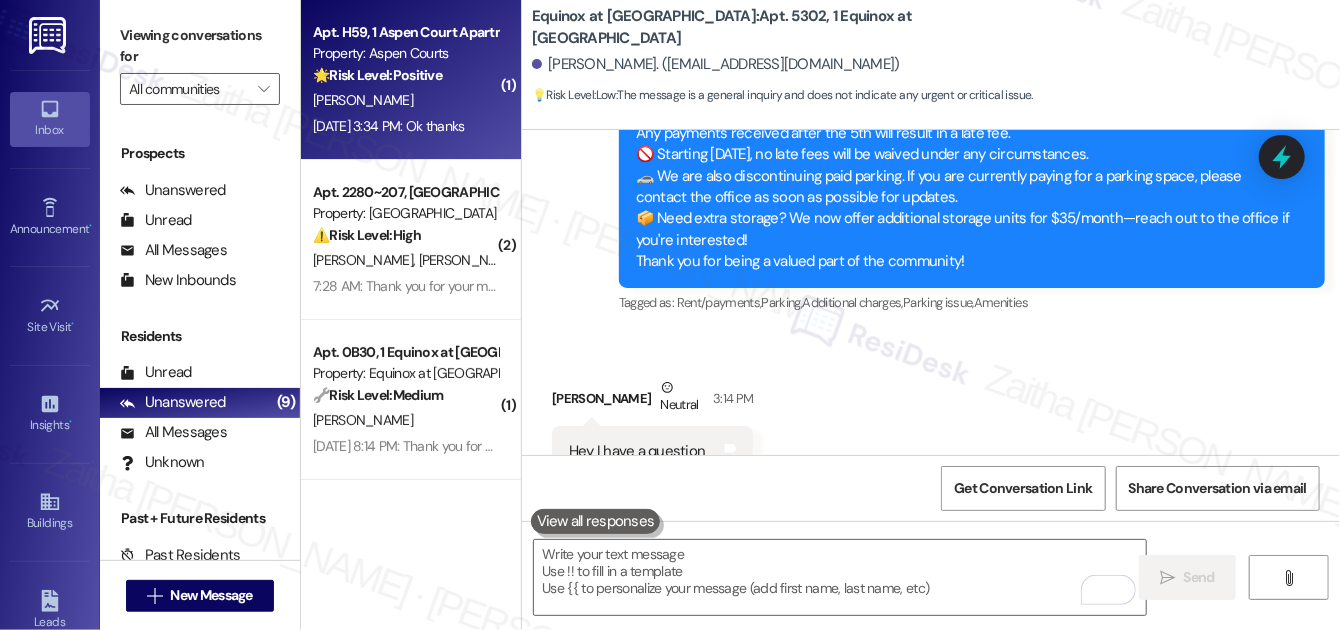 click on "[PERSON_NAME]" at bounding box center [405, 100] 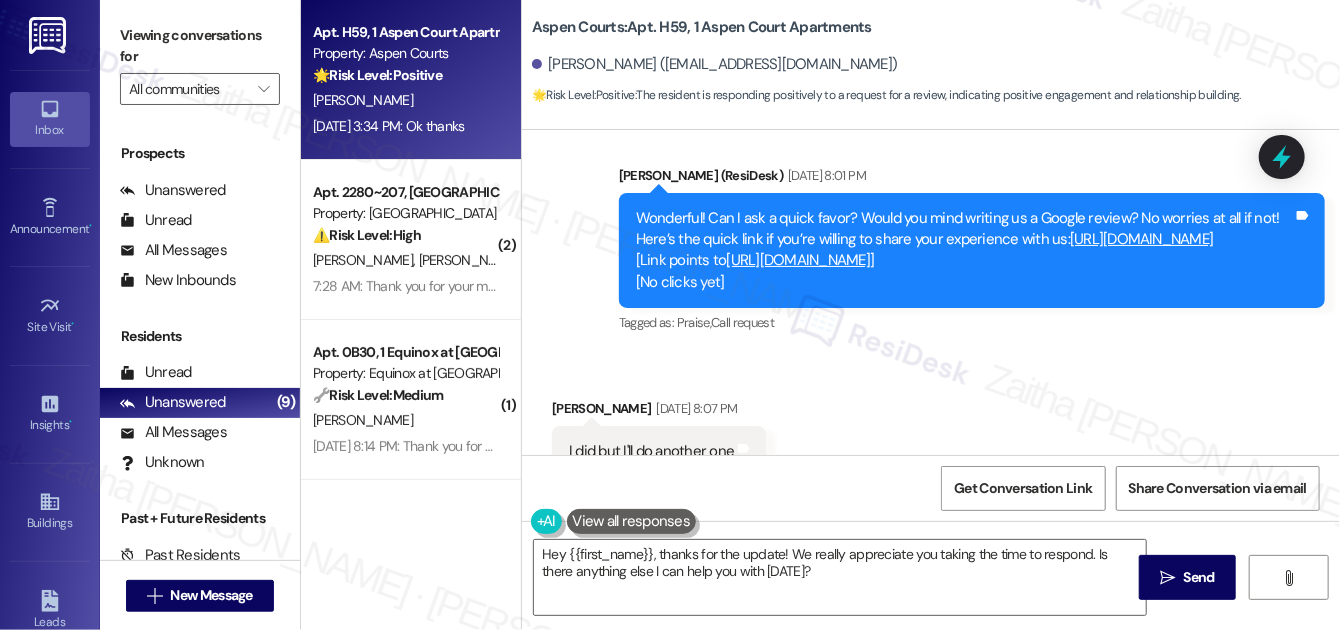 scroll, scrollTop: 2629, scrollLeft: 0, axis: vertical 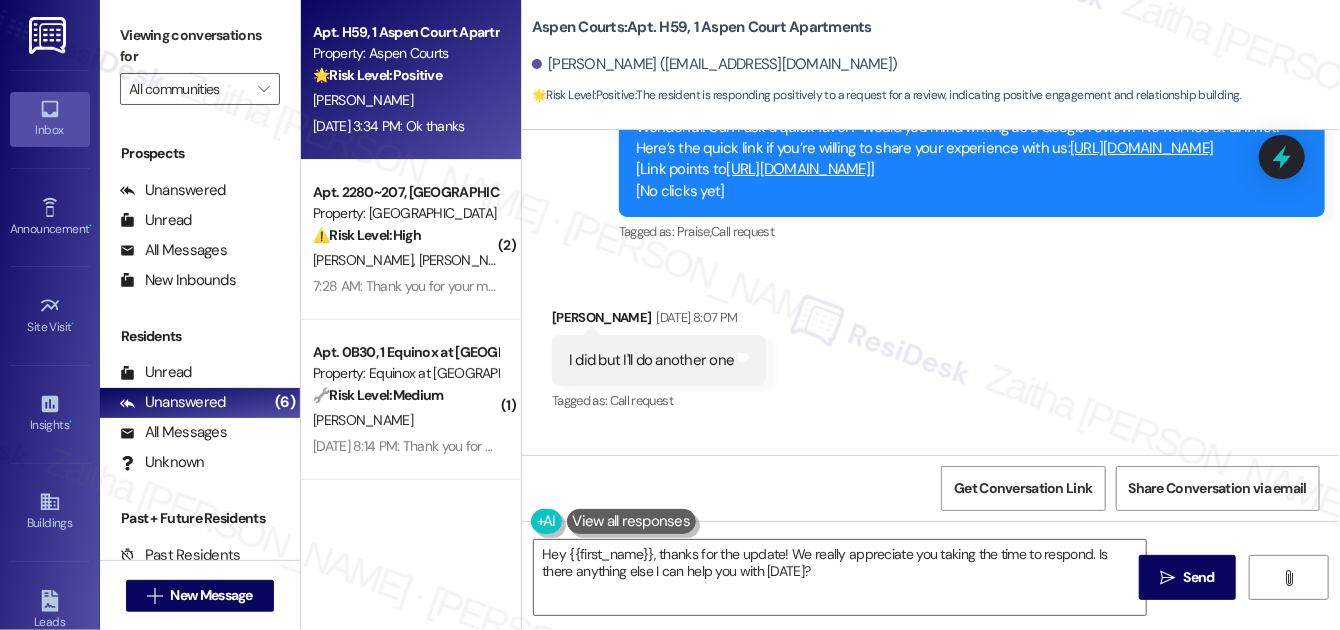 click on "https://www.theresidesk.com/links/review-sX3c7JPmg" at bounding box center (1142, 148) 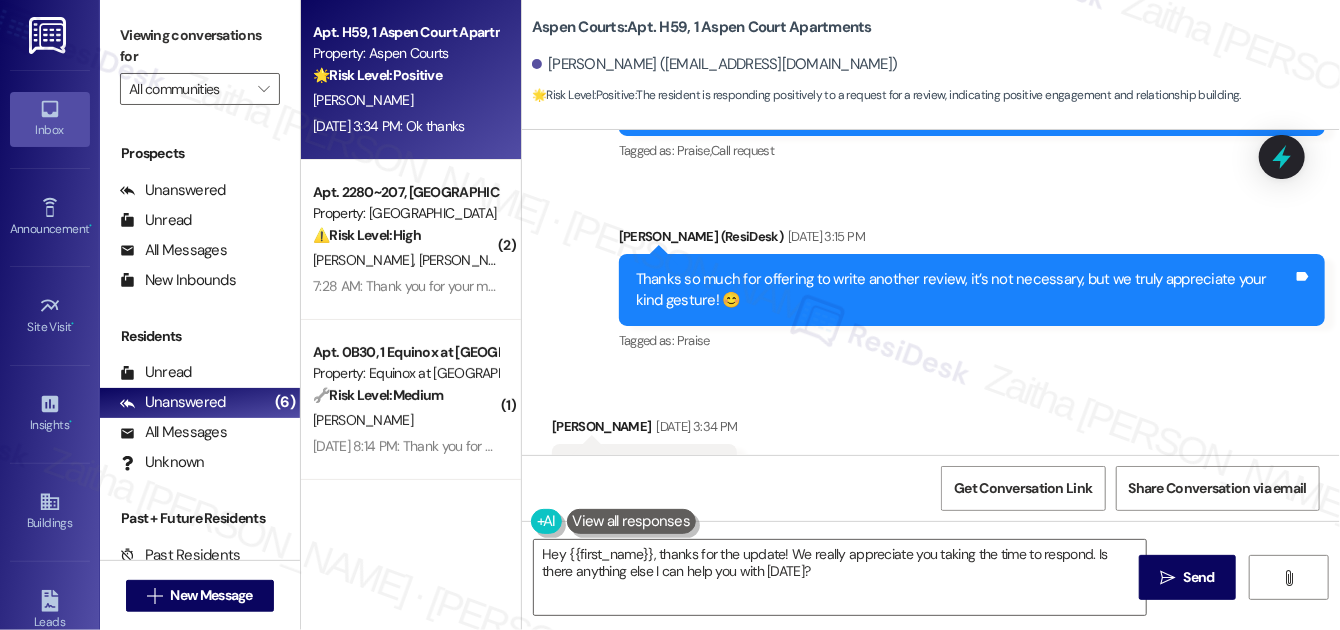 scroll, scrollTop: 3176, scrollLeft: 0, axis: vertical 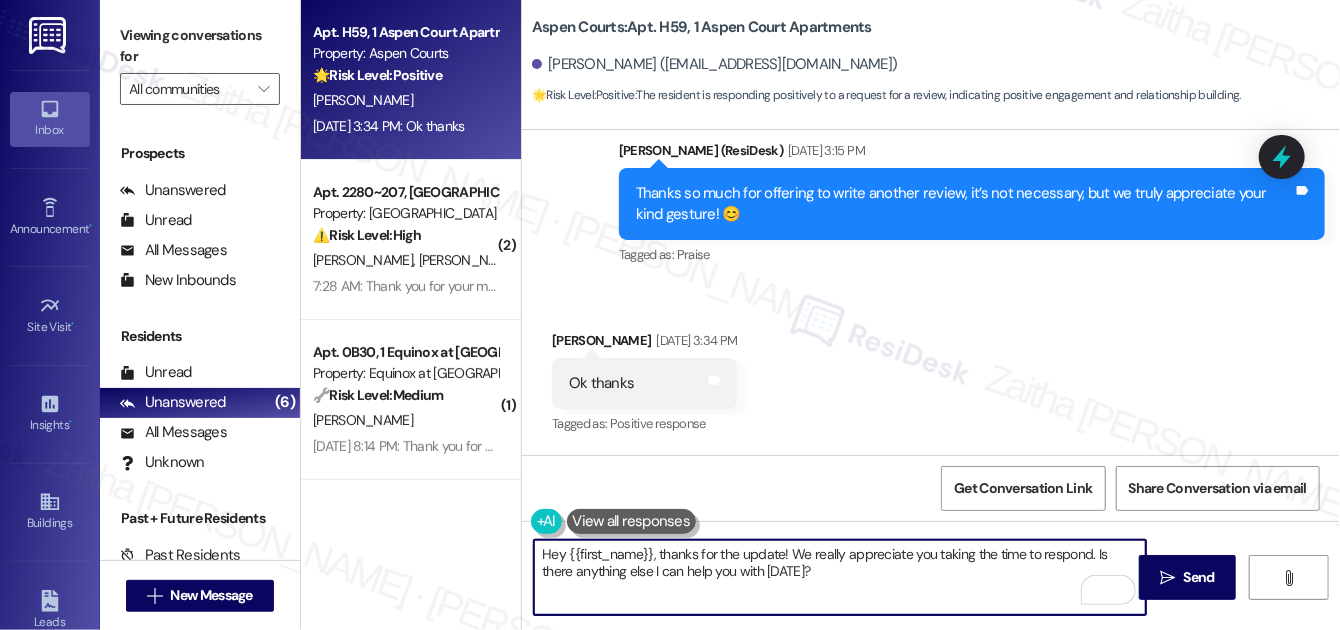 drag, startPoint x: 543, startPoint y: 553, endPoint x: 790, endPoint y: 575, distance: 247.97783 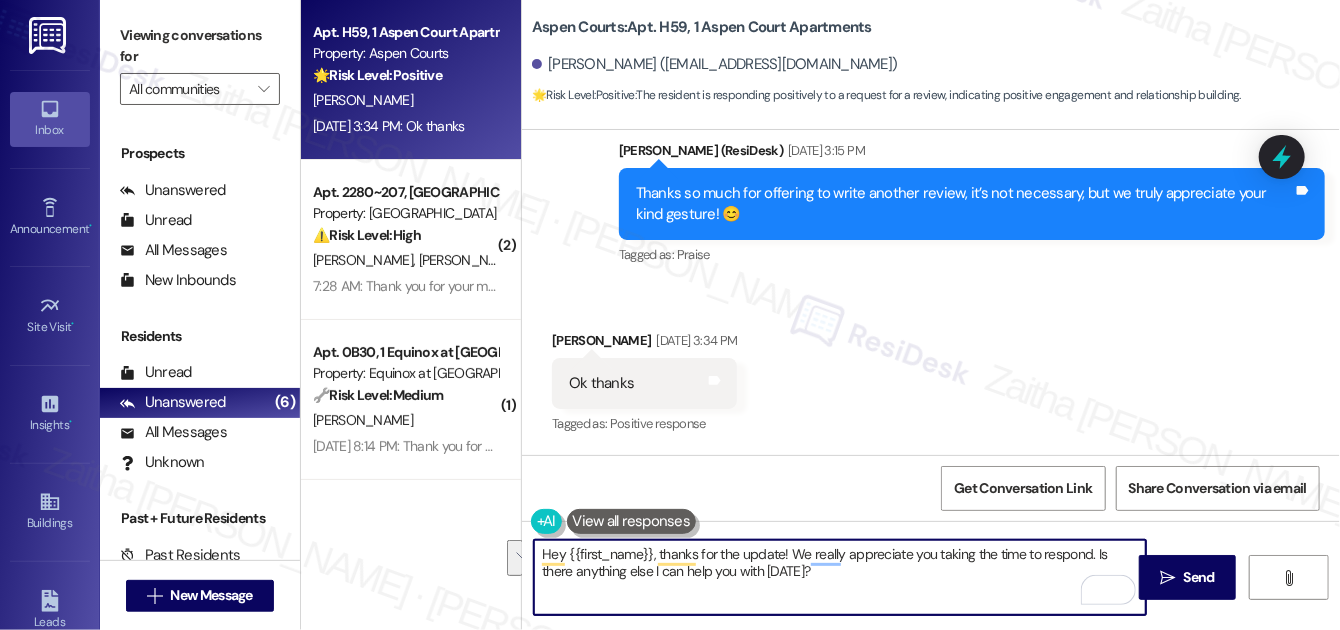 click on "Hey {{first_name}}, thanks for the update! We really appreciate you taking the time to respond. Is there anything else I can help you with today?" at bounding box center (840, 577) 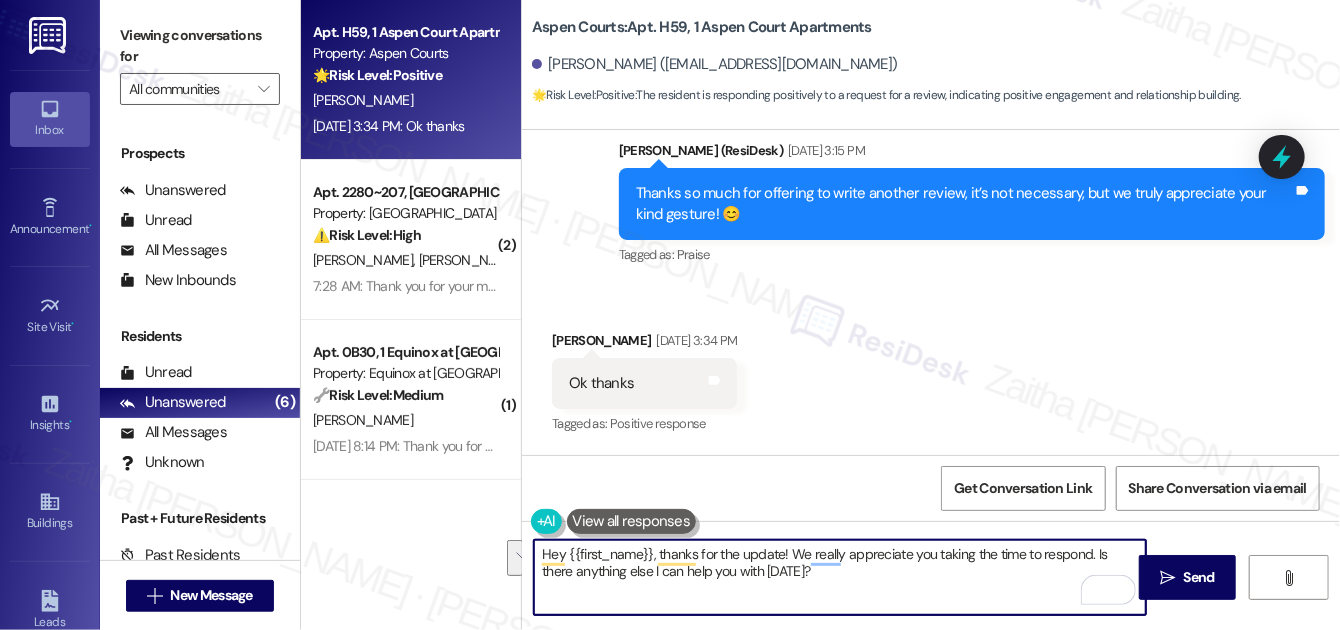 drag, startPoint x: 650, startPoint y: 552, endPoint x: 803, endPoint y: 586, distance: 156.73225 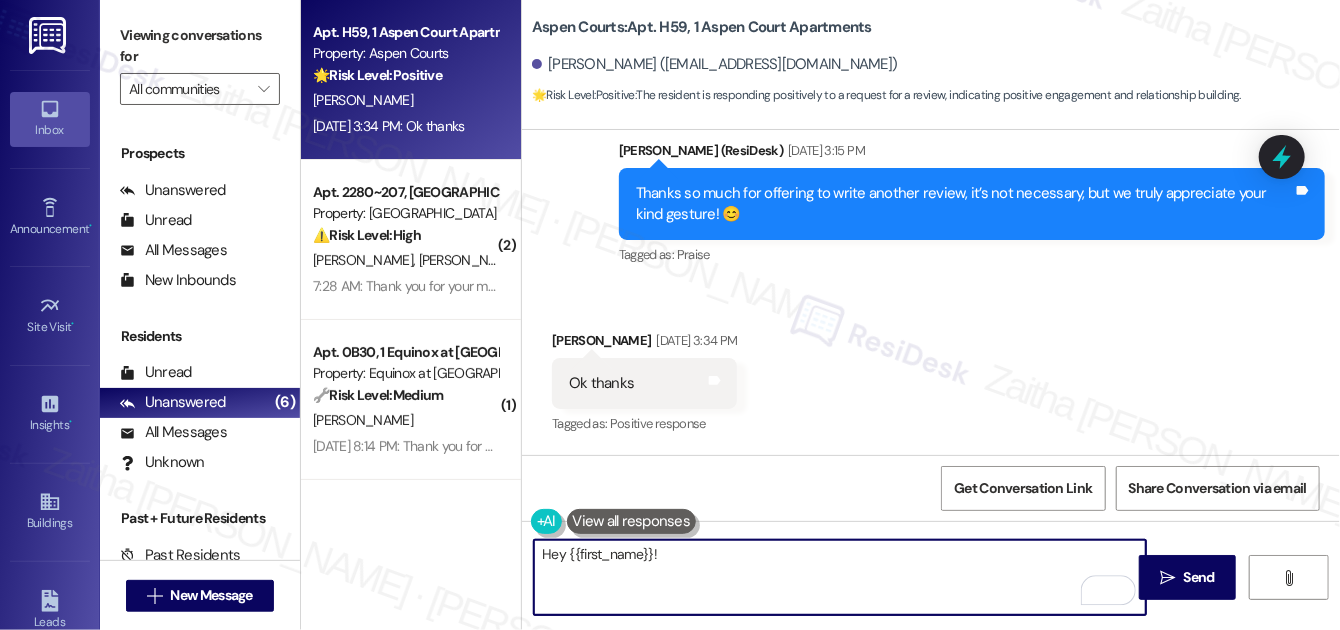 click on "Hey {{first_name}}!" at bounding box center (840, 577) 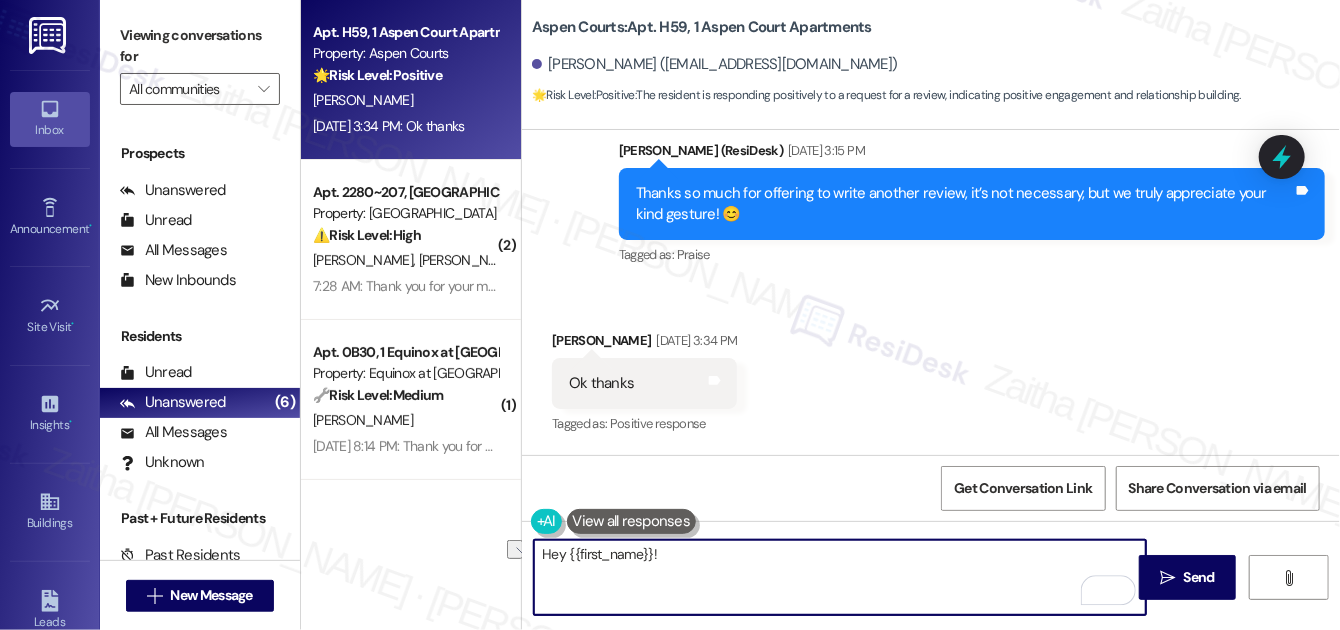 click on "Hey {{first_name}}!" at bounding box center (840, 577) 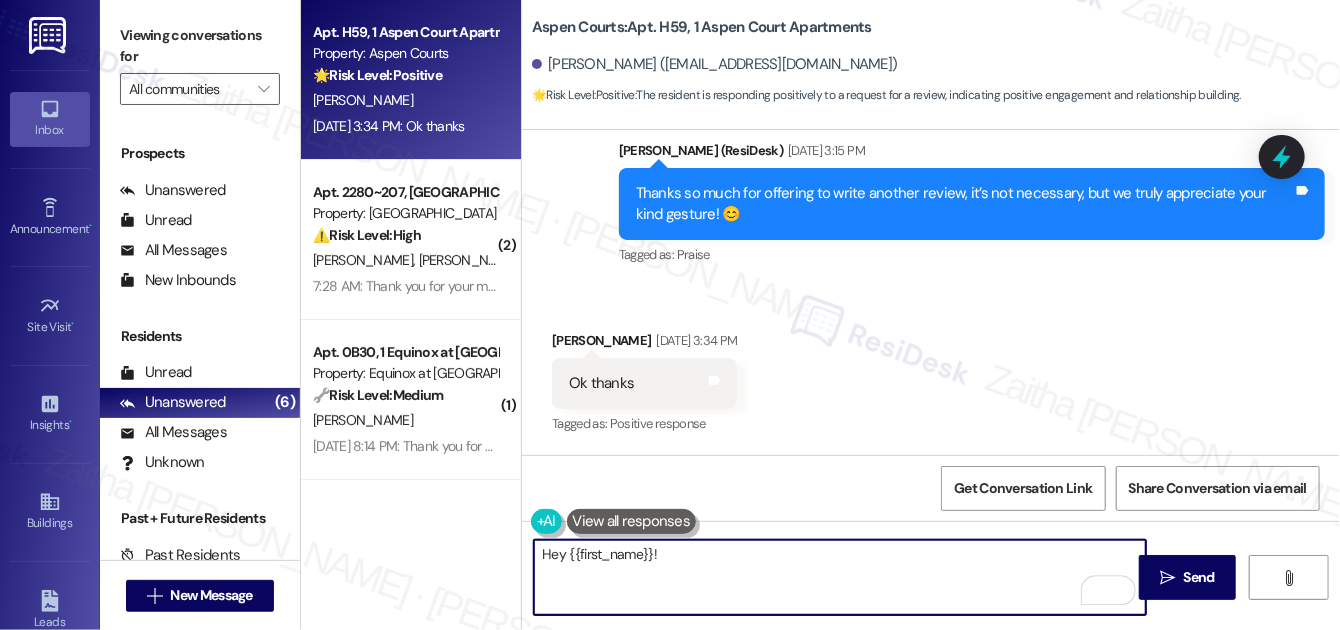 click on "Hey {{first_name}}!" at bounding box center [840, 577] 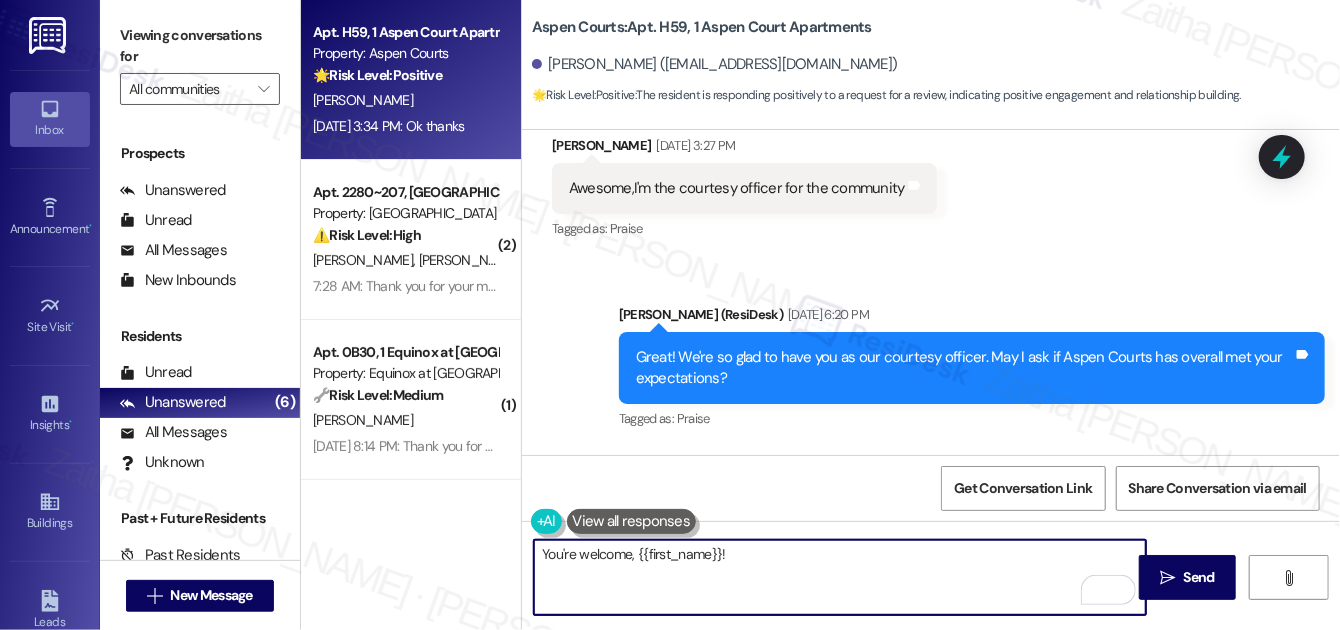 scroll, scrollTop: 1994, scrollLeft: 0, axis: vertical 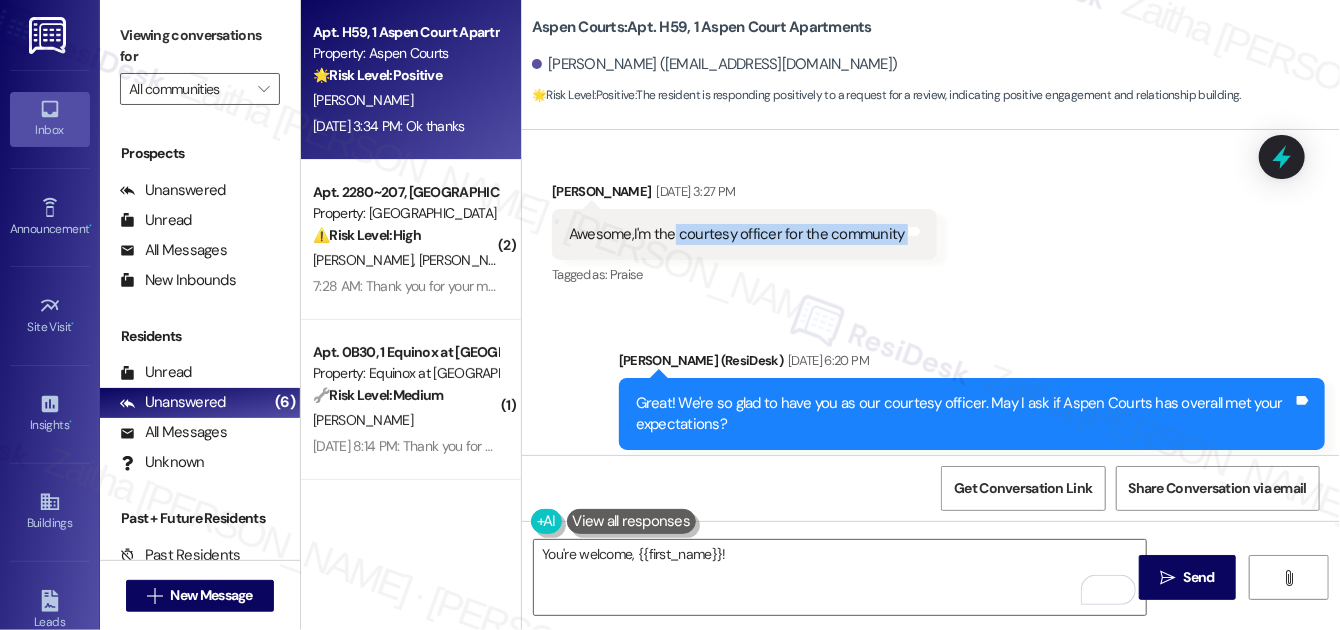 drag, startPoint x: 672, startPoint y: 234, endPoint x: 951, endPoint y: 231, distance: 279.01614 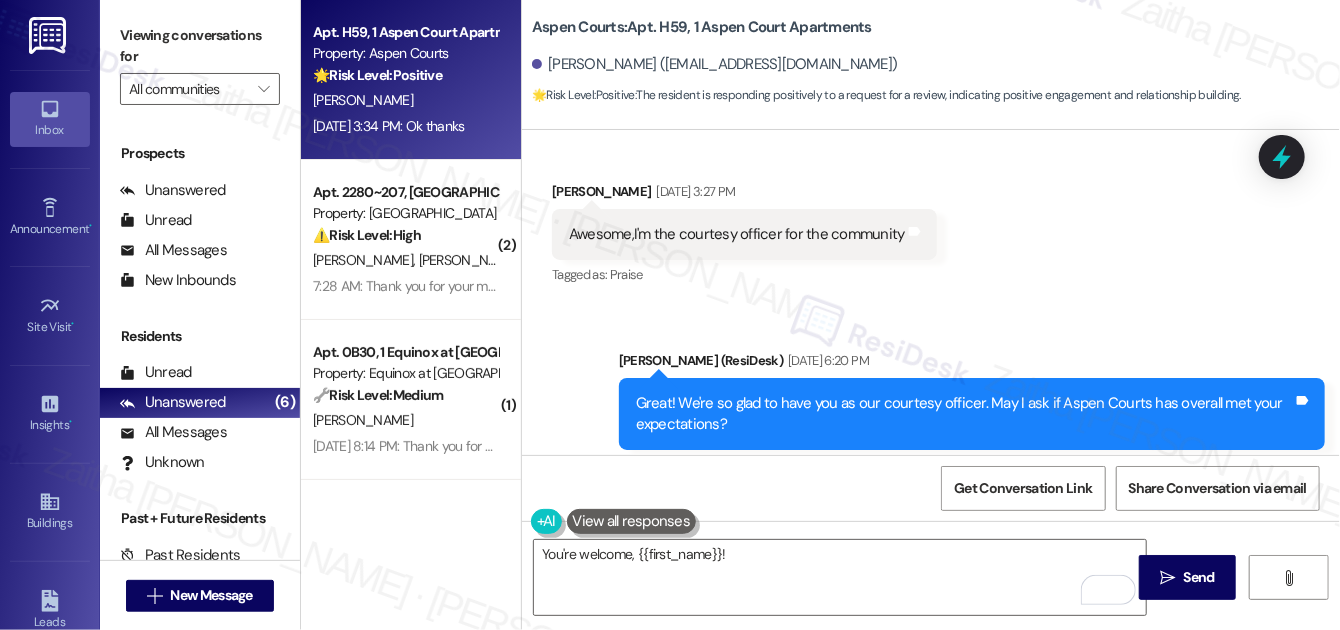 click on "Received via SMS Calvin Kennedy Sr Jul 17, 2025 at 3:27 PM Awesome,I'm the courtesy officer for the community  Tags and notes Tagged as:   Praise Click to highlight conversations about Praise" at bounding box center (931, 220) 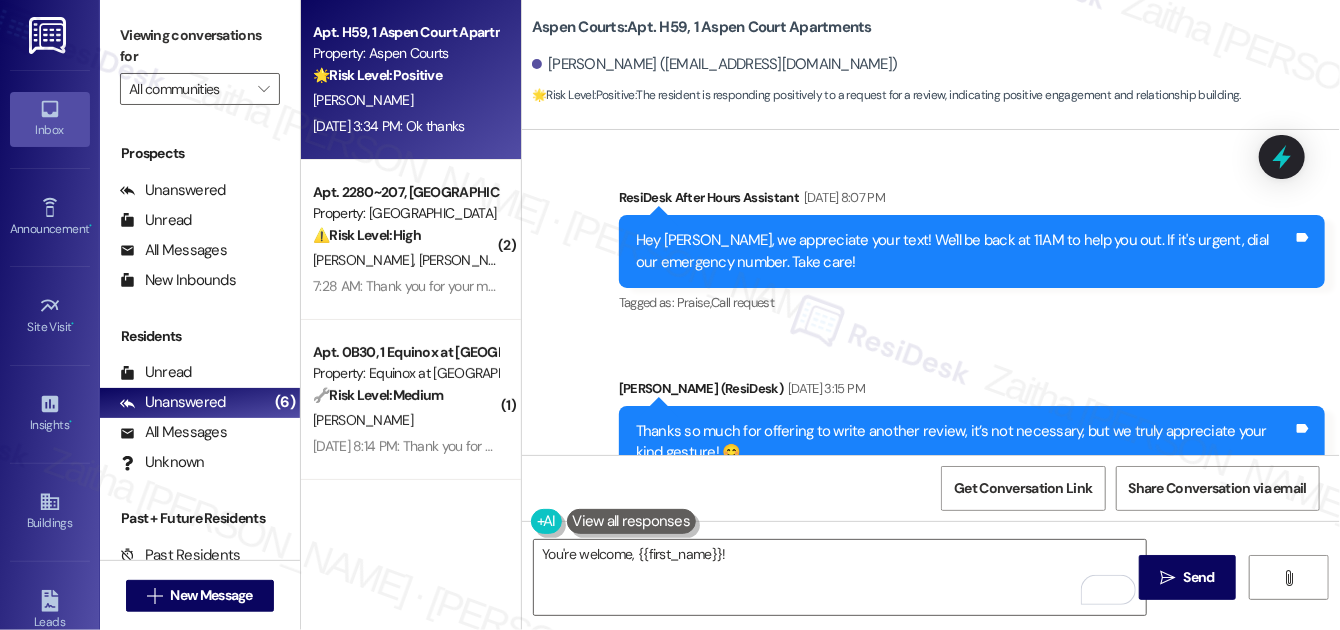 scroll, scrollTop: 3176, scrollLeft: 0, axis: vertical 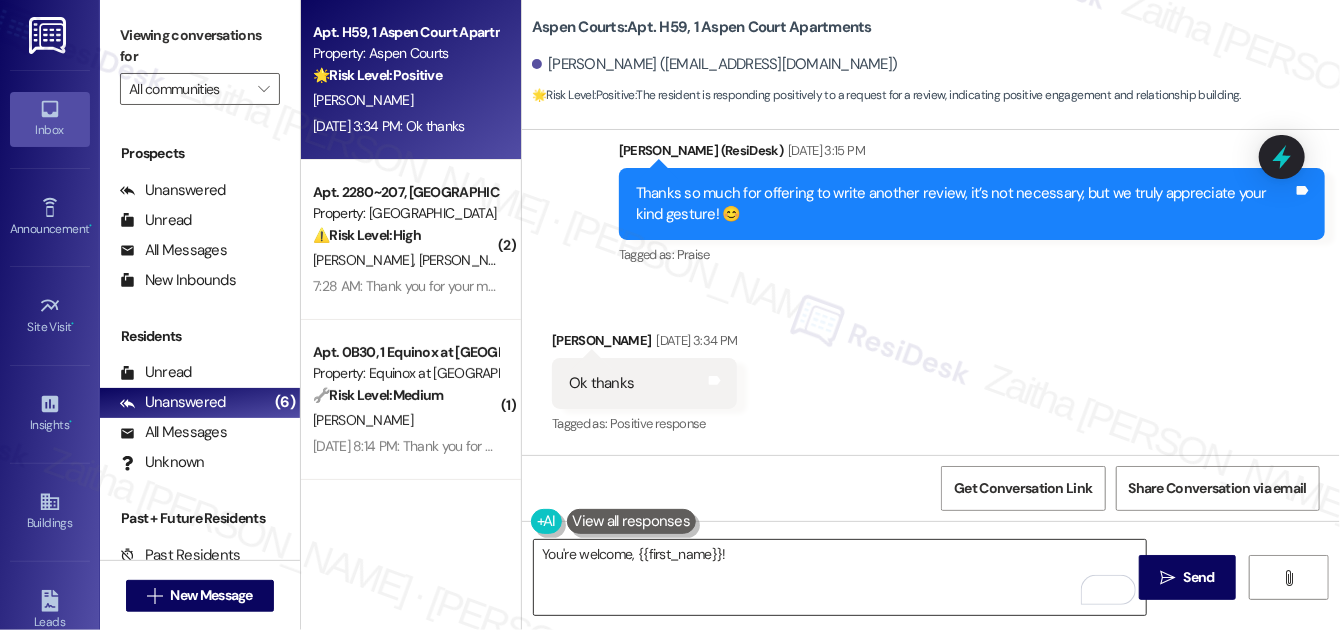 click on "You're welcome, {{first_name}}!" at bounding box center (840, 577) 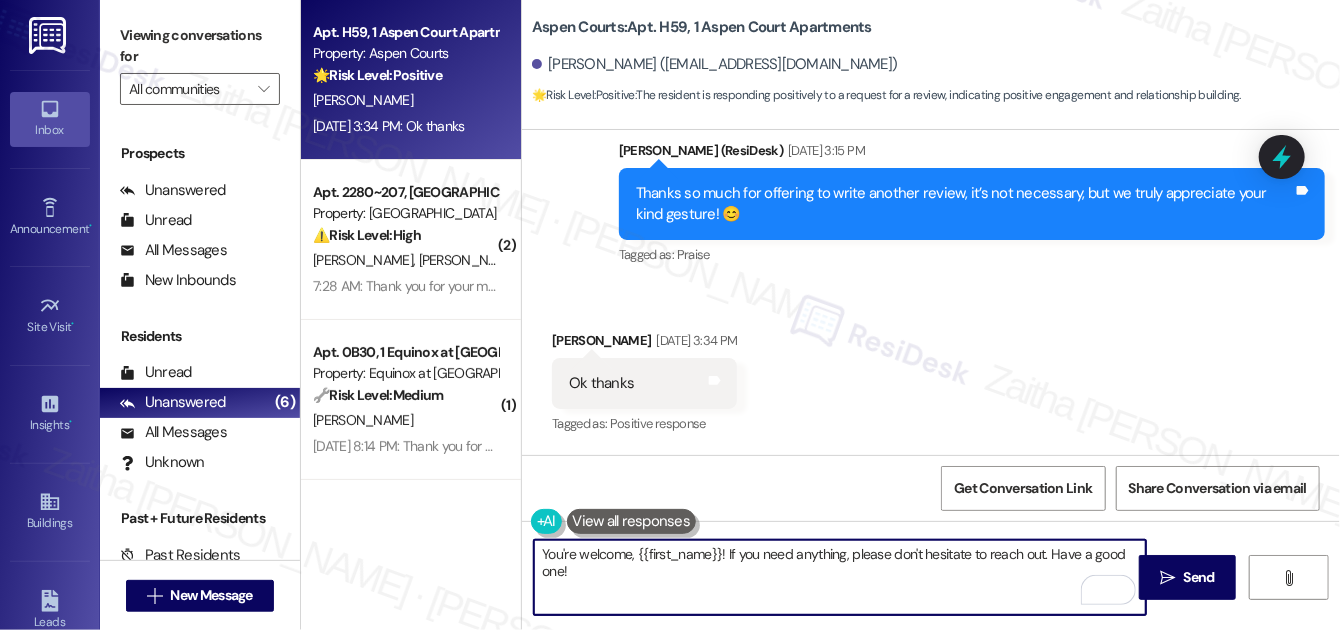 type on "You're welcome, {{first_name}}! If you need anything, please don't hesitate to reach out. Have a good one!" 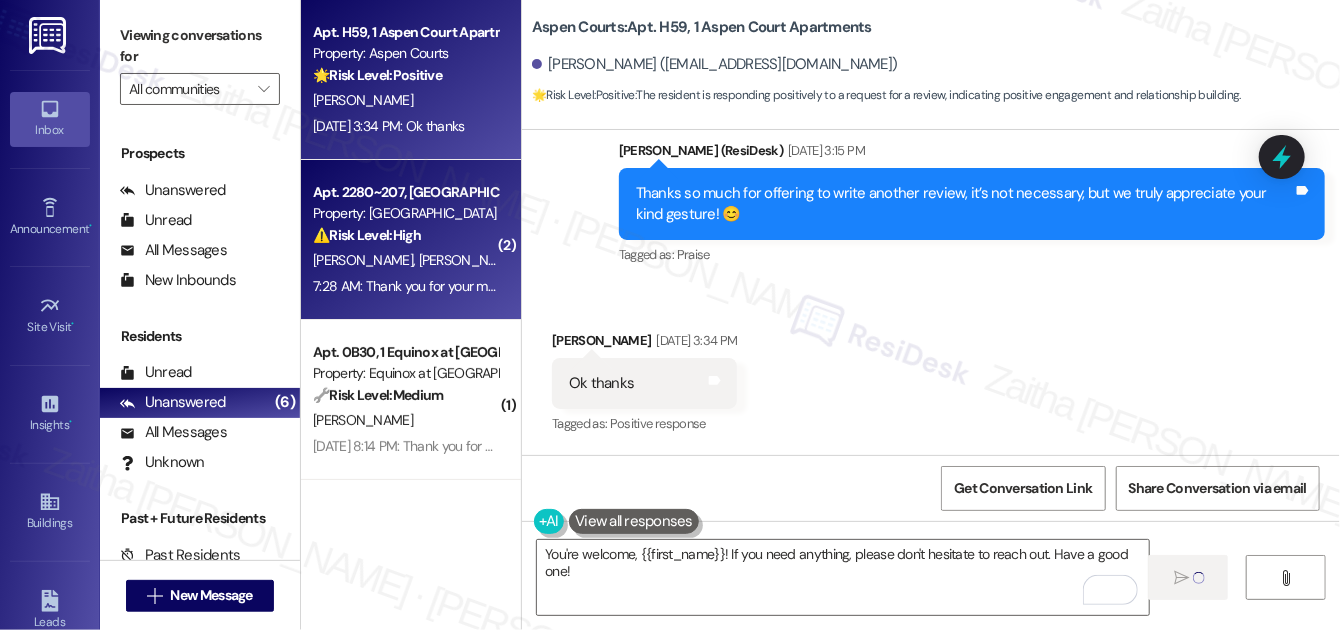 type 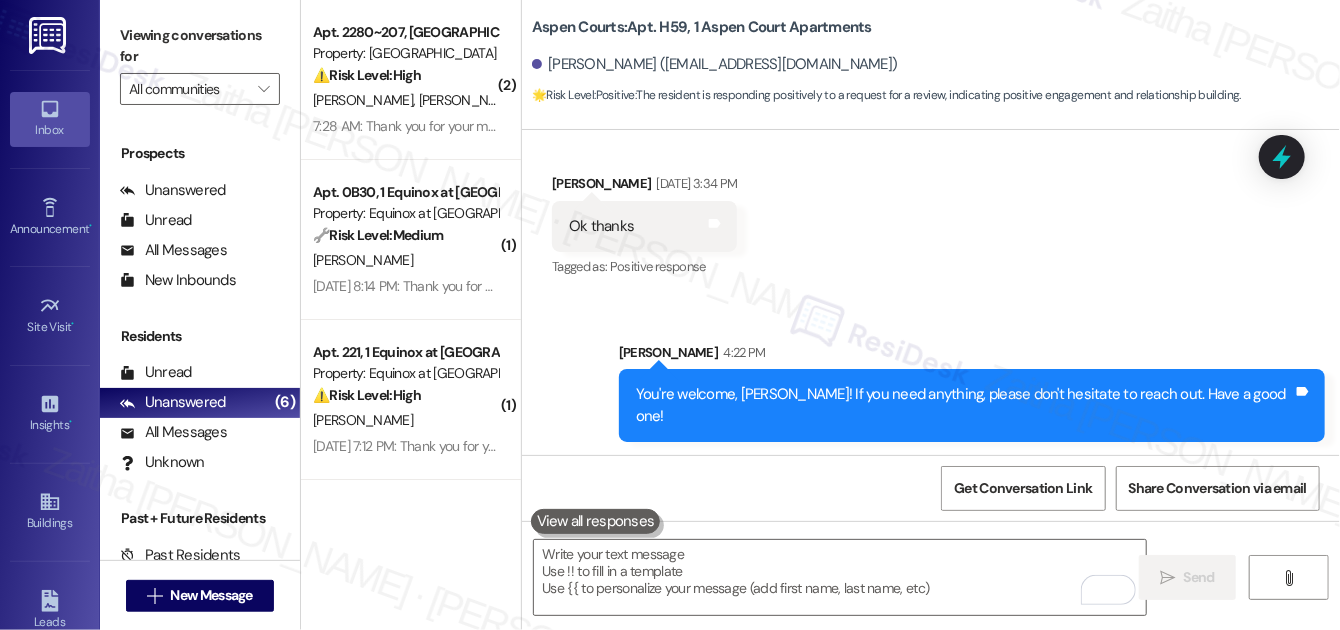scroll, scrollTop: 3314, scrollLeft: 0, axis: vertical 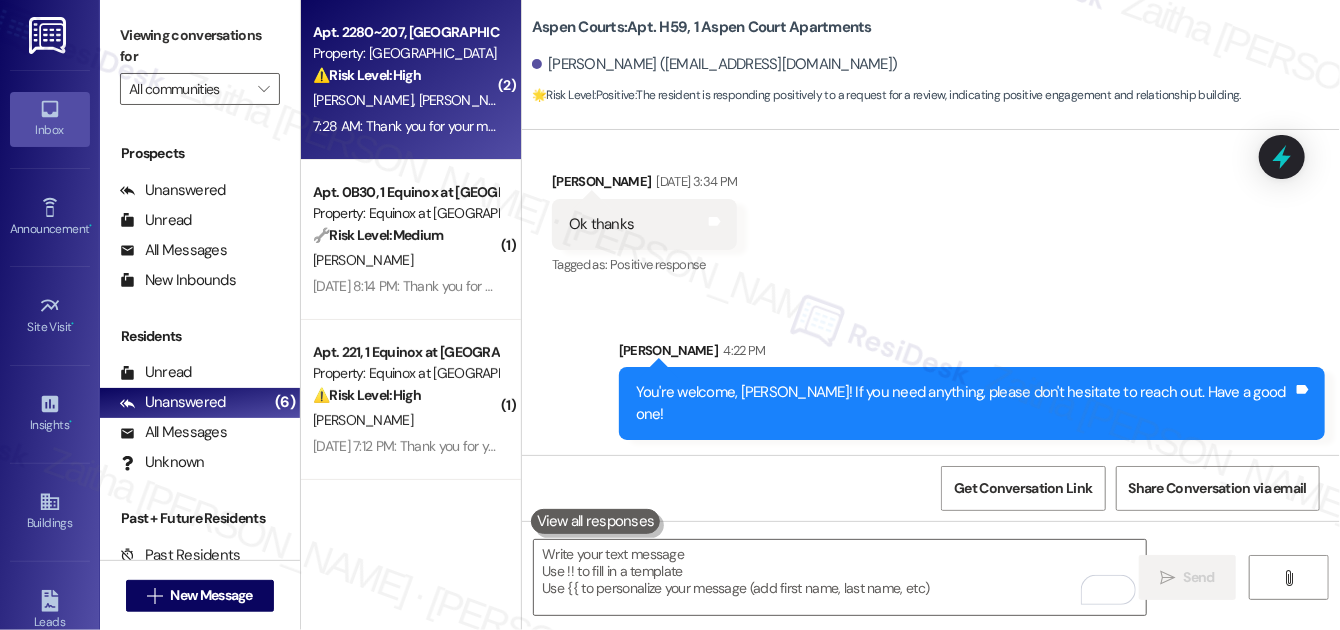 click on "⚠️  Risk Level:  High The resident reports continued signs of mouse activity, including fresh droppings and a disturbed trap, indicating the issue is ongoing and potentially worsening. This elevates the concern from a general maintenance request to a more urgent pest control issue requiring prompt attention to prevent further infestation and potential health hazards." at bounding box center [405, 75] 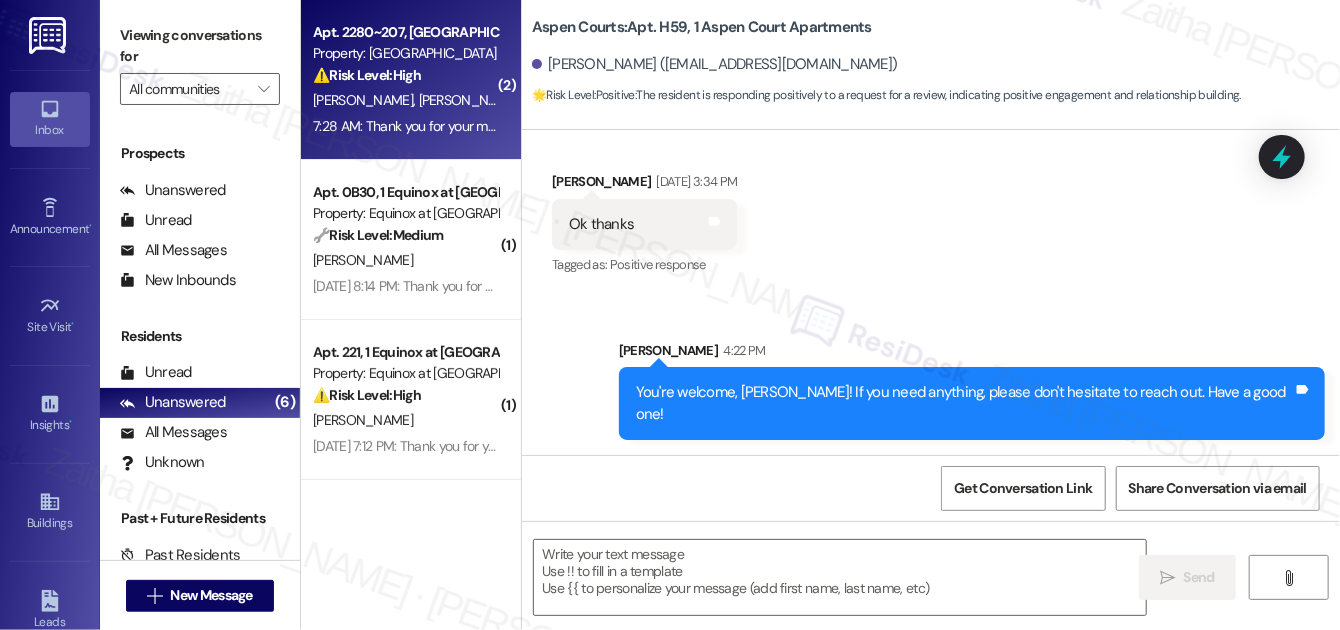 type on "Fetching suggested responses. Please feel free to read through the conversation in the meantime." 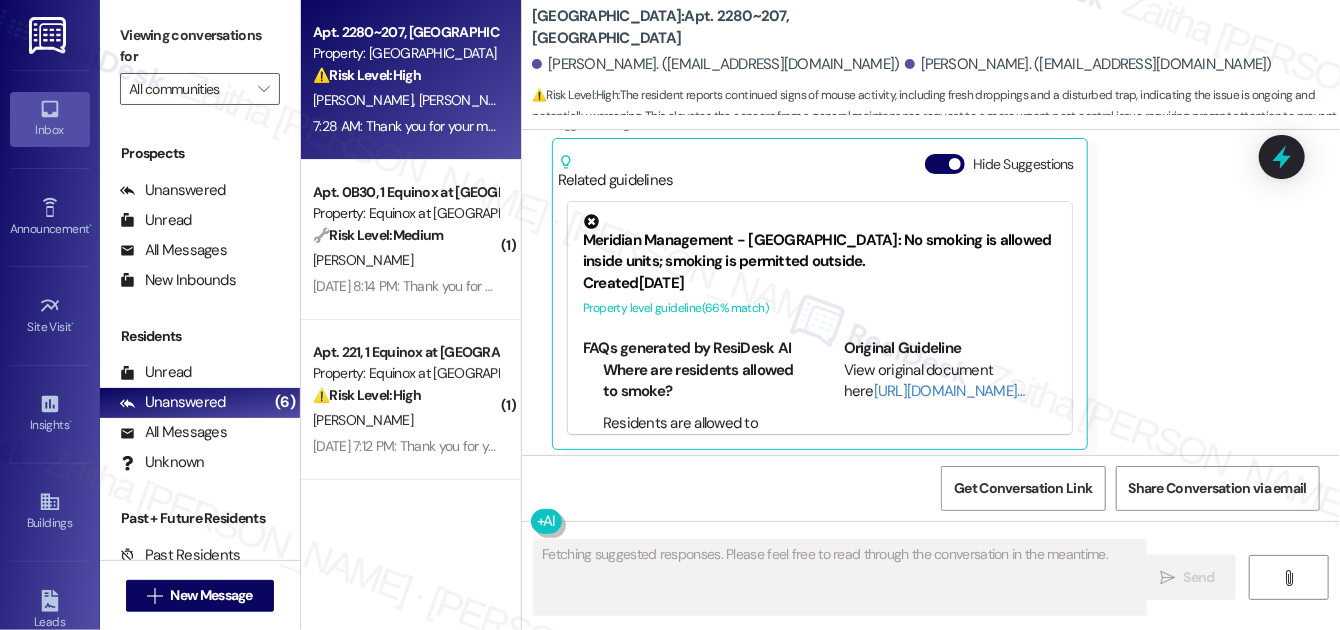 scroll, scrollTop: 4618, scrollLeft: 0, axis: vertical 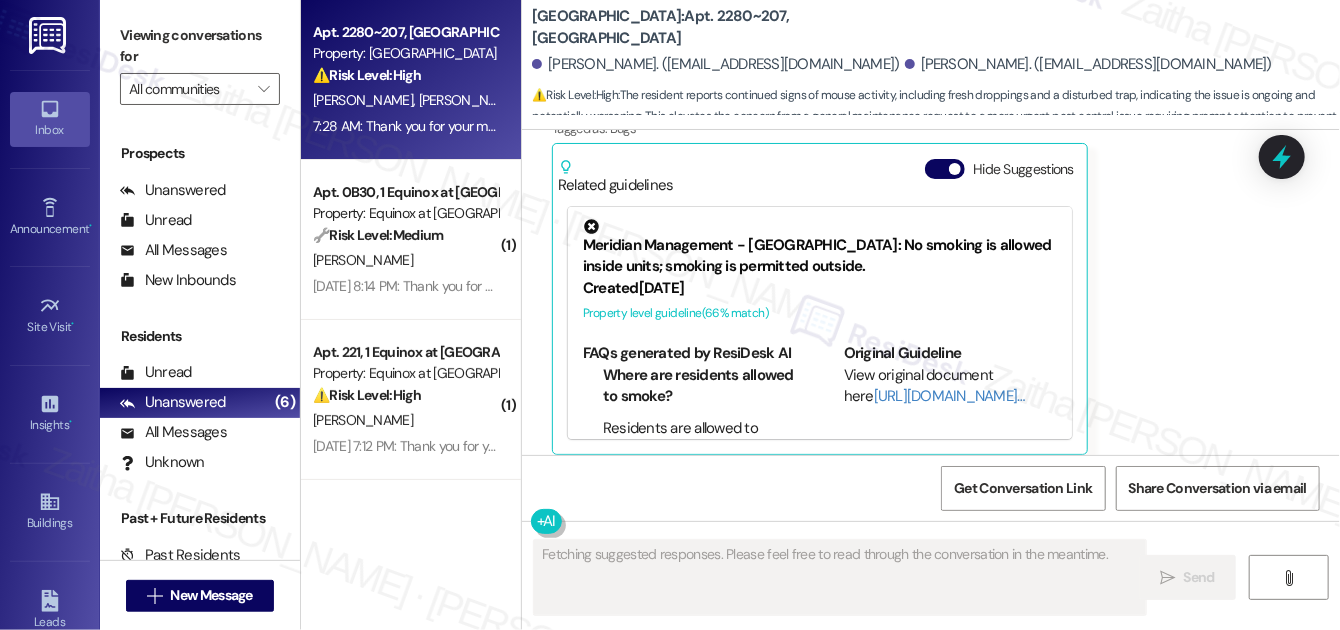 click on "Hide Suggestions" at bounding box center [1003, 169] 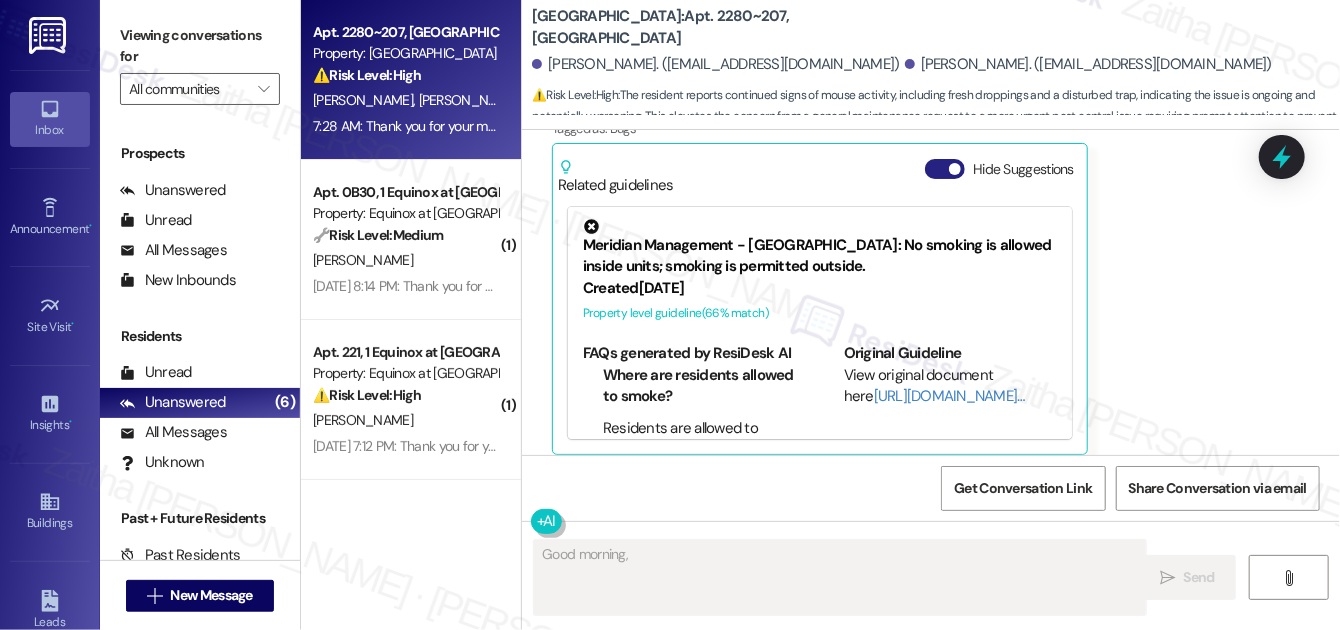 click on "Hide Suggestions" at bounding box center [945, 169] 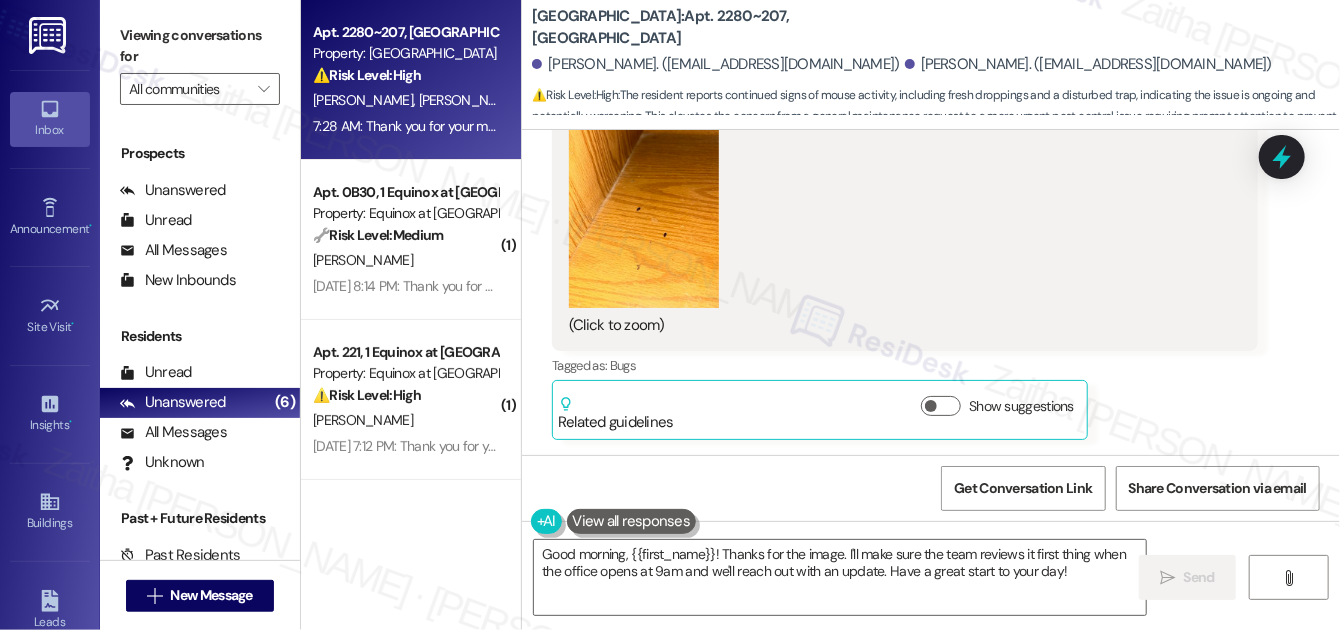 scroll, scrollTop: 4274, scrollLeft: 0, axis: vertical 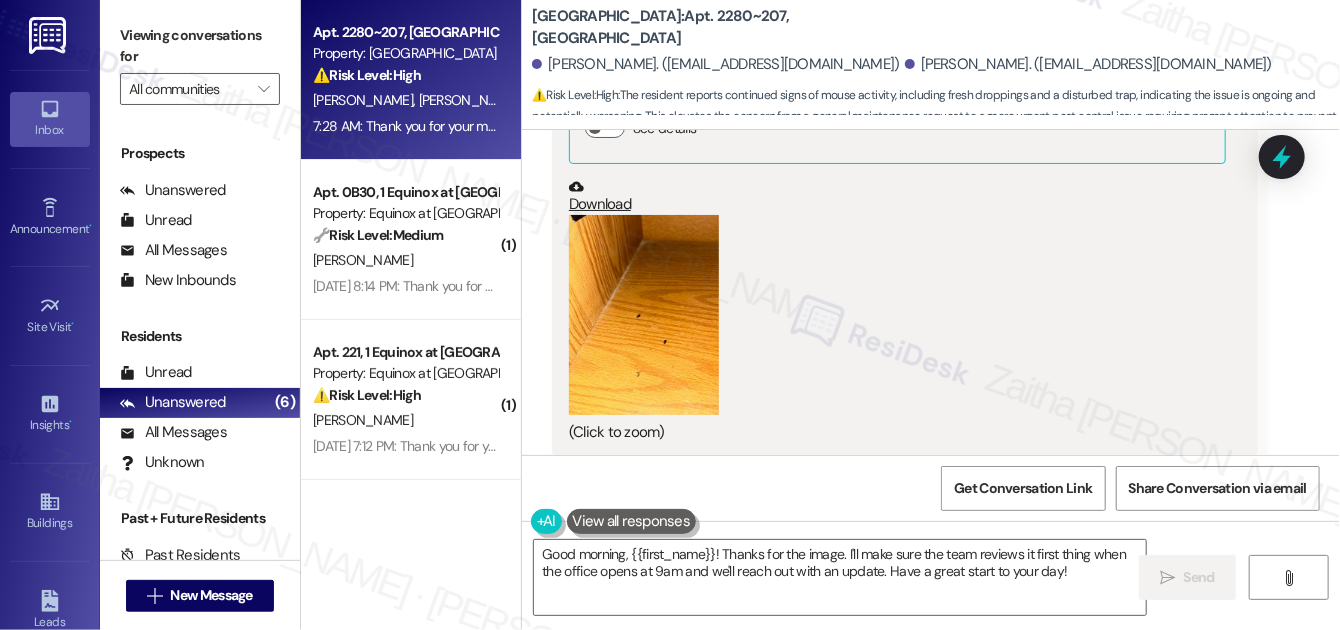 click at bounding box center [644, 315] 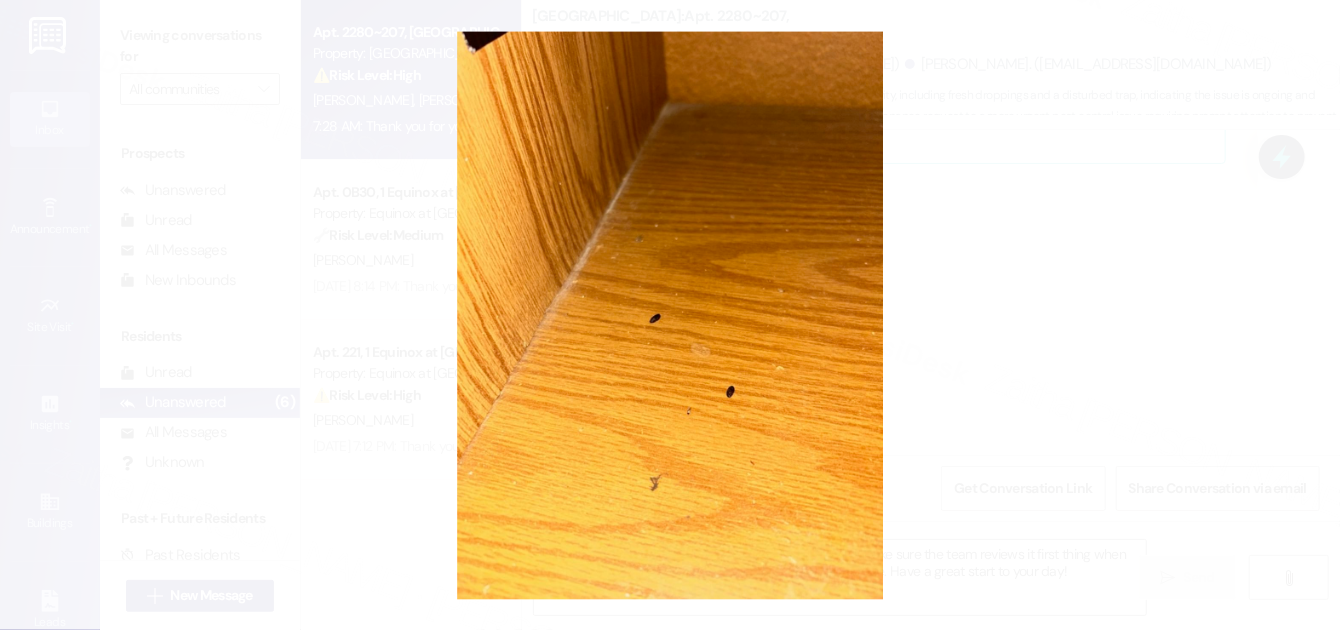 click at bounding box center (670, 315) 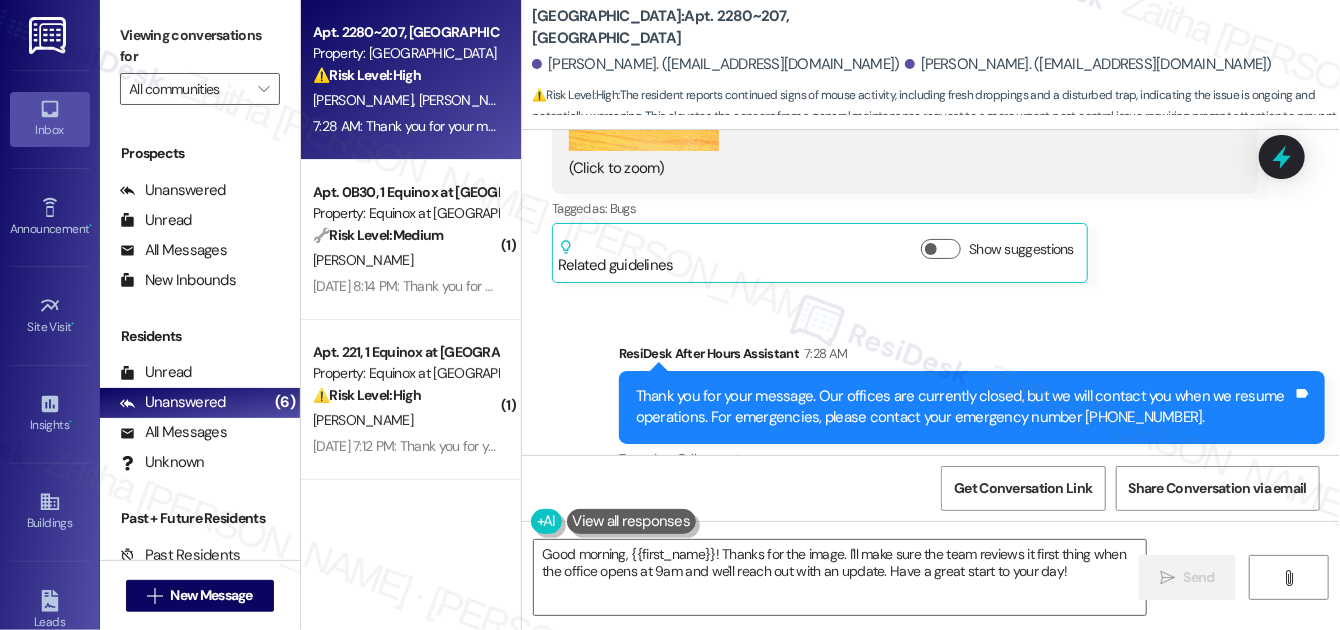 scroll, scrollTop: 4547, scrollLeft: 0, axis: vertical 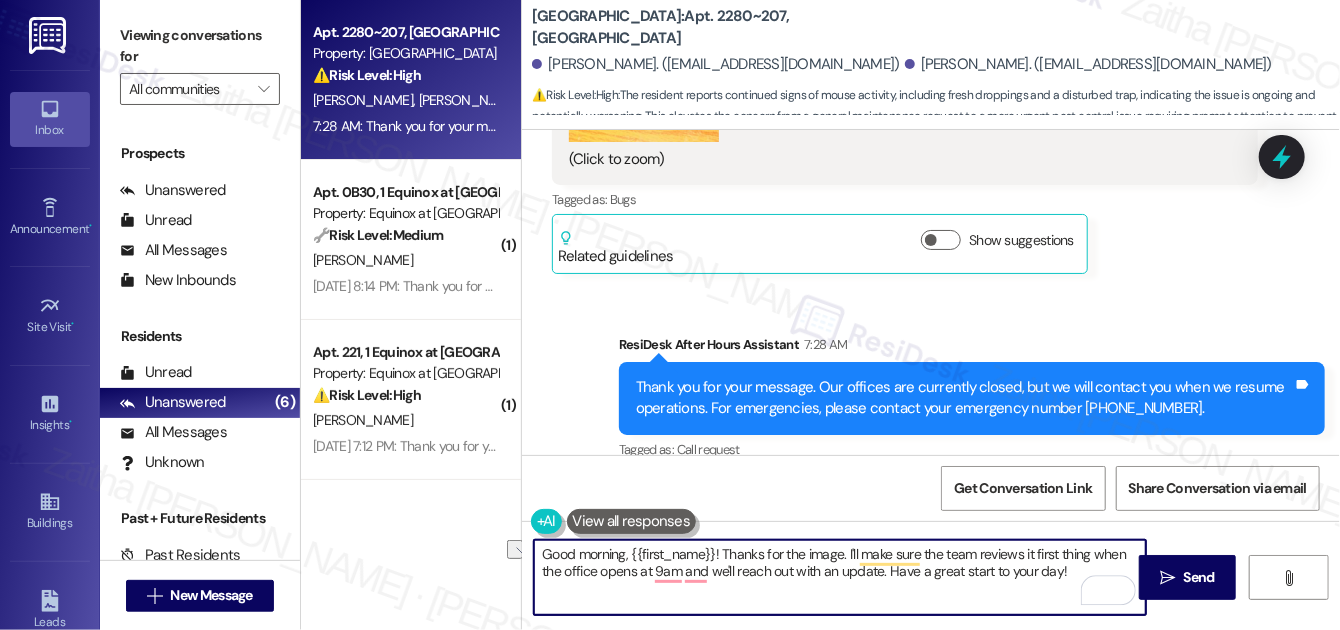 drag, startPoint x: 719, startPoint y: 554, endPoint x: 544, endPoint y: 553, distance: 175.00285 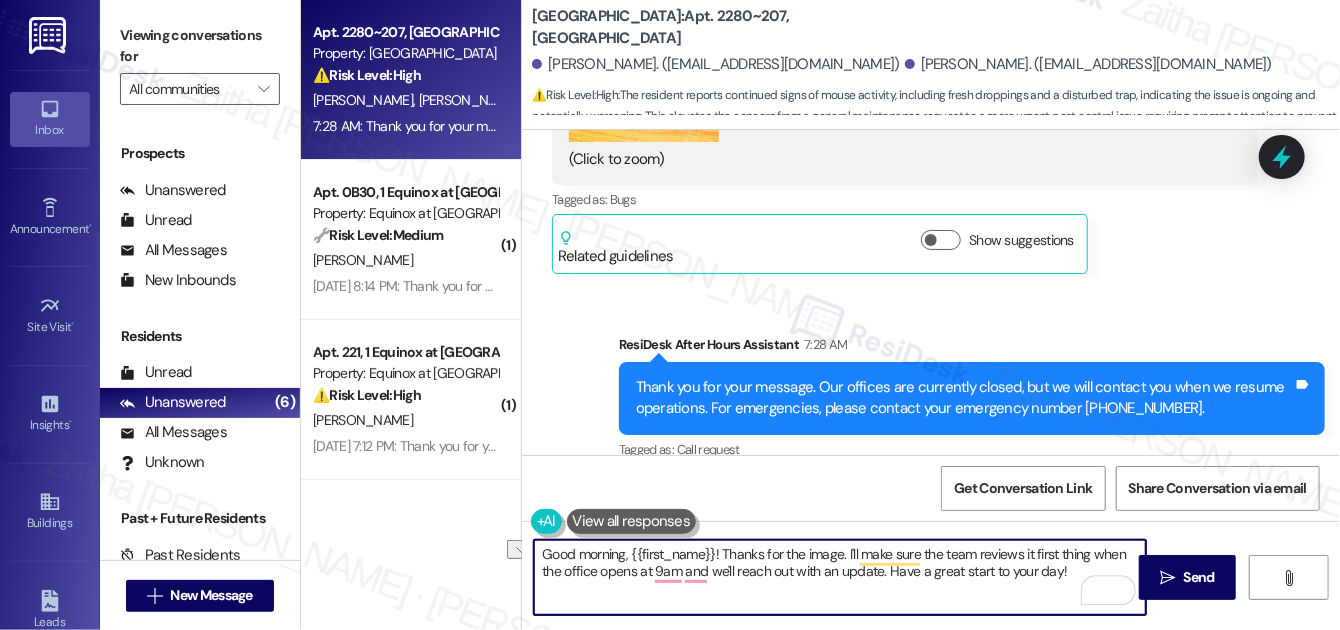 click on "Good morning, {{first_name}}! Thanks for the image. I'll make sure the team reviews it first thing when the office opens at 9am and we'll reach out with an update. Have a great start to your day!" at bounding box center [840, 577] 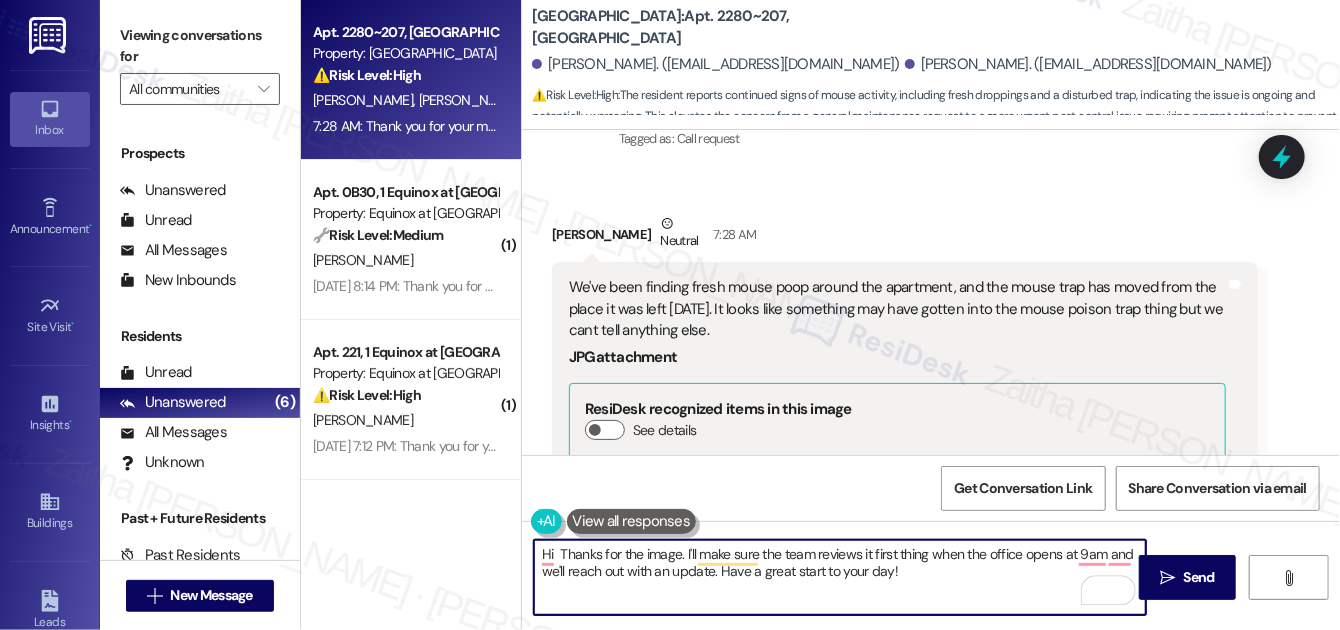 scroll, scrollTop: 3911, scrollLeft: 0, axis: vertical 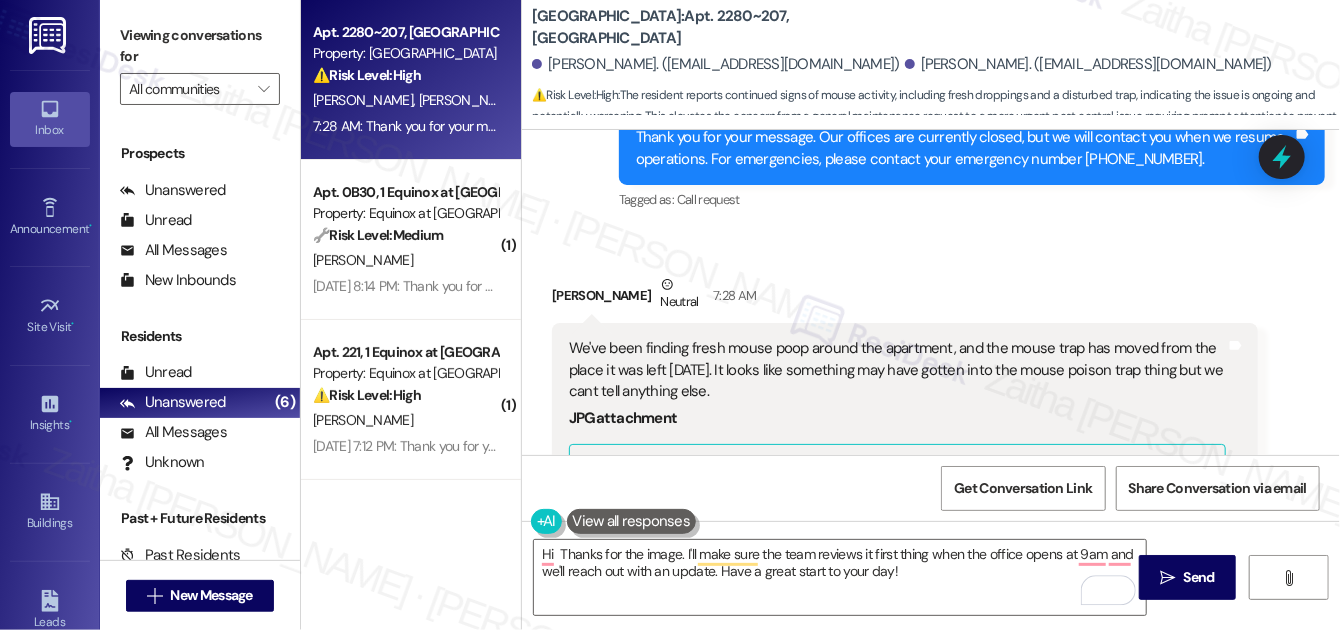 click on "George Runyan   Neutral 7:28 AM" at bounding box center (905, 298) 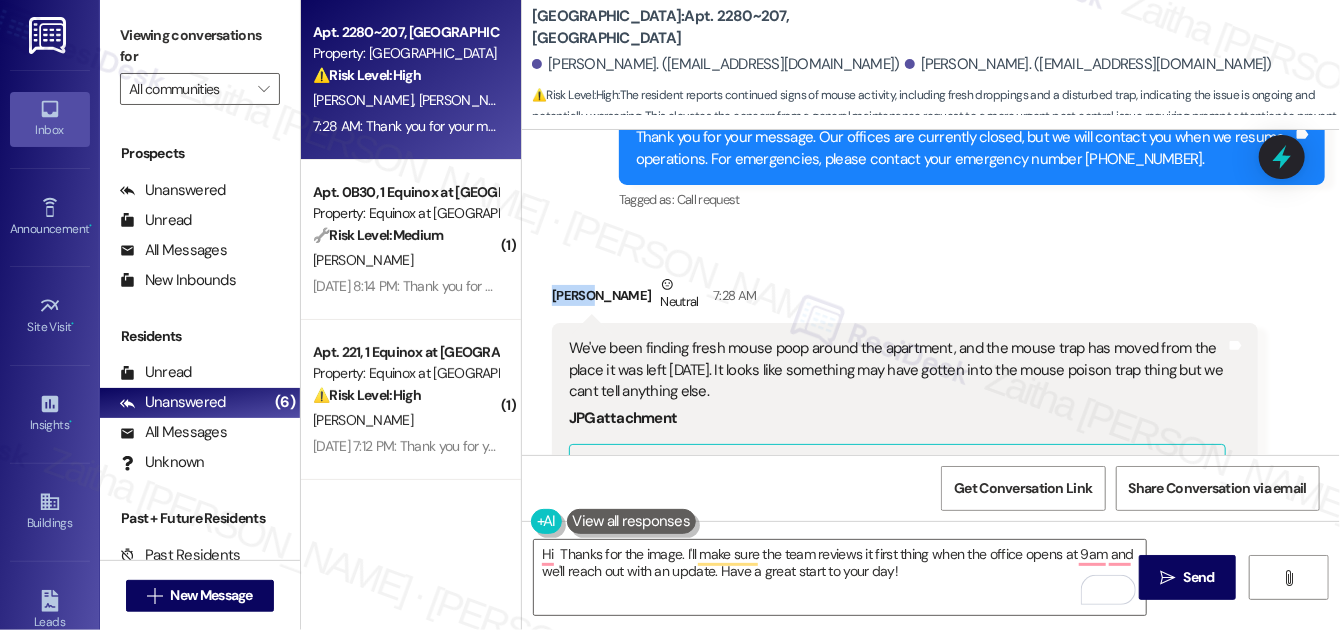 click on "George Runyan   Neutral 7:28 AM" at bounding box center (905, 298) 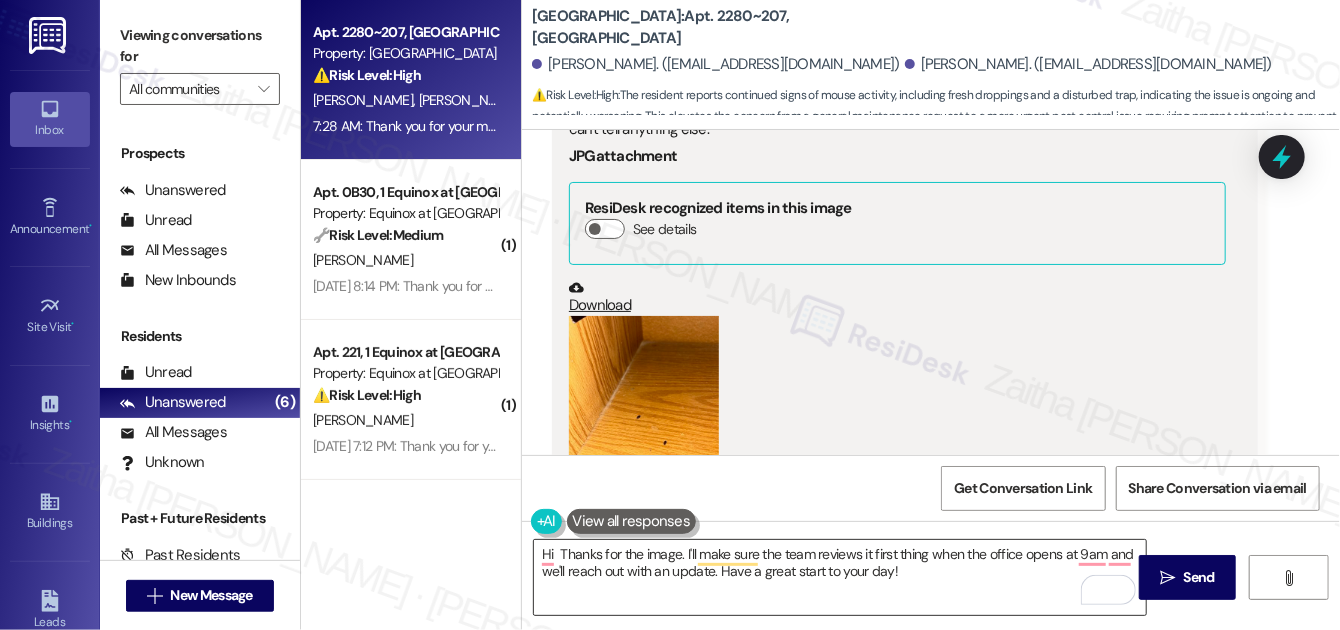 scroll, scrollTop: 4184, scrollLeft: 0, axis: vertical 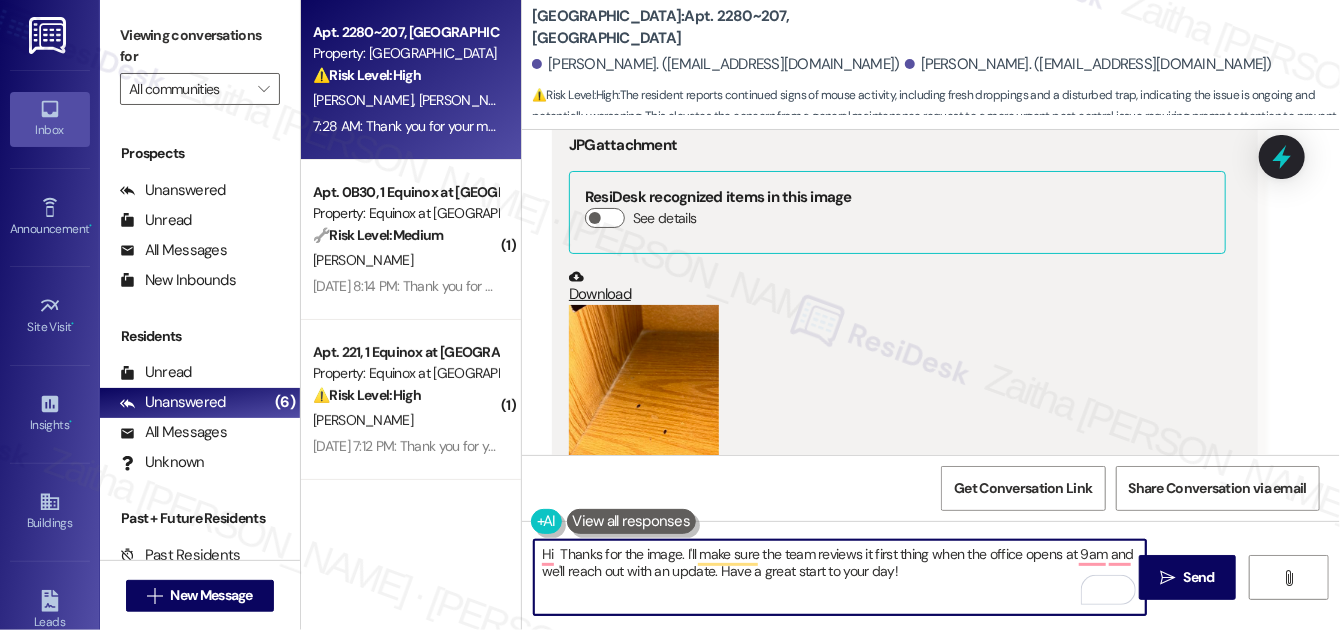 click on "Hi  Thanks for the image. I'll make sure the team reviews it first thing when the office opens at 9am and we'll reach out with an update. Have a great start to your day!" at bounding box center [840, 577] 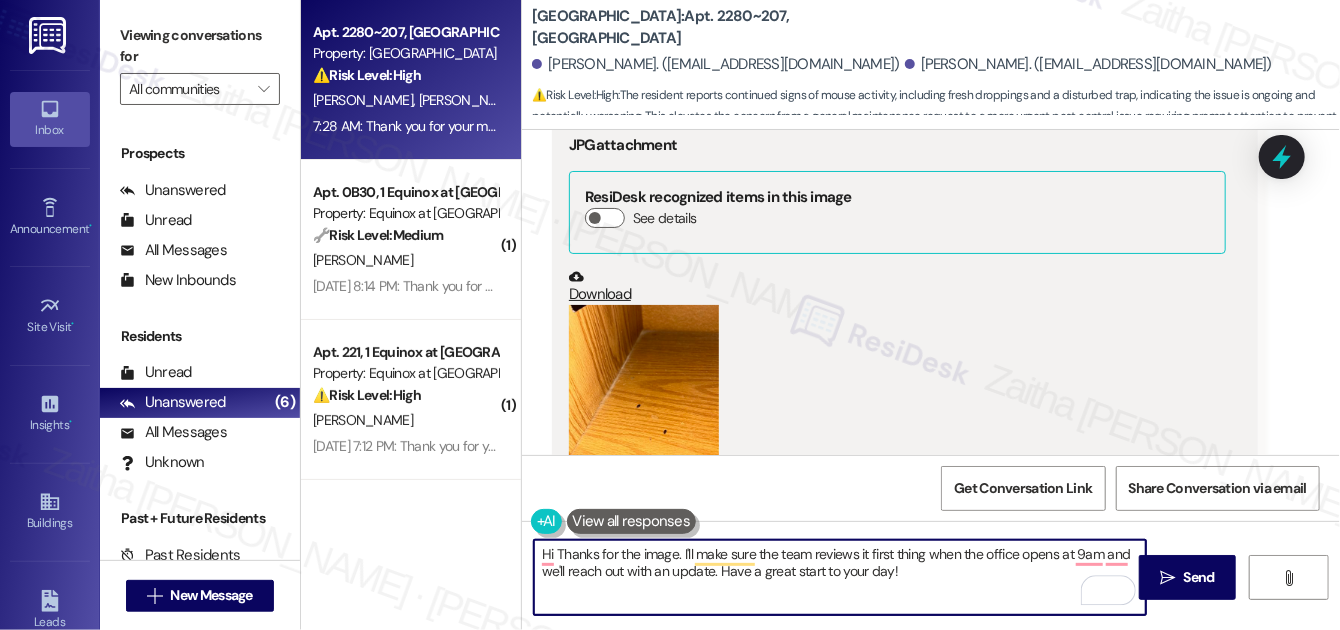 paste on "George" 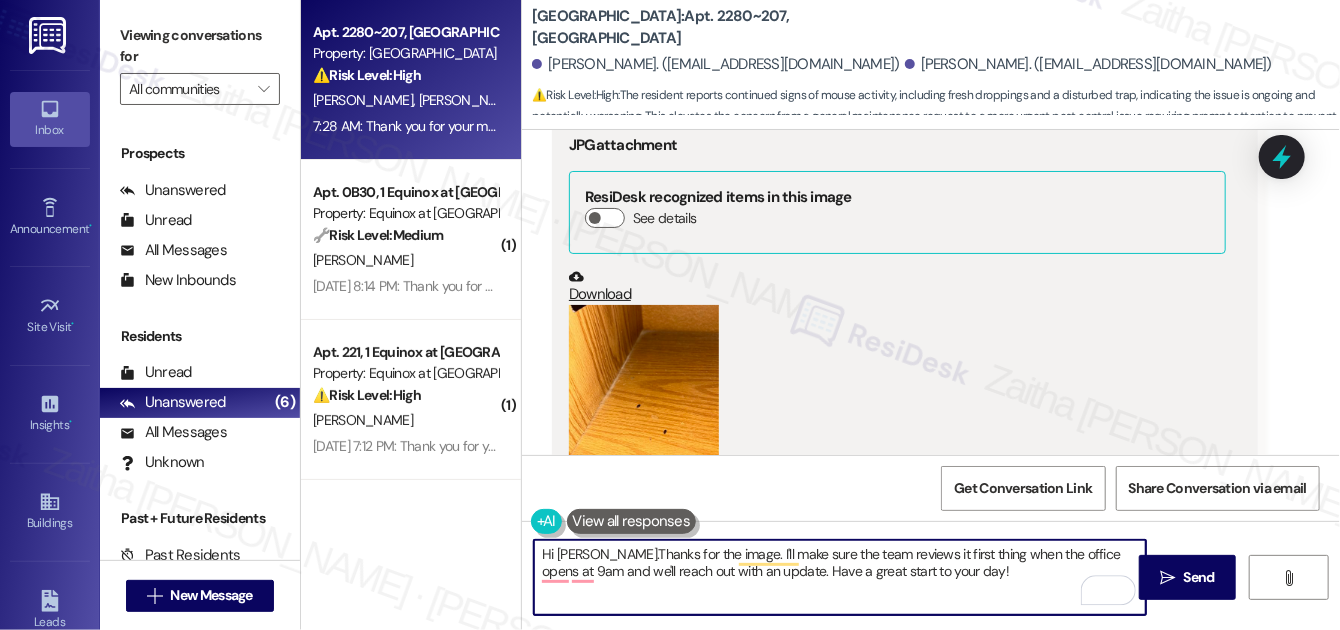 click on "Hi George.Thanks for the image. I'll make sure the team reviews it first thing when the office opens at 9am and we'll reach out with an update. Have a great start to your day!" at bounding box center (840, 577) 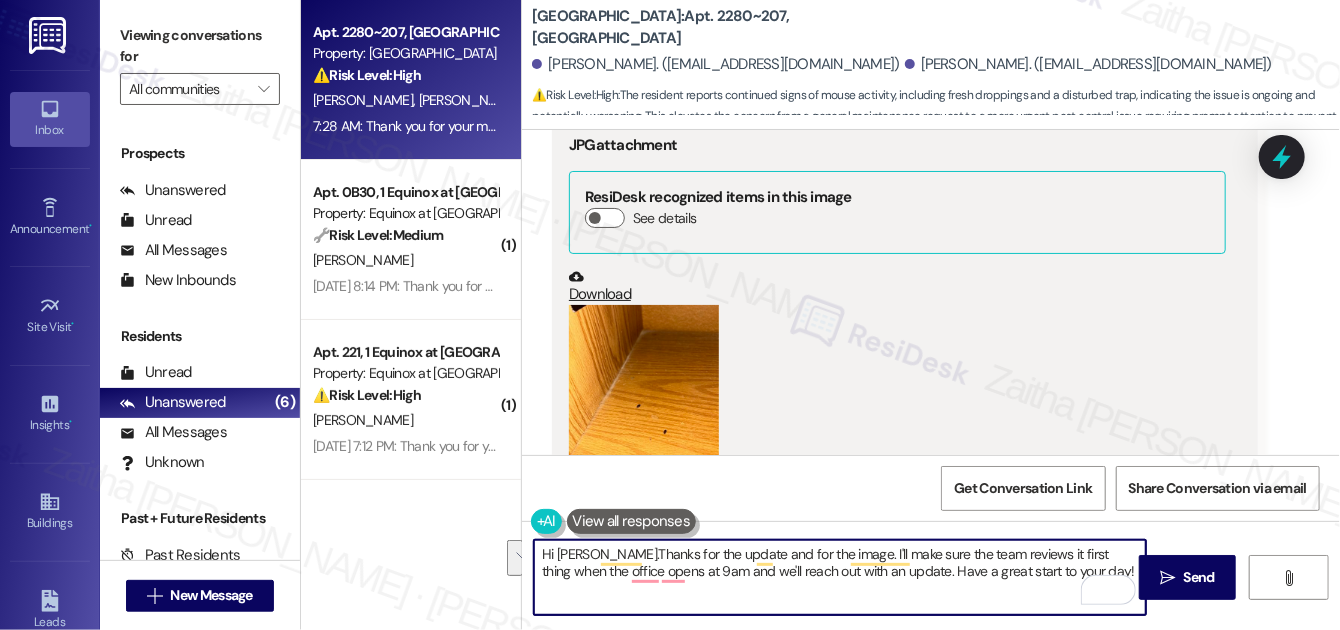 drag, startPoint x: 836, startPoint y: 548, endPoint x: 1049, endPoint y: 572, distance: 214.34785 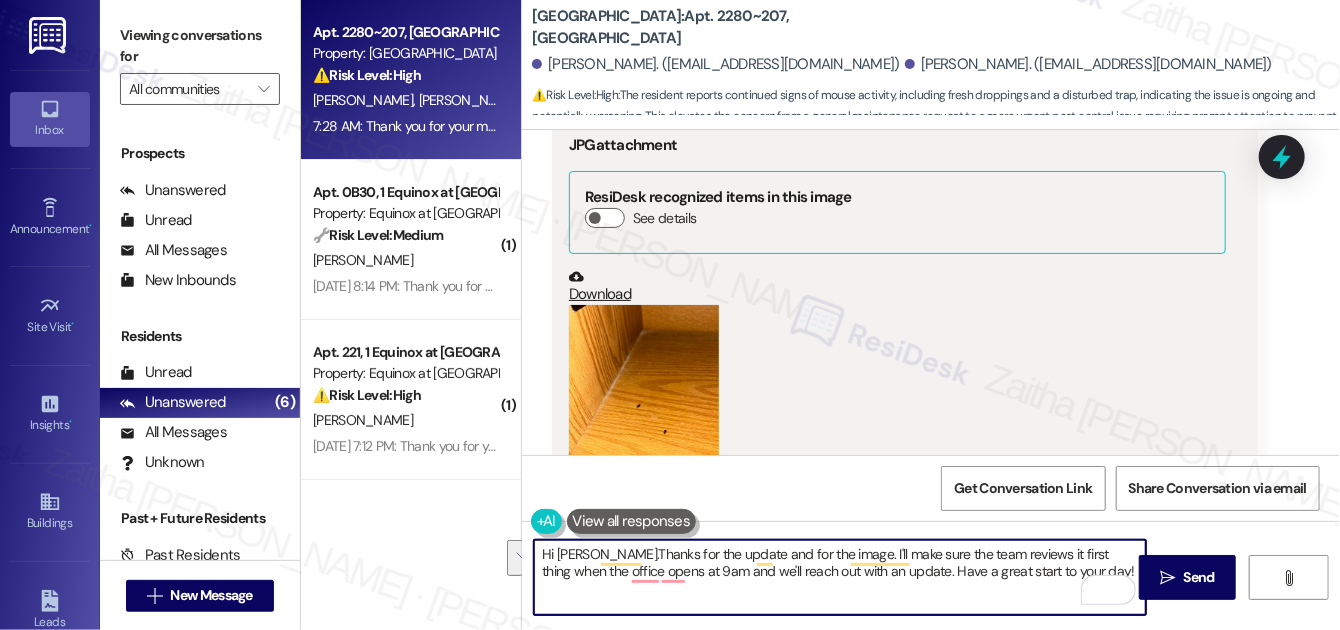 click on "Hi George.Thanks for the update and for the image. I'll make sure the team reviews it first thing when the office opens at 9am and we'll reach out with an update. Have a great start to your day!" at bounding box center (840, 577) 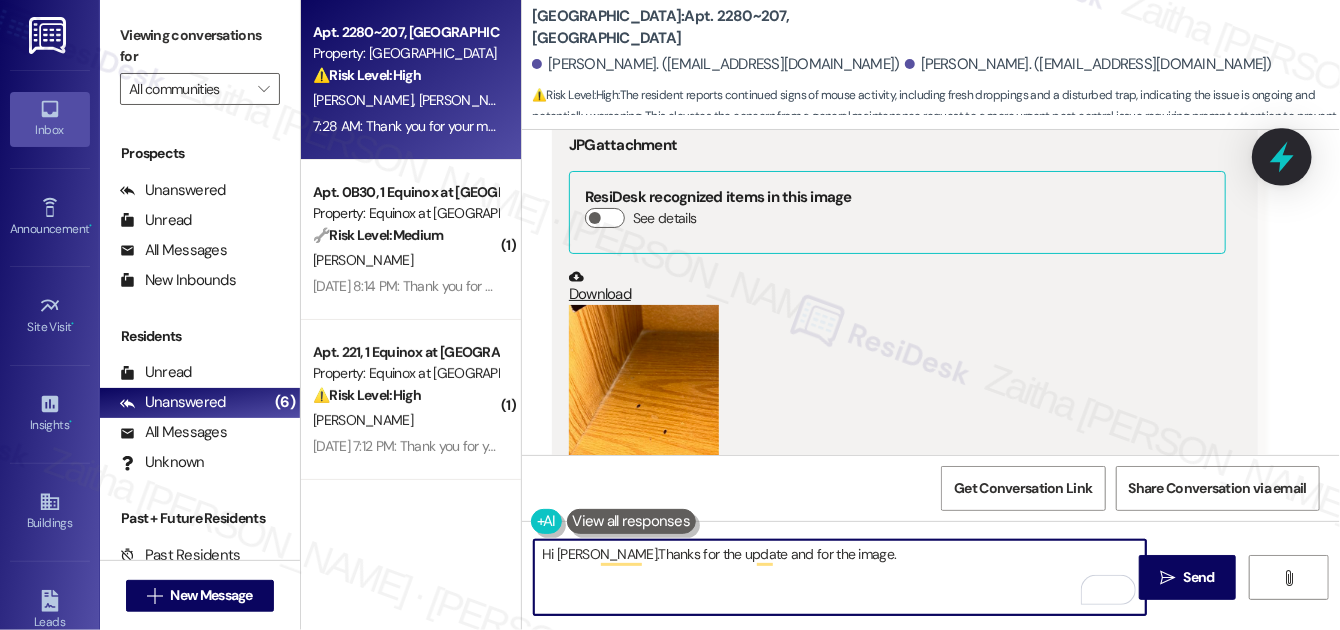 type on "Hi George.Thanks for the update and for the image." 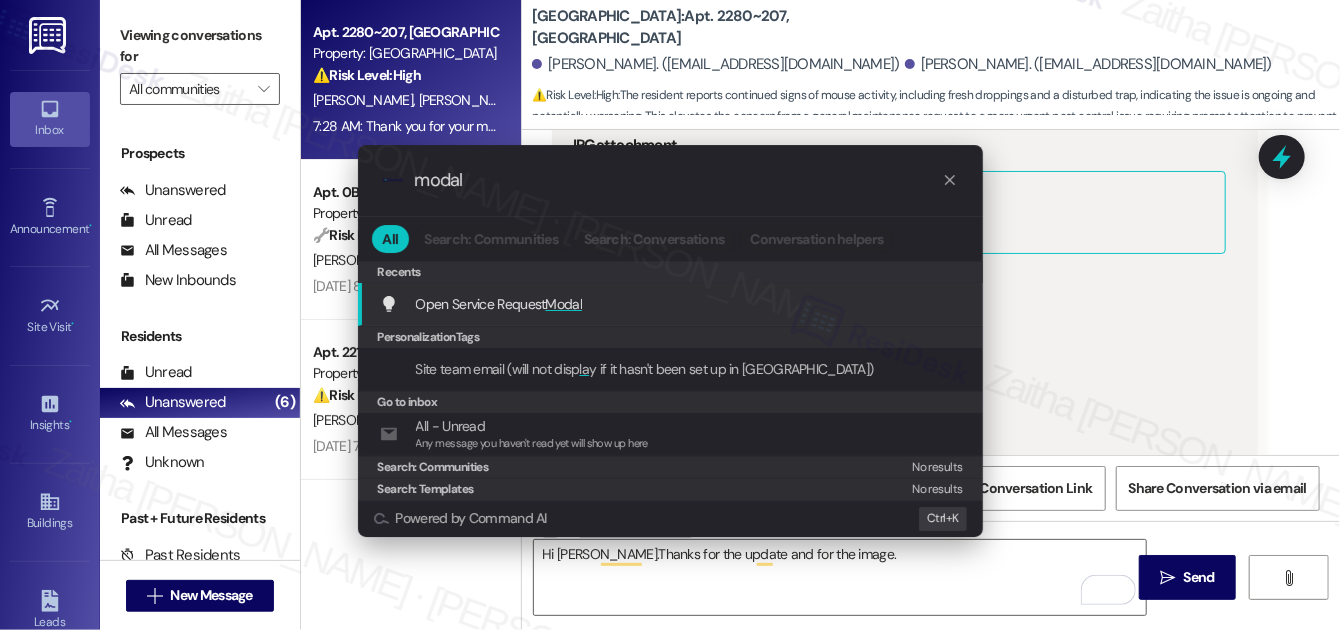 type on "modal" 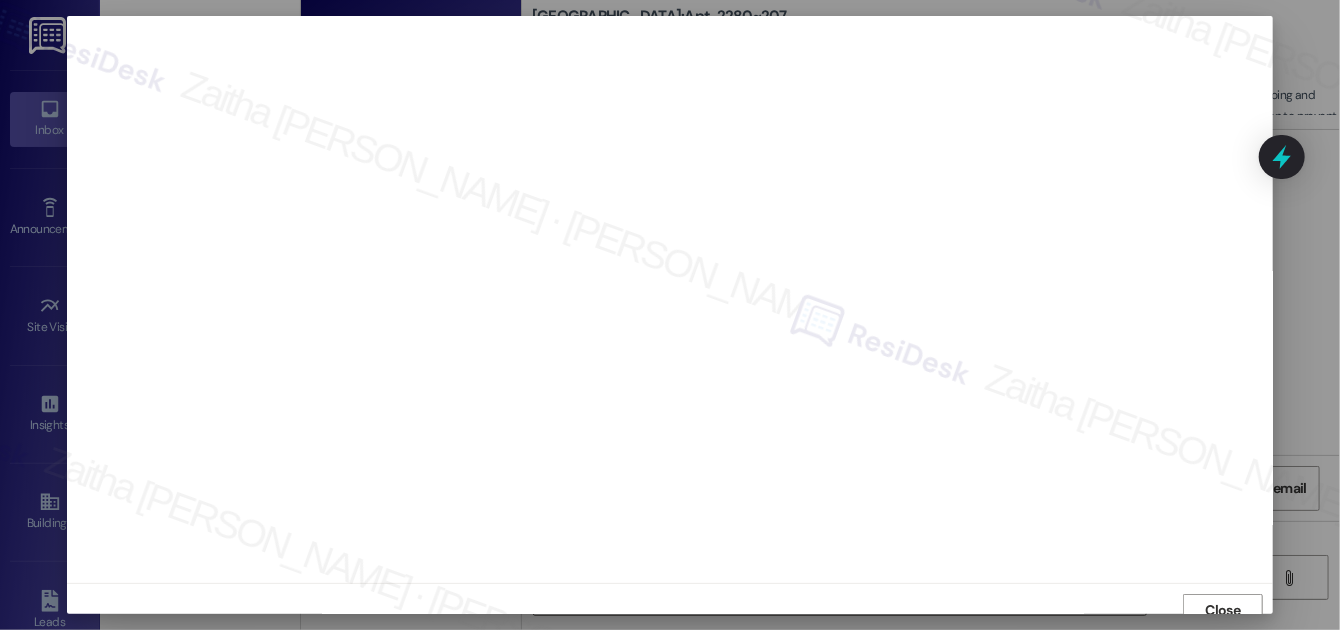 scroll, scrollTop: 11, scrollLeft: 0, axis: vertical 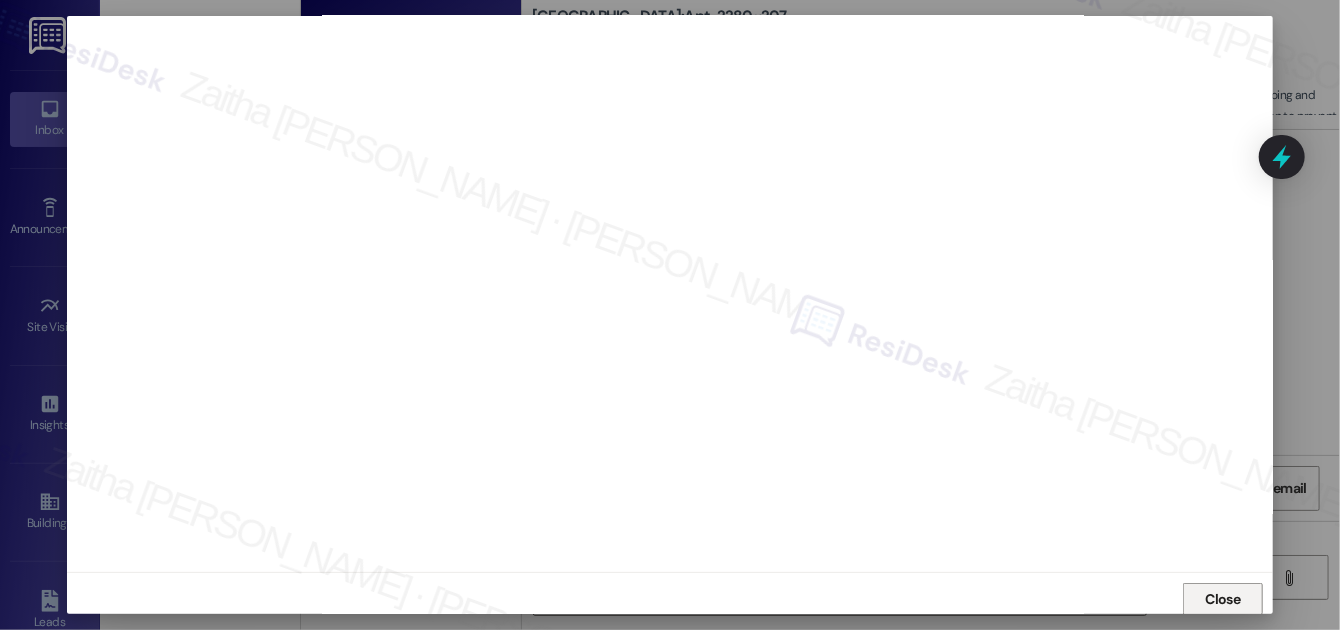 click on "Close" at bounding box center (1223, 599) 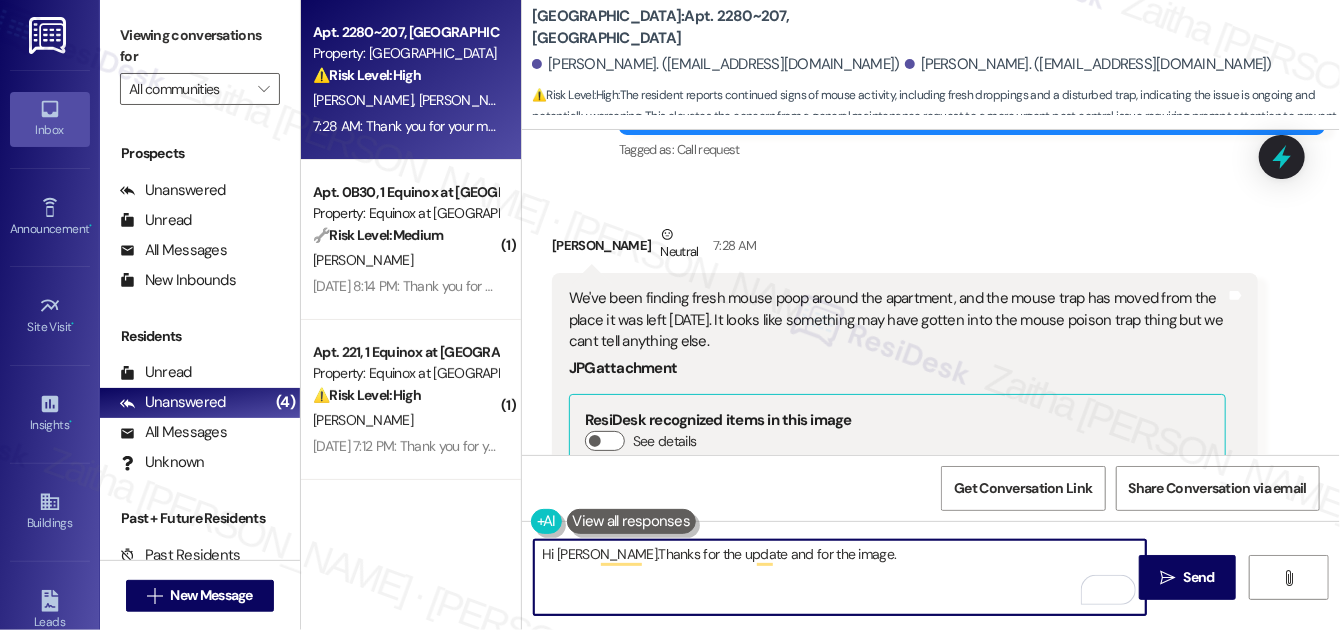 scroll, scrollTop: 4002, scrollLeft: 0, axis: vertical 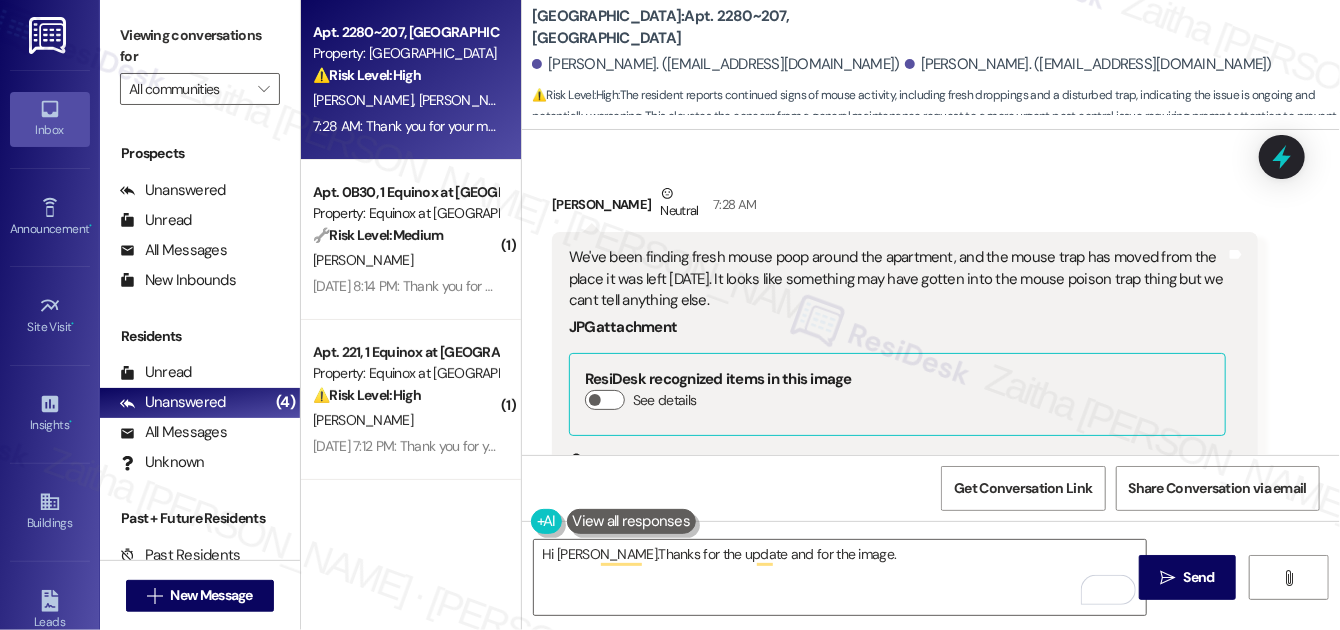 drag, startPoint x: 567, startPoint y: 228, endPoint x: 778, endPoint y: 268, distance: 214.75801 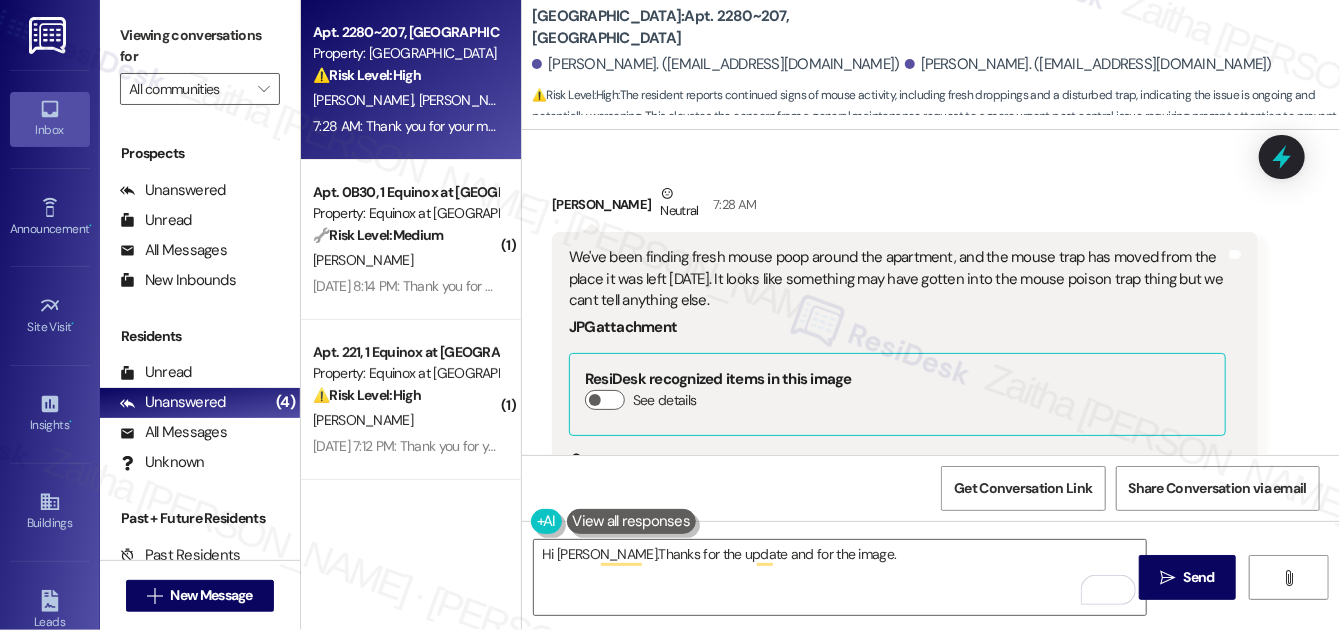 click on "We've been finding fresh mouse poop around the apartment, and the mouse trap has moved from the place it was left [DATE]. It looks like something may have gotten into the mouse poison trap thing but we cant tell anything else." at bounding box center (897, 279) 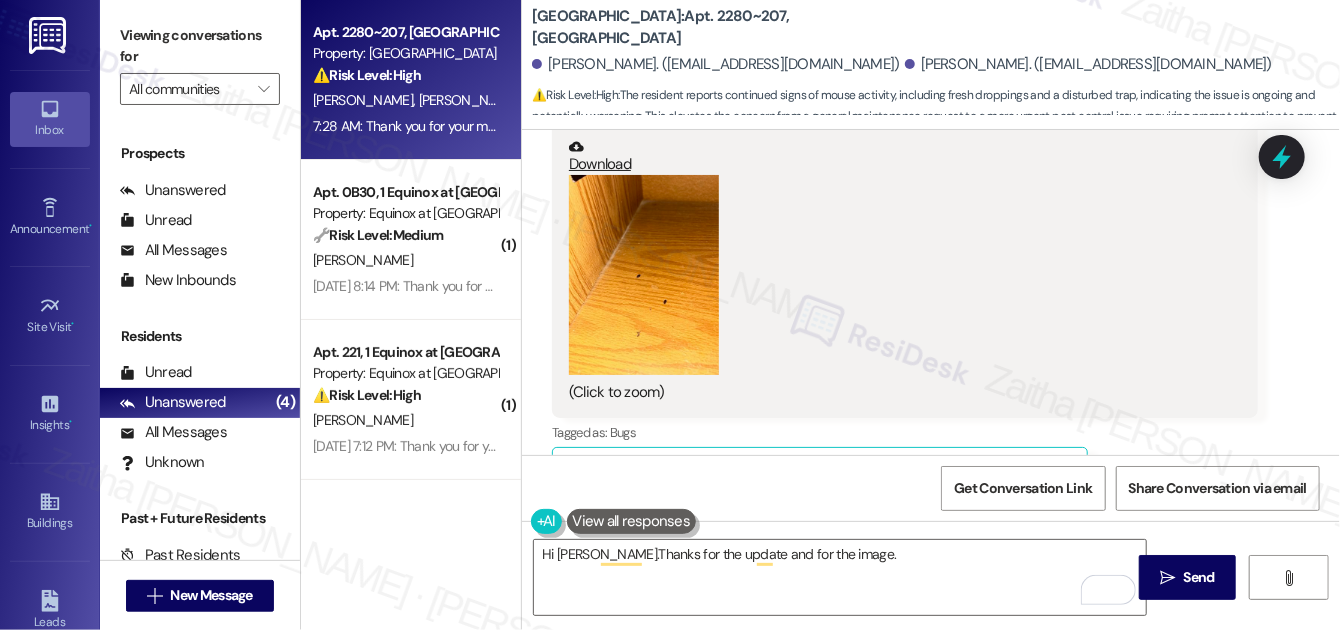 scroll, scrollTop: 4274, scrollLeft: 0, axis: vertical 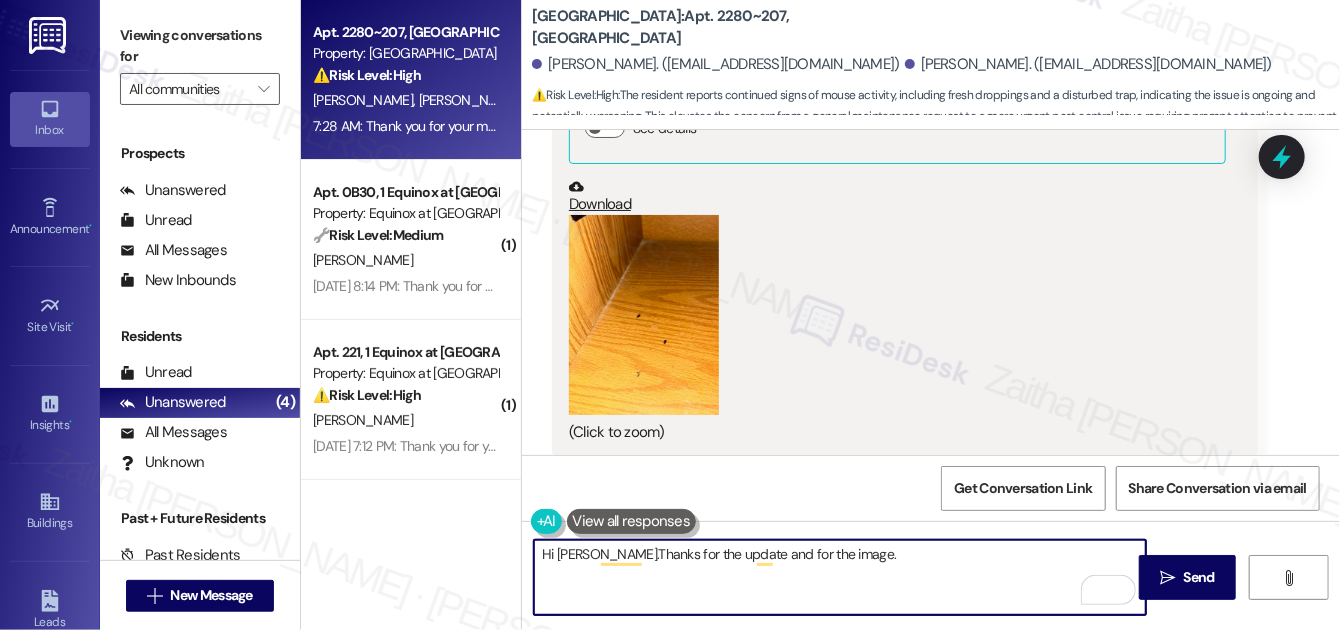 click on "Hi George.Thanks for the update and for the image." at bounding box center [840, 577] 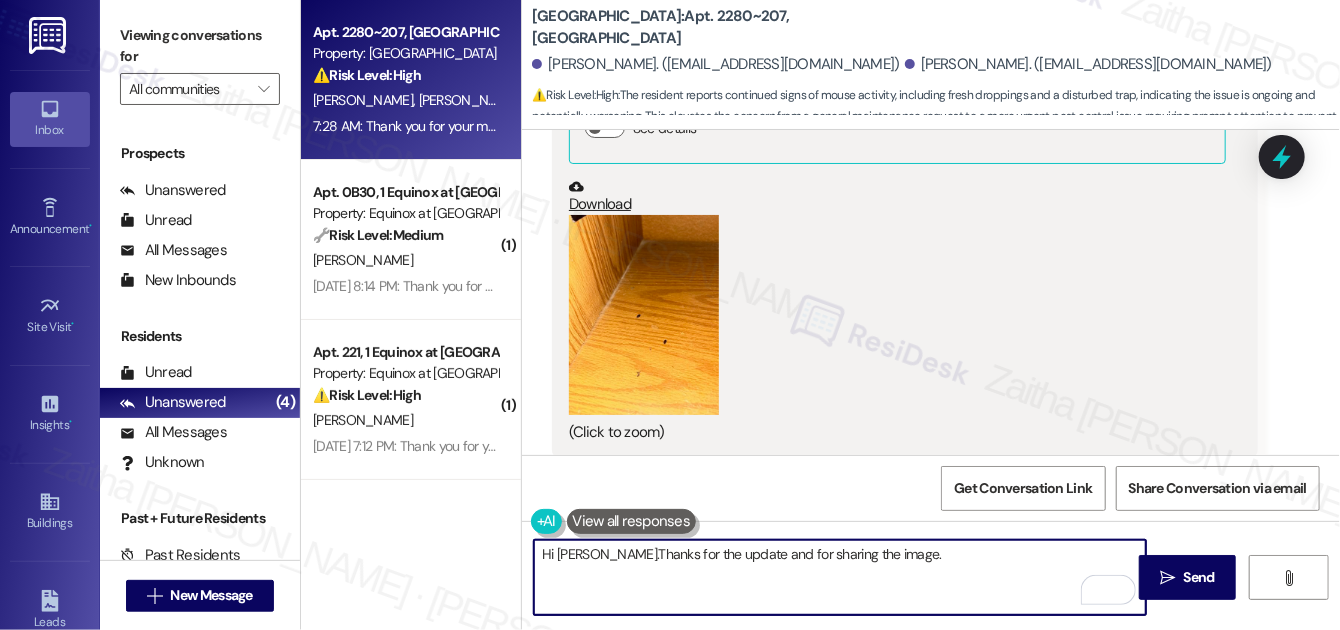 click on "Hi George.Thanks for the update and for sharing the image." at bounding box center (840, 577) 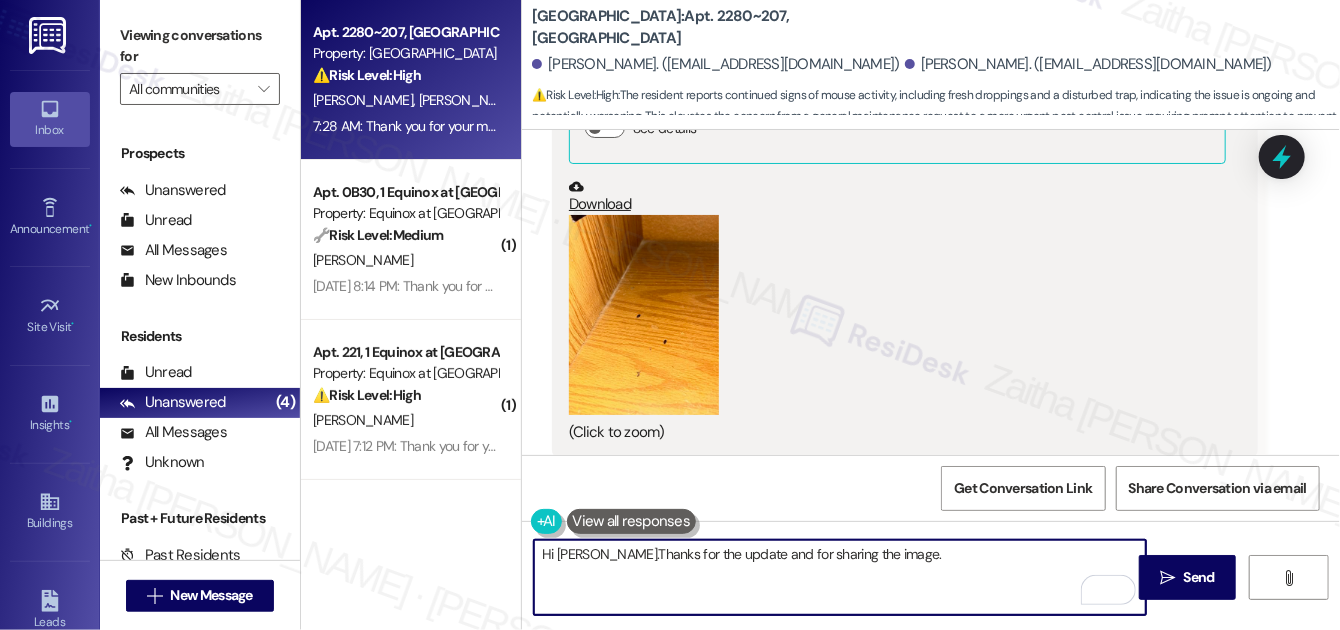 paste on "I’m sorry to hear you’re still seeing signs of mice in the apartment. I understand how unsettling that can be. I’ll go ahead and submit a work order for pest control to follow up and assess the situation, especially given that the trap appears to have been moved and may have been disturbed." 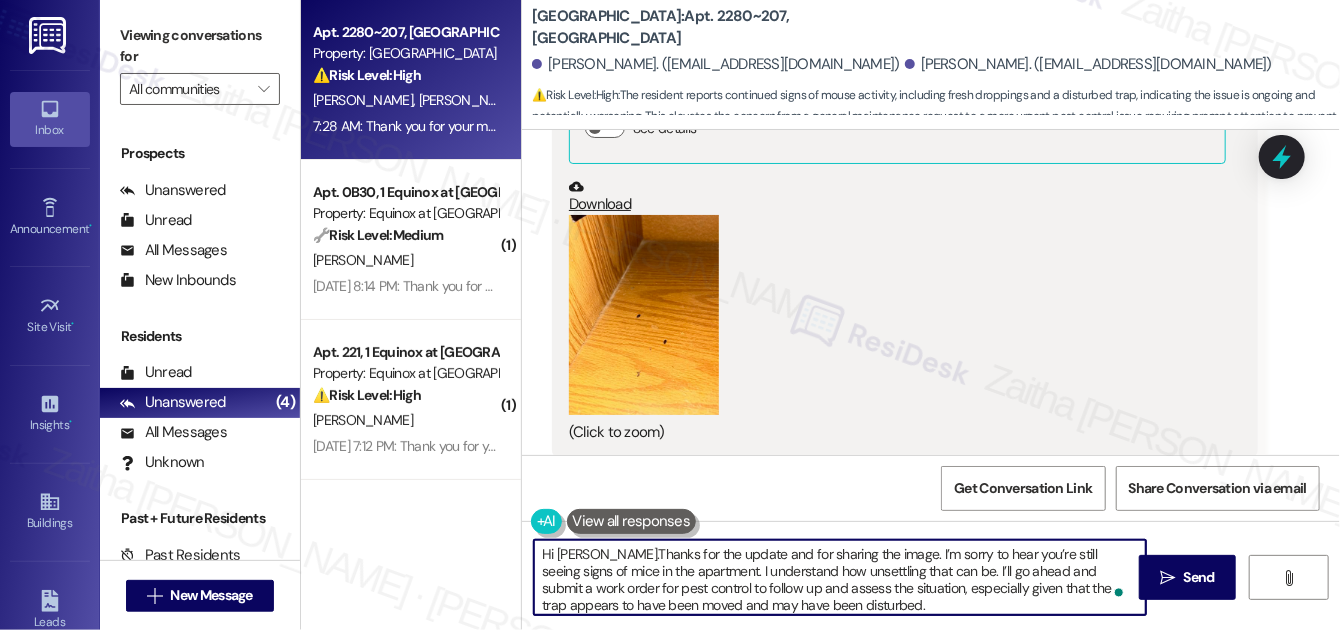 scroll, scrollTop: 16, scrollLeft: 0, axis: vertical 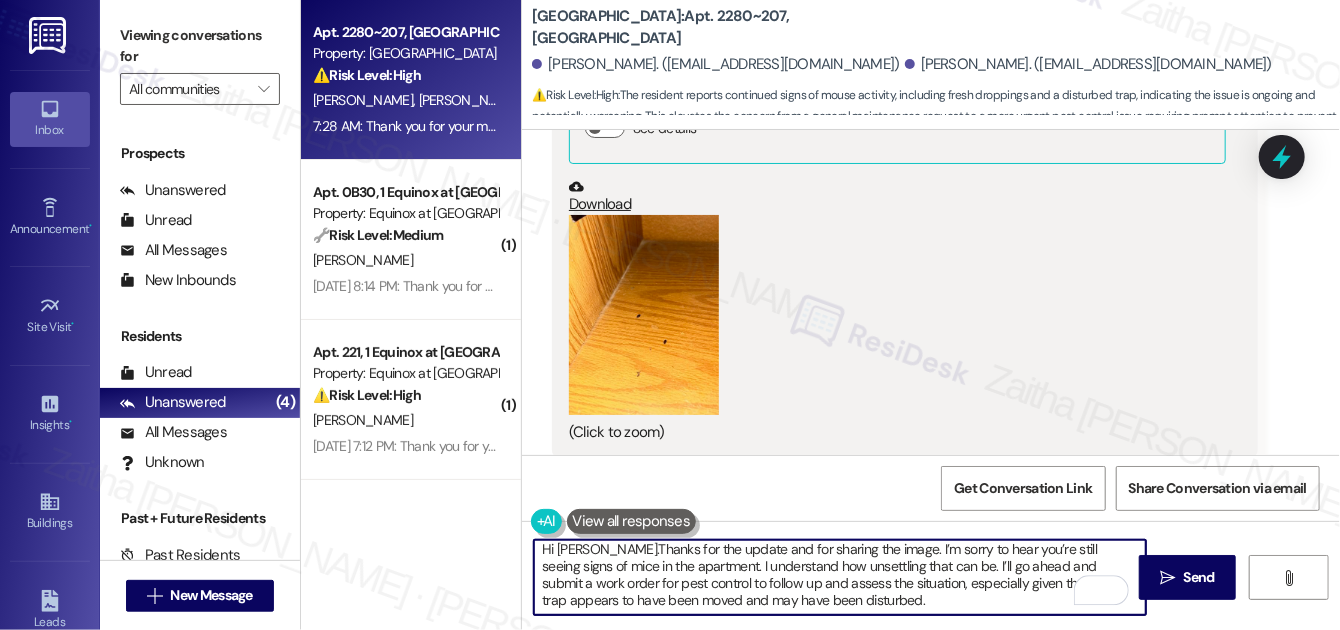 paste on "Do we have your permission to enter during your absence? Do you have pets that we should be aware of?" 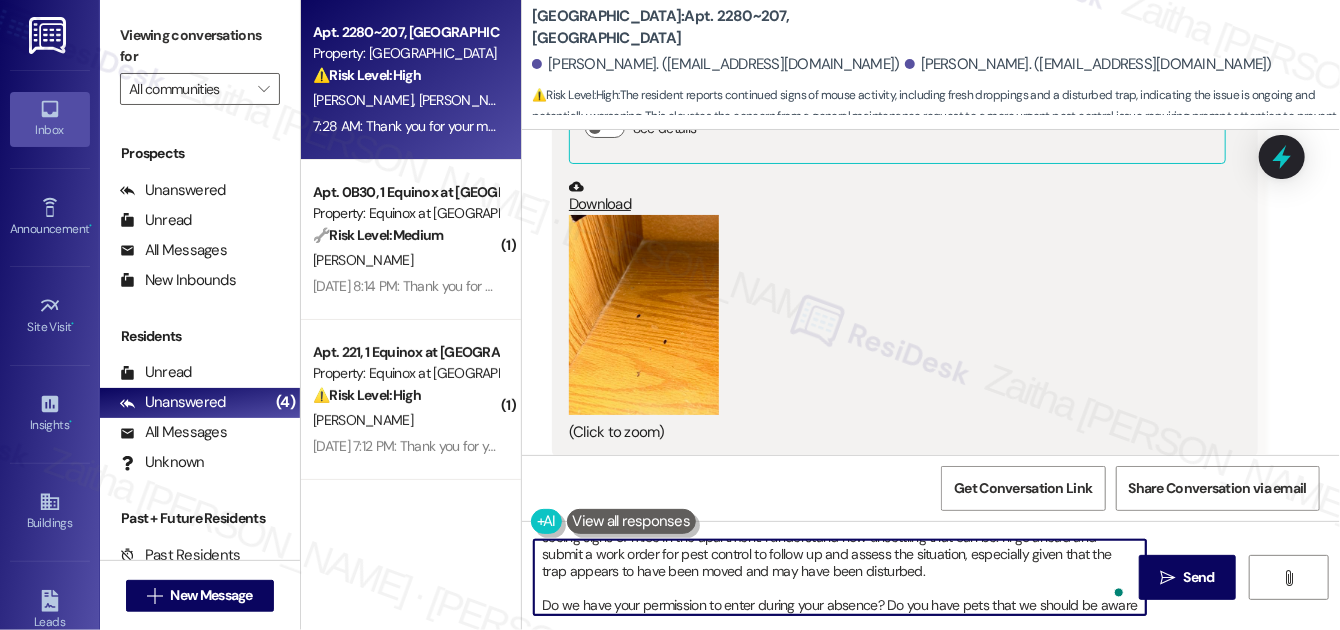 scroll, scrollTop: 62, scrollLeft: 0, axis: vertical 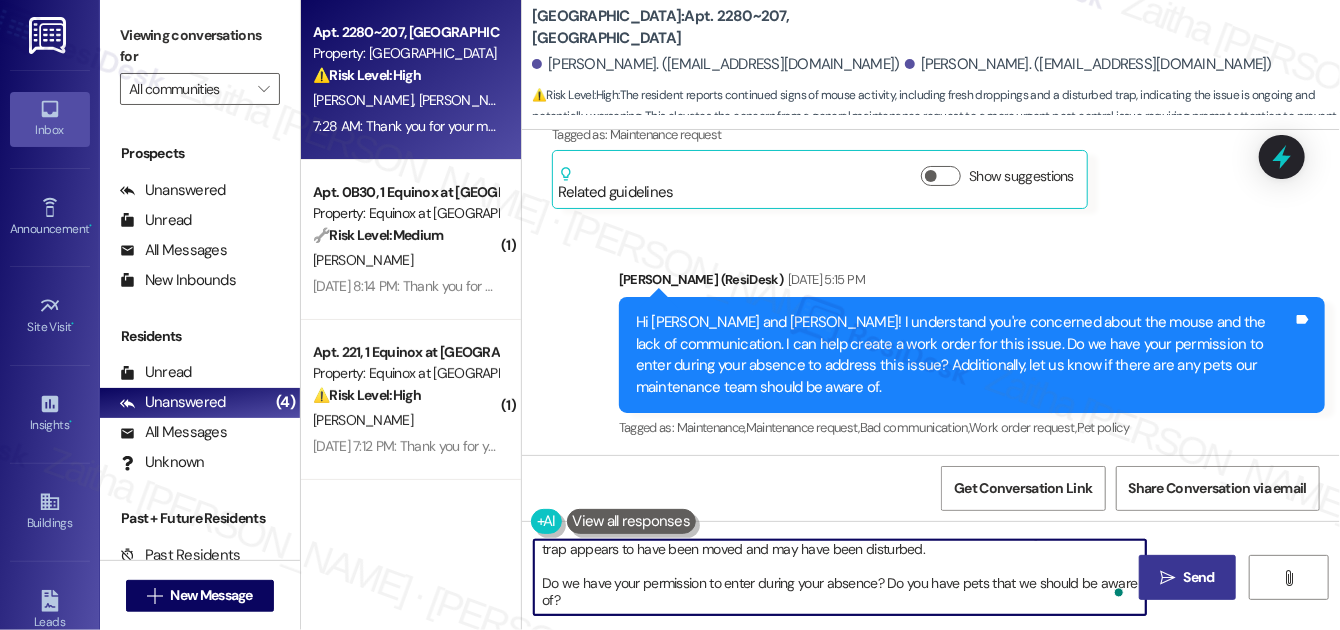 type on "Hi George.Thanks for the update and for sharing the image. I’m sorry to hear you’re still seeing signs of mice in the apartment. I understand how unsettling that can be. I’ll go ahead and submit a work order for pest control to follow up and assess the situation, especially given that the trap appears to have been moved and may have been disturbed.
Do we have your permission to enter during your absence? Do you have pets that we should be aware of?" 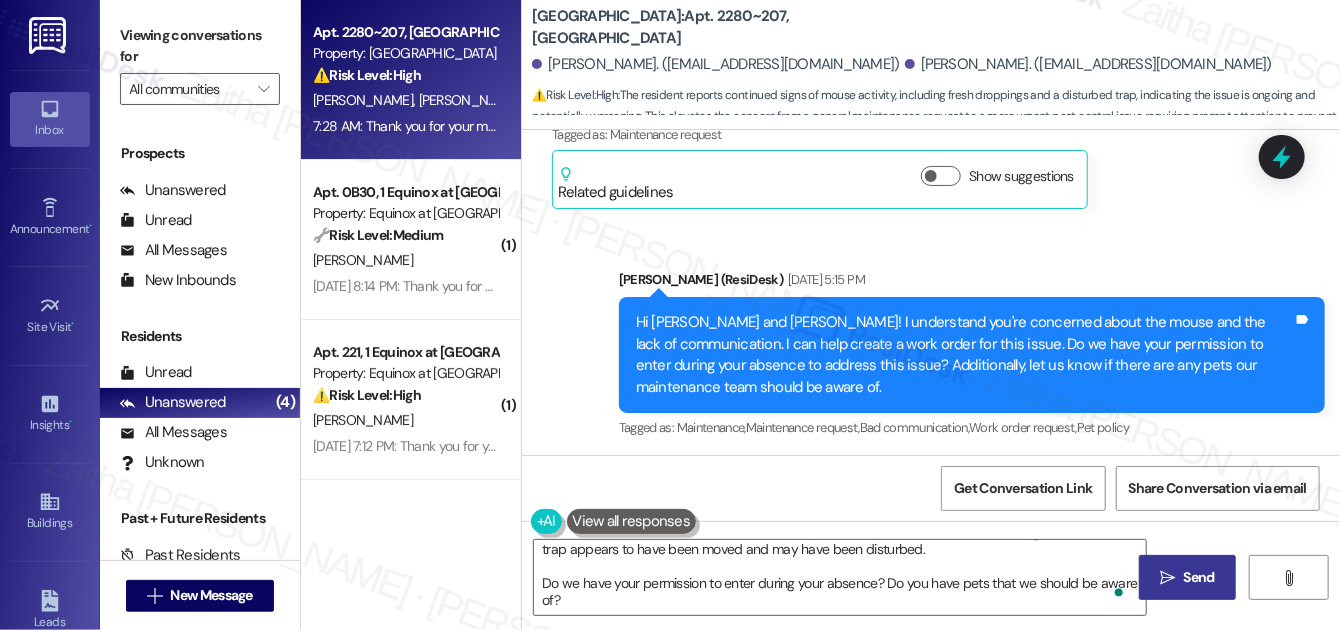 click on "Send" at bounding box center (1199, 577) 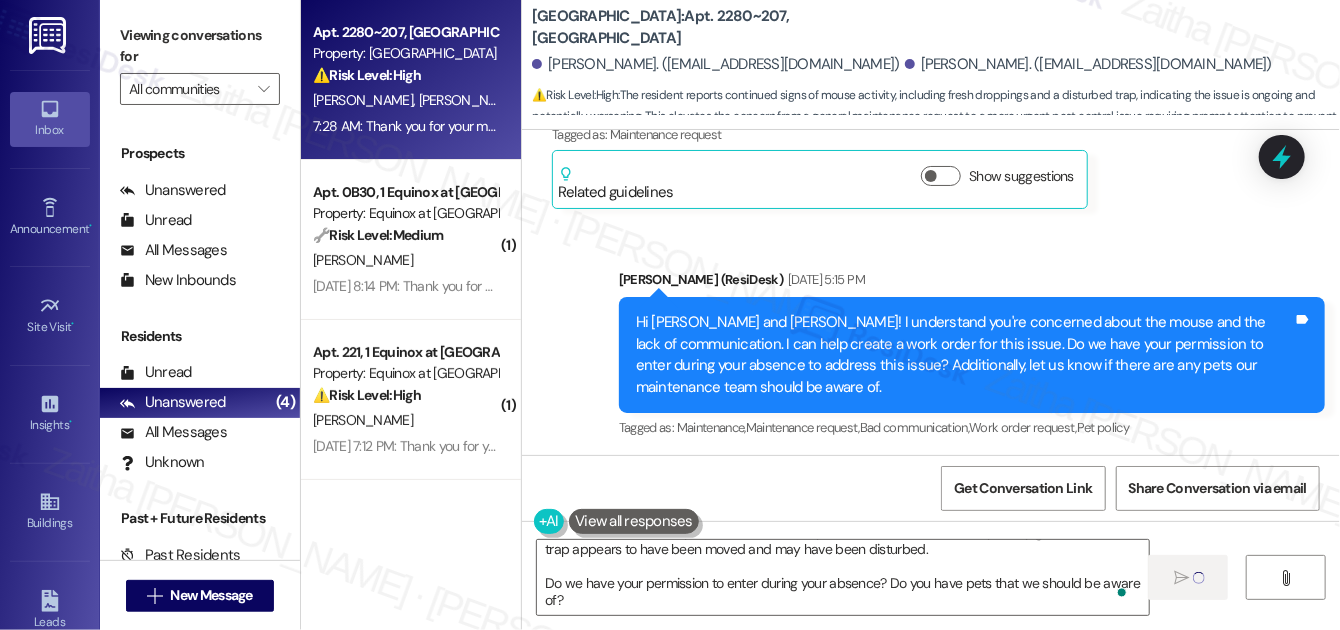 type 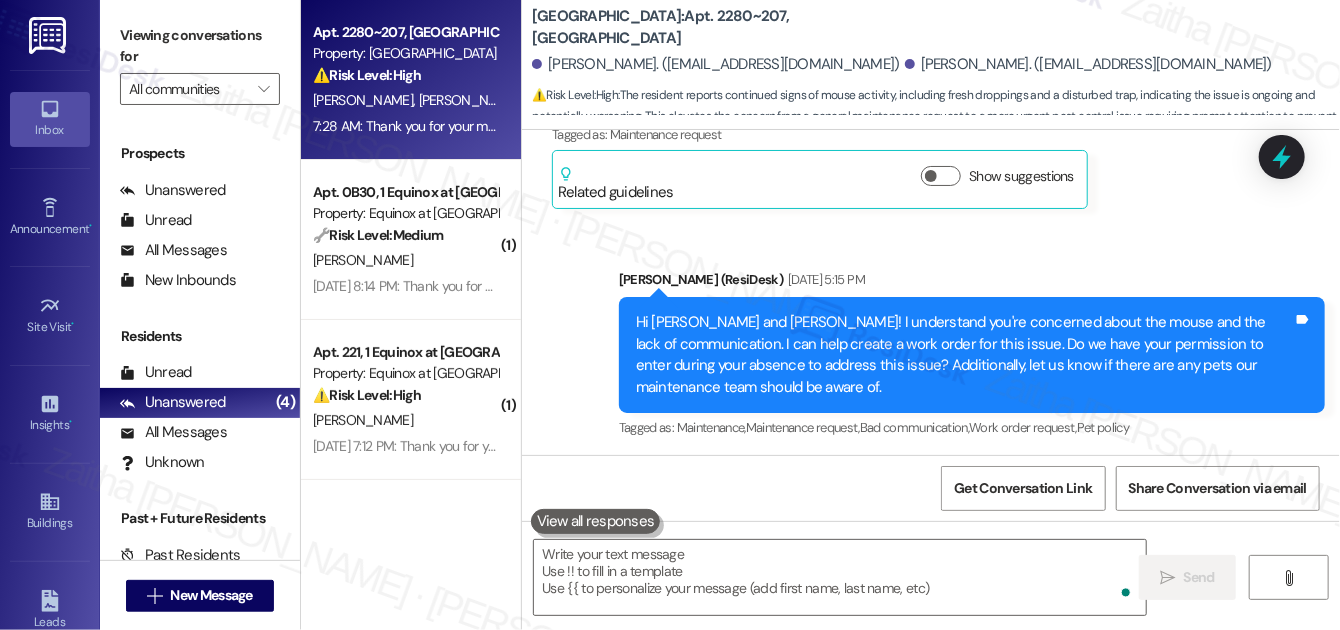 scroll, scrollTop: 0, scrollLeft: 0, axis: both 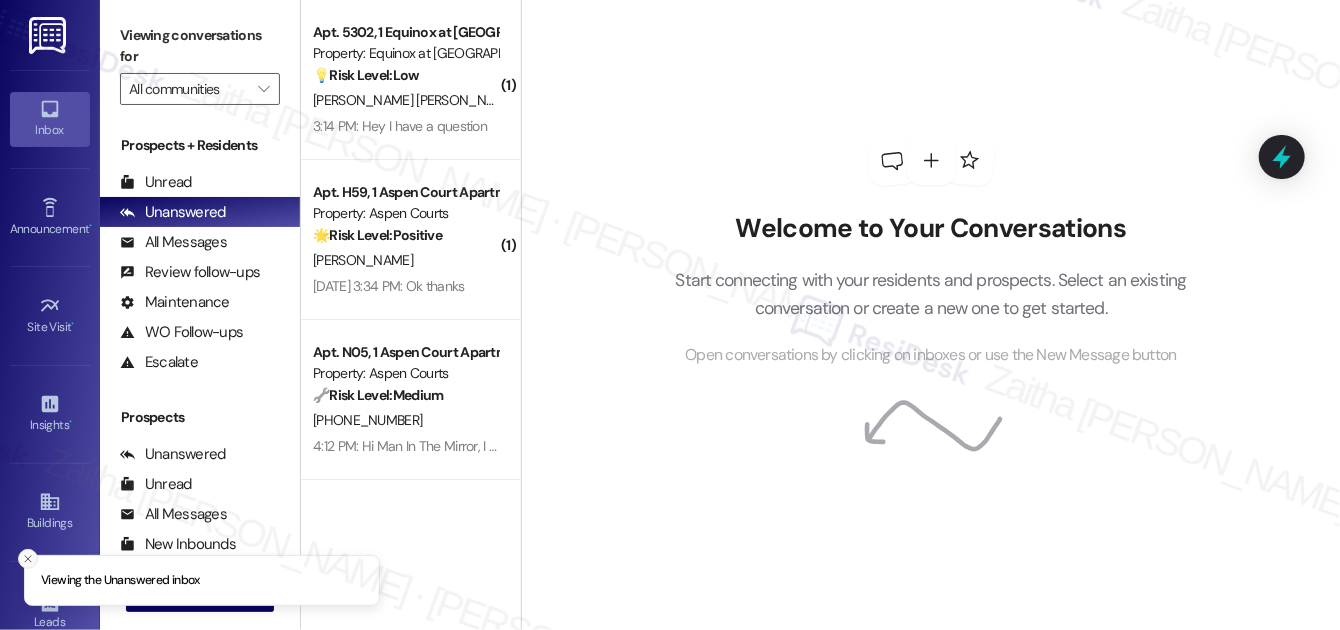 click 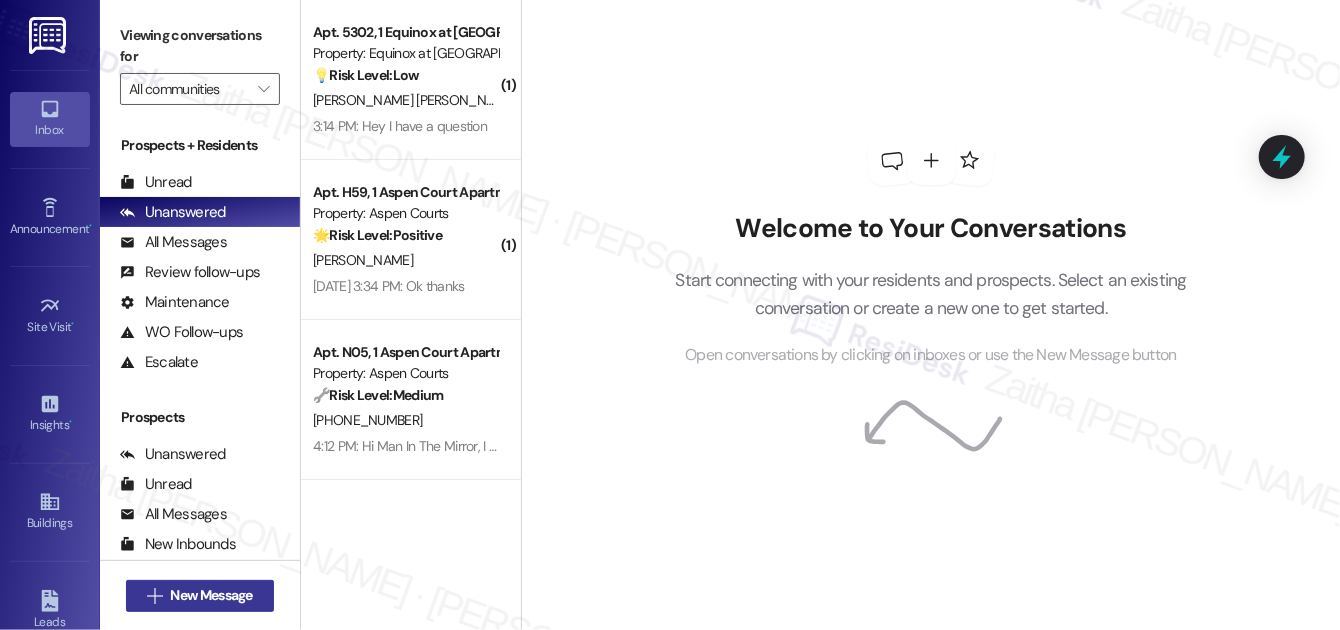 click on "" at bounding box center [154, 596] 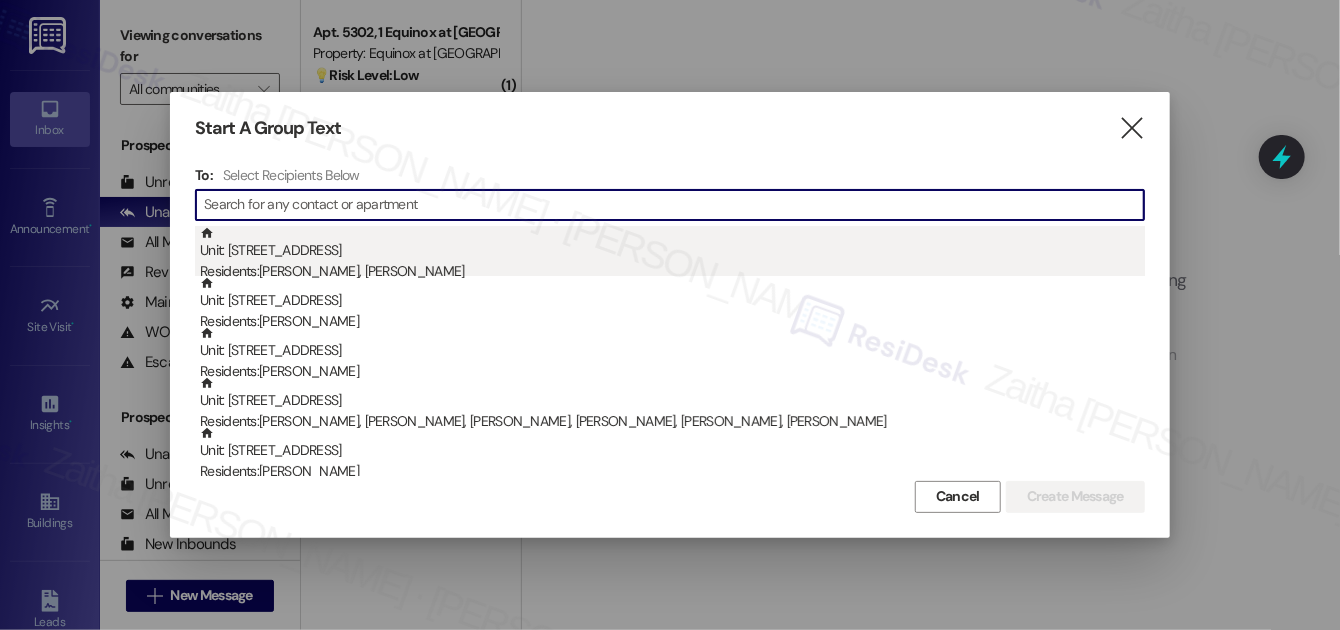 paste on "Man In The Mirror" 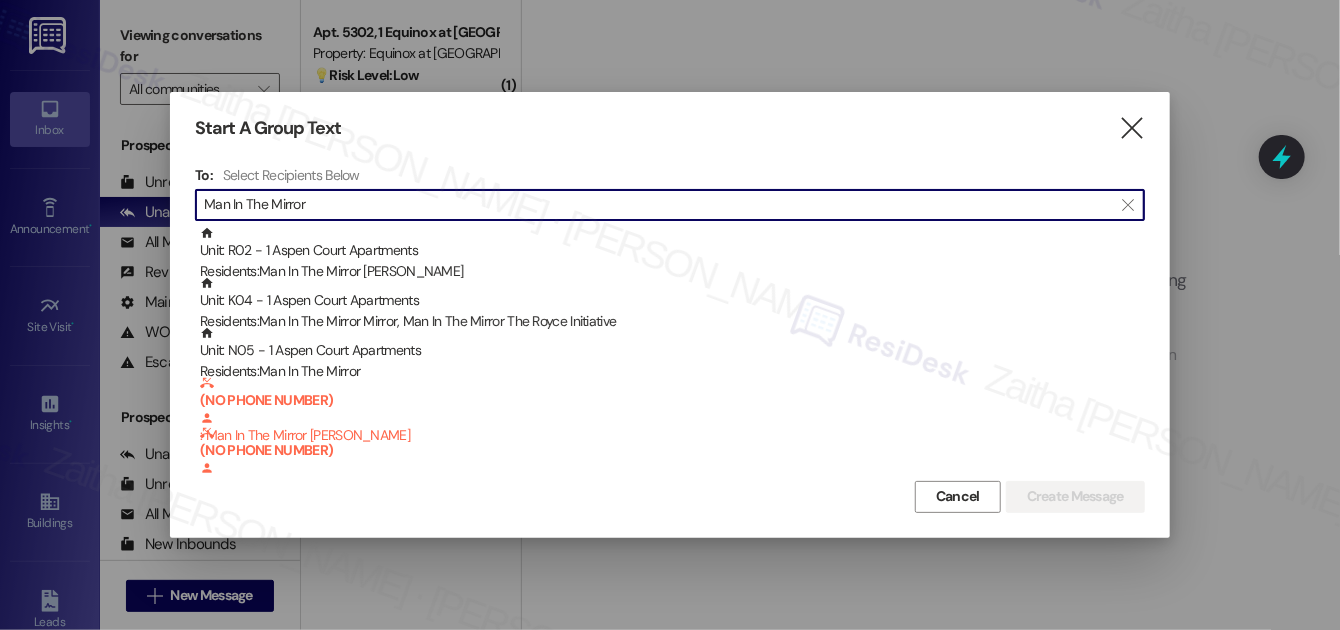 type on "Man In The Mirror" 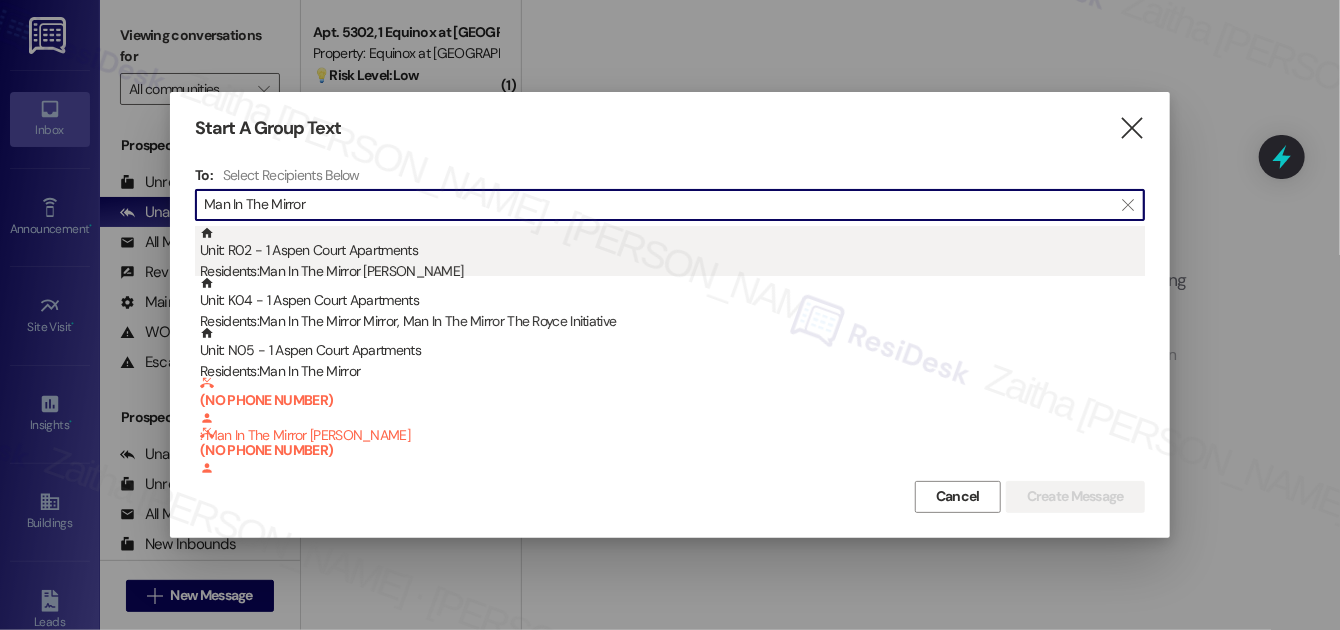 click on "Residents:  Man In The Mirror Timothy" at bounding box center [672, 271] 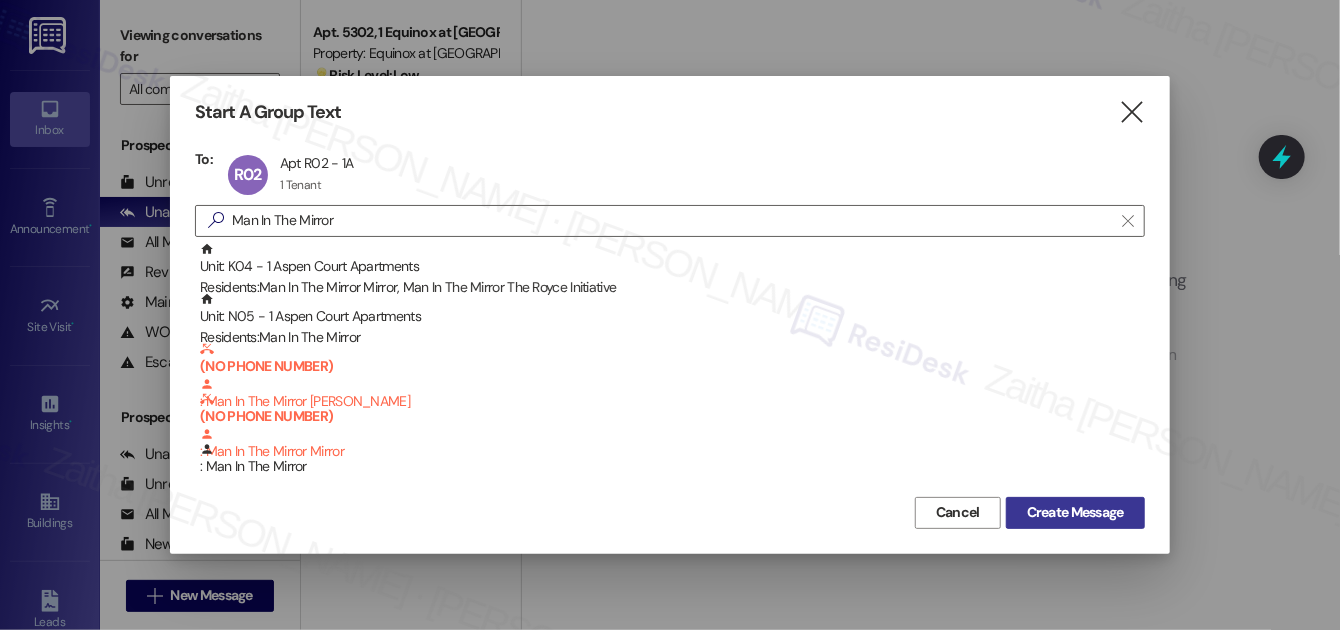 click on "Create Message" at bounding box center (1075, 512) 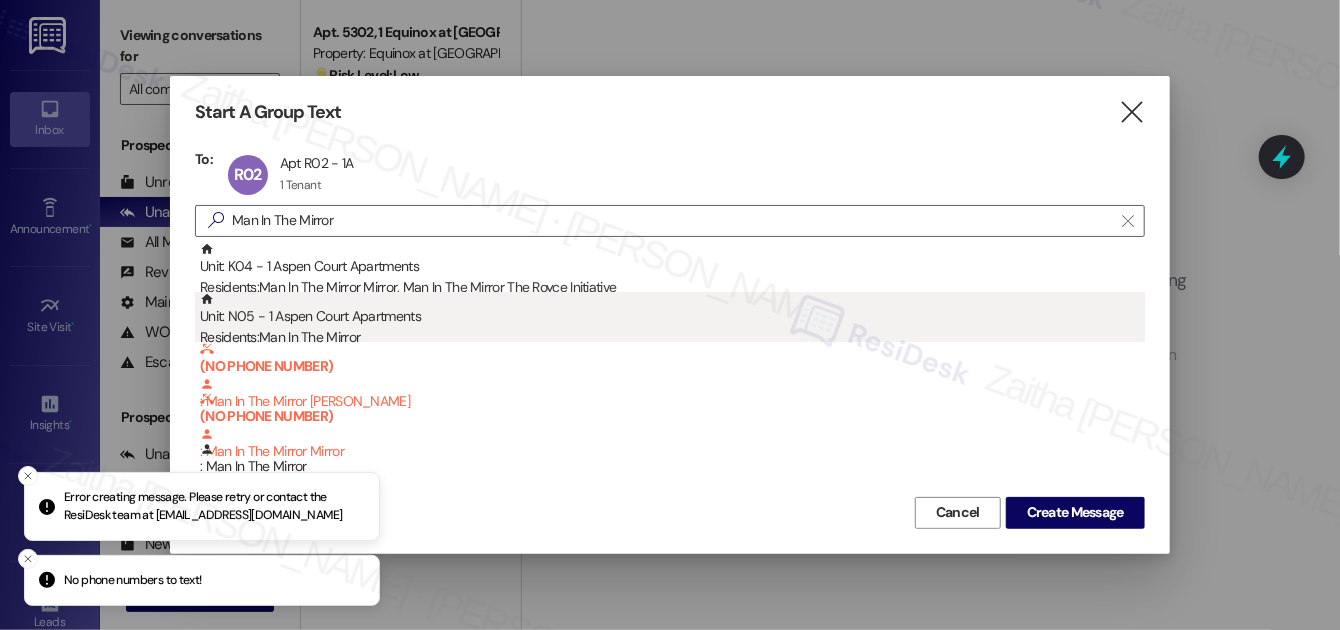 click on "Unit: N05 - 1 Aspen Court Apartments Residents:  Man In The Mirror" at bounding box center (672, 320) 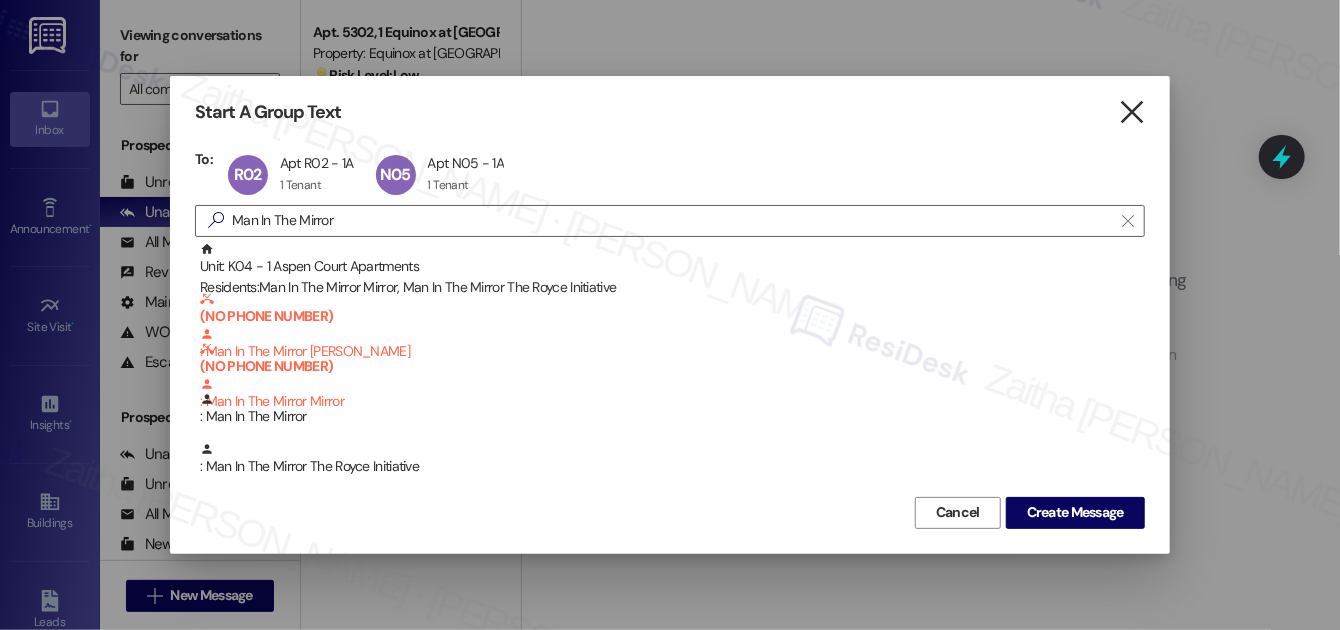 click on "" at bounding box center [1131, 112] 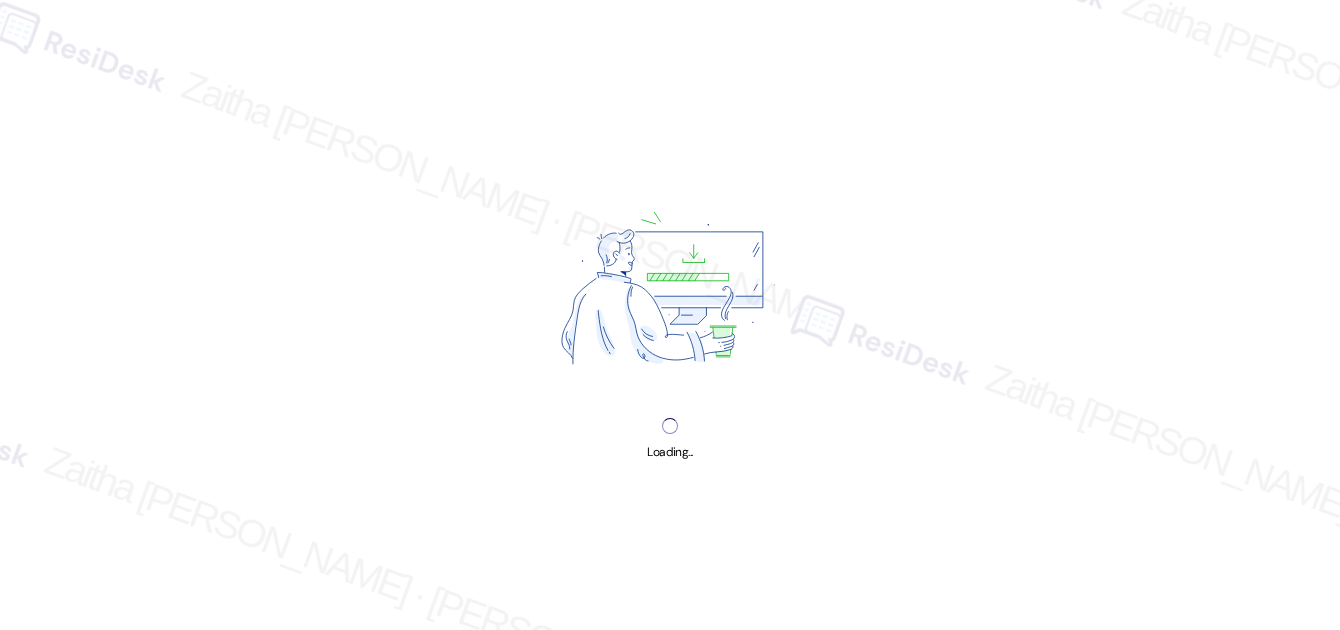 scroll, scrollTop: 0, scrollLeft: 0, axis: both 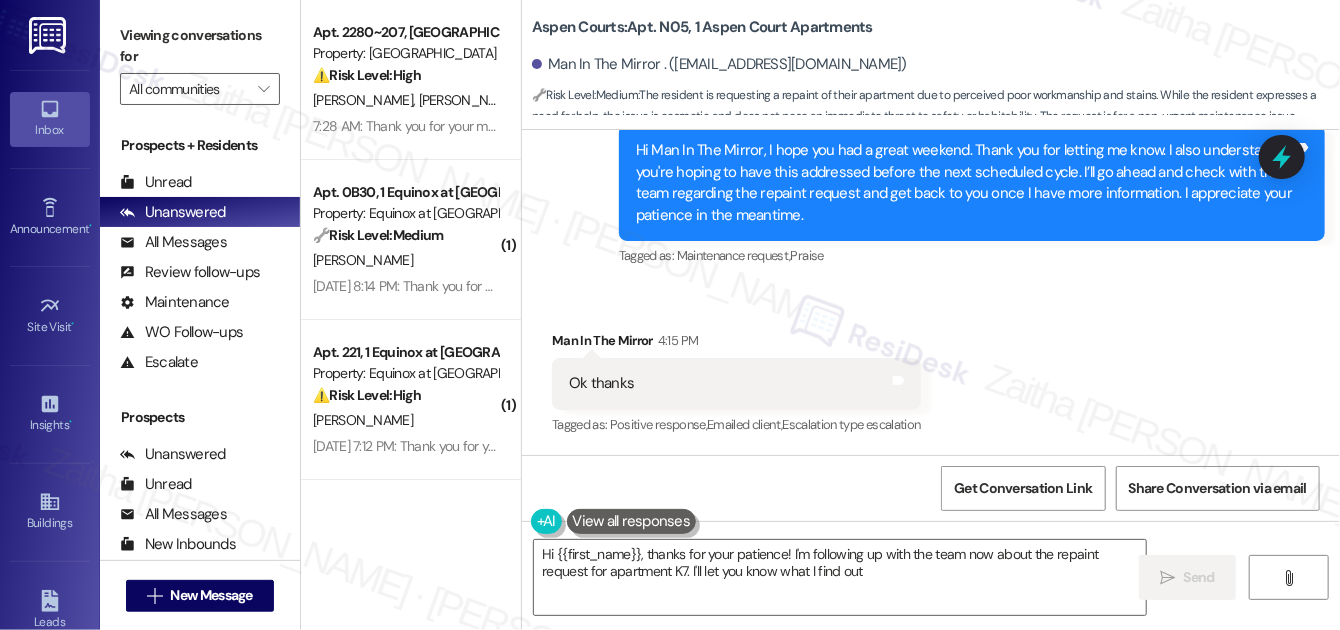 type on "Hi {{first_name}}, thanks for your patience! I'm following up with the team now about the repaint request for apartment K7. I'll let you know what I find out!" 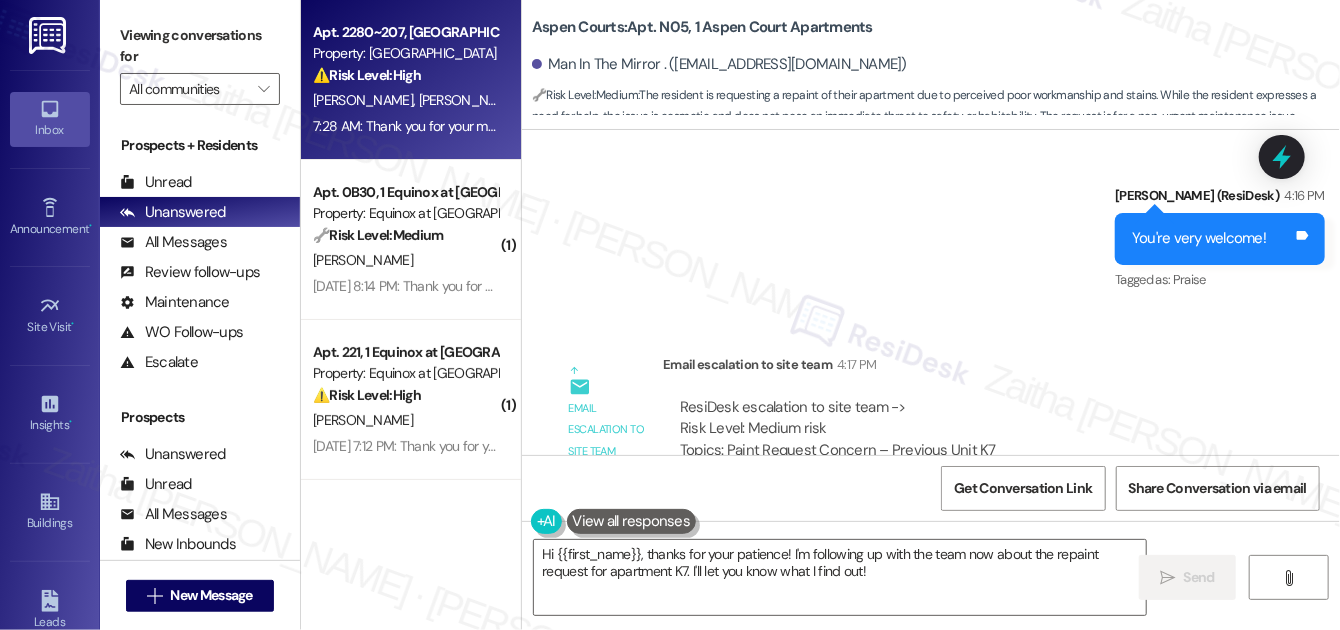 scroll, scrollTop: 10131, scrollLeft: 0, axis: vertical 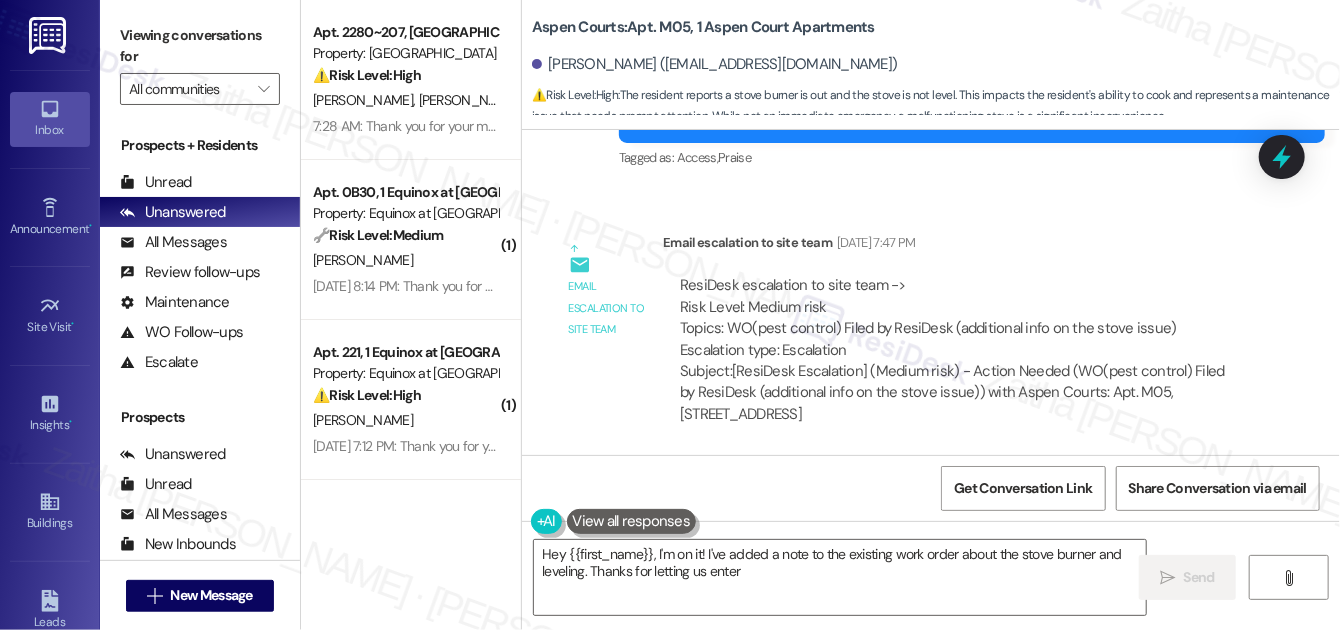 type on "Hey {{first_name}}, I'm on it! I've added a note to the existing work order about the stove burner and leveling. Thanks for letting us enter!" 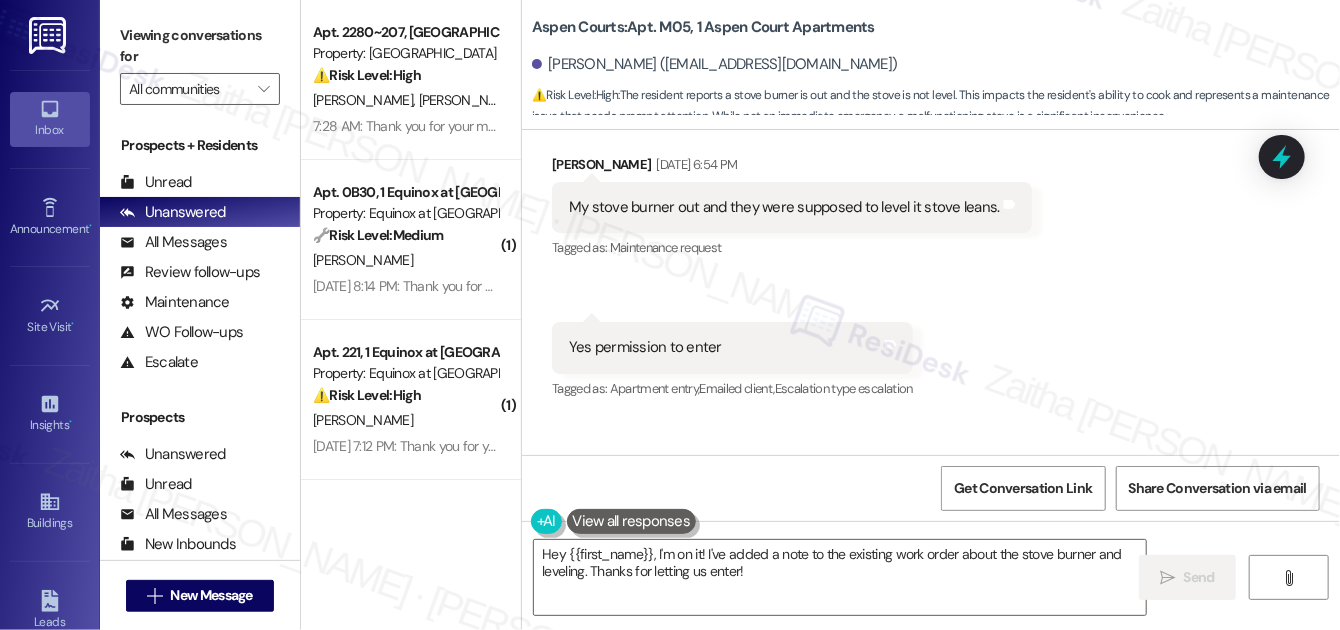 scroll, scrollTop: 4701, scrollLeft: 0, axis: vertical 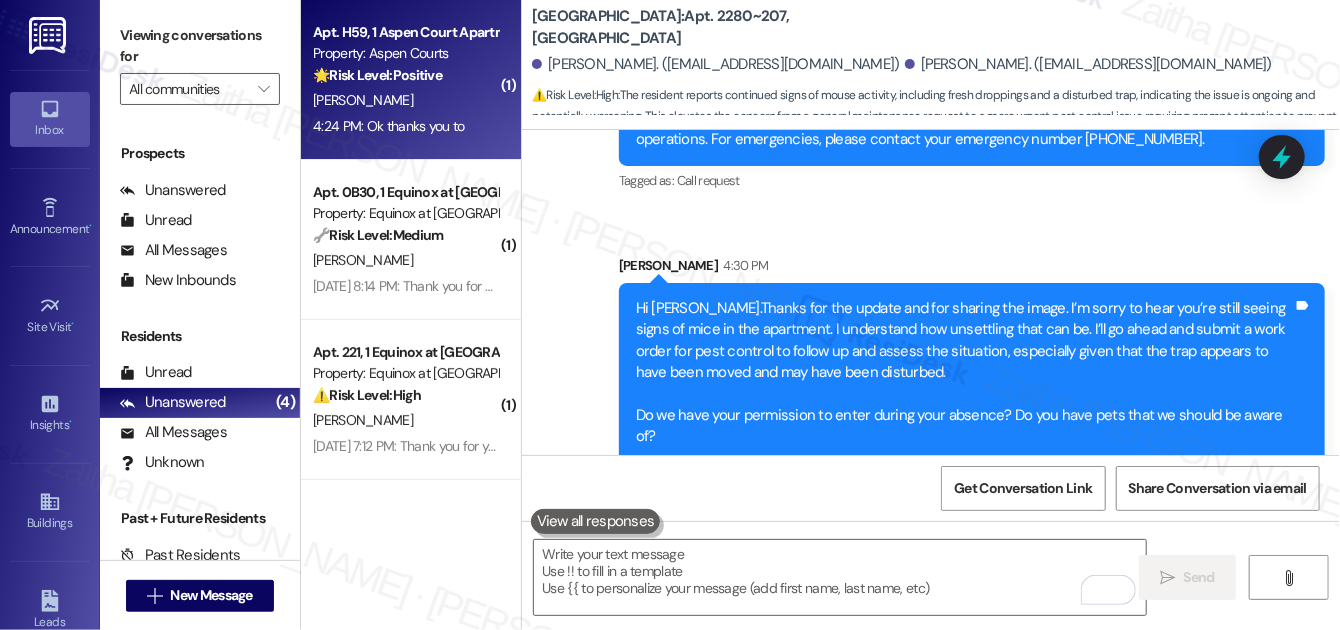 click on "[PERSON_NAME]" at bounding box center [405, 100] 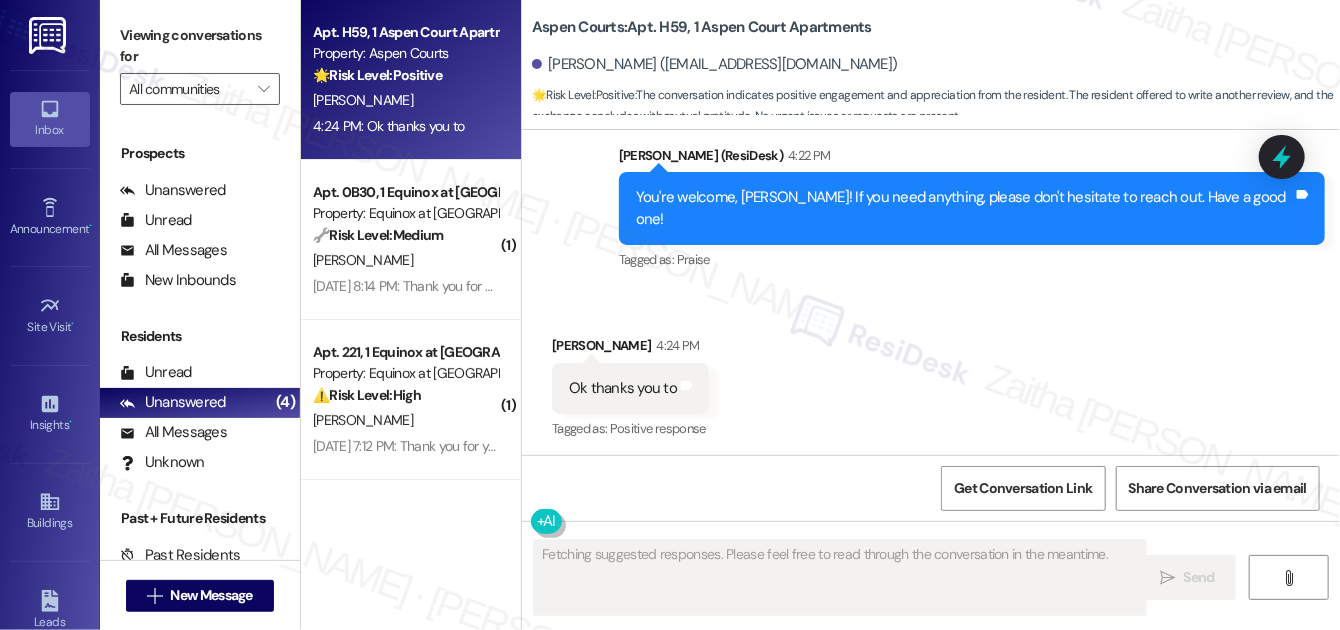 scroll, scrollTop: 3512, scrollLeft: 0, axis: vertical 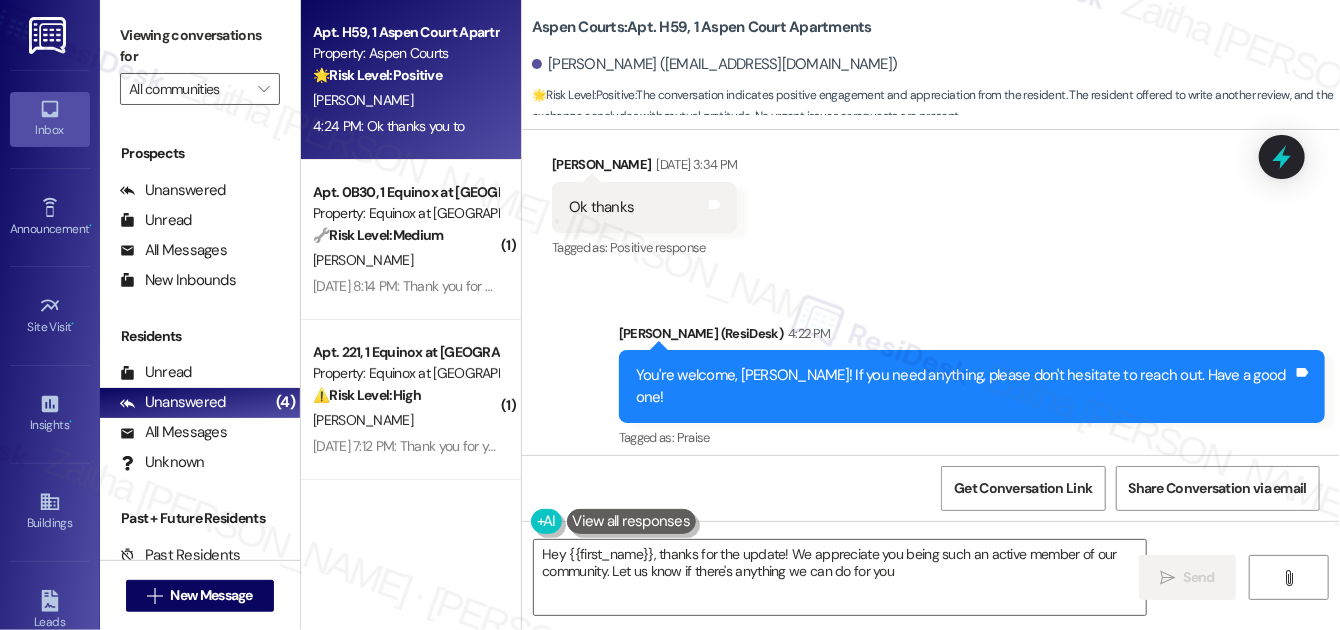 type on "Hey {{first_name}}, thanks for the update! We appreciate you being such an active member of our community. Let us know if there's anything we can do for you!" 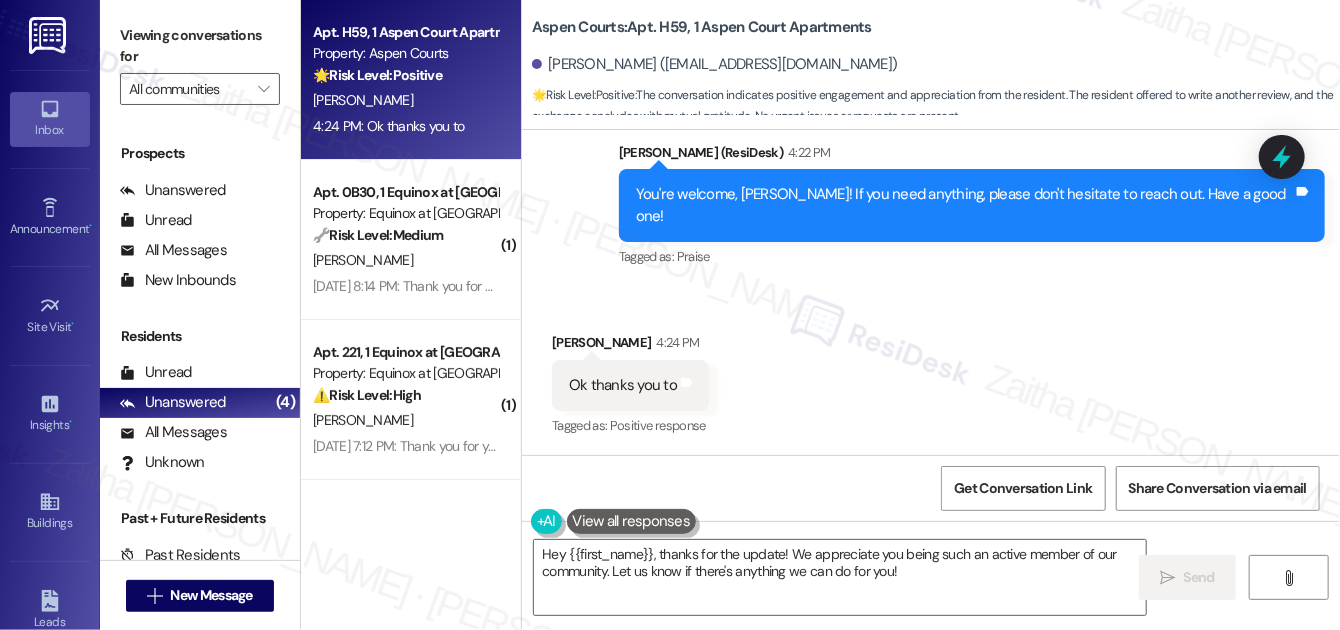 scroll, scrollTop: 3513, scrollLeft: 0, axis: vertical 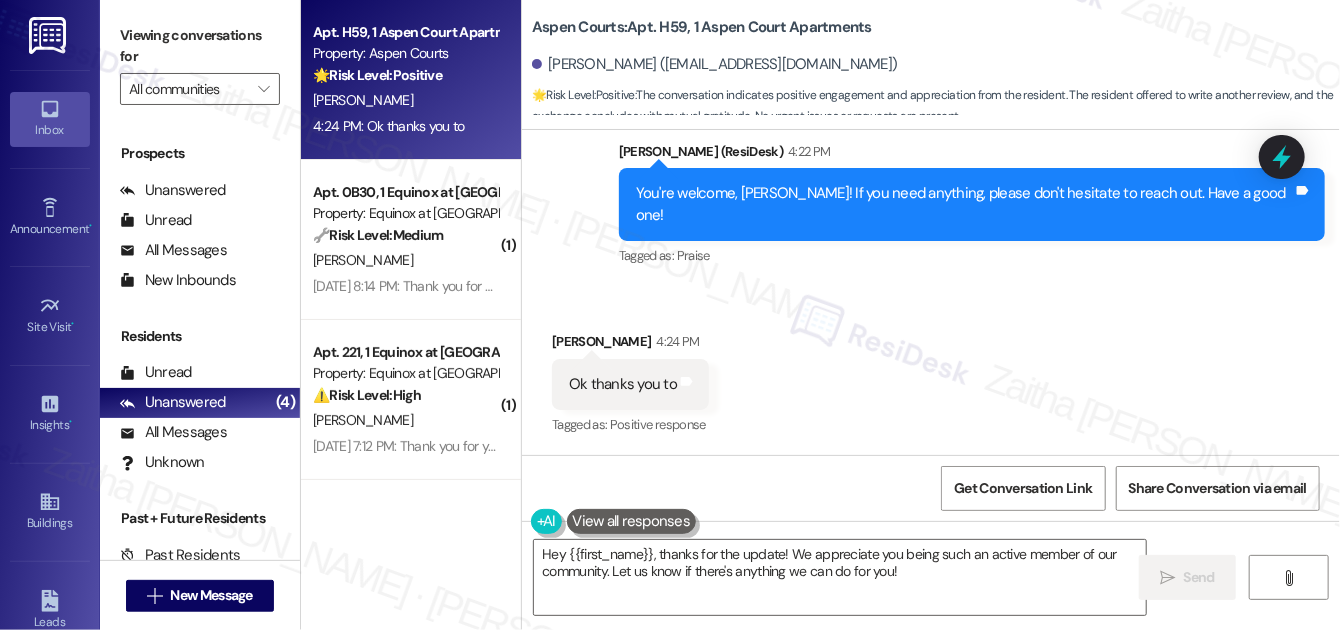 click on "Sent via SMS Sarah   (ResiDesk) 4:22 PM You're welcome, Calvin! If you need anything, please don't hesitate to reach out. Have a good one! Tags and notes Tagged as:   Praise Click to highlight conversations about Praise" at bounding box center [931, 191] 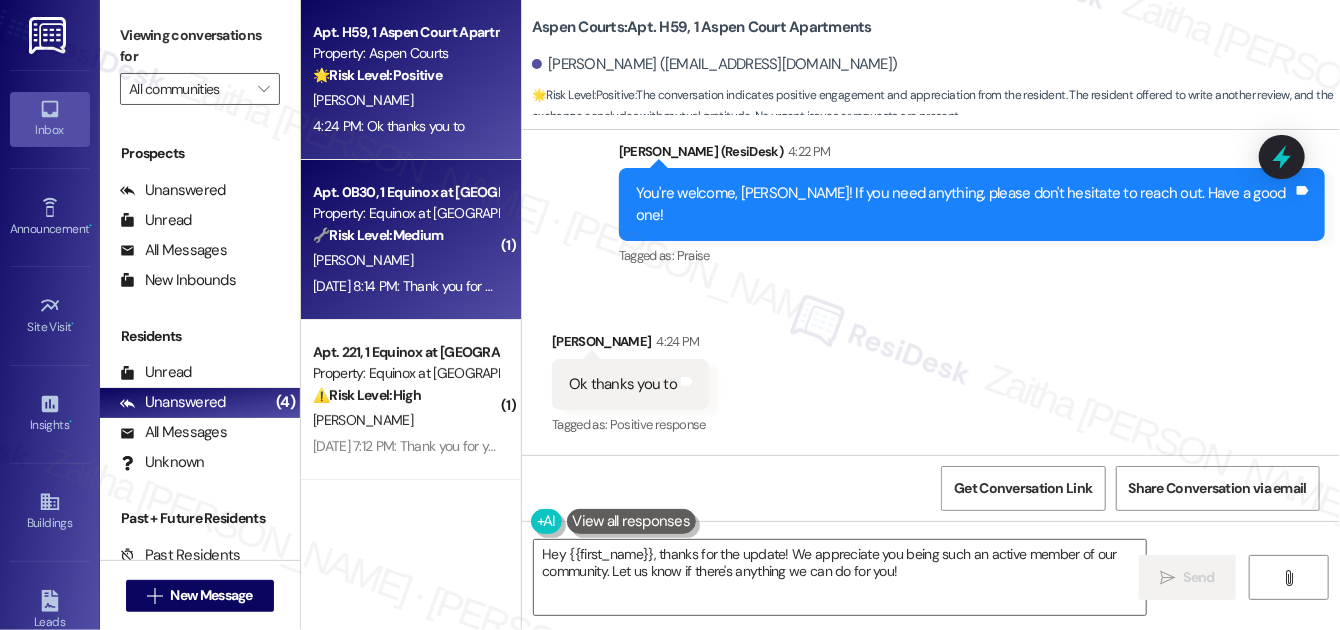 click on "[PERSON_NAME]" at bounding box center [405, 260] 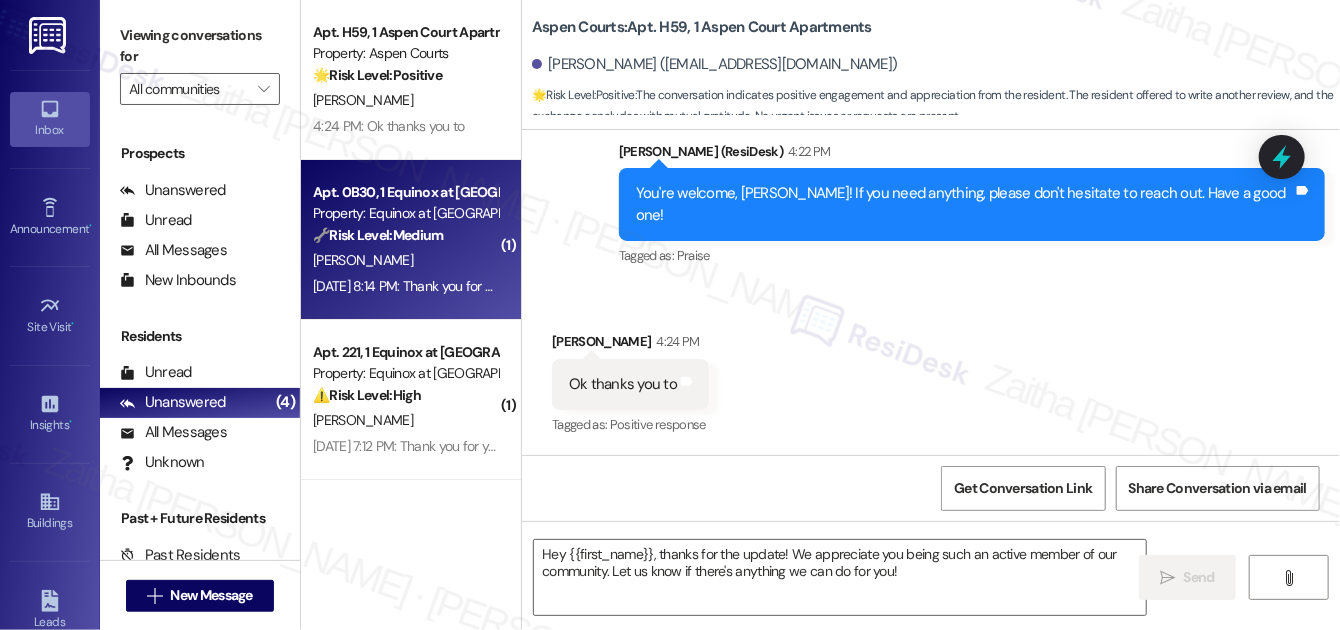 type on "Fetching suggested responses. Please feel free to read through the conversation in the meantime." 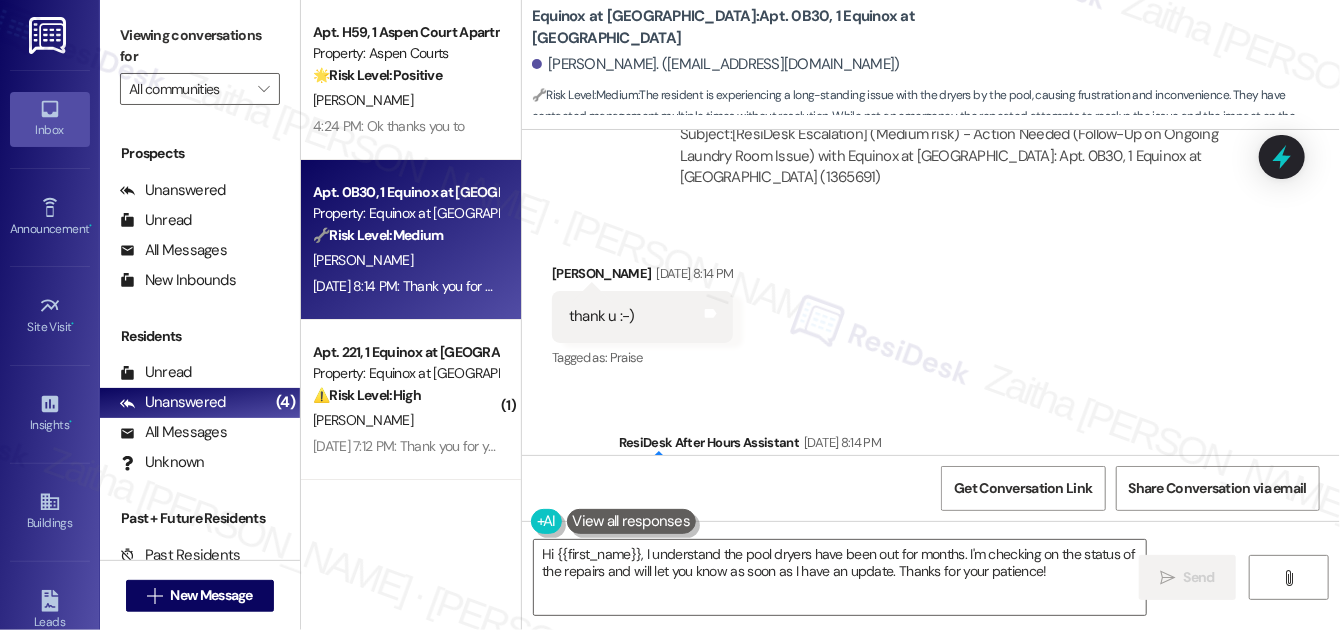 scroll, scrollTop: 9897, scrollLeft: 0, axis: vertical 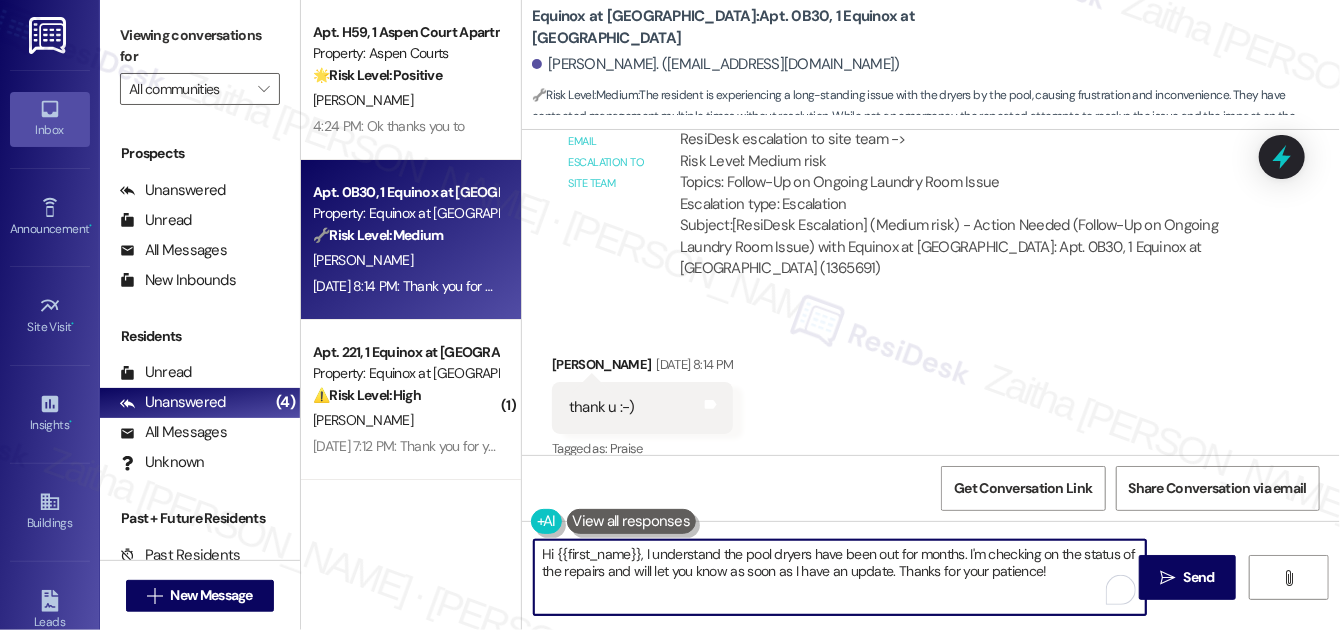 drag, startPoint x: 641, startPoint y: 548, endPoint x: 1067, endPoint y: 581, distance: 427.27625 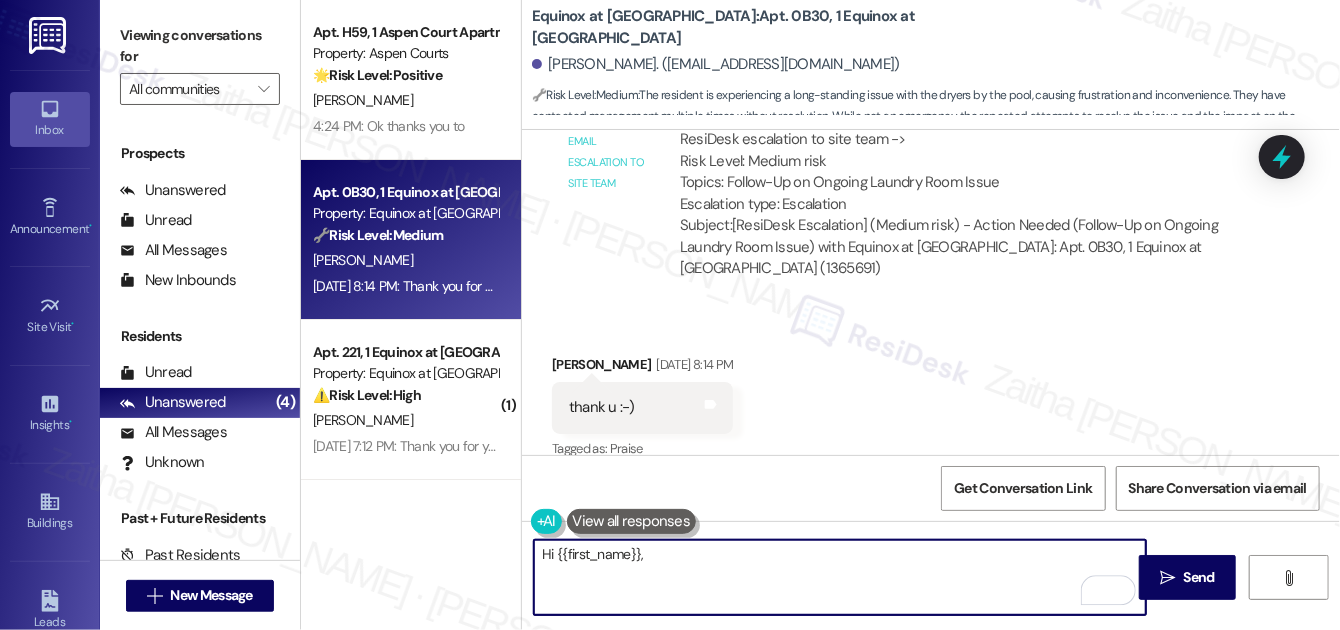 click on "Hi {{first_name}}," at bounding box center [840, 577] 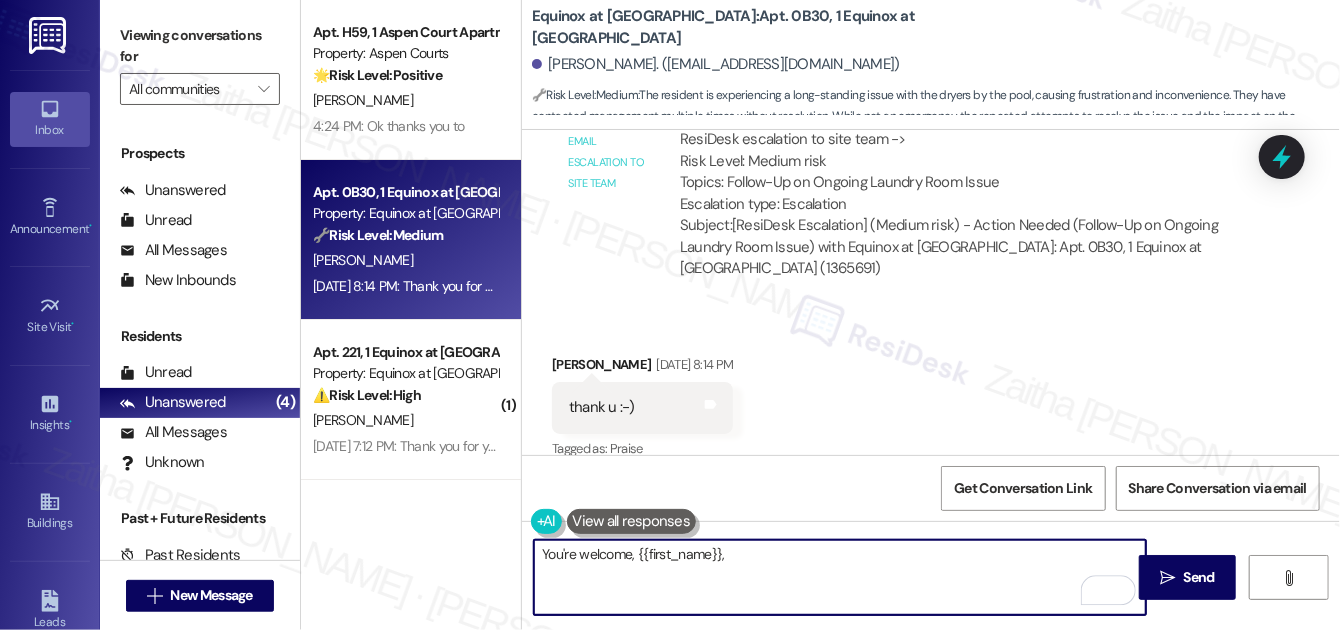 click on "You're welcome, {{first_name}}," at bounding box center [840, 577] 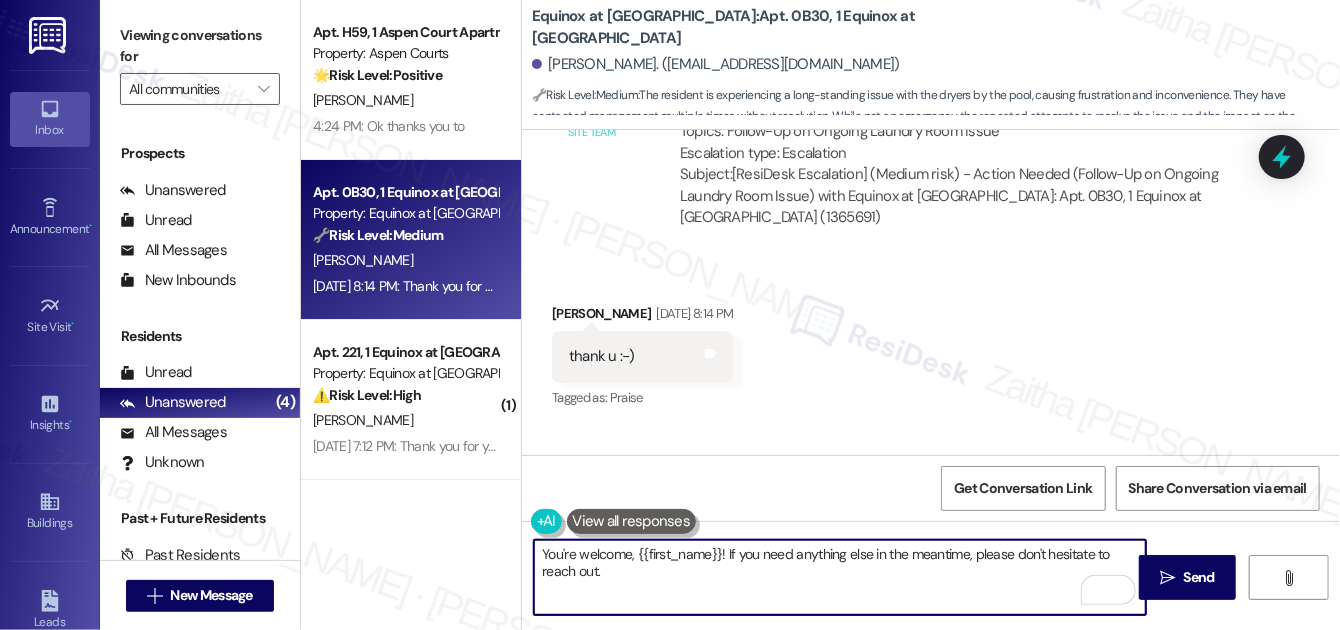 scroll, scrollTop: 10088, scrollLeft: 0, axis: vertical 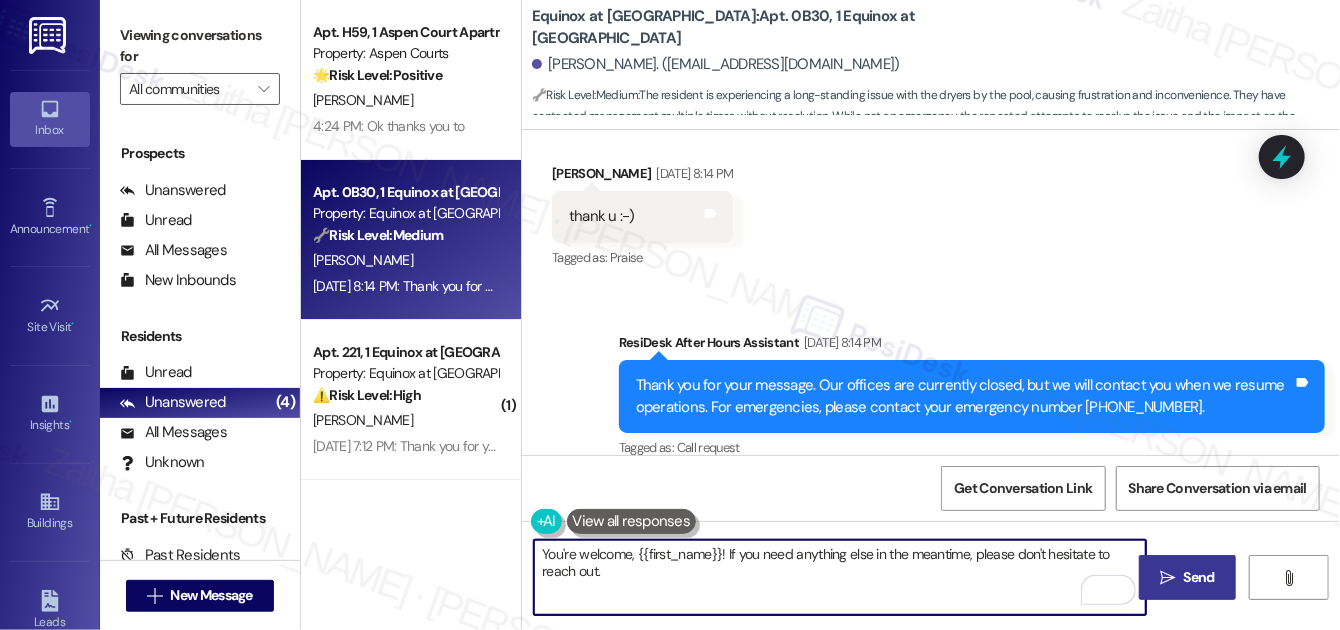 type on "You're welcome, {{first_name}}! If you need anything else in the meantime, please don't hesitate to reach out." 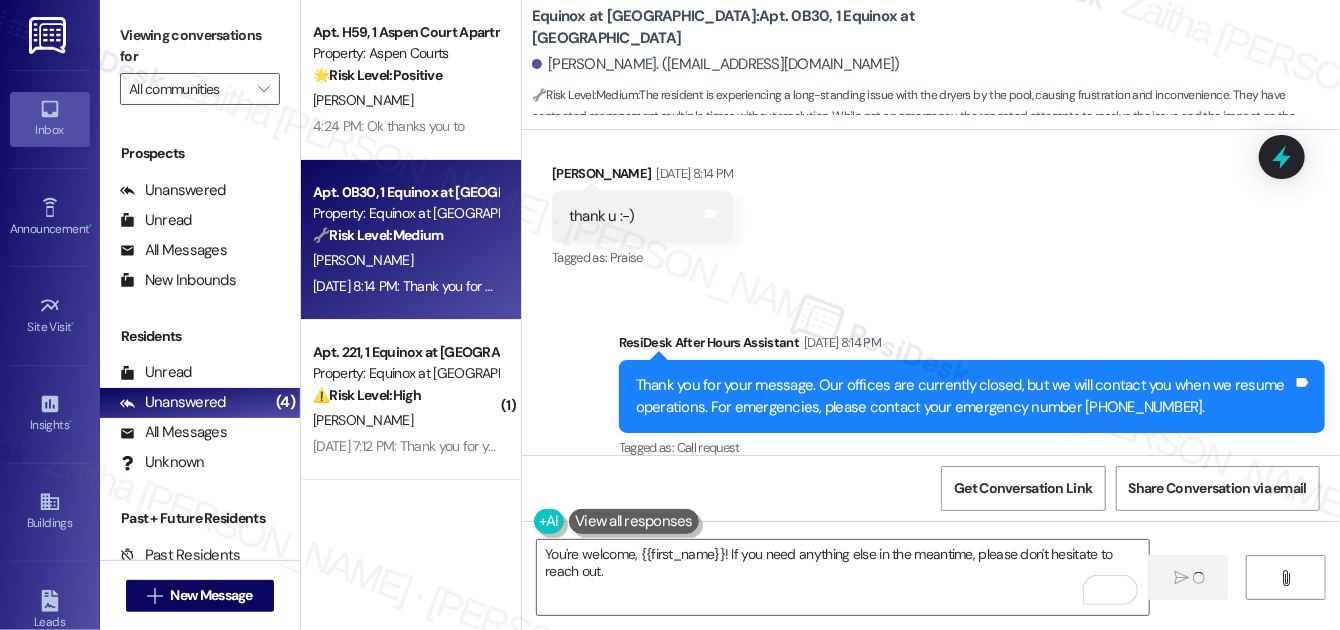 type 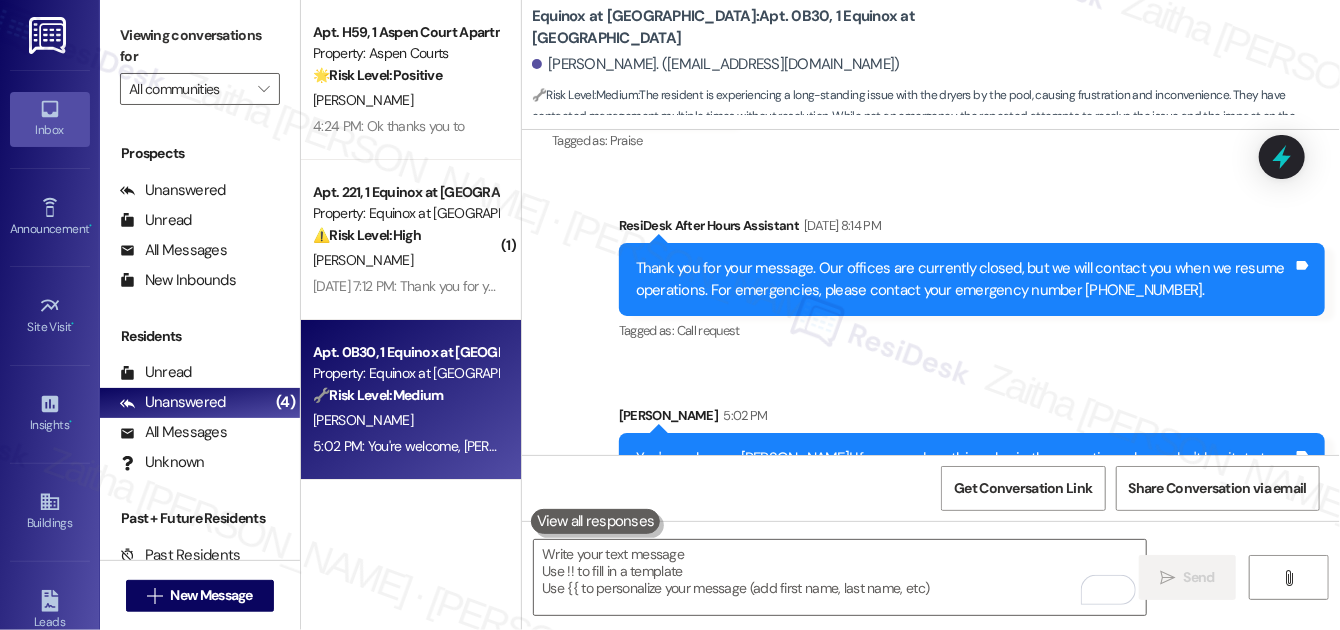 scroll, scrollTop: 10227, scrollLeft: 0, axis: vertical 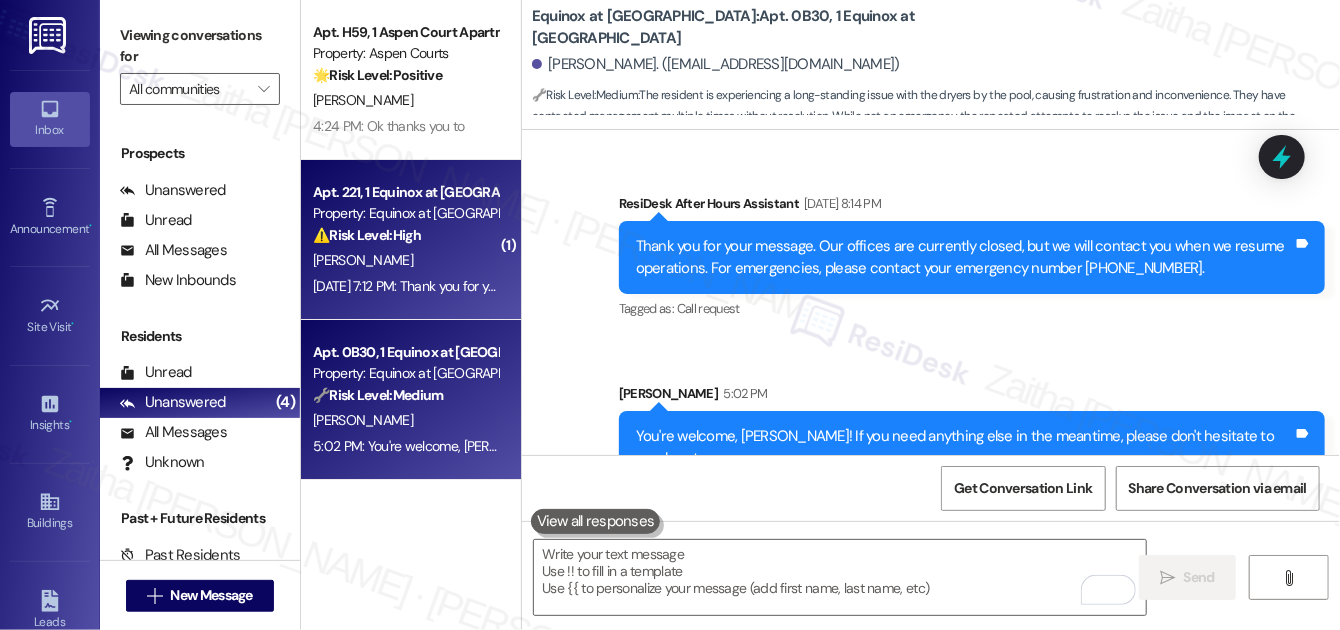 click on "⚠️  Risk Level:  High" at bounding box center (367, 235) 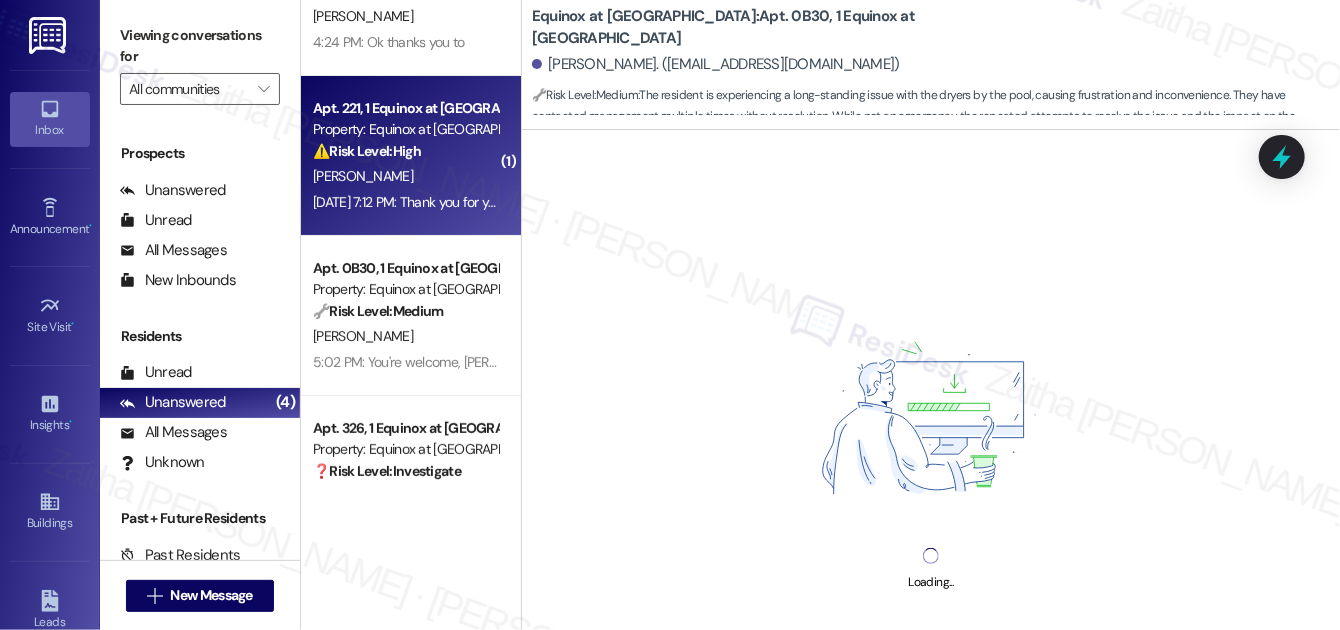 scroll, scrollTop: 152, scrollLeft: 0, axis: vertical 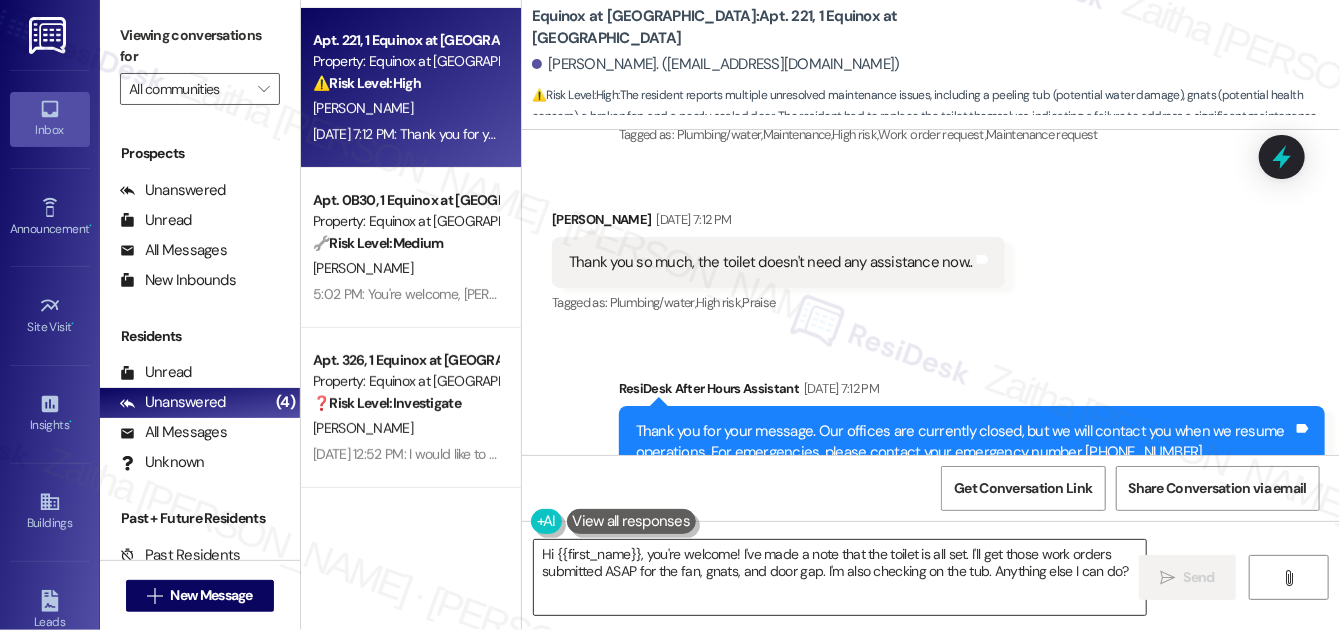 click on "Hi {{first_name}}, you're welcome! I've made a note that the toilet is all set. I'll get those work orders submitted ASAP for the fan, gnats, and door gap. I'm also checking on the tub. Anything else I can do?" at bounding box center (840, 577) 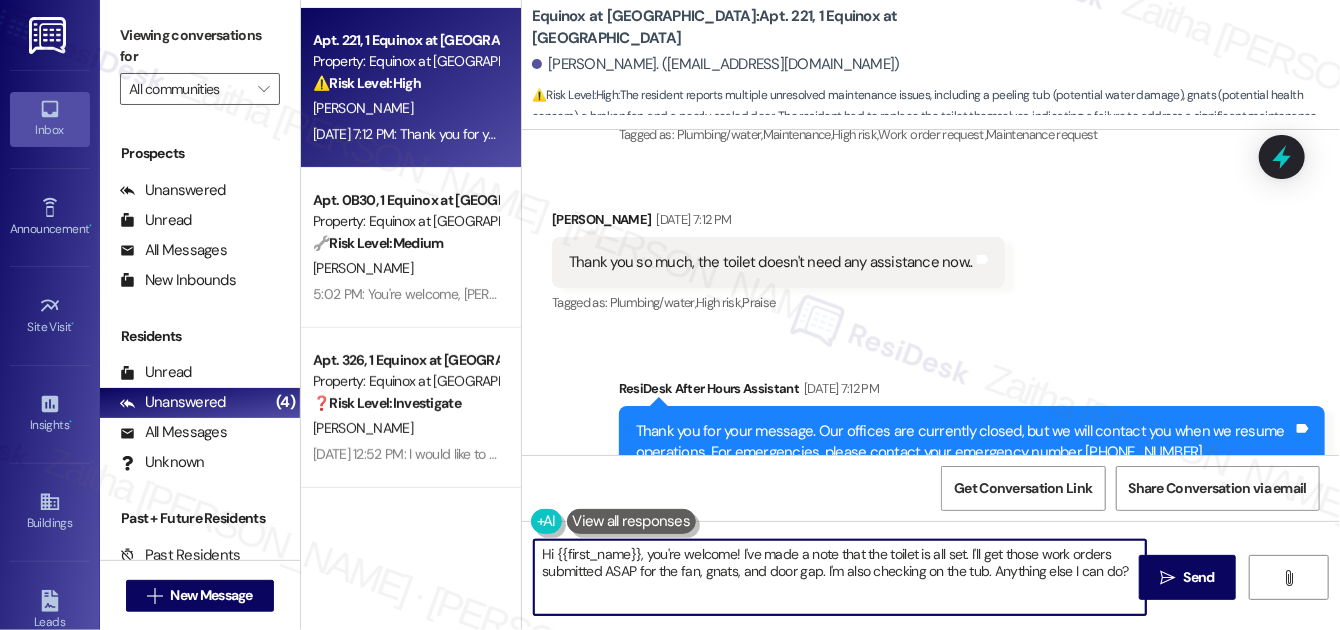 click on "Hi {{first_name}}, you're welcome! I've made a note that the toilet is all set. I'll get those work orders submitted ASAP for the fan, gnats, and door gap. I'm also checking on the tub. Anything else I can do?" at bounding box center (840, 577) 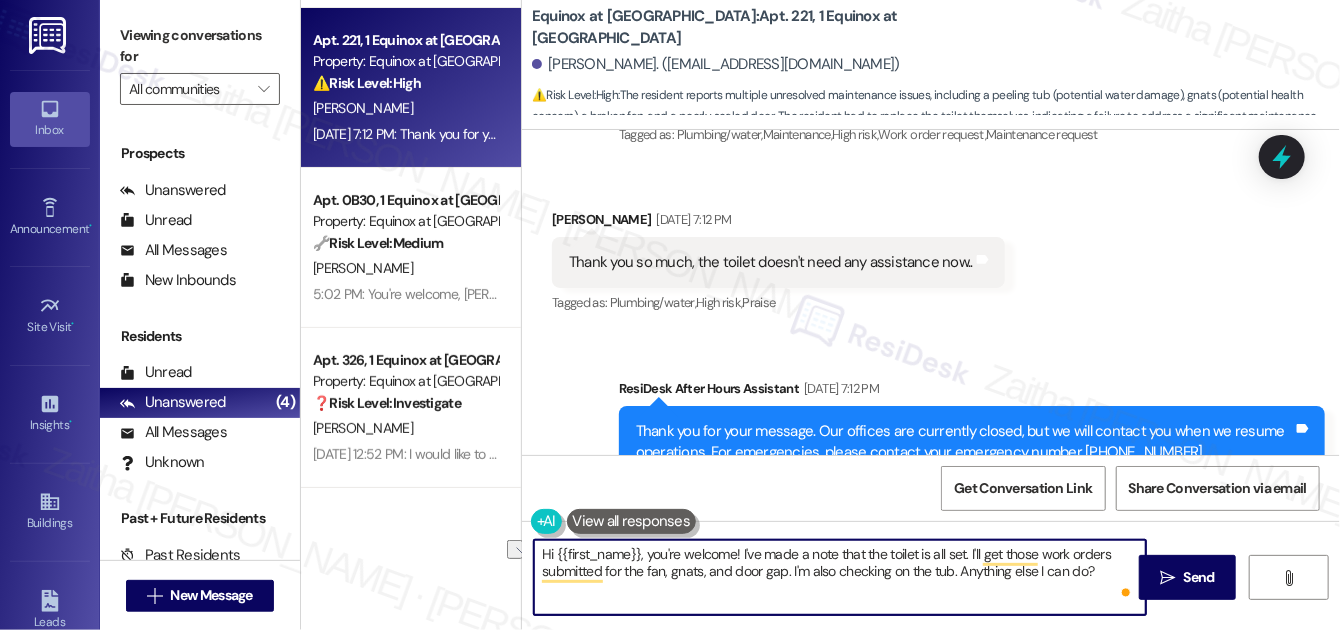 drag, startPoint x: 955, startPoint y: 570, endPoint x: 1090, endPoint y: 566, distance: 135.05925 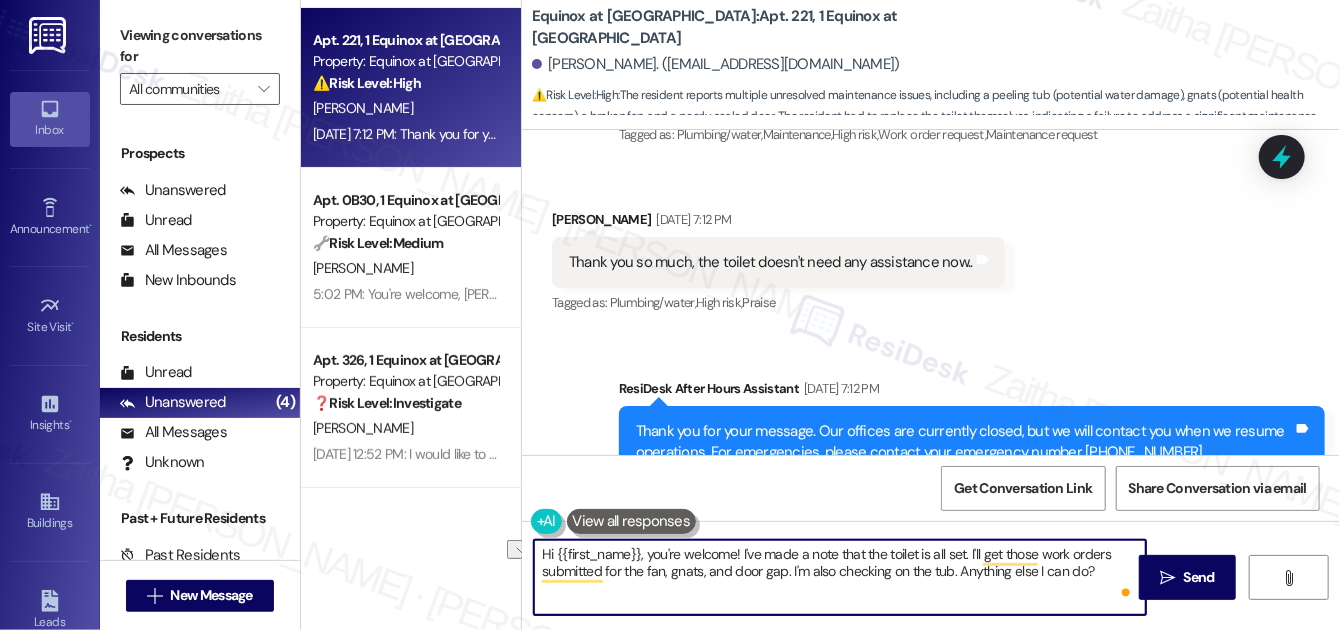 click on "Hi {{first_name}}, you're welcome! I've made a note that the toilet is all set. I'll get those work orders submitted for the fan, gnats, and door gap. I'm also checking on the tub. Anything else I can do?" at bounding box center [840, 577] 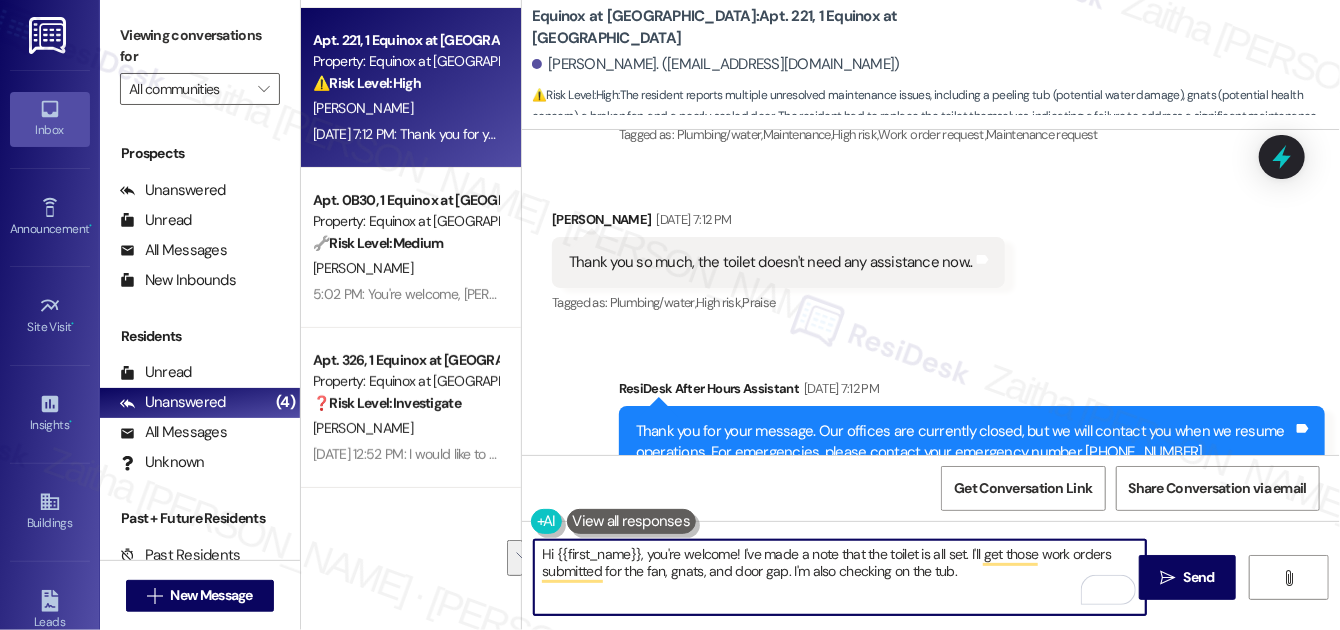 drag, startPoint x: 541, startPoint y: 551, endPoint x: 1029, endPoint y: 583, distance: 489.04807 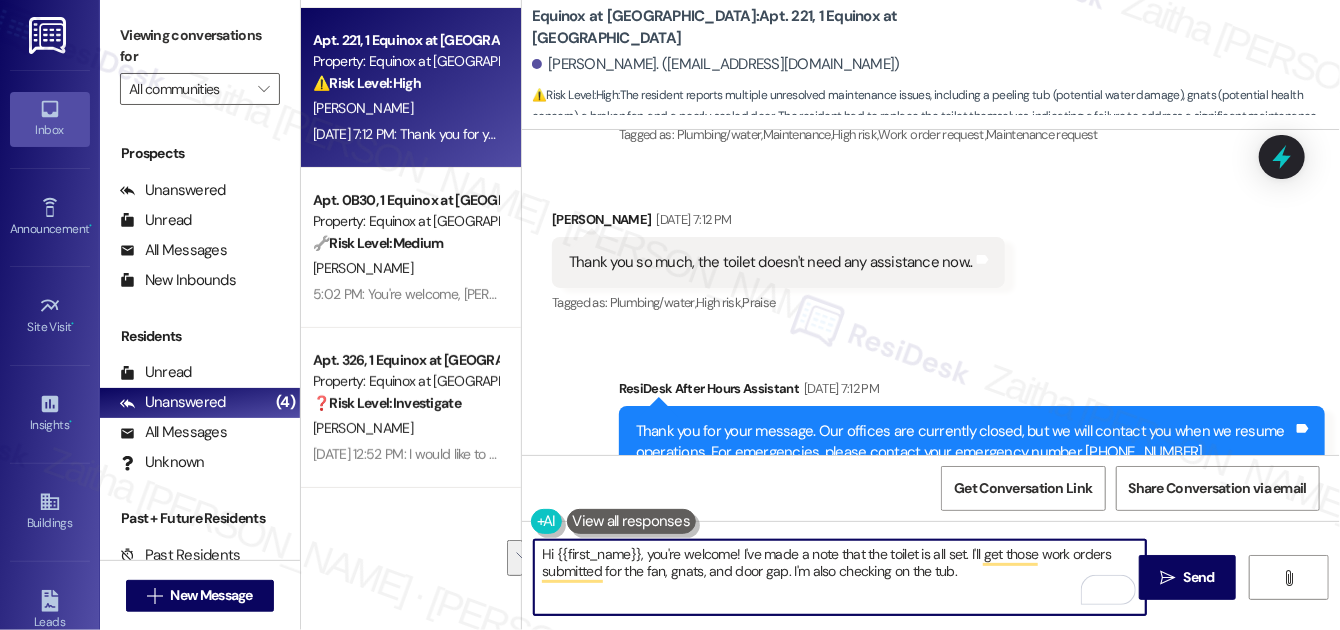 click on "Hi {{first_name}}, you're welcome! I've made a note that the toilet is all set. I'll get those work orders submitted for the fan, gnats, and door gap. I'm also checking on the tub." at bounding box center (840, 577) 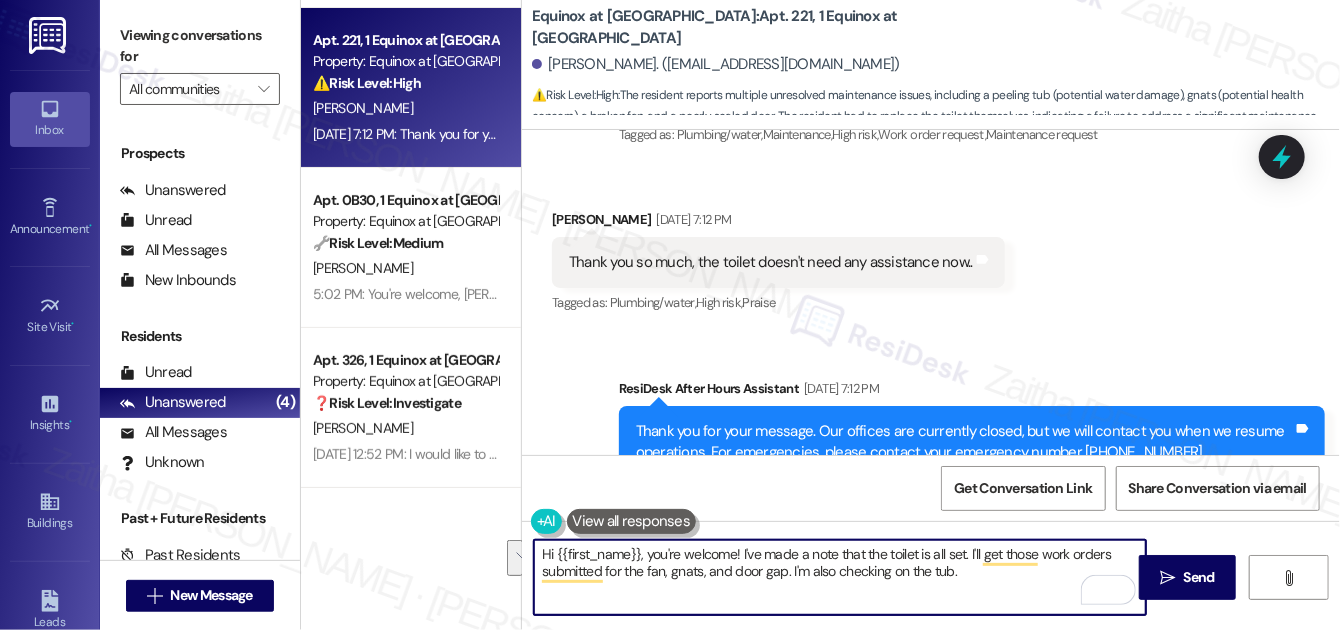 type on "Hi {{first_name}}, you're welcome! I've made a note that the toilet is all set. I'll get those work orders submitted for the fan, gnats, and door gap. I'm also checking on the tub." 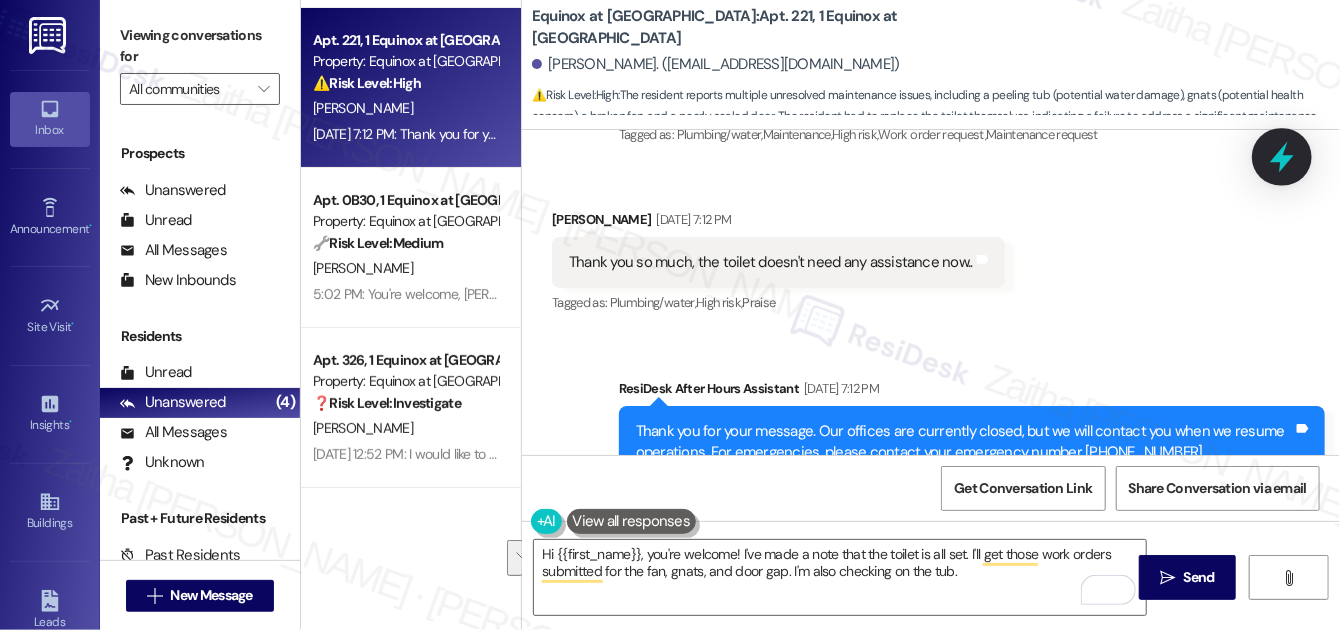 click 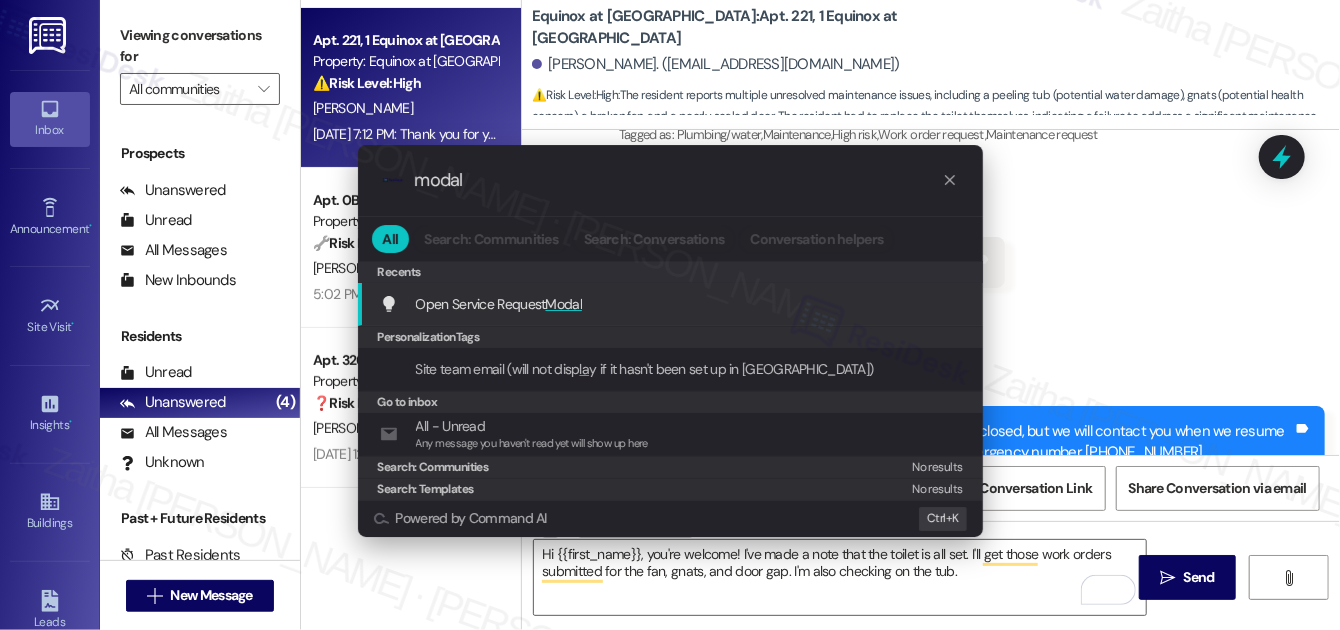 type on "modal" 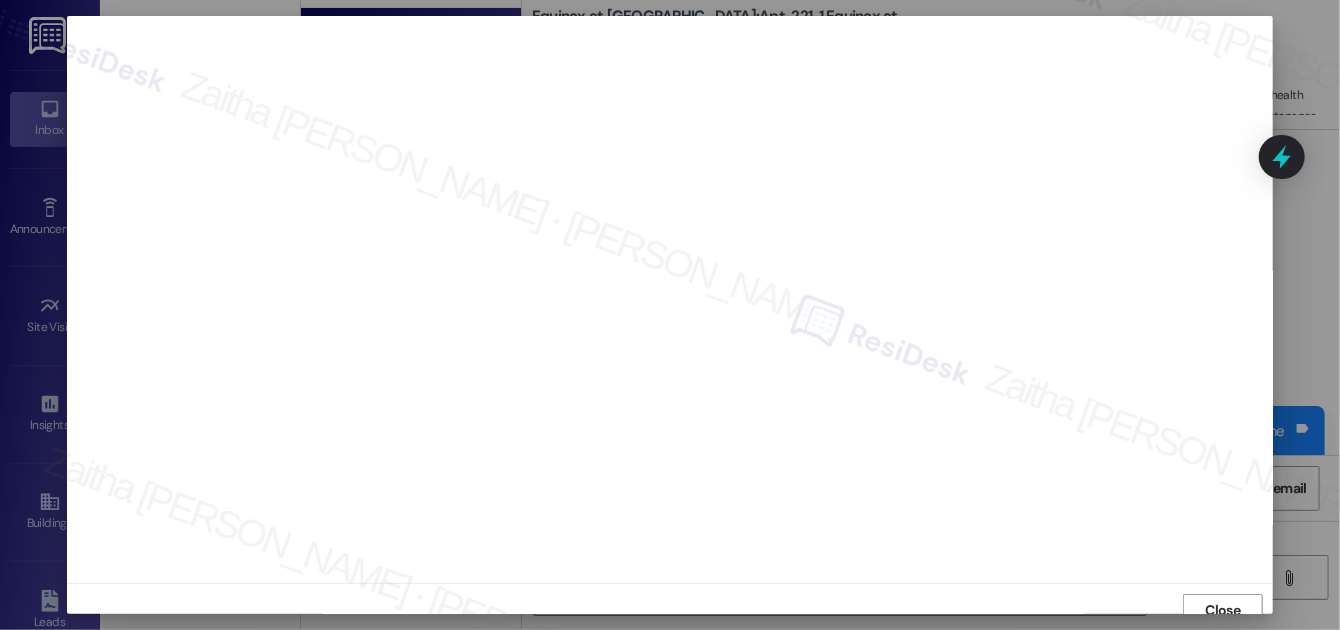 scroll, scrollTop: 11, scrollLeft: 0, axis: vertical 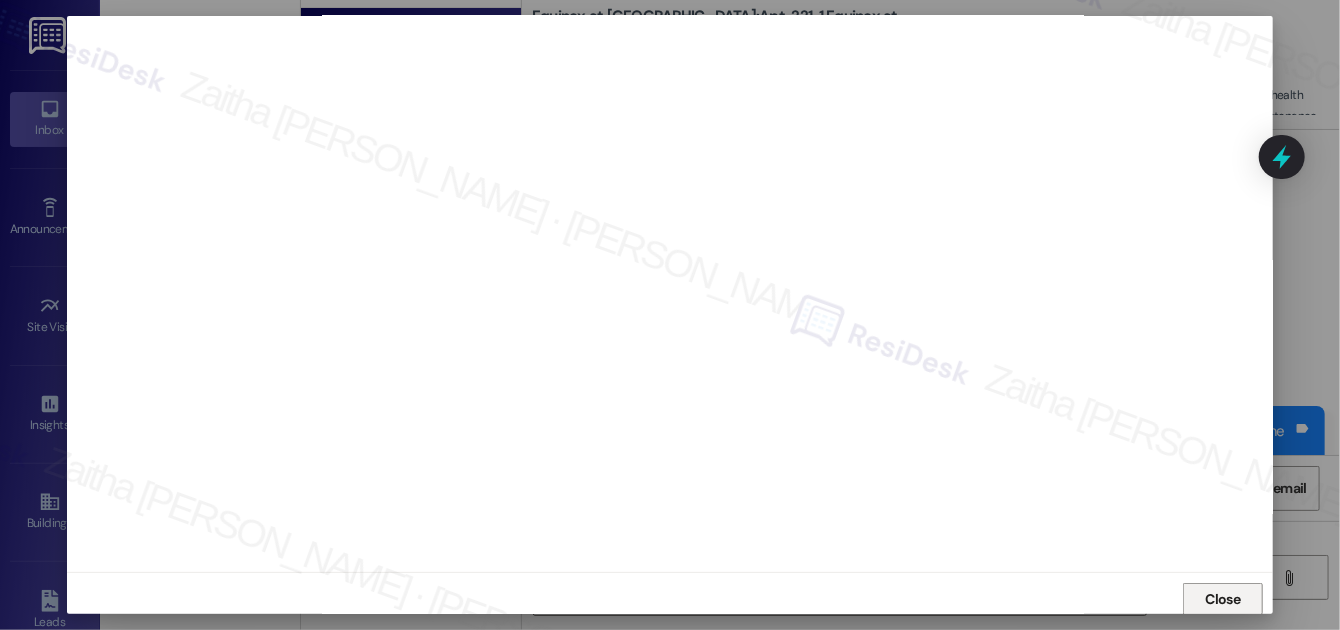 click on "Close" at bounding box center (1223, 599) 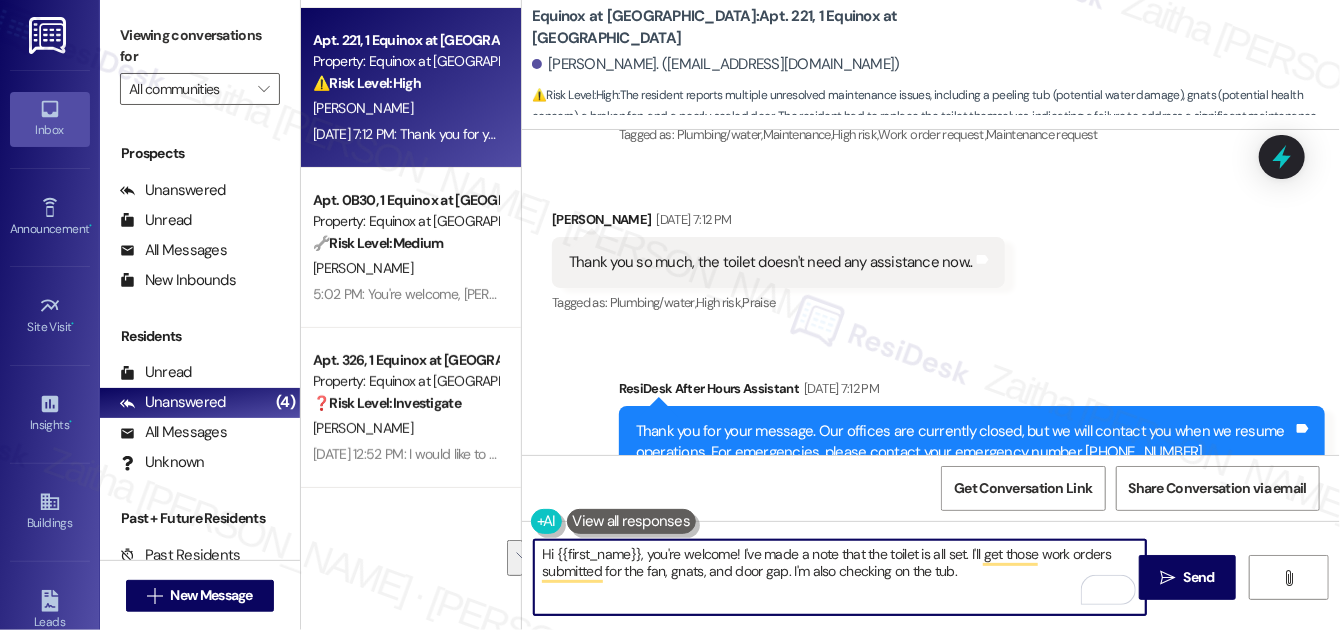 click on "Hi {{first_name}}, you're welcome! I've made a note that the toilet is all set. I'll get those work orders submitted for the fan, gnats, and door gap. I'm also checking on the tub." at bounding box center [840, 577] 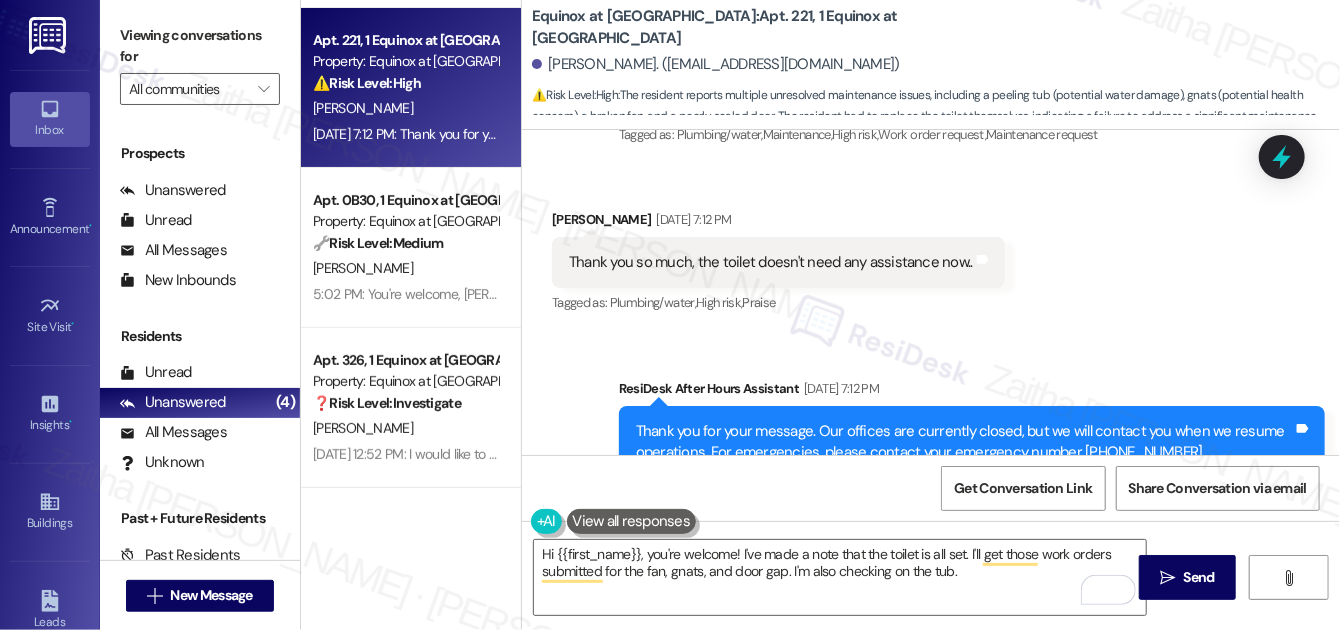 click on "Received via SMS Chreshanna Hawkins Jul 18, 2025 at 7:12 PM Thank you so much, the toilet doesn't need any assistance now..  Tags and notes Tagged as:   Plumbing/water ,  Click to highlight conversations about Plumbing/water High risk ,  Click to highlight conversations about High risk Praise Click to highlight conversations about Praise" at bounding box center [931, 248] 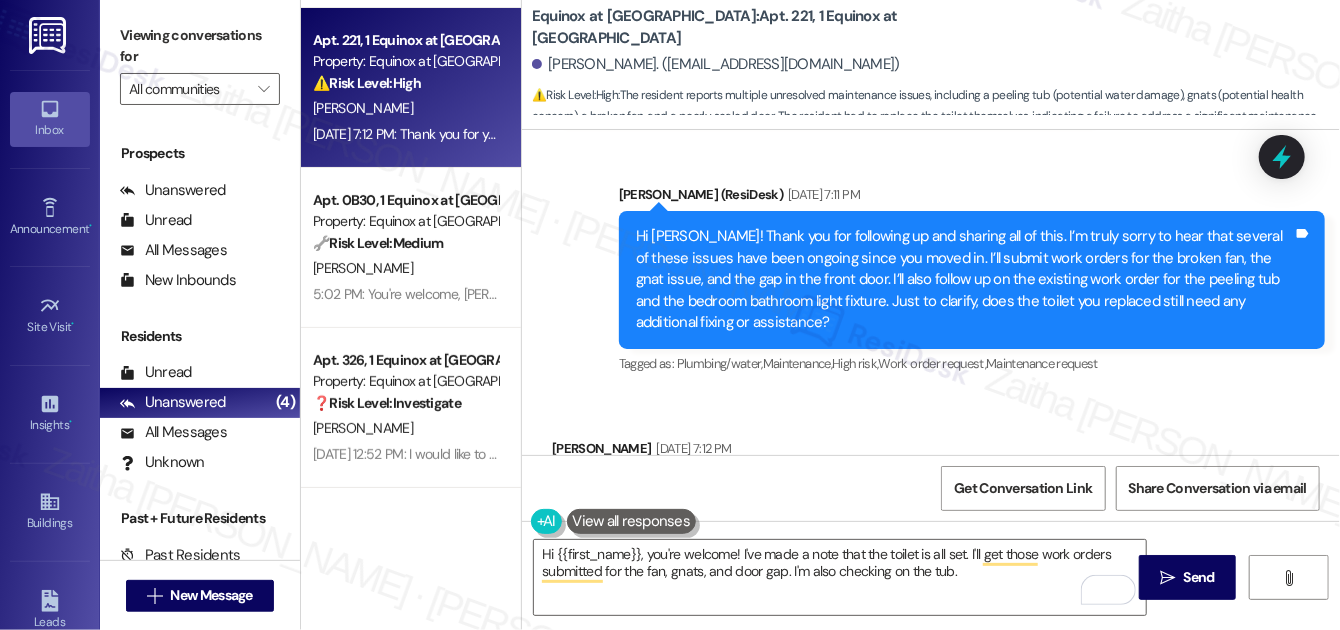 scroll, scrollTop: 8436, scrollLeft: 0, axis: vertical 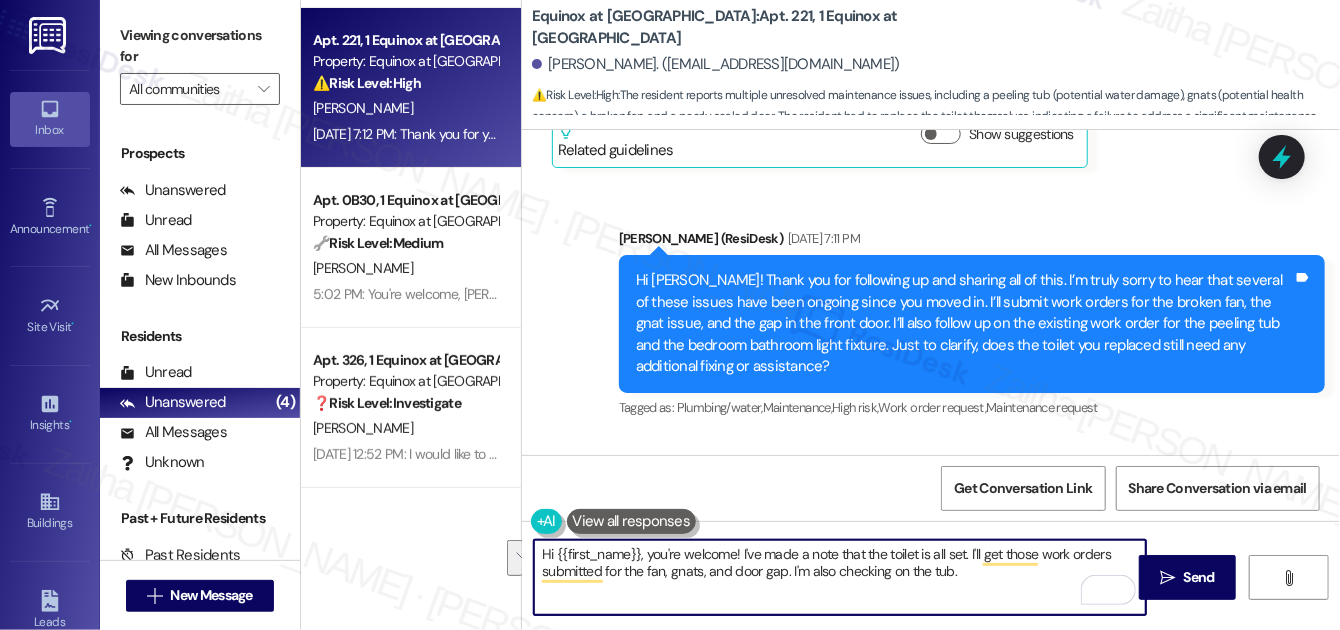 drag, startPoint x: 962, startPoint y: 555, endPoint x: 971, endPoint y: 572, distance: 19.235384 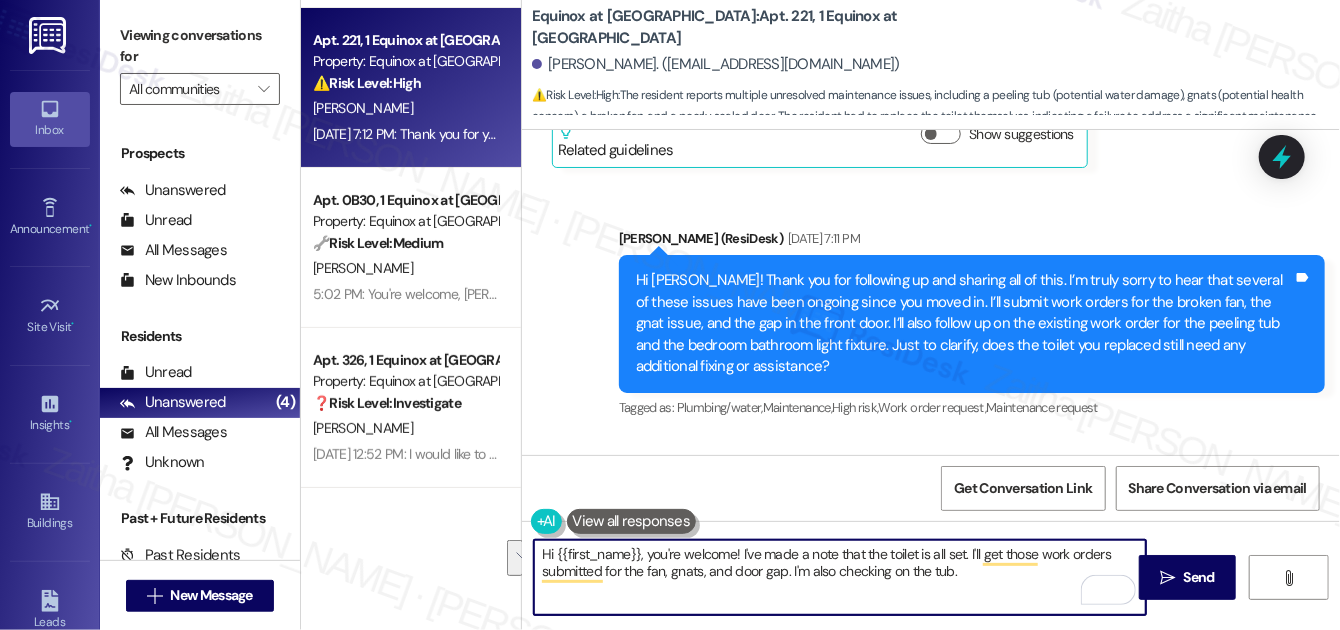 click on "Hi {{first_name}}, you're welcome! I've made a note that the toilet is all set. I'll get those work orders submitted for the fan, gnats, and door gap. I'm also checking on the tub." at bounding box center [840, 577] 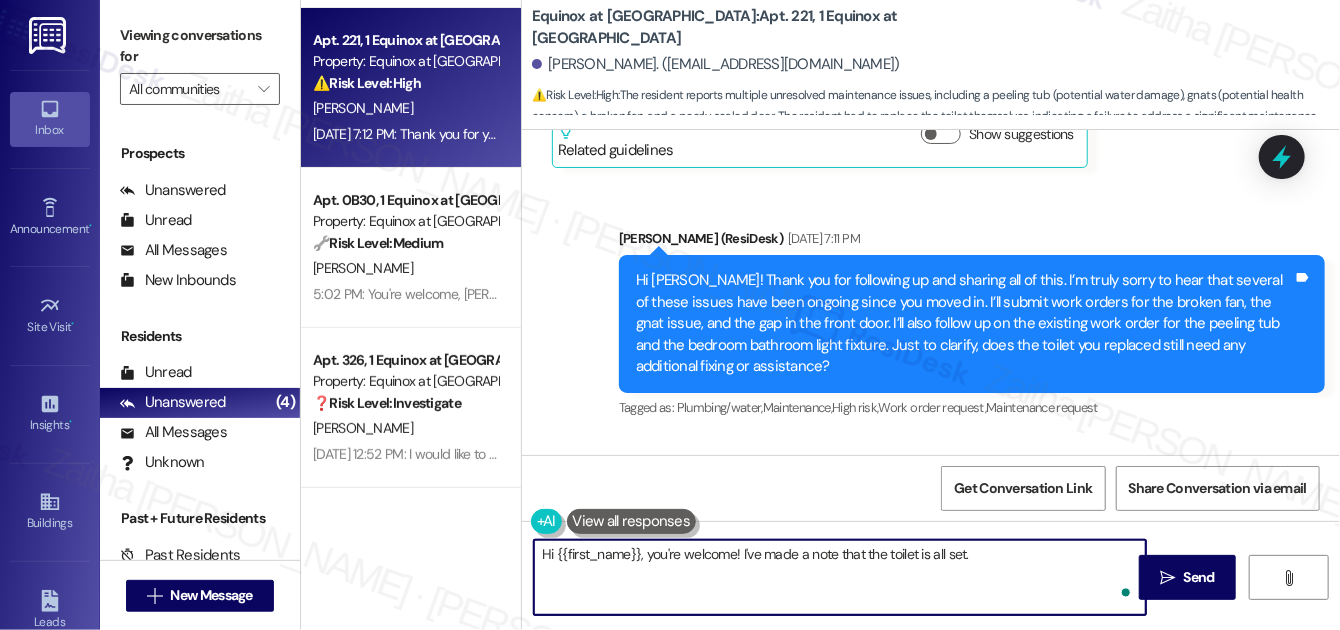 paste on ". I’ll go ahead and submit work orders for the fan, gnats, and the door gap, and I’m also checking on the tub now." 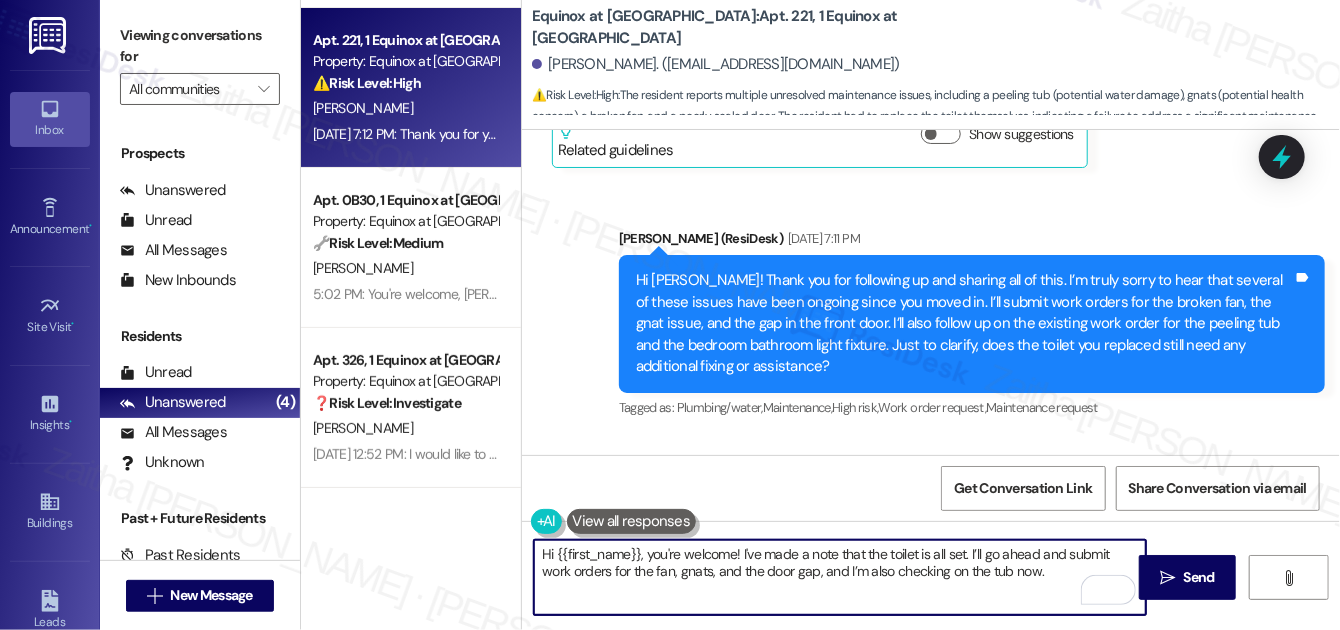 click on "Hi {{first_name}}, you're welcome! I've made a note that the toilet is all set. I’ll go ahead and submit work orders for the fan, gnats, and the door gap, and I’m also checking on the tub now." at bounding box center [840, 577] 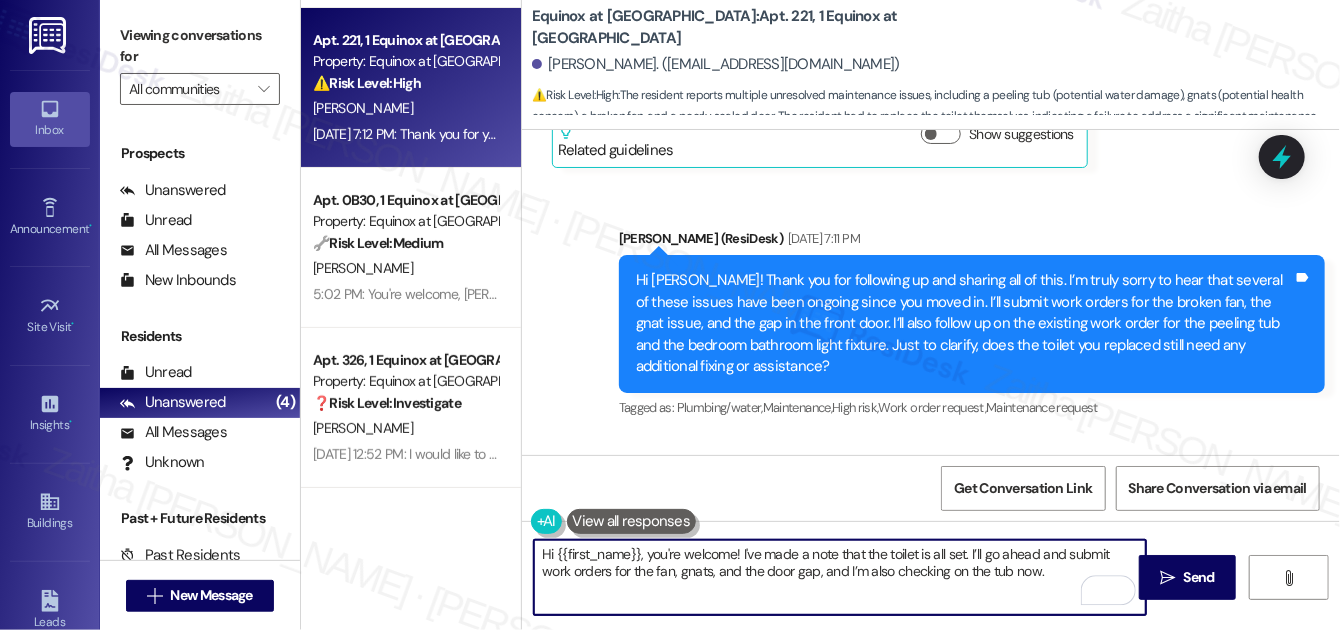 paste on "Do we have your permission to enter during your absence? Do you have pets that we should be aware of?" 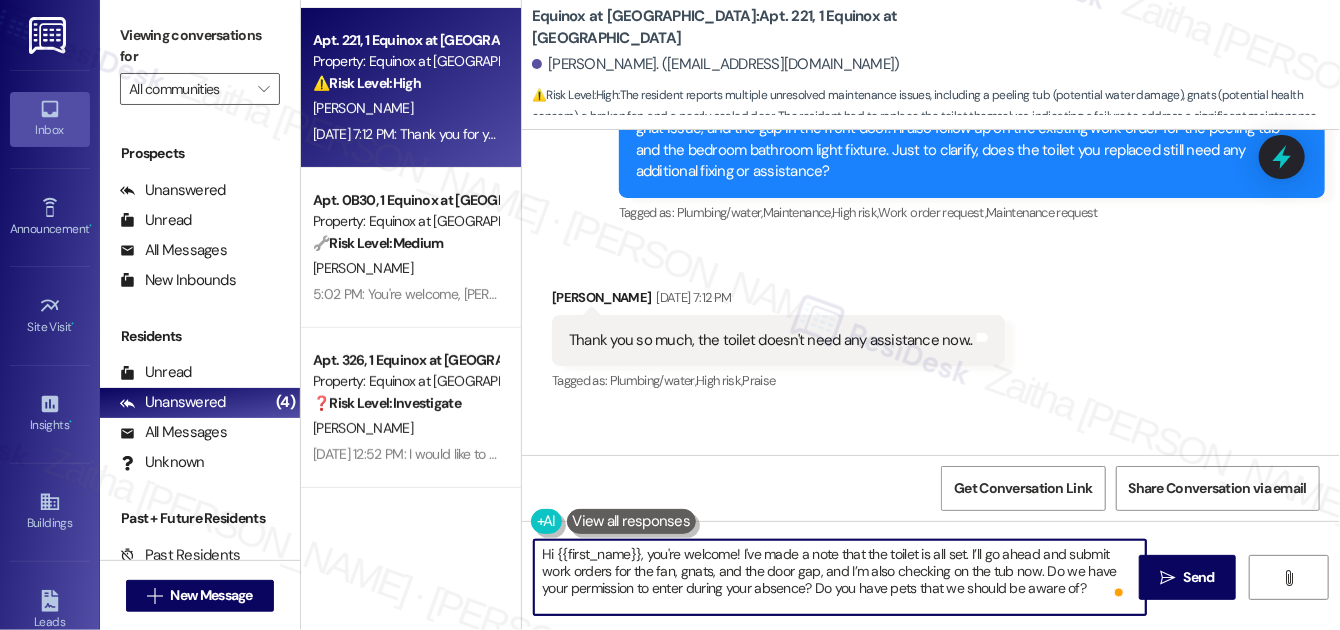 scroll, scrollTop: 8709, scrollLeft: 0, axis: vertical 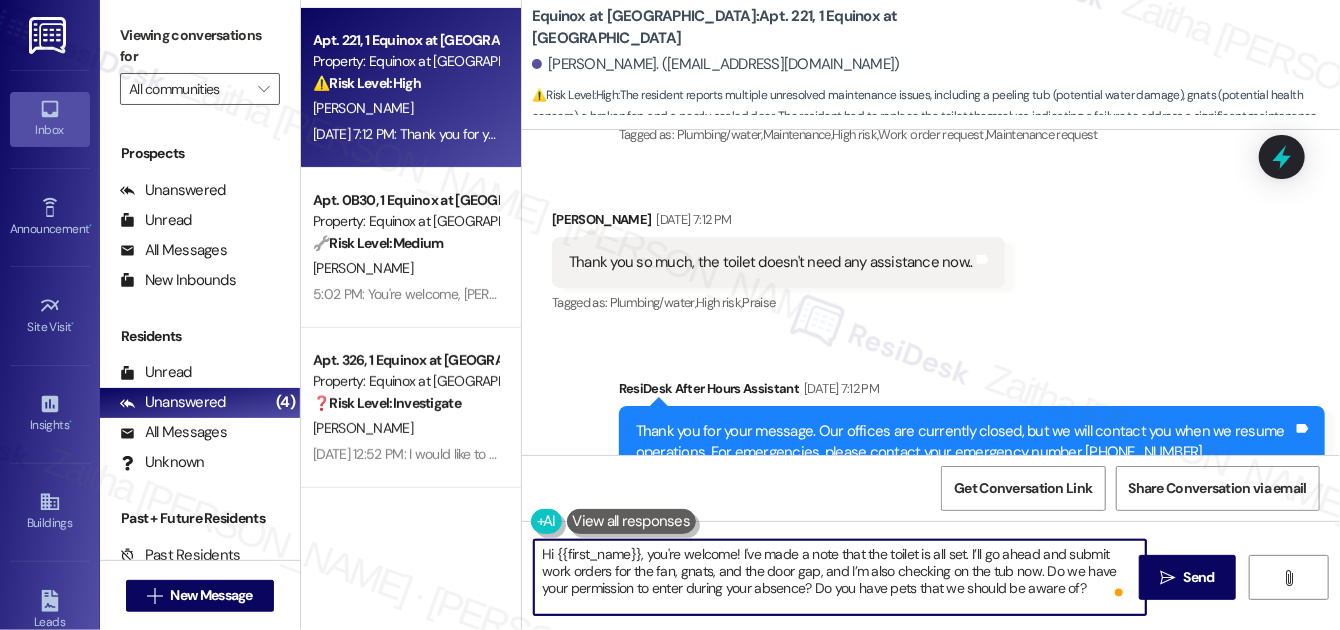 click on "Hi {{first_name}}, you're welcome! I've made a note that the toilet is all set. I’ll go ahead and submit work orders for the fan, gnats, and the door gap, and I’m also checking on the tub now. Do we have your permission to enter during your absence? Do you have pets that we should be aware of?" at bounding box center [840, 577] 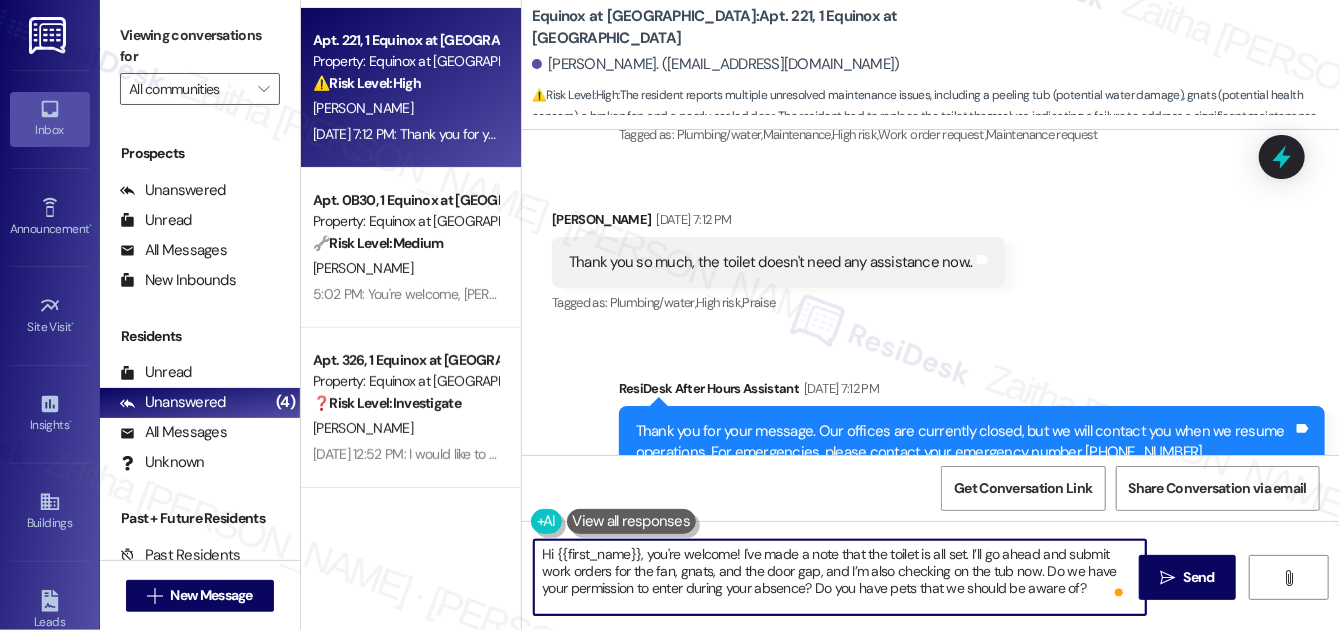 click on "Hi {{first_name}}, you're welcome! I've made a note that the toilet is all set. I’ll go ahead and submit work orders for the fan, gnats, and the door gap, and I’m also checking on the tub now. Do we have your permission to enter during your absence? Do you have pets that we should be aware of?" at bounding box center [840, 577] 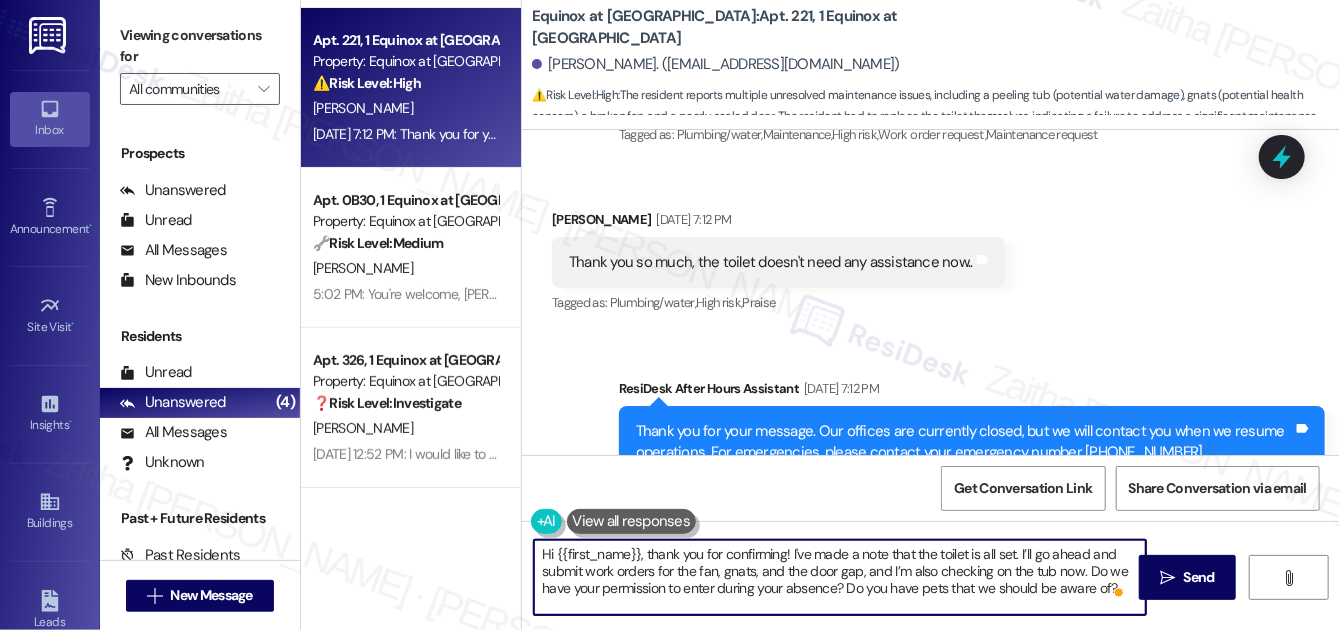 scroll, scrollTop: 0, scrollLeft: 0, axis: both 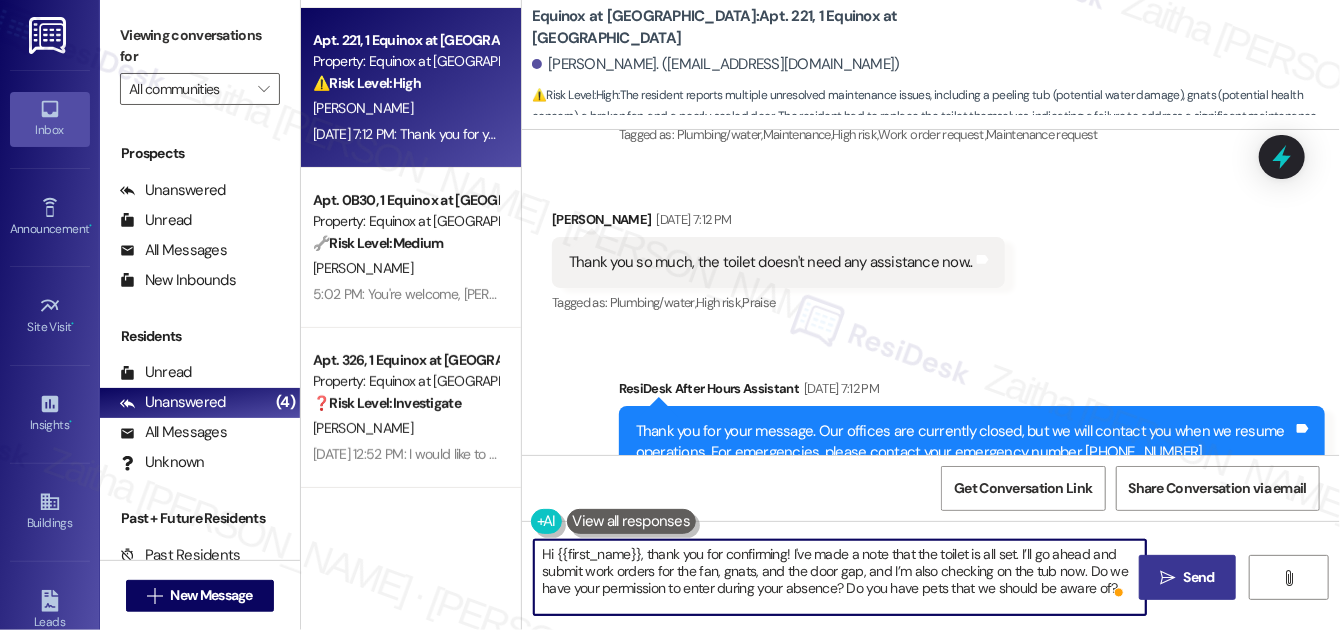 type on "Hi {{first_name}}, thank you for confirming! I've made a note that the toilet is all set. I’ll go ahead and submit work orders for the fan, gnats, and the door gap, and I’m also checking on the tub now. Do we have your permission to enter during your absence? Do you have pets that we should be aware of?" 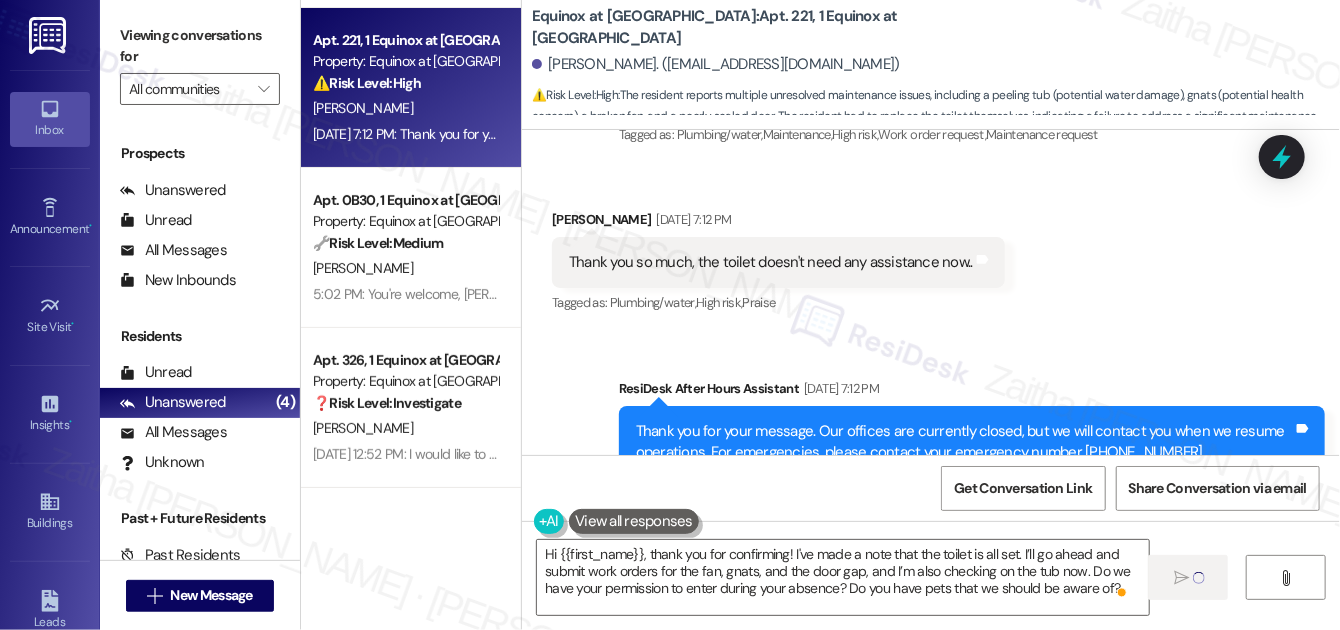 type 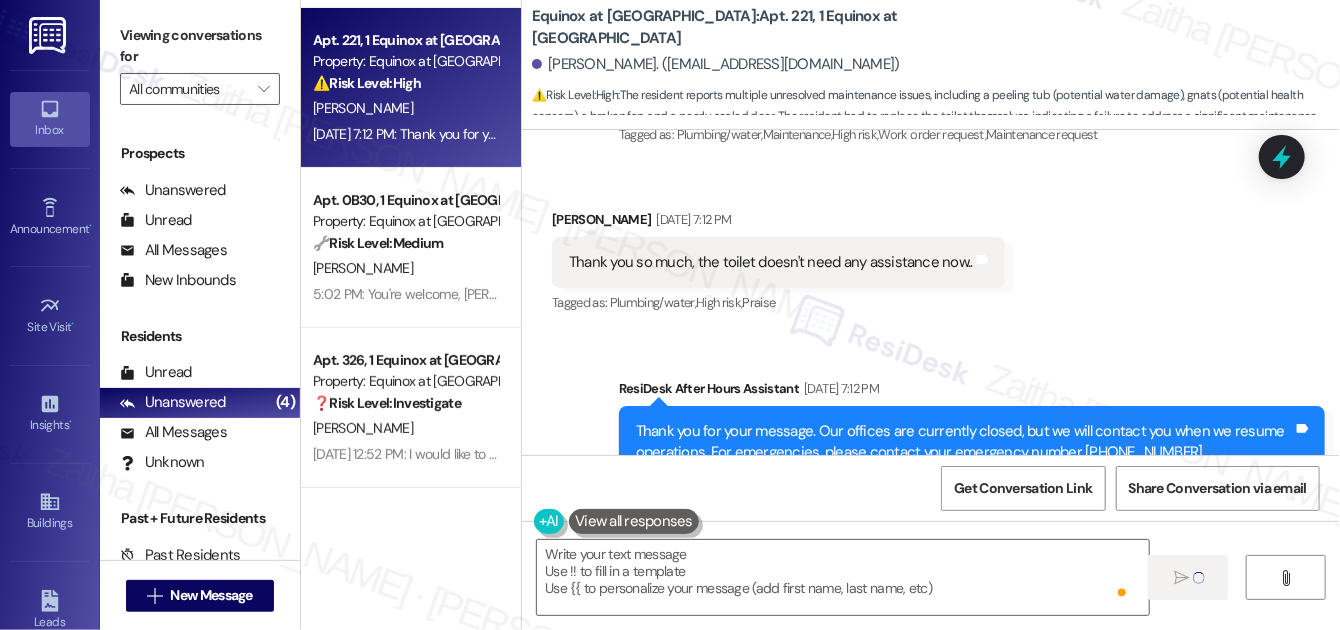 scroll, scrollTop: 0, scrollLeft: 0, axis: both 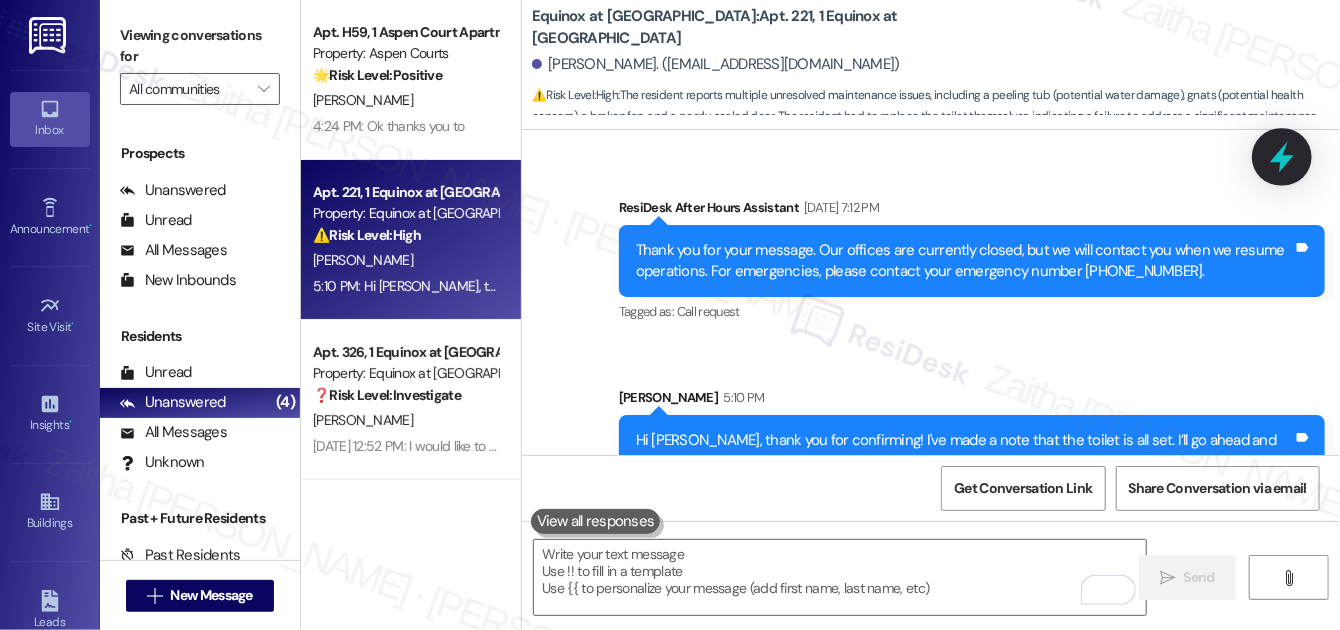 click 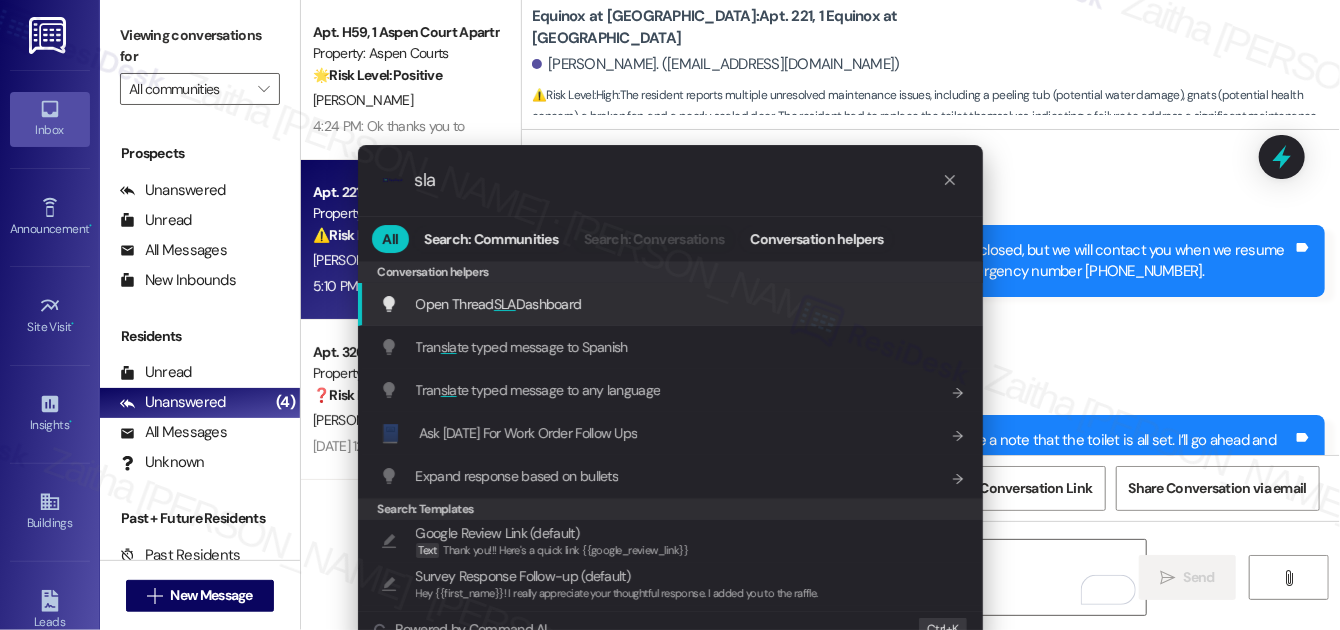 type on "sla" 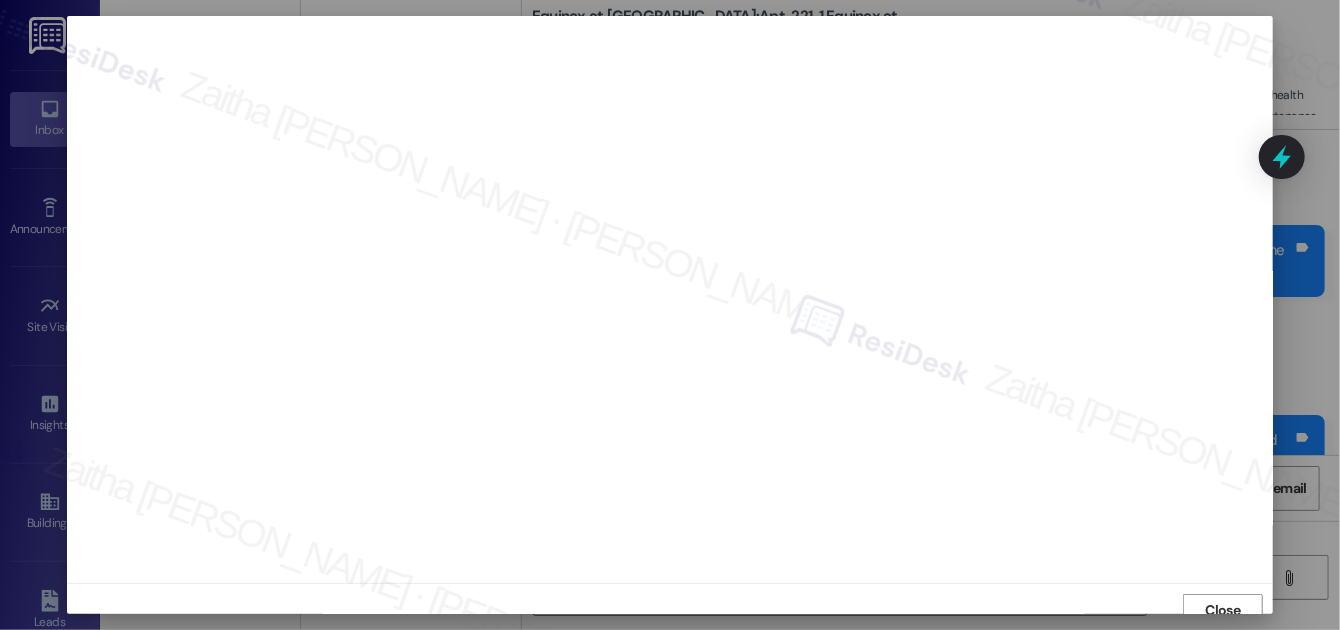 scroll, scrollTop: 11, scrollLeft: 0, axis: vertical 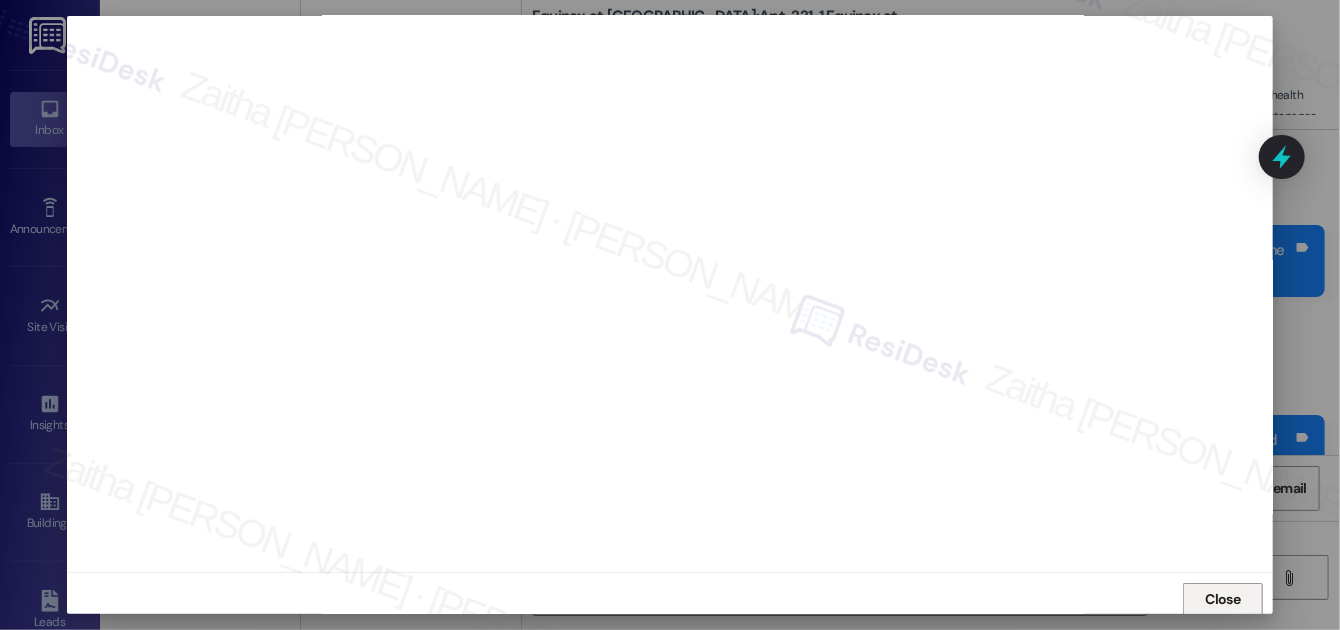 click on "Close" at bounding box center (1223, 599) 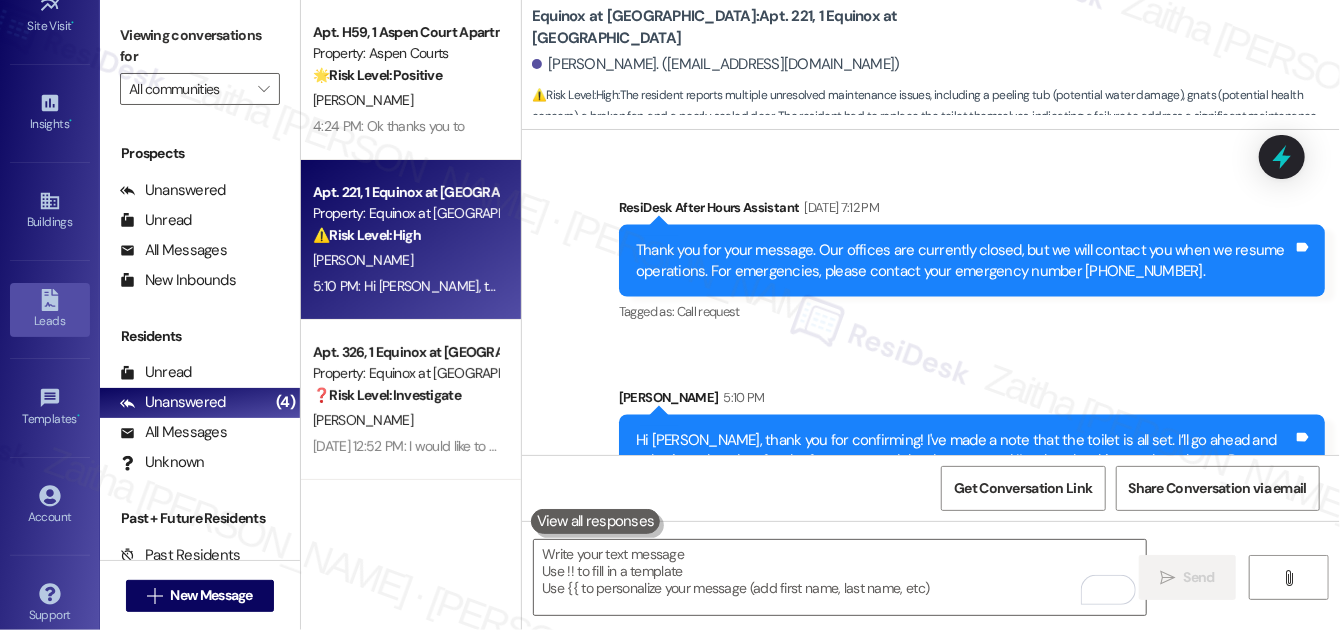 scroll, scrollTop: 316, scrollLeft: 0, axis: vertical 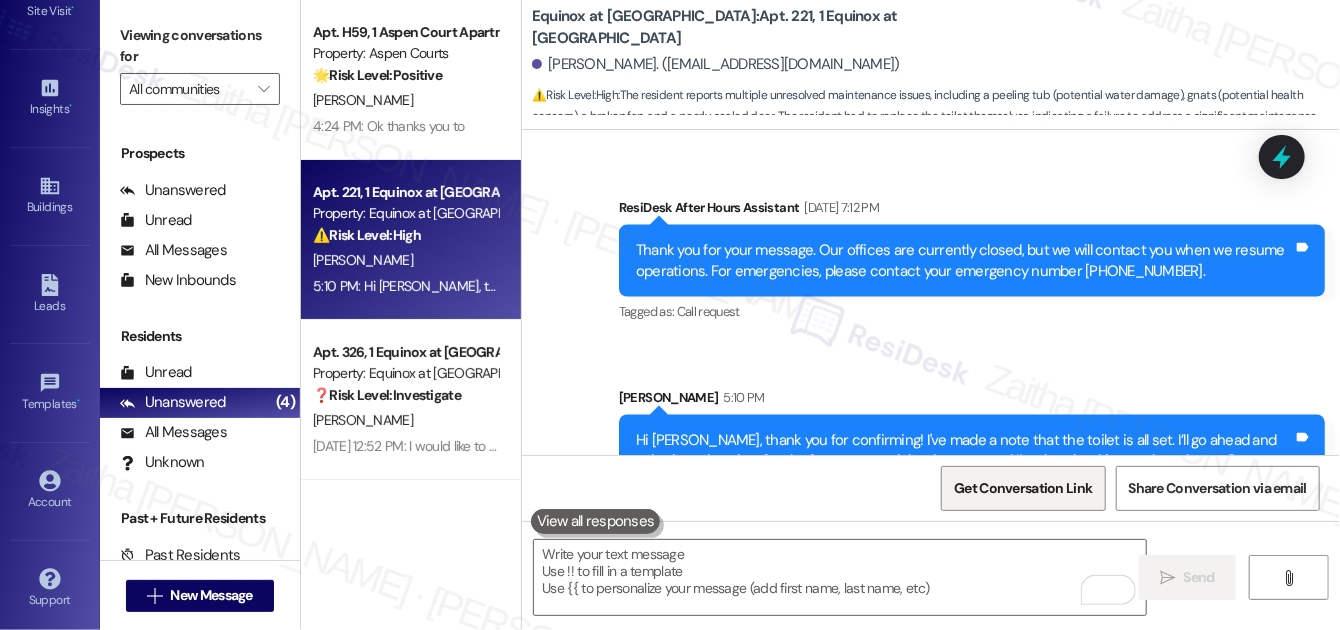 click on "Get Conversation Link" at bounding box center [1023, 488] 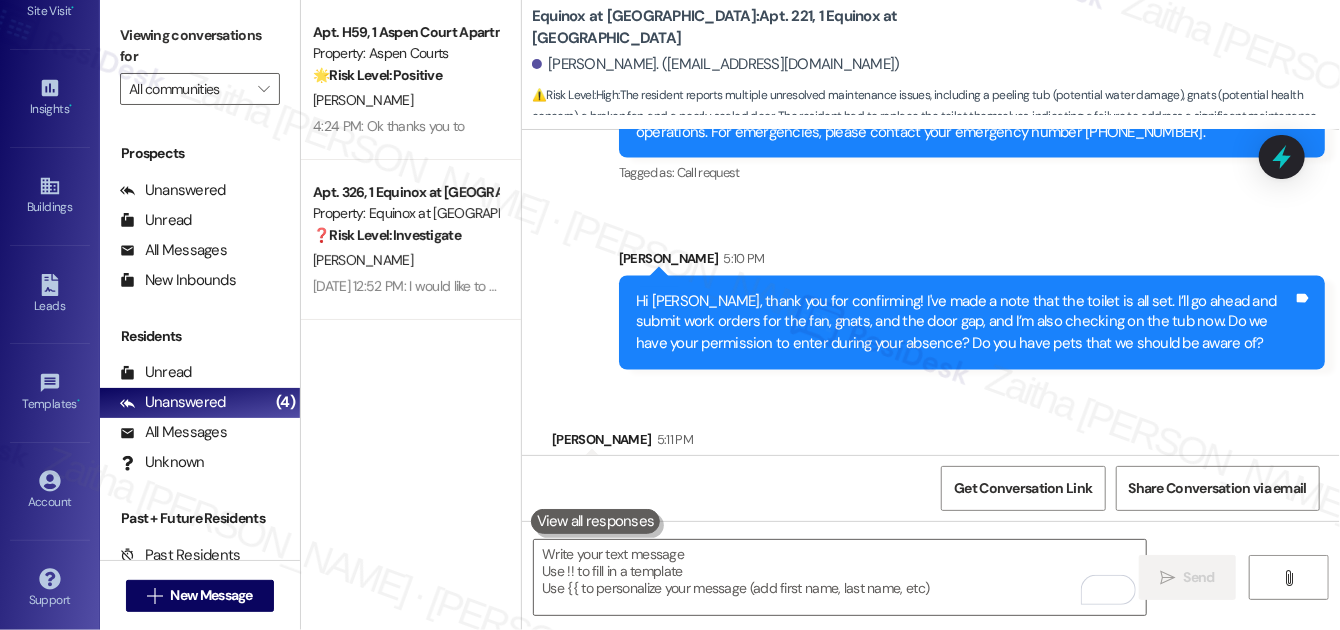 scroll, scrollTop: 9030, scrollLeft: 0, axis: vertical 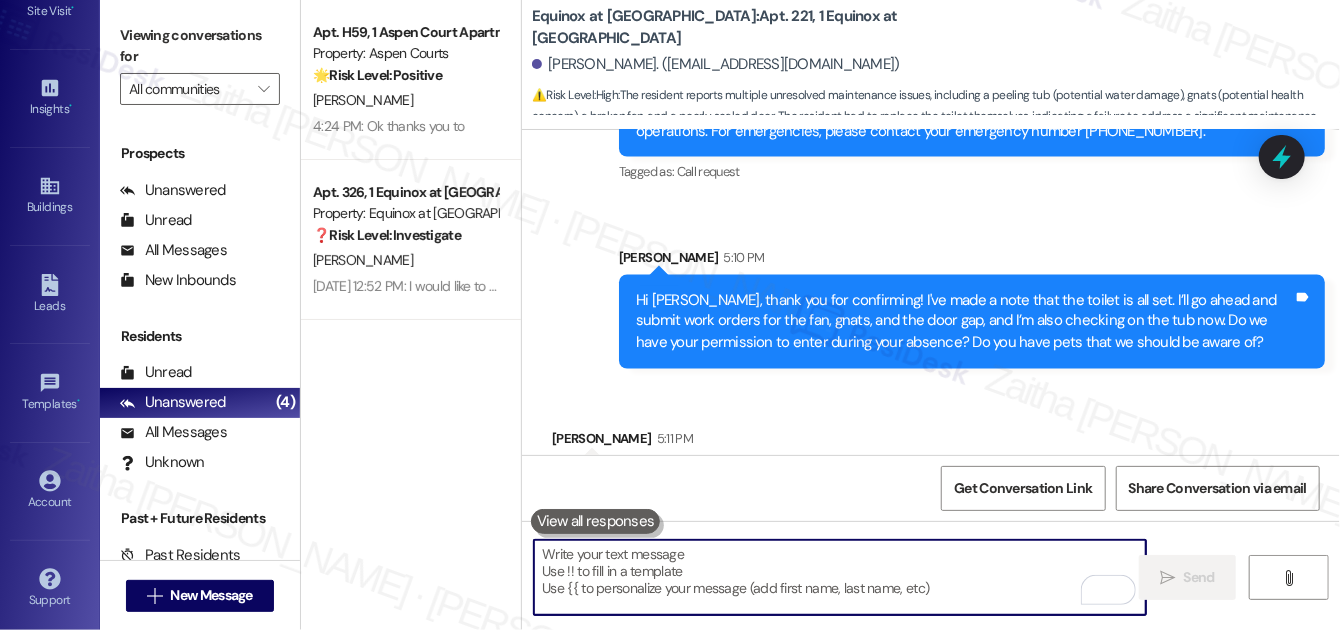 click at bounding box center (840, 577) 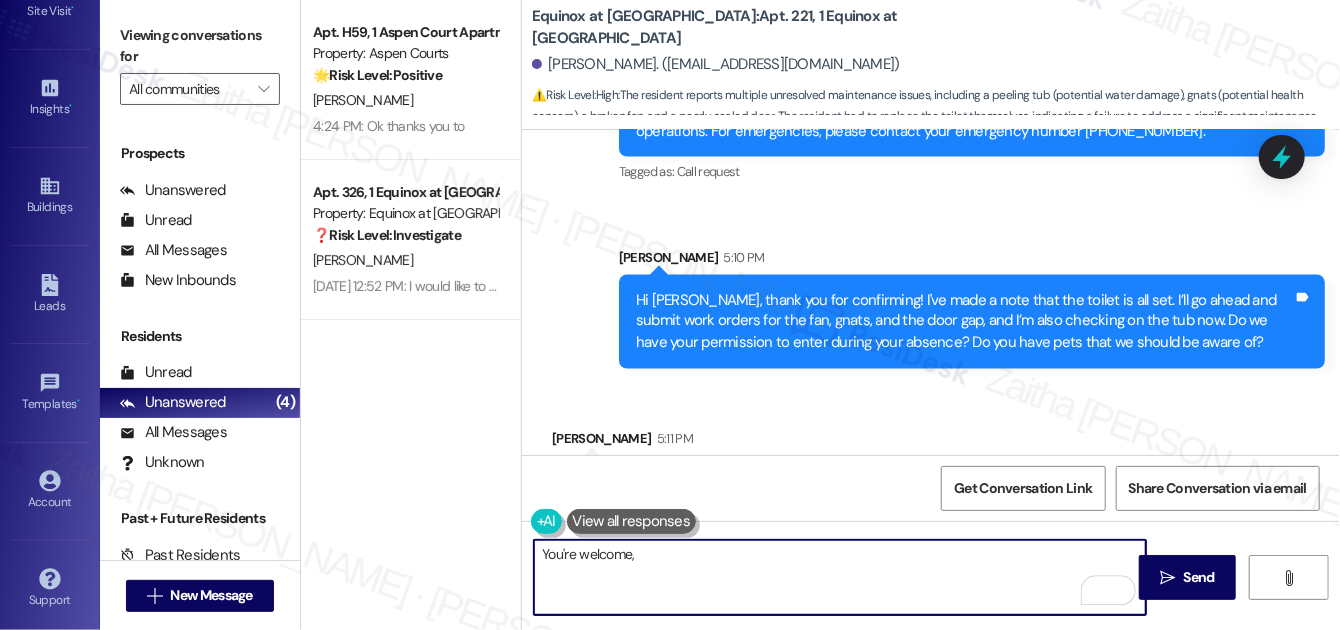 click on "Chreshanna Hawkins 5:11 PM" at bounding box center (674, 443) 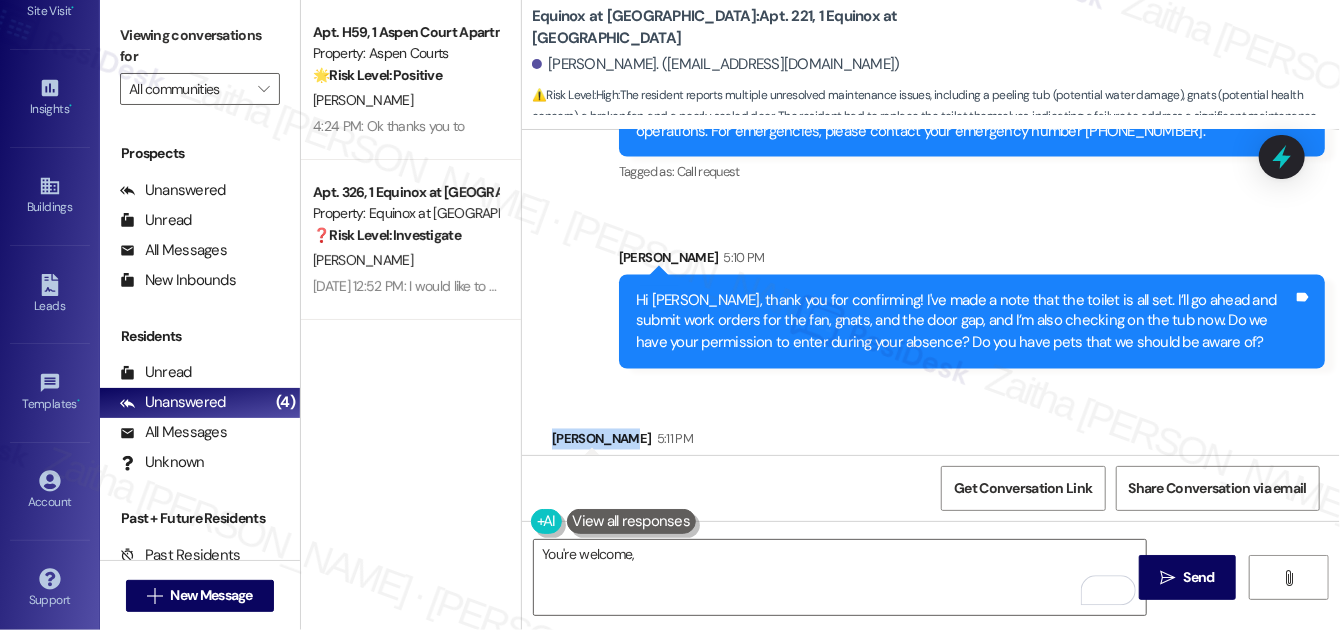 click on "Chreshanna Hawkins 5:11 PM" at bounding box center [674, 443] 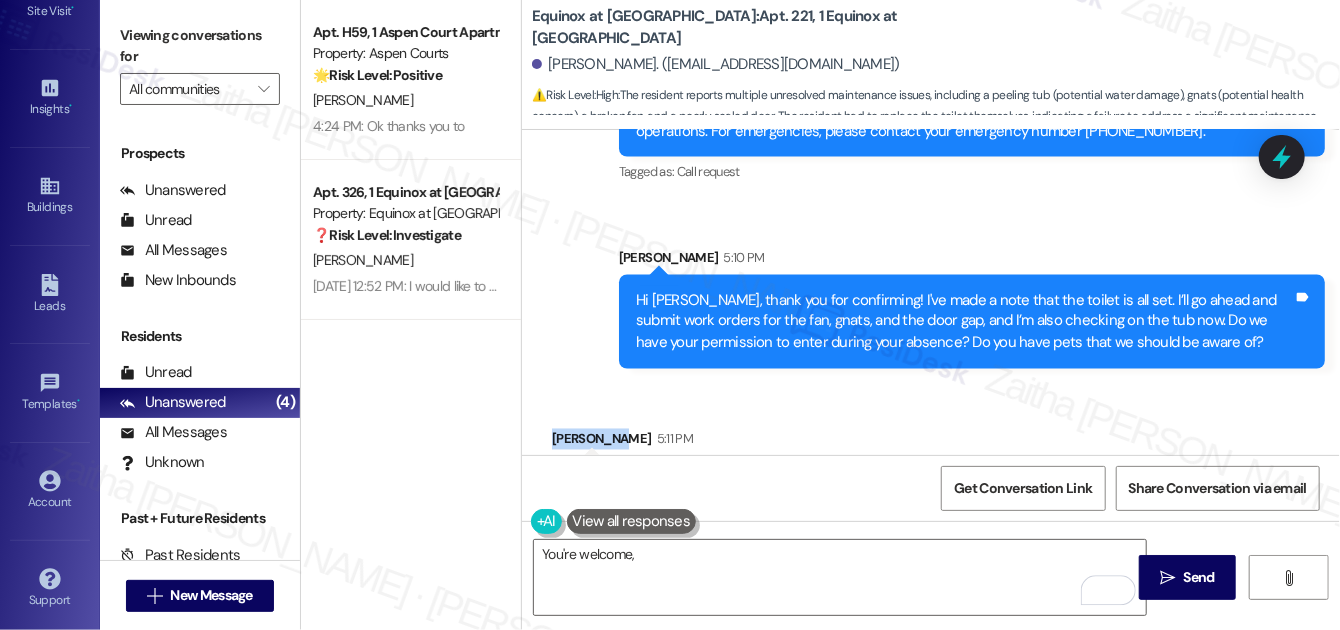 copy on "Chreshanna" 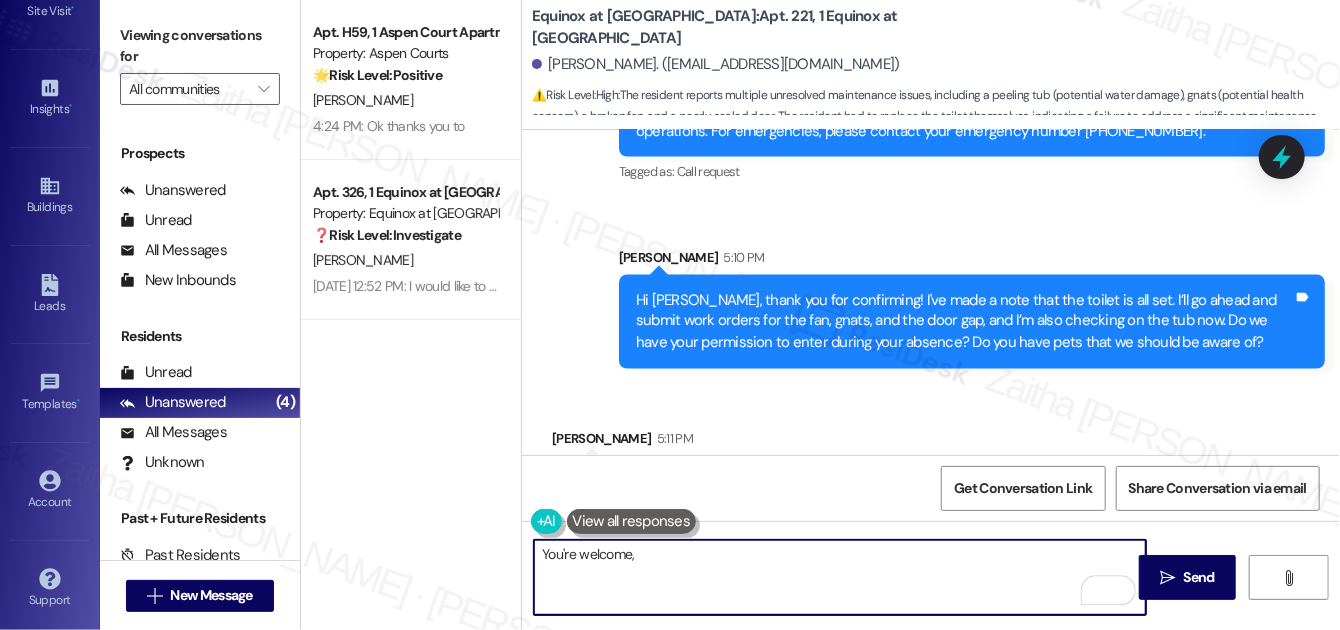 click on "You're welcome," at bounding box center (840, 577) 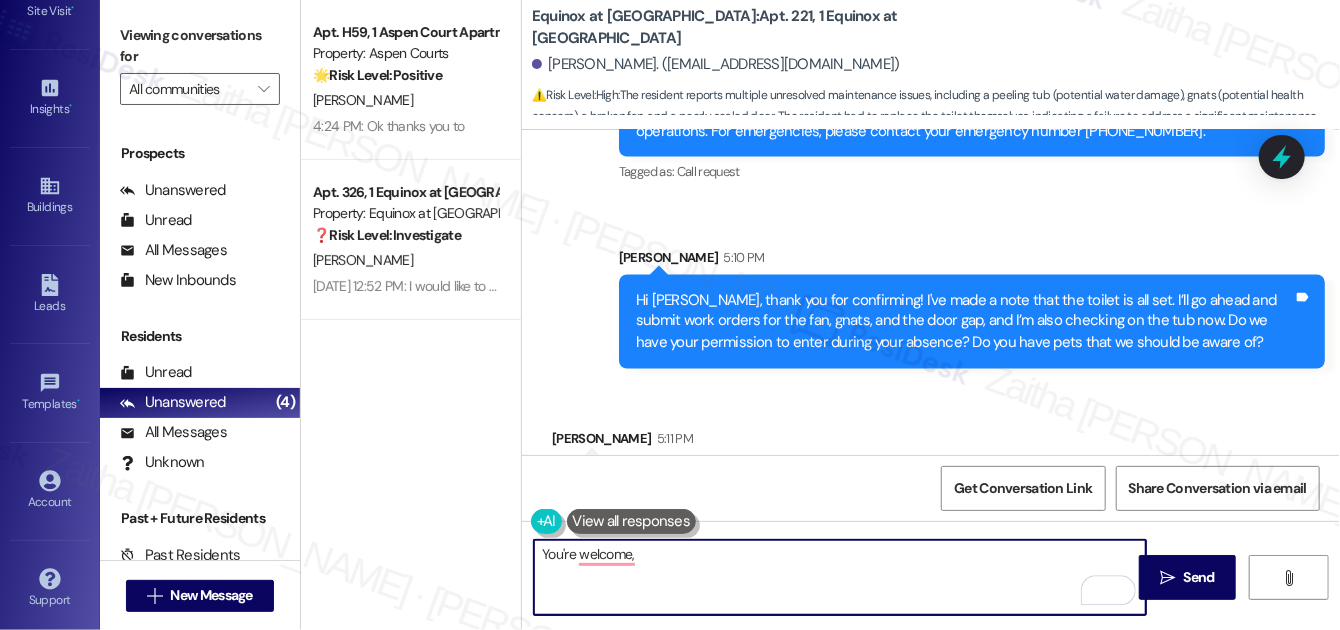 paste on "Chreshanna" 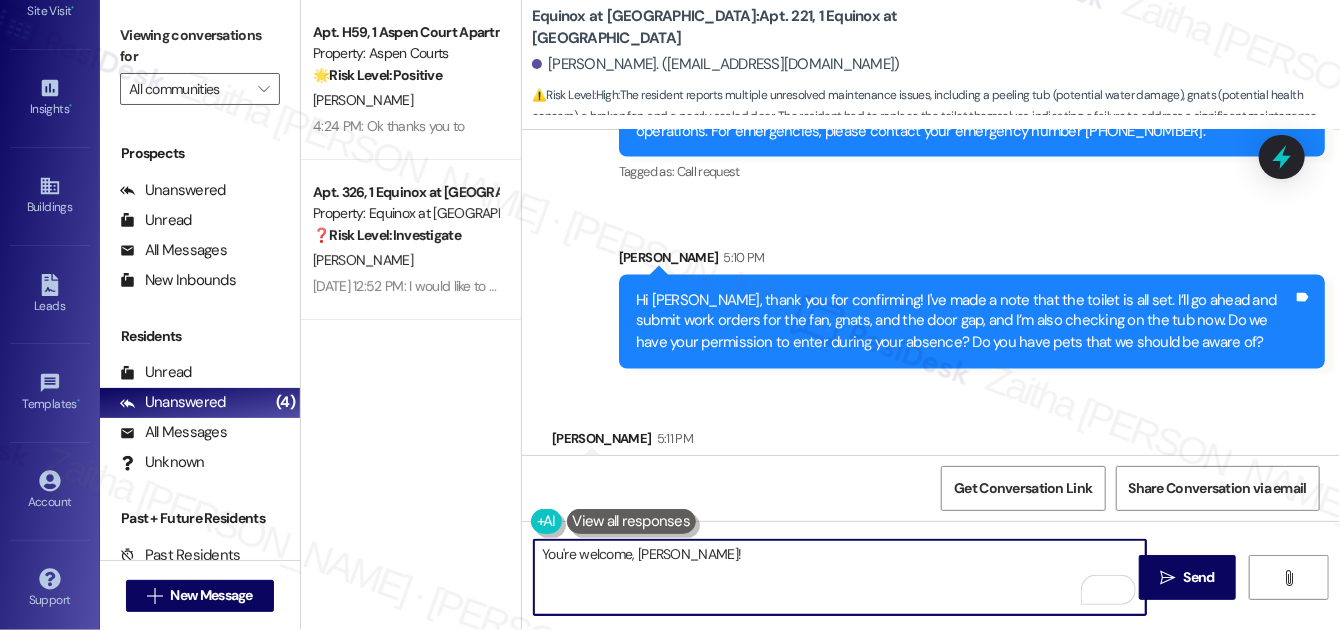 type on "You're welcome, Chreshanna!" 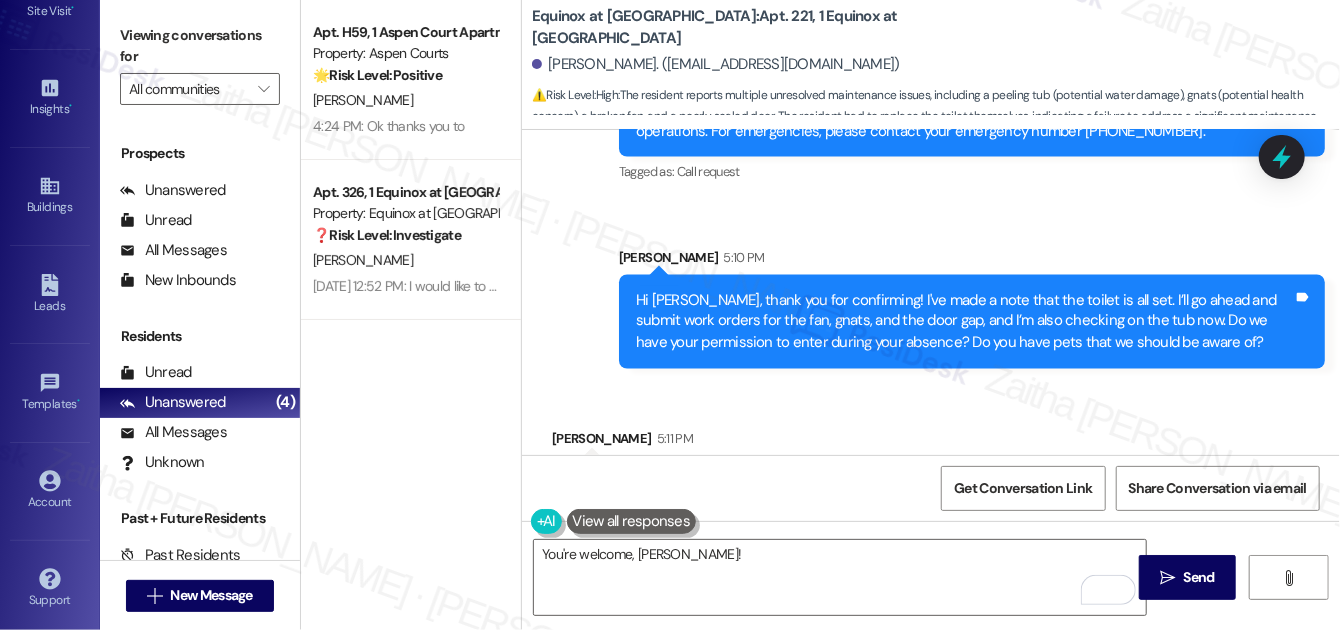 drag, startPoint x: 568, startPoint y: 409, endPoint x: 760, endPoint y: 437, distance: 194.03093 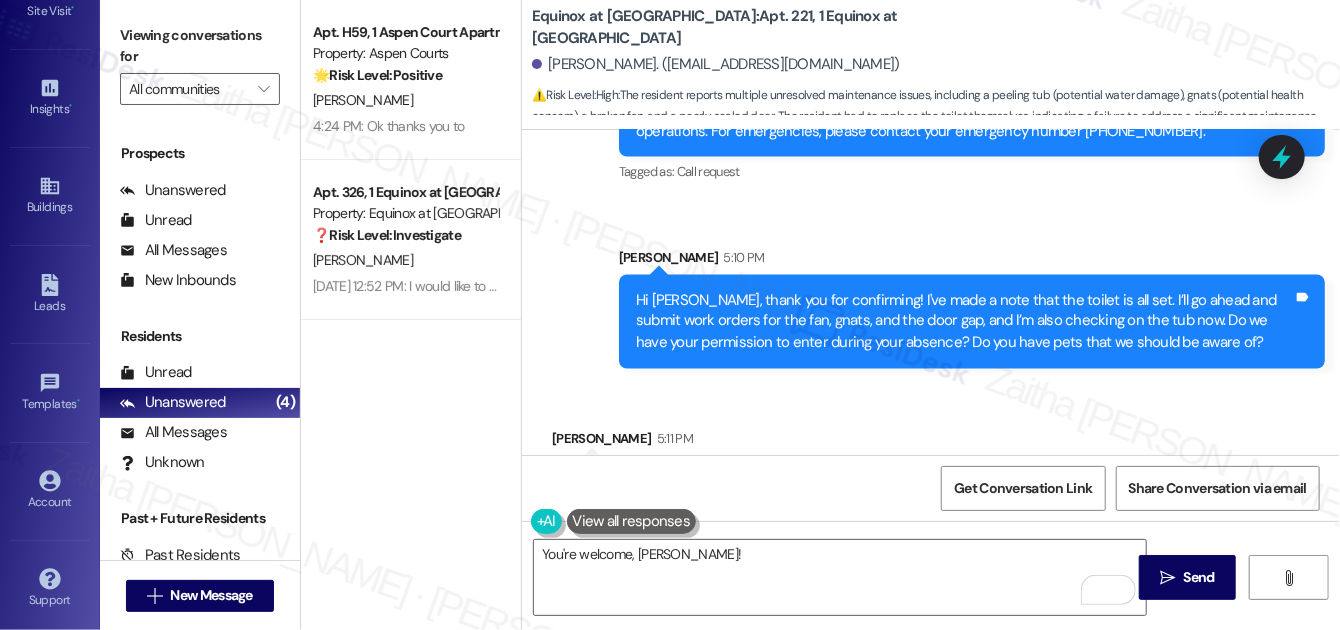 copy on "Ok thank you,. Yes, and no pets  Tags and notes" 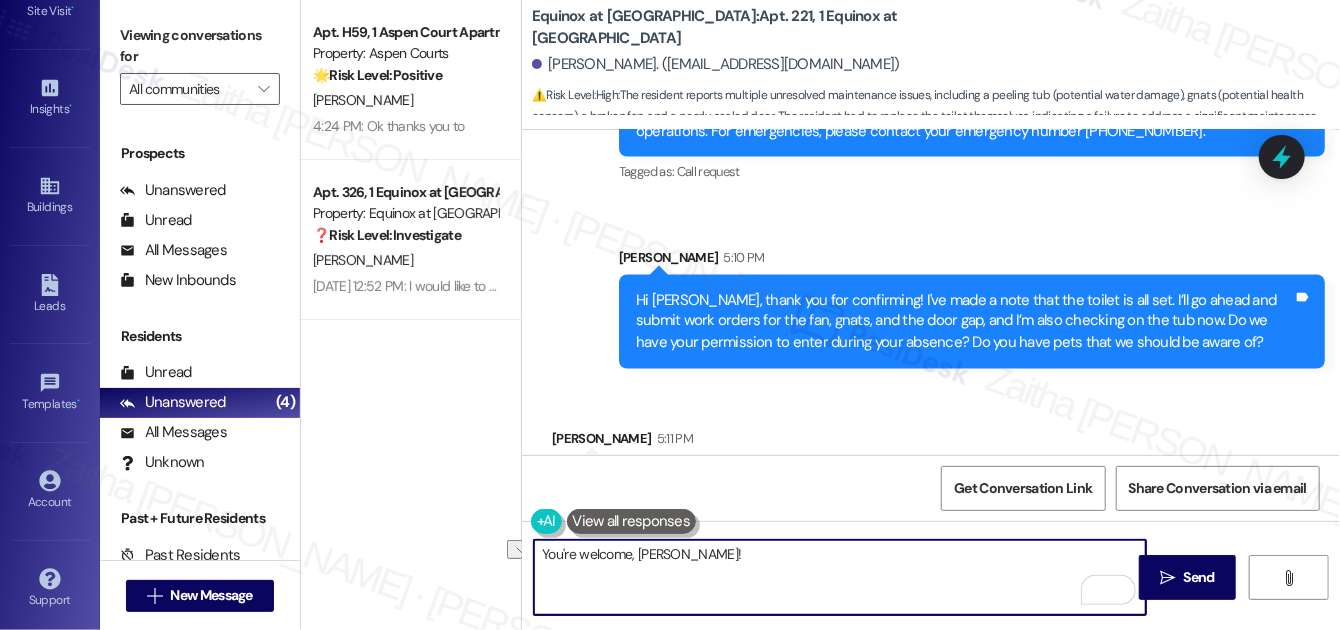 drag, startPoint x: 539, startPoint y: 556, endPoint x: 763, endPoint y: 567, distance: 224.26993 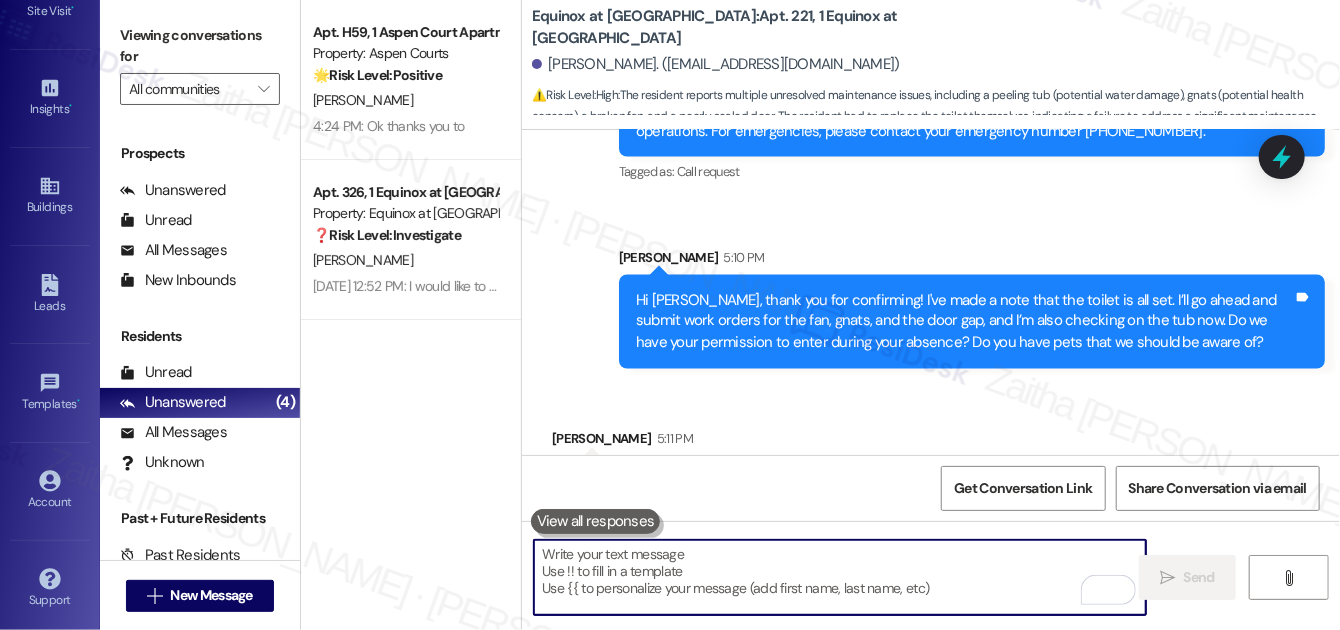 paste on "Got it, thank you for confirming! I’ve noted that there are no pets." 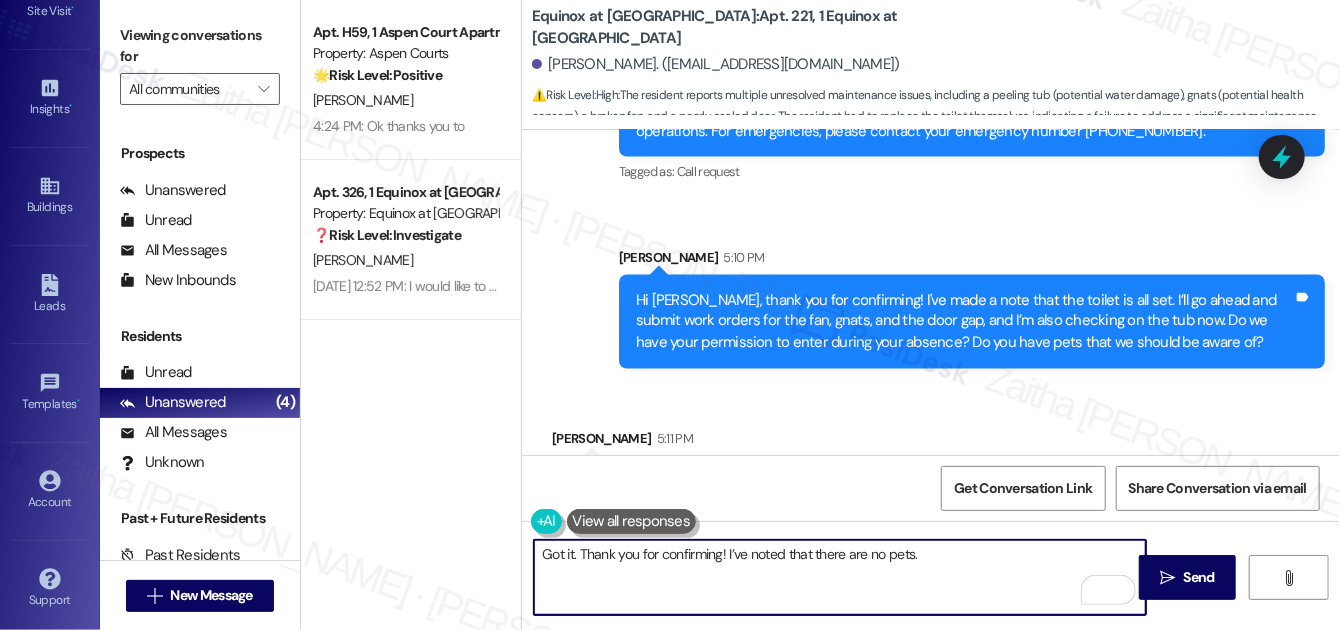 scroll, scrollTop: 8757, scrollLeft: 0, axis: vertical 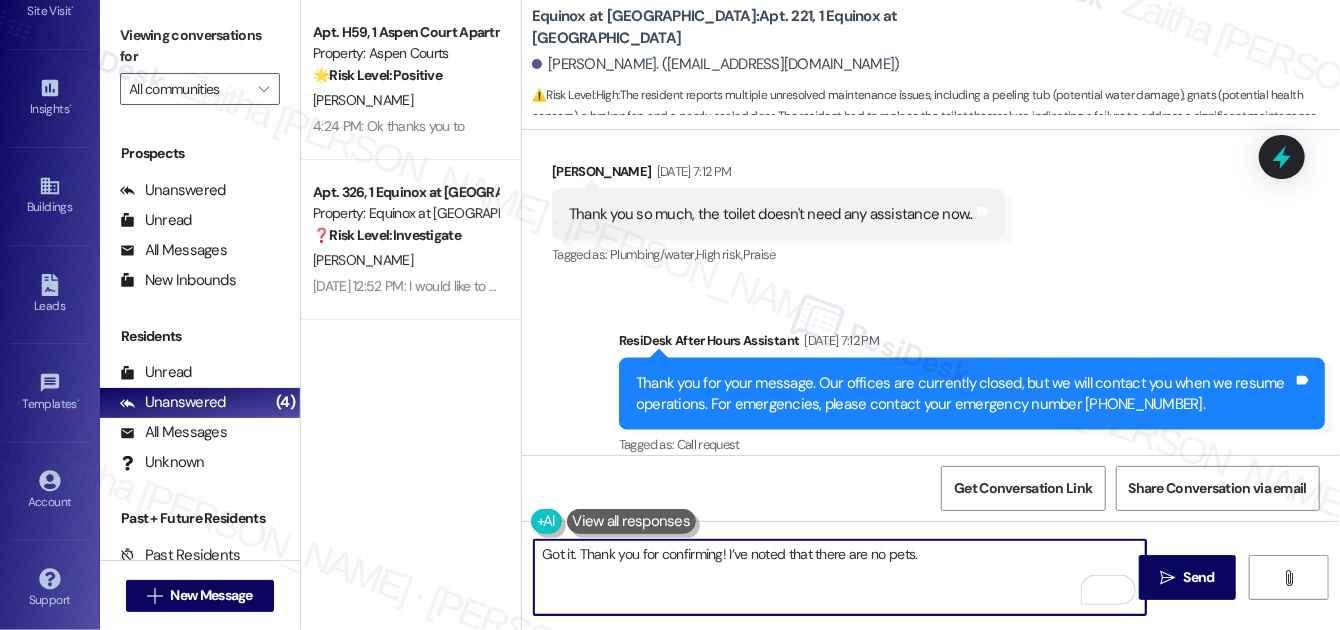 click on "Got it. Thank you for confirming! I’ve noted that there are no pets." at bounding box center [840, 577] 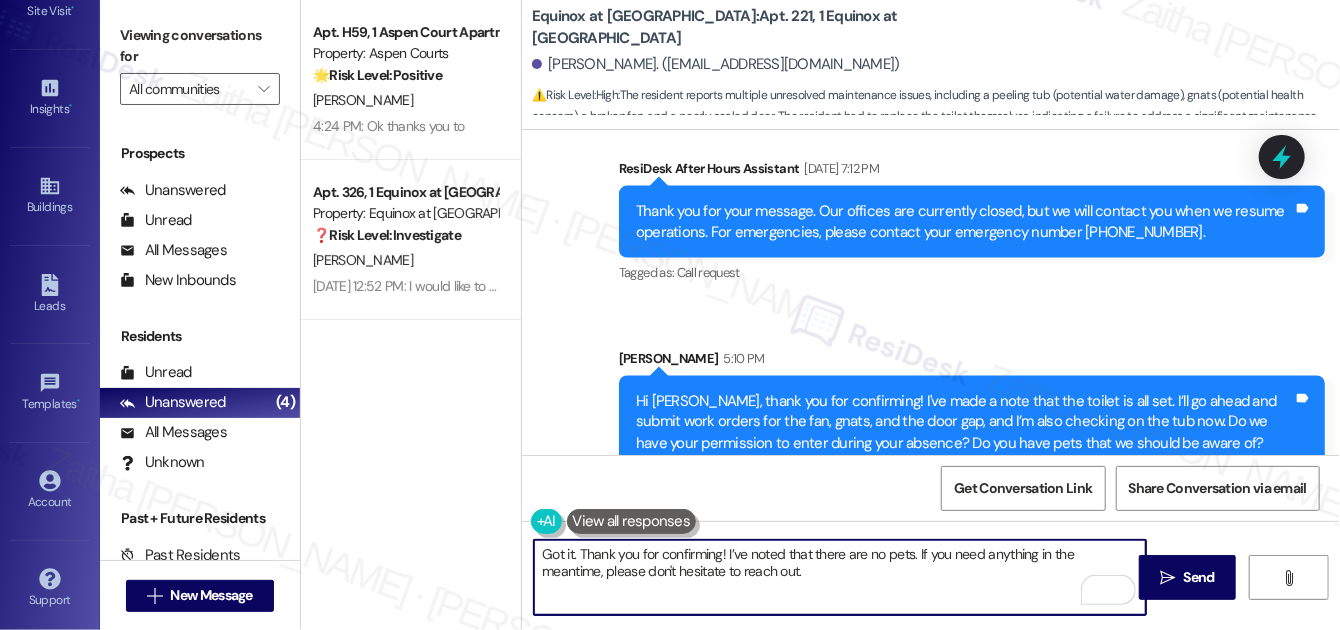 scroll, scrollTop: 9030, scrollLeft: 0, axis: vertical 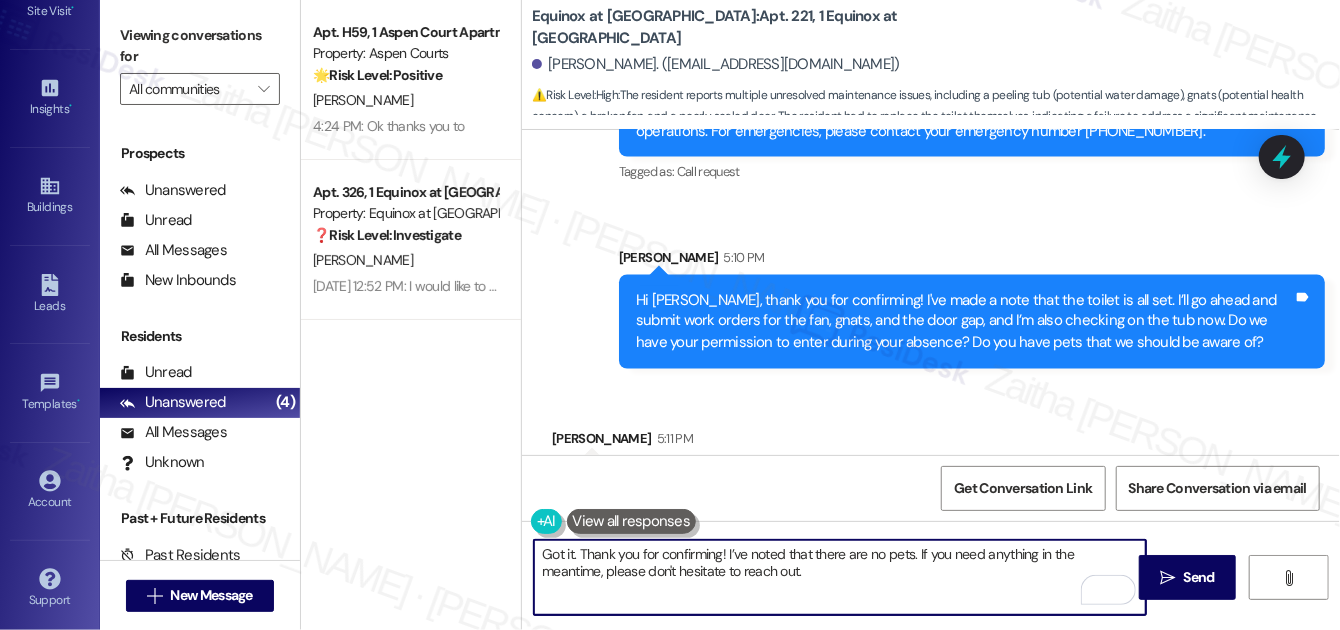 click on "Got it. Thank you for confirming! I’ve noted that there are no pets. If you need anything in the meantime, please don't hesitate to reach out." at bounding box center (840, 577) 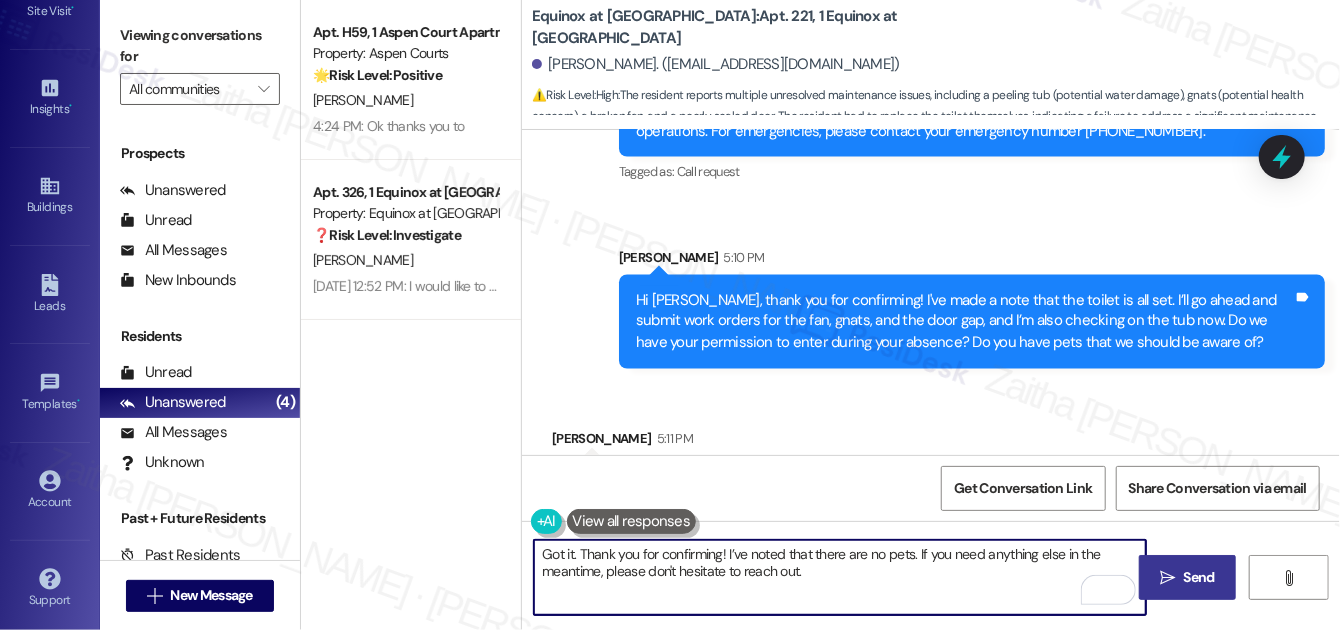 type on "Got it. Thank you for confirming! I’ve noted that there are no pets. If you need anything else in the meantime, please don't hesitate to reach out." 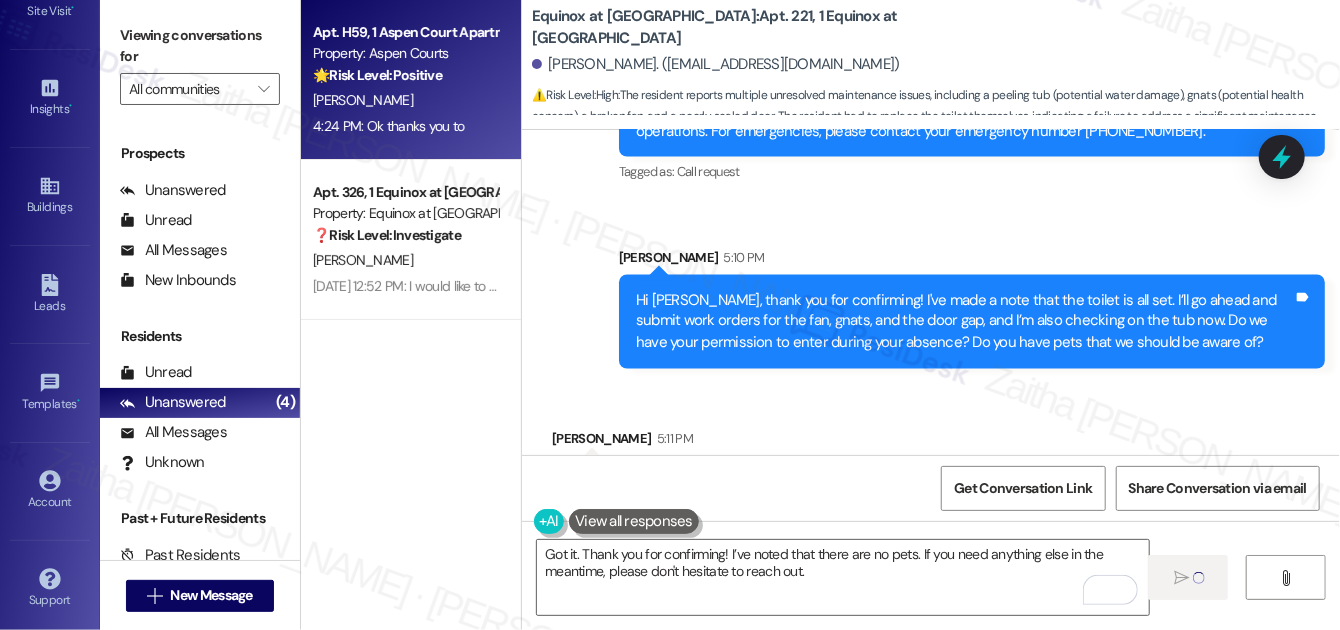 type 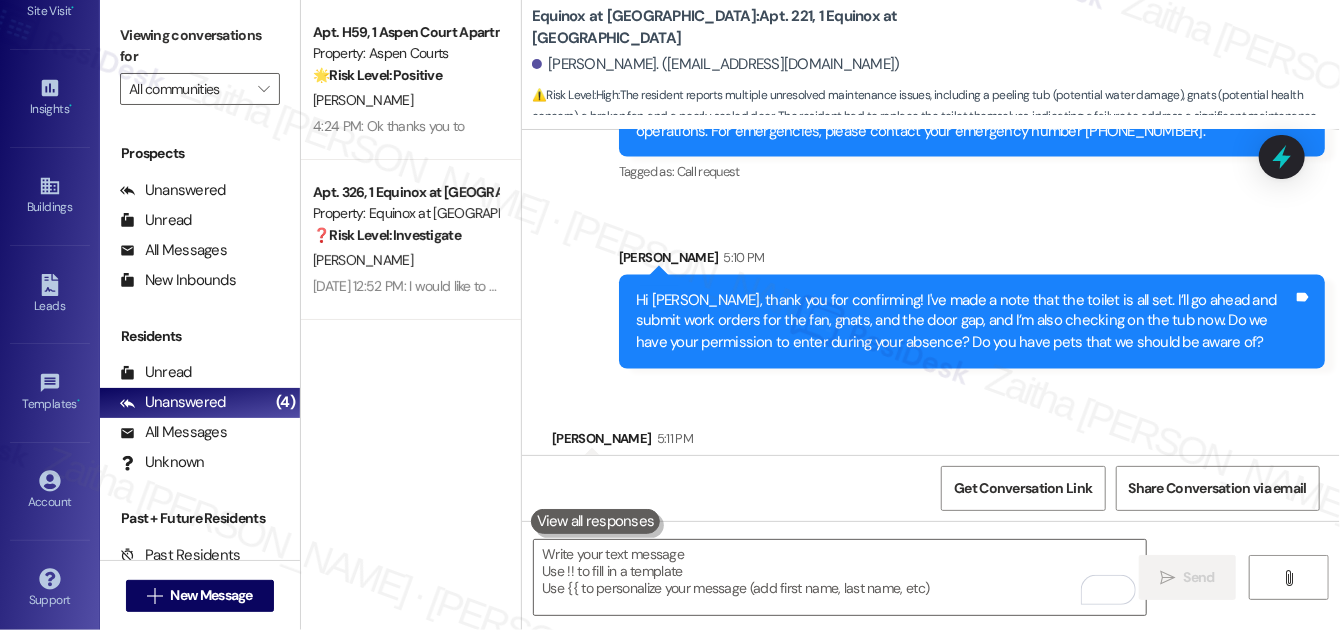 scroll, scrollTop: 9029, scrollLeft: 0, axis: vertical 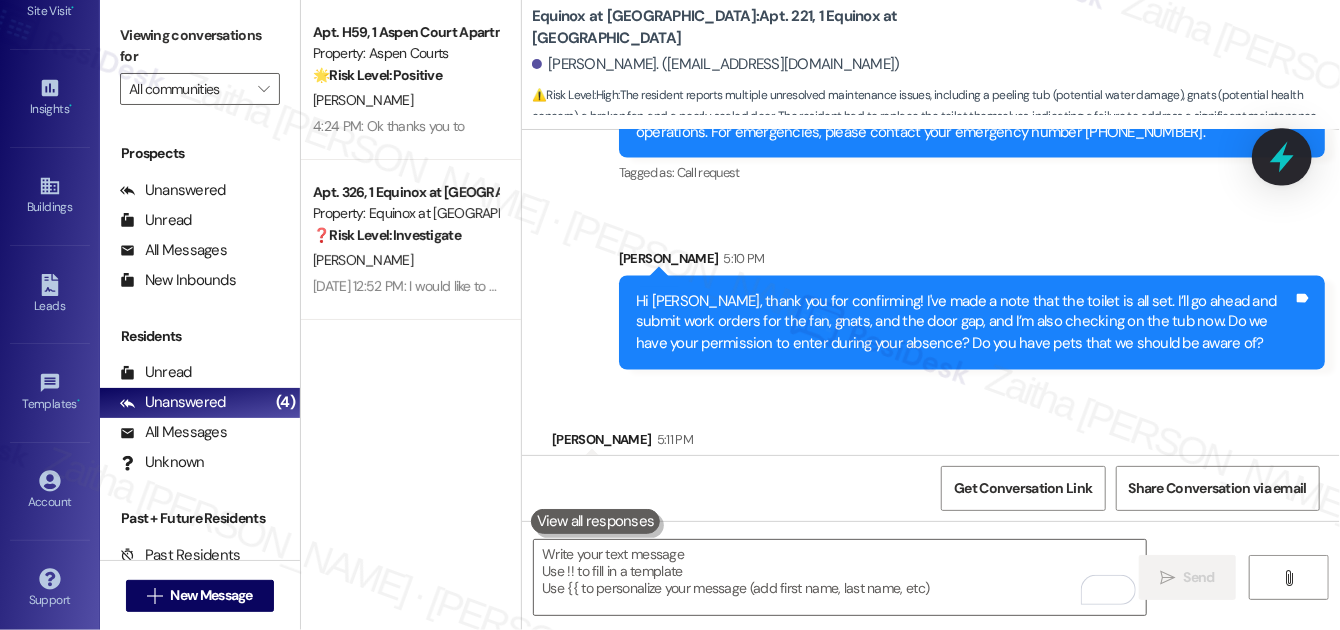 click 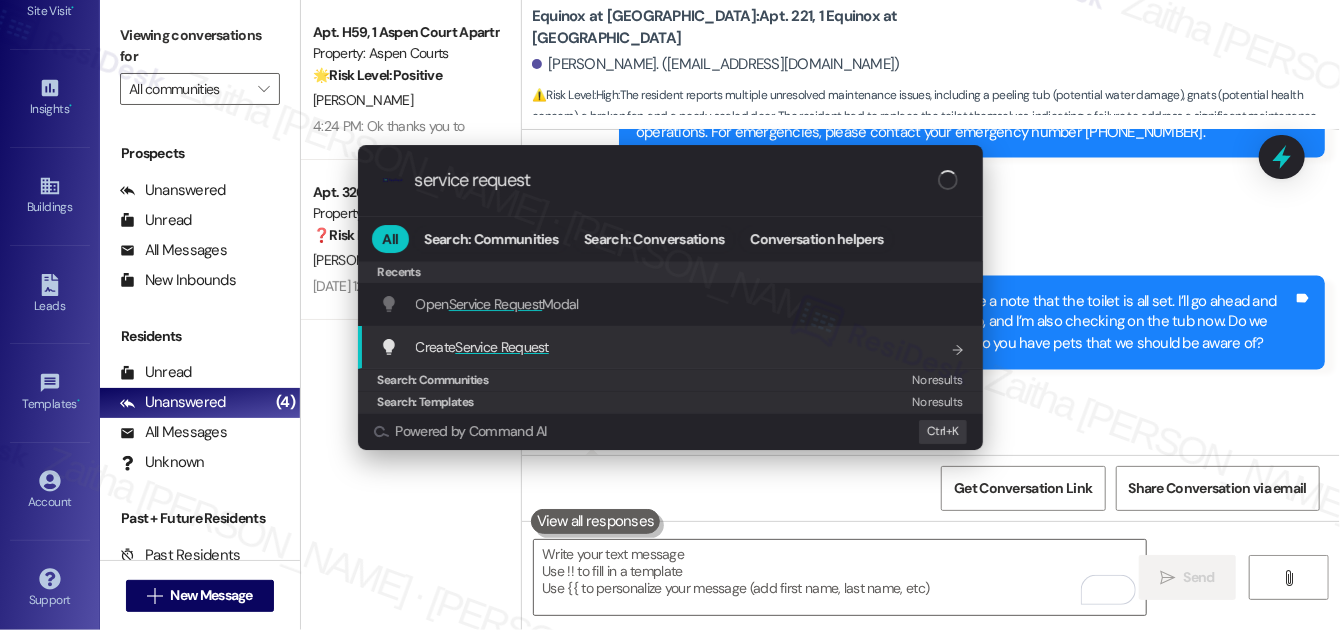 type on "service request" 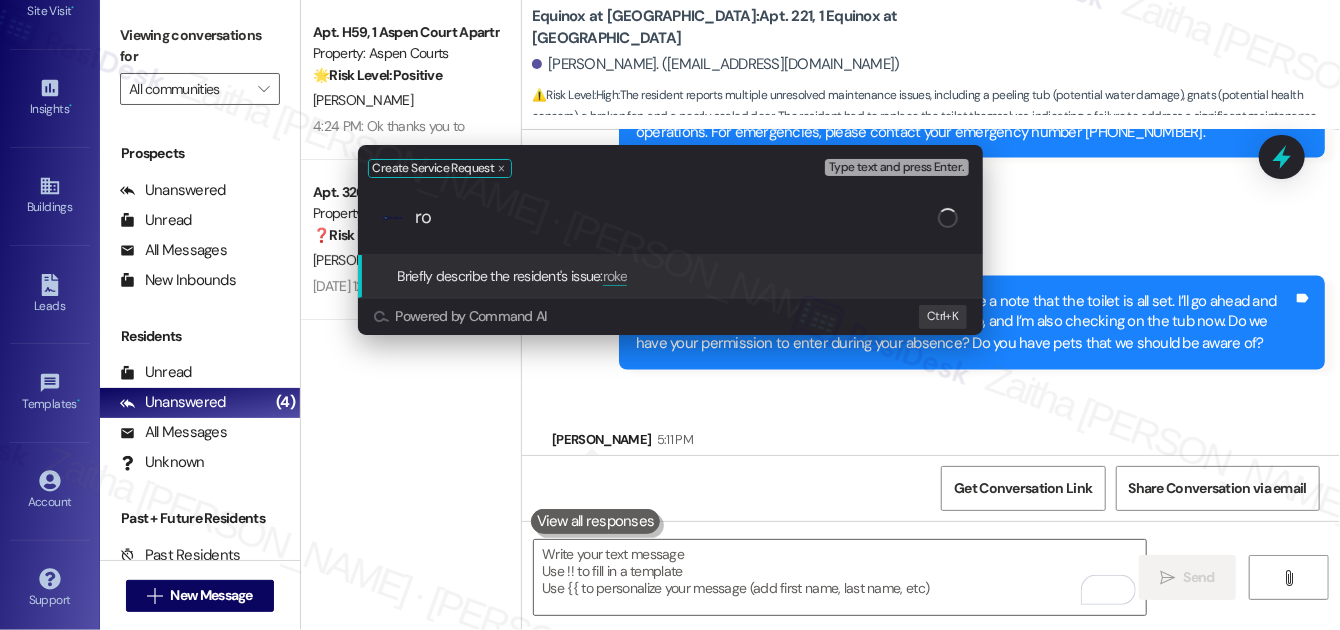 type on "r" 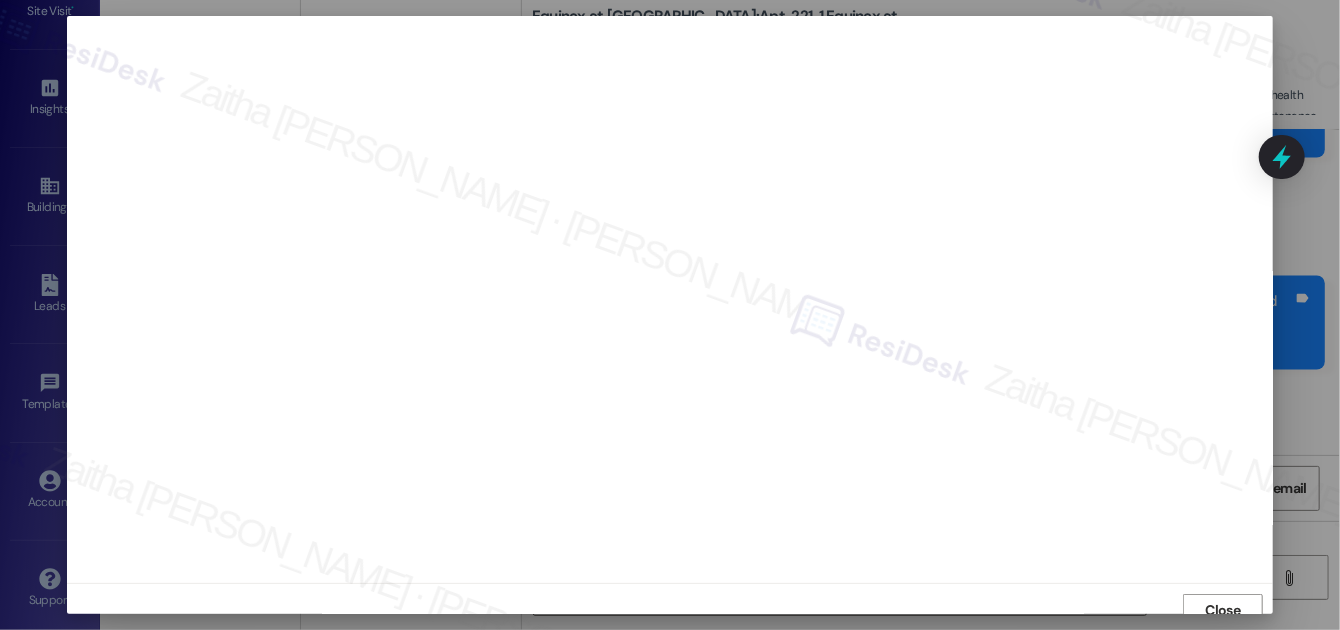 scroll, scrollTop: 11, scrollLeft: 0, axis: vertical 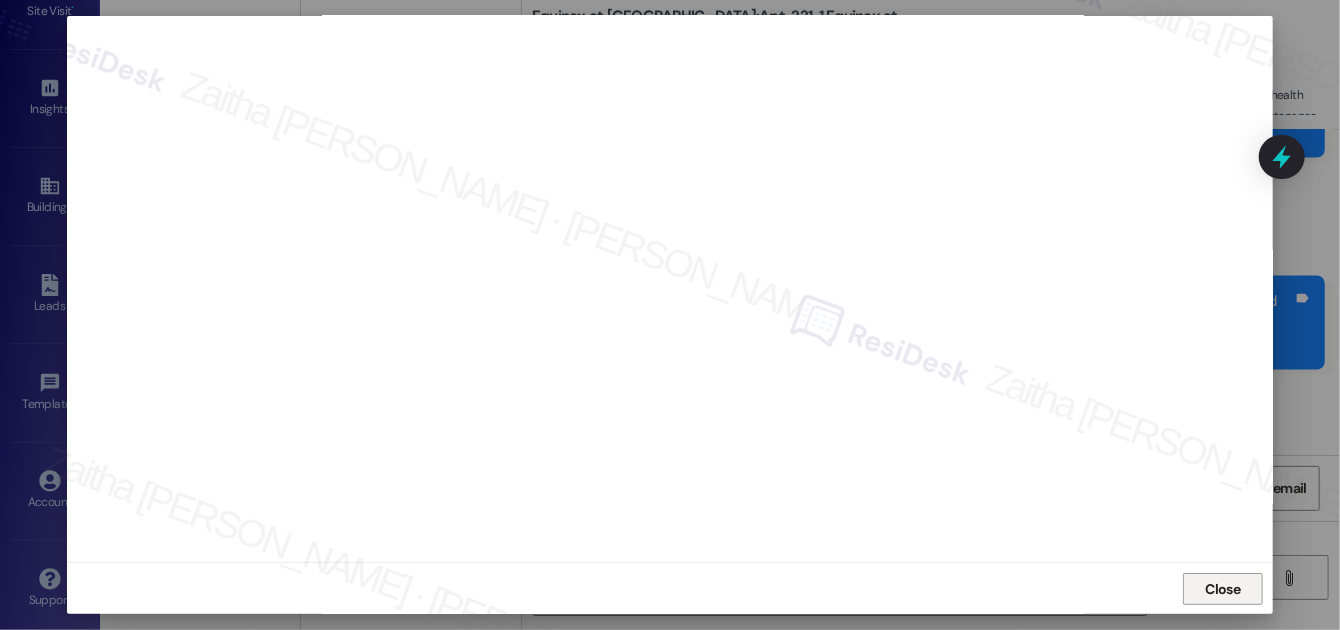click on "Close" at bounding box center [1223, 589] 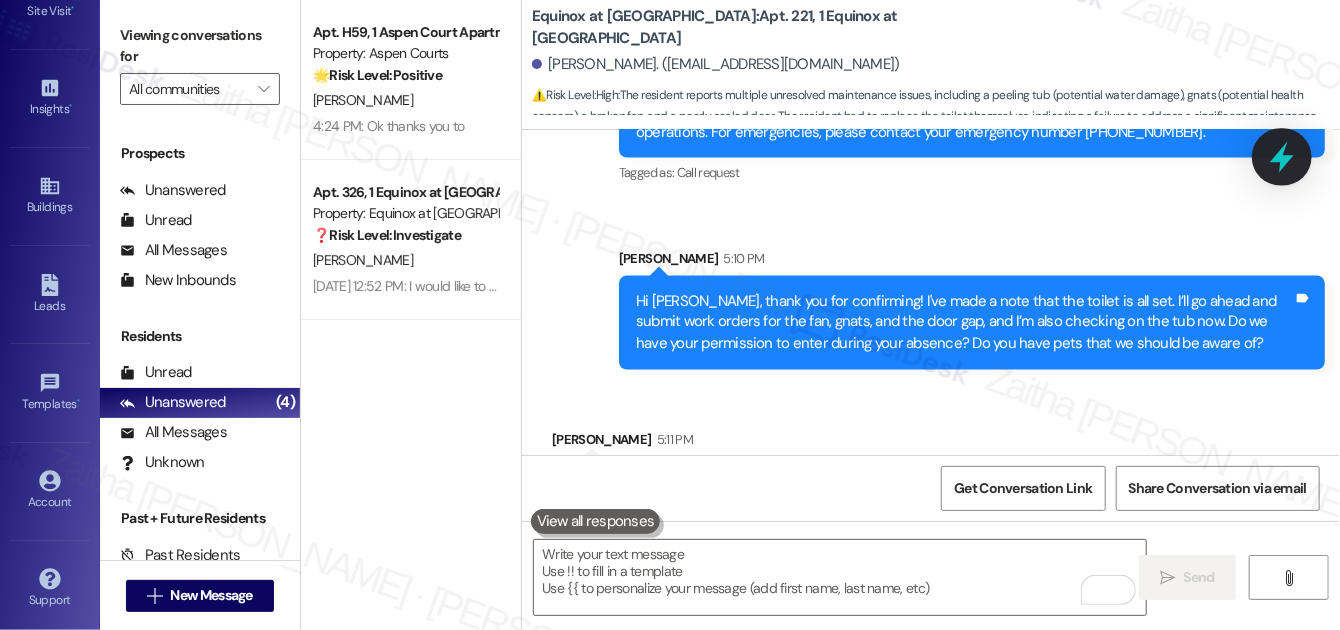click 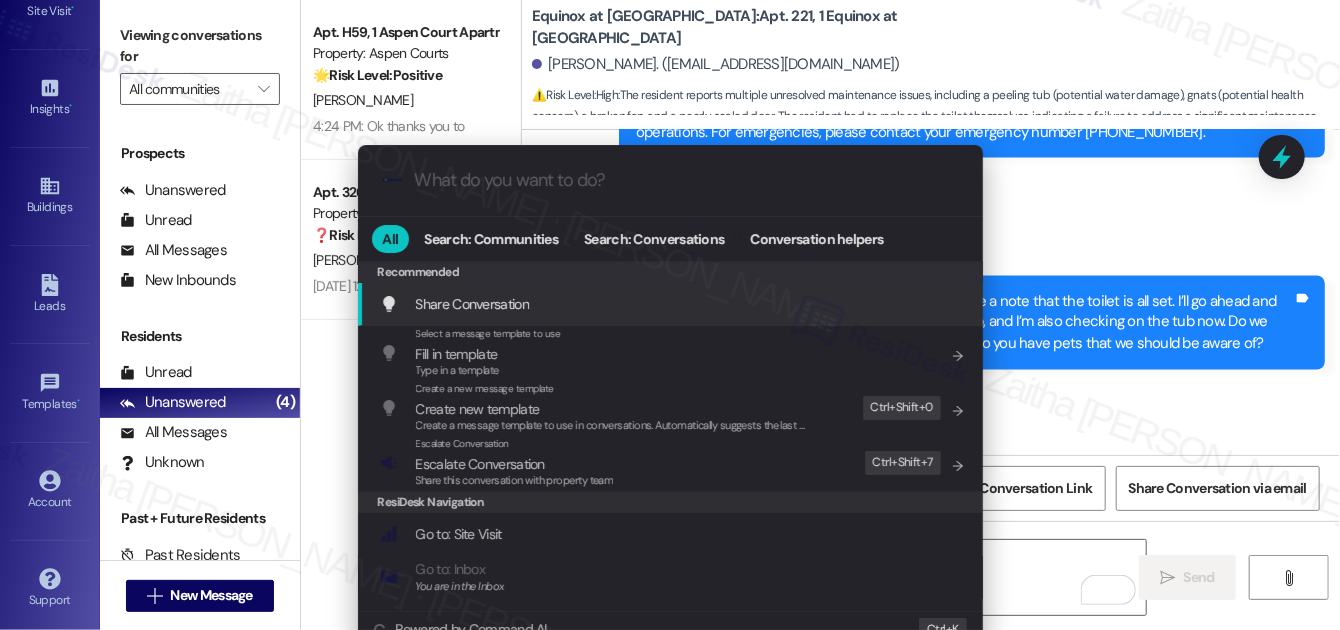 click on ".cls-1{fill:#0a055f;}.cls-2{fill:#0cc4c4;} resideskLogoBlueOrange All Search: Communities Search: Conversations Conversation helpers Recommended Recommended Share Conversation Add shortcut Select a message template to use Fill in template Type in a template Add shortcut Create a new message template Create new template Create a message template to use in conversations. Automatically suggests the last message you sent. Edit Ctrl+ Shift+ 0 Escalate Conversation Escalate Conversation Share this conversation with property team Edit Ctrl+ Shift+ 7 ResiDesk Navigation Go to: Site Visit Add shortcut Go to: Inbox You are in the Inbox Add shortcut Go to: Settings Add shortcut Go to: Message Templates Add shortcut Go to: Buildings Add shortcut Help Getting Started: What you can do with ResiDesk Add shortcut Settings Powered by Command AI Ctrl+ K" at bounding box center (670, 315) 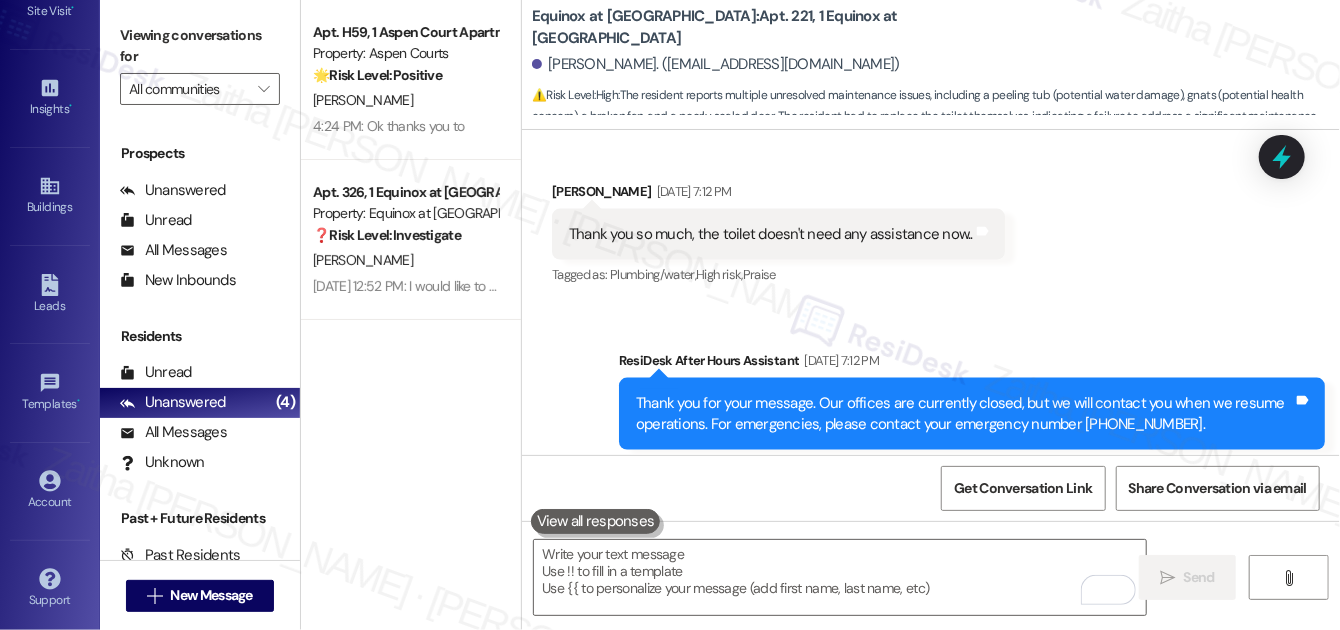 scroll, scrollTop: 8646, scrollLeft: 0, axis: vertical 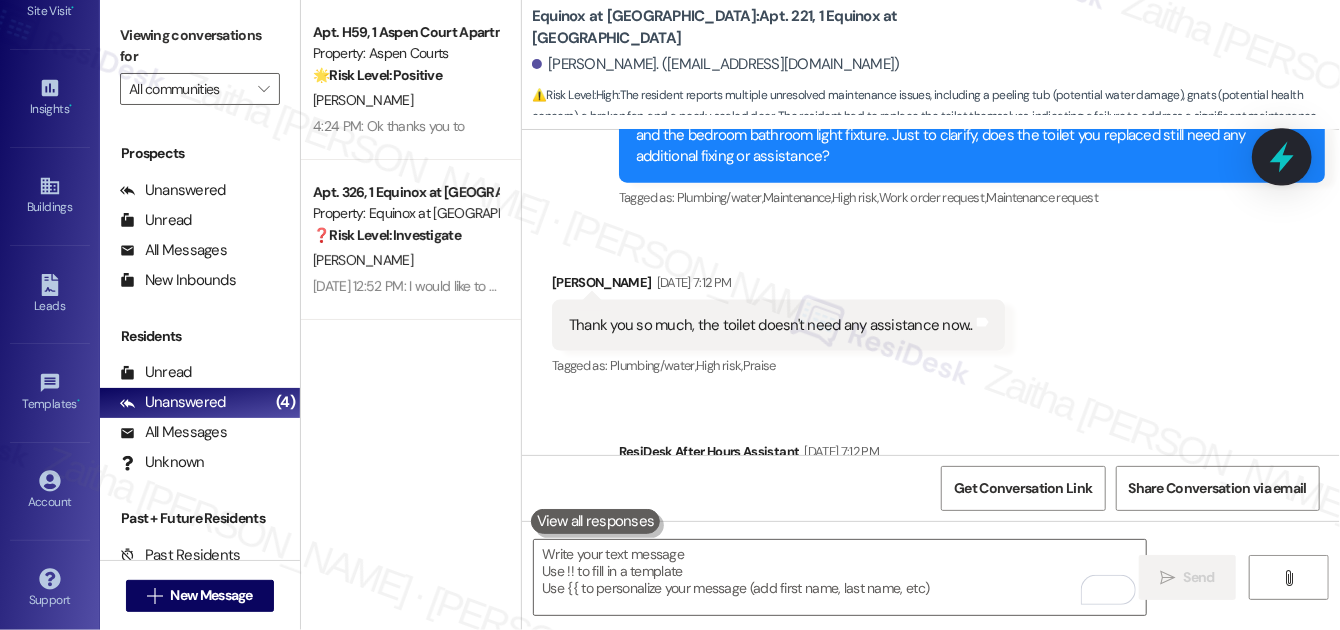 click 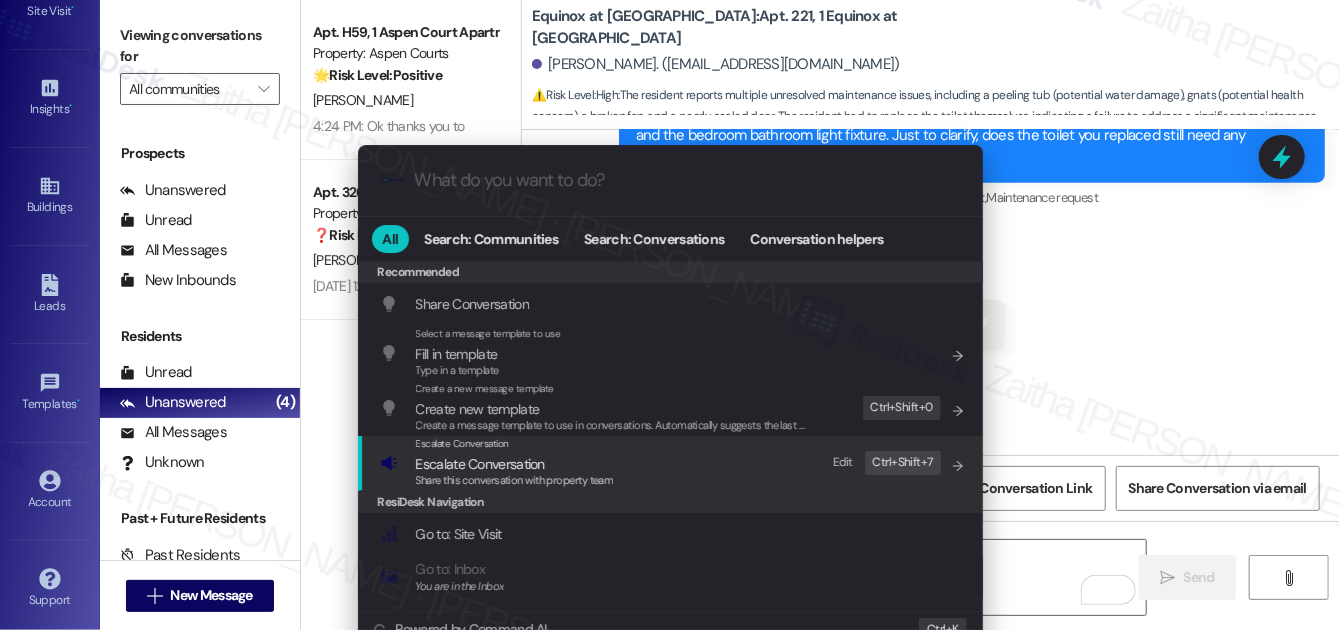 click on "Escalate Conversation" at bounding box center [480, 464] 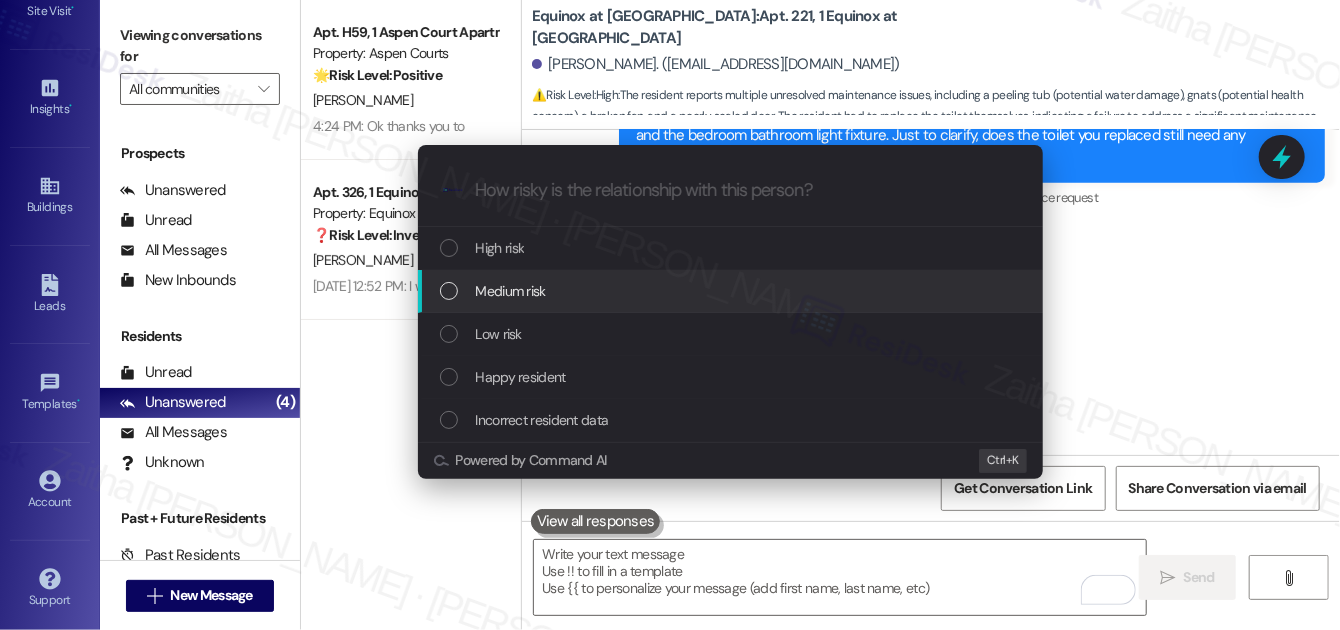 drag, startPoint x: 1152, startPoint y: 267, endPoint x: 1025, endPoint y: 244, distance: 129.06587 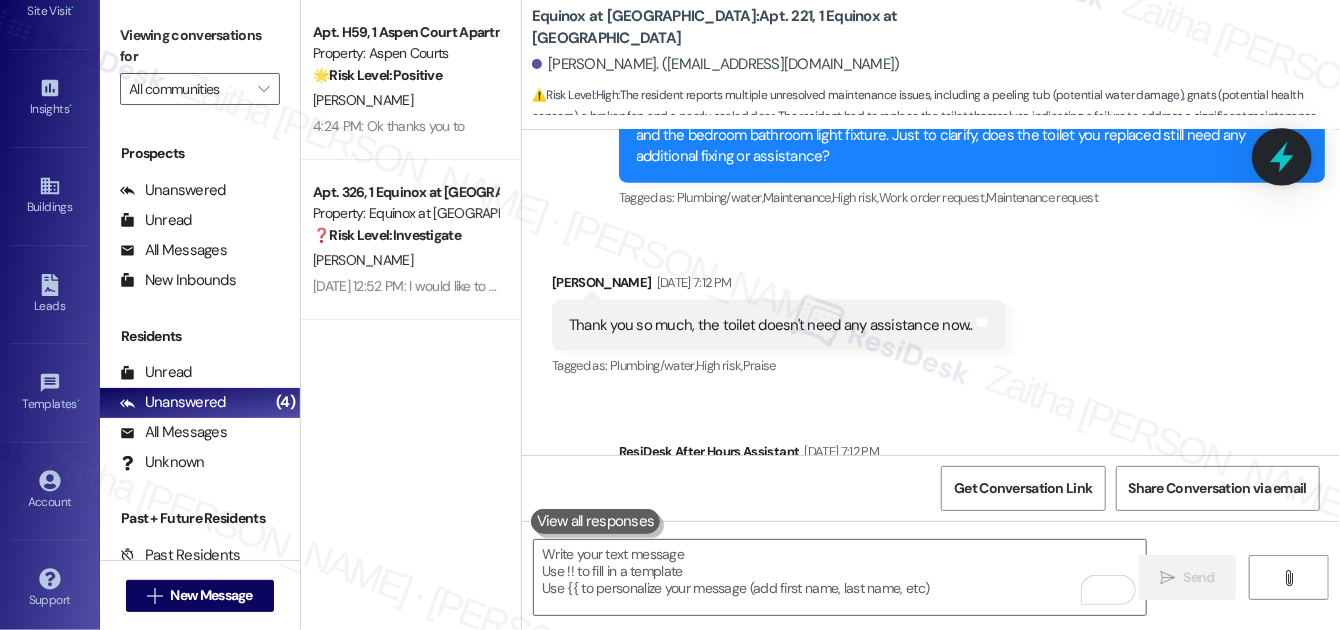 click 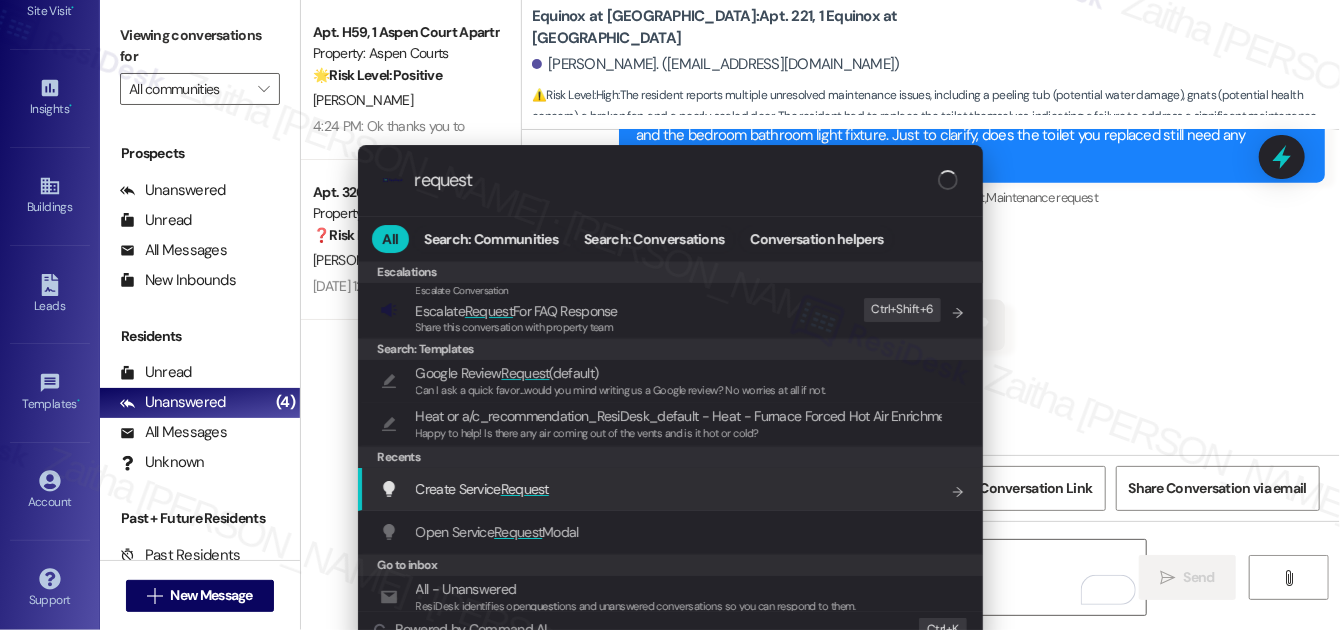 type on "request" 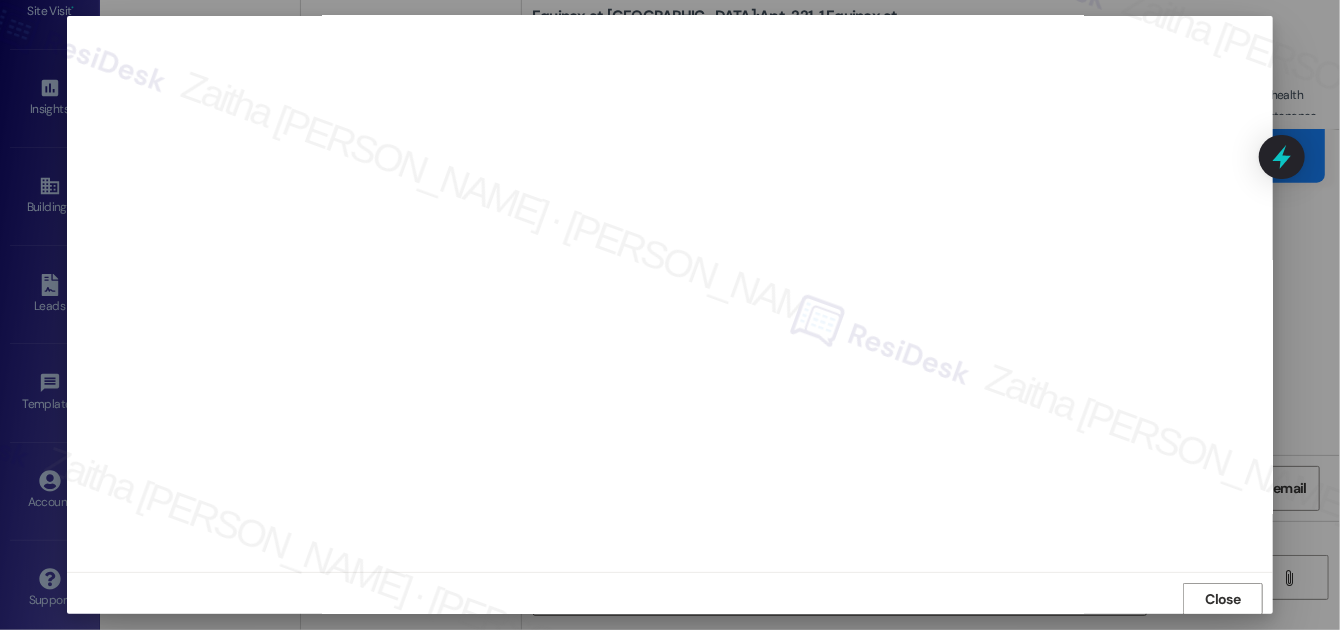 scroll, scrollTop: 21, scrollLeft: 0, axis: vertical 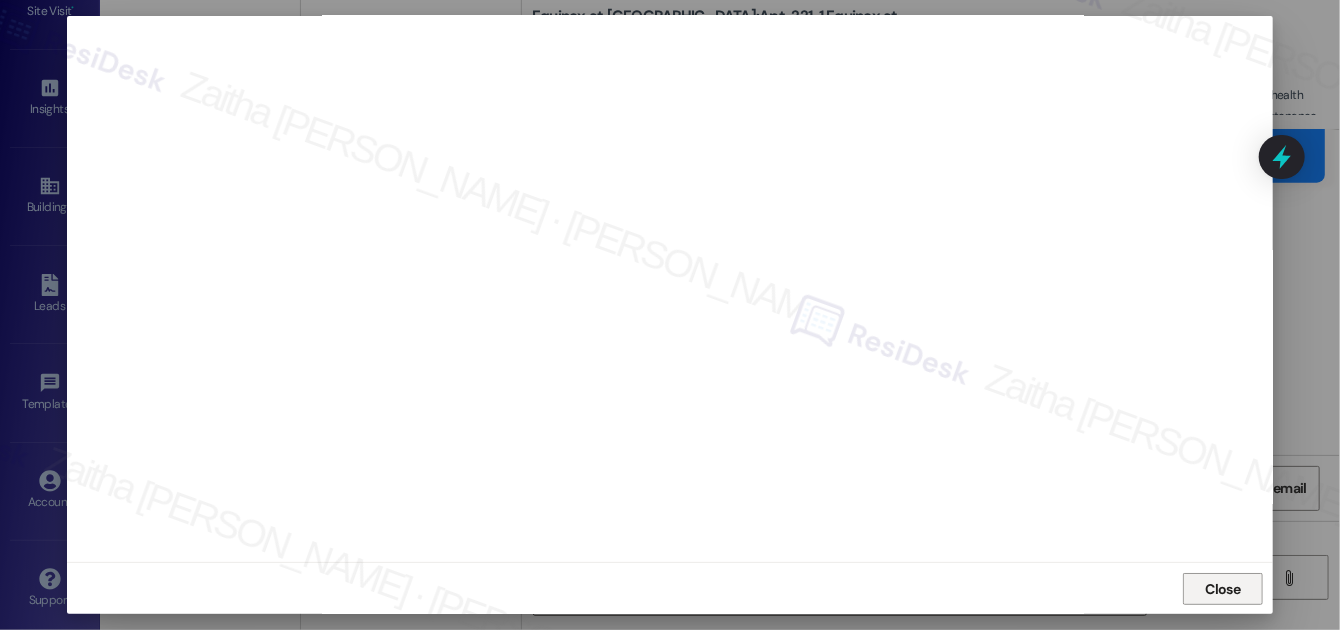 click on "Close" at bounding box center [1223, 589] 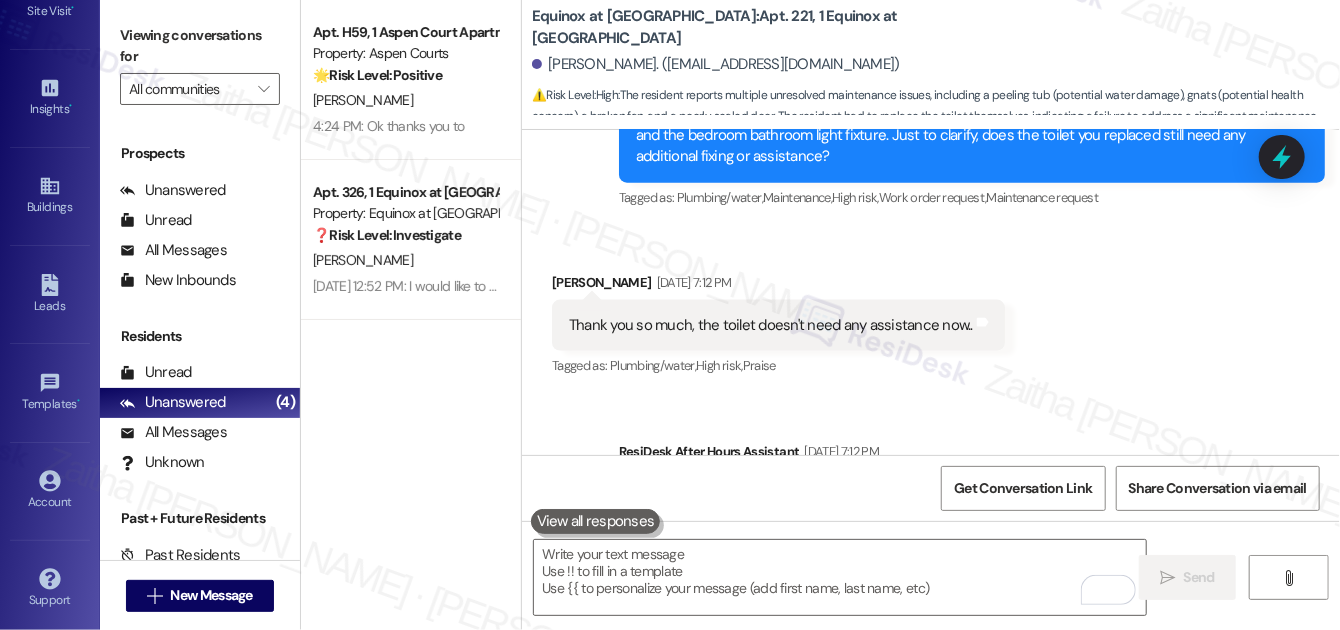 drag, startPoint x: 1294, startPoint y: 152, endPoint x: 1277, endPoint y: 162, distance: 19.723083 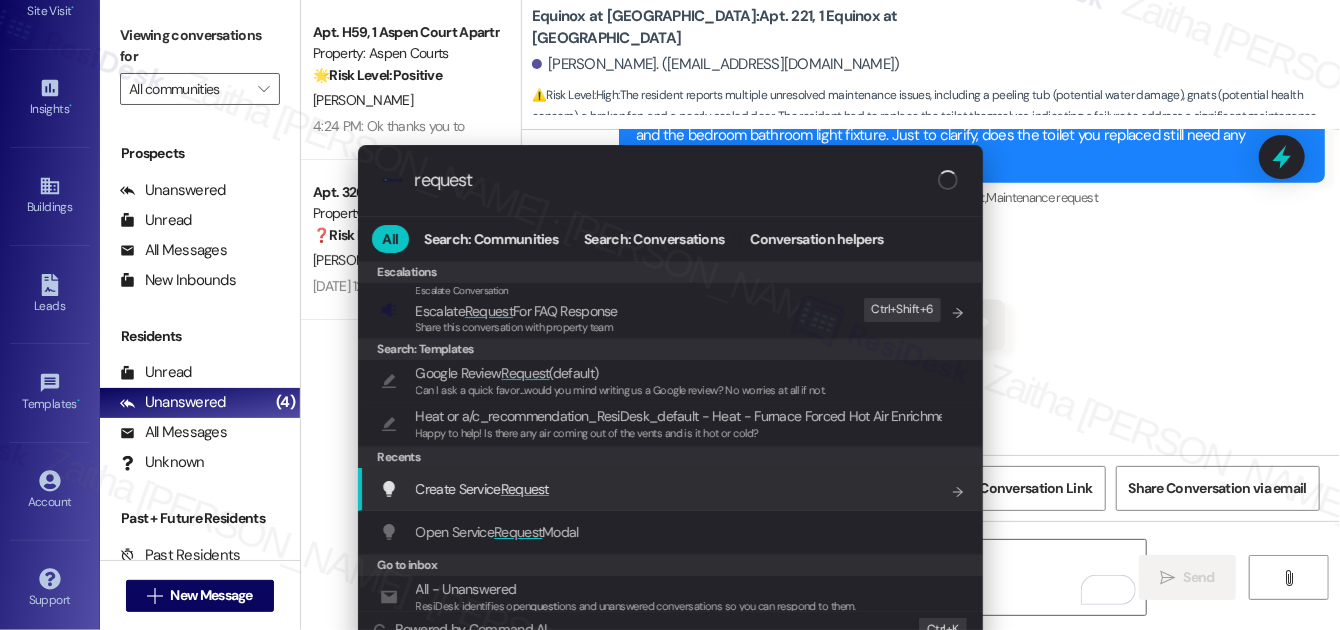 type on "request" 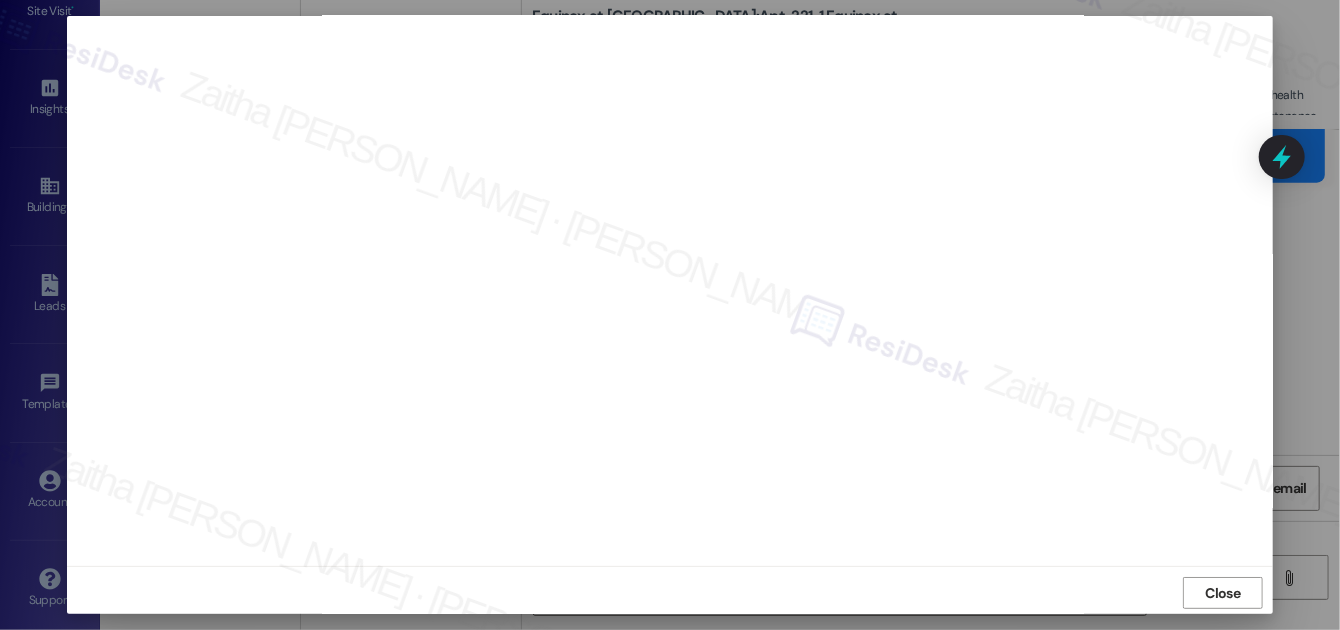 scroll, scrollTop: 21, scrollLeft: 0, axis: vertical 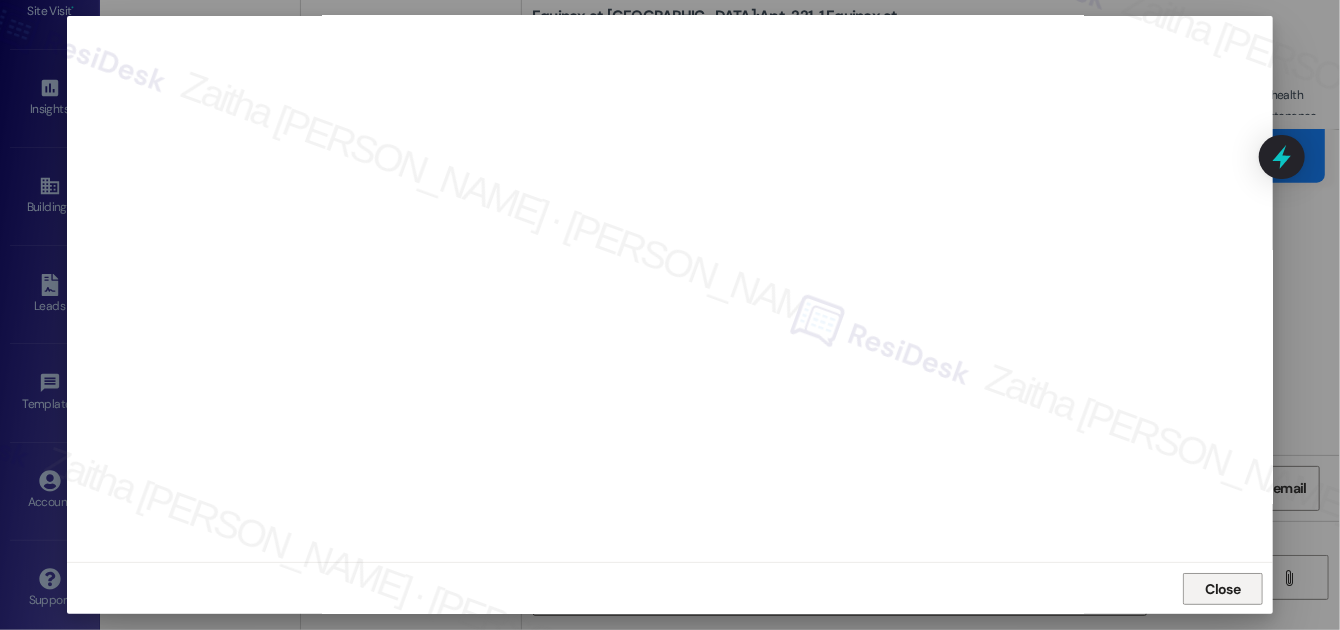 click on "Close" at bounding box center [1223, 589] 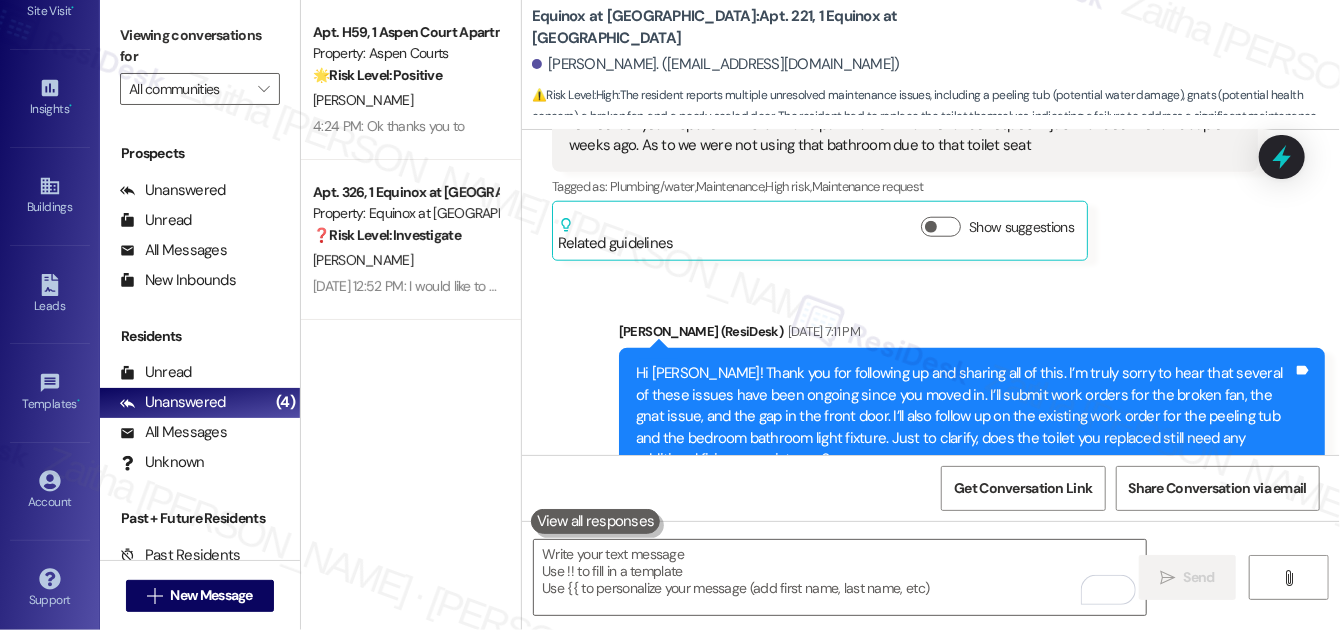 scroll, scrollTop: 8373, scrollLeft: 0, axis: vertical 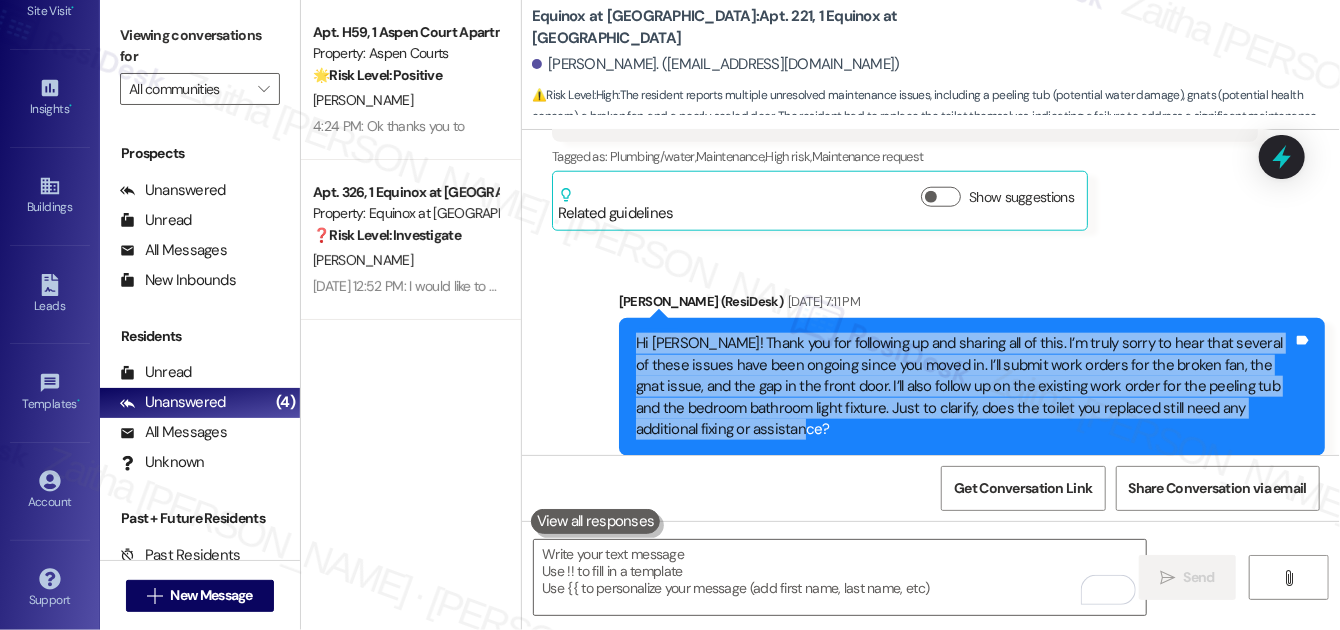 drag, startPoint x: 630, startPoint y: 278, endPoint x: 733, endPoint y: 364, distance: 134.18271 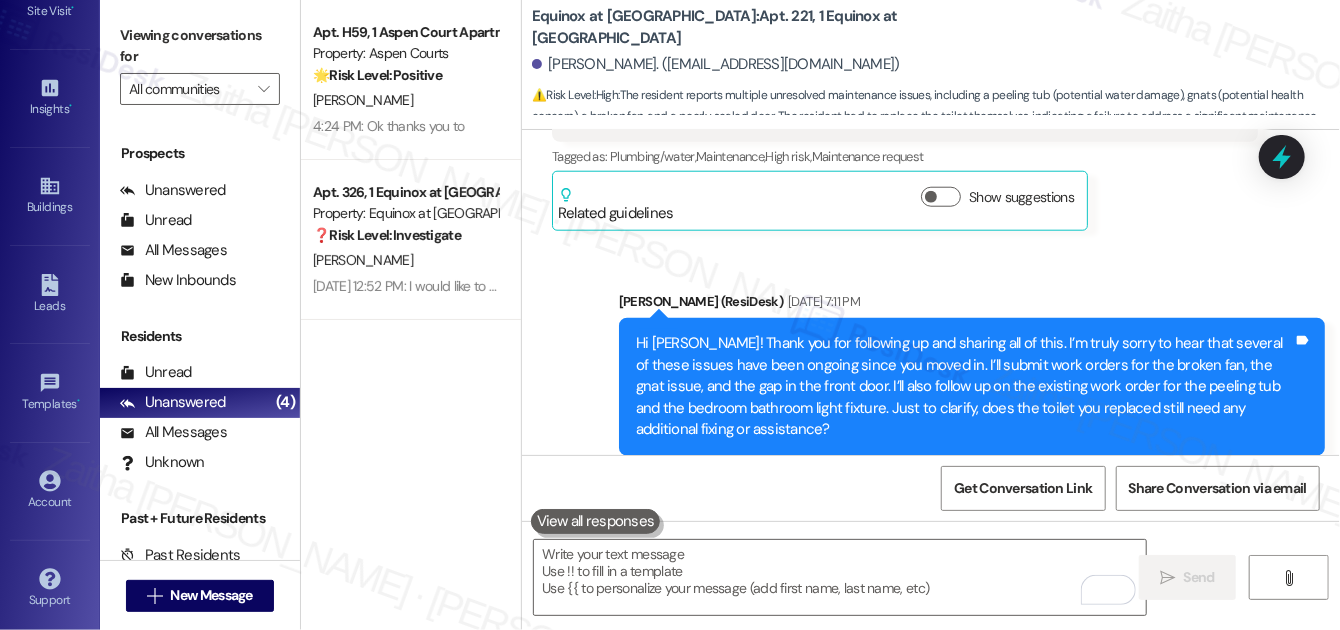 click on "Sent via SMS Sarah   (ResiDesk) Jul 18, 2025 at 7:11 PM Hi Chreshanna! Thank you for following up and sharing all of this. I’m truly sorry to hear that several of these issues have been ongoing since you moved in. I’ll submit work orders for the broken fan, the gnat issue, and the gap in the front door. I’ll also follow up on the existing work order for the peeling tub and the bedroom bathroom light fixture. Just to clarify, does the toilet you replaced still need any additional fixing or assistance? Tags and notes Tagged as:   Plumbing/water ,  Click to highlight conversations about Plumbing/water Maintenance ,  Click to highlight conversations about Maintenance High risk ,  Click to highlight conversations about High risk Work order request ,  Click to highlight conversations about Work order request Maintenance request Click to highlight conversations about Maintenance request" at bounding box center (931, 373) 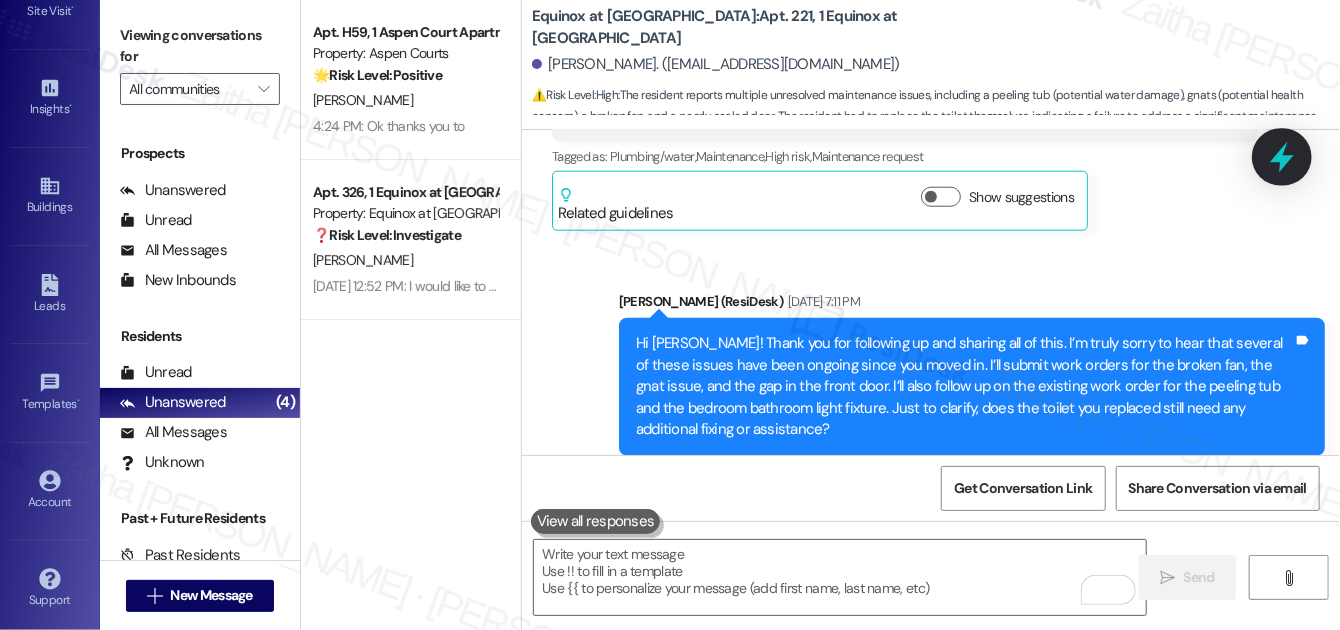 click 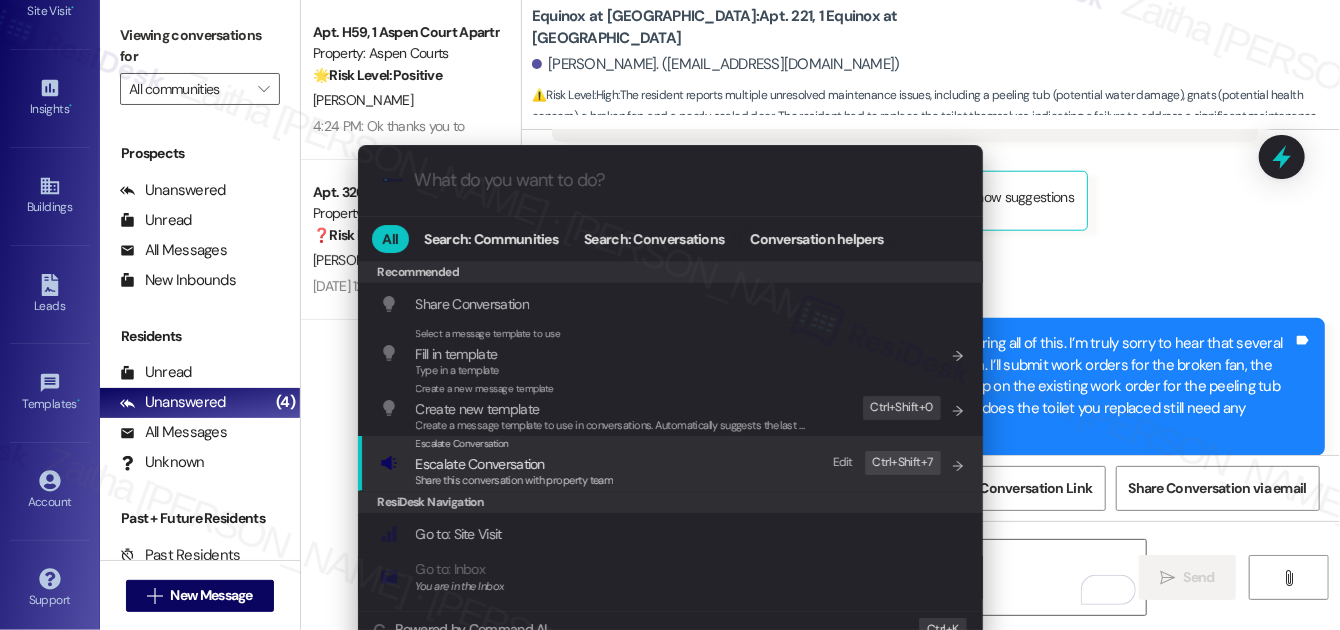 click on "Escalate Conversation" at bounding box center (480, 464) 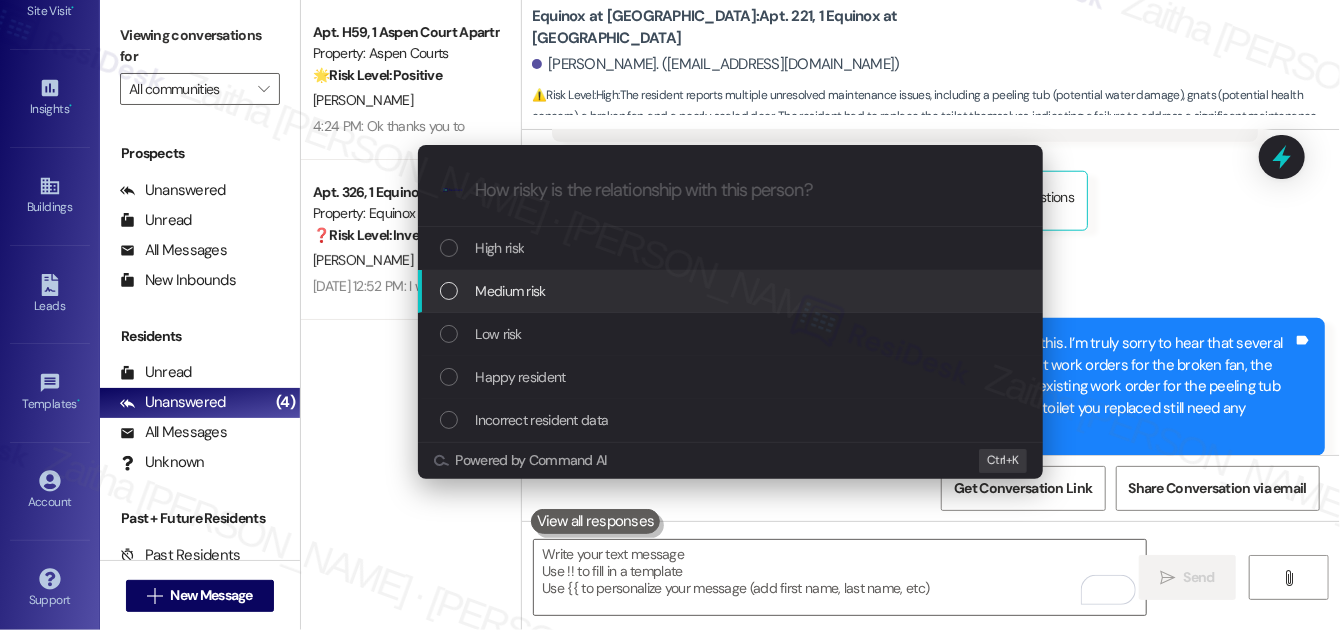 click on "Medium risk" at bounding box center (511, 291) 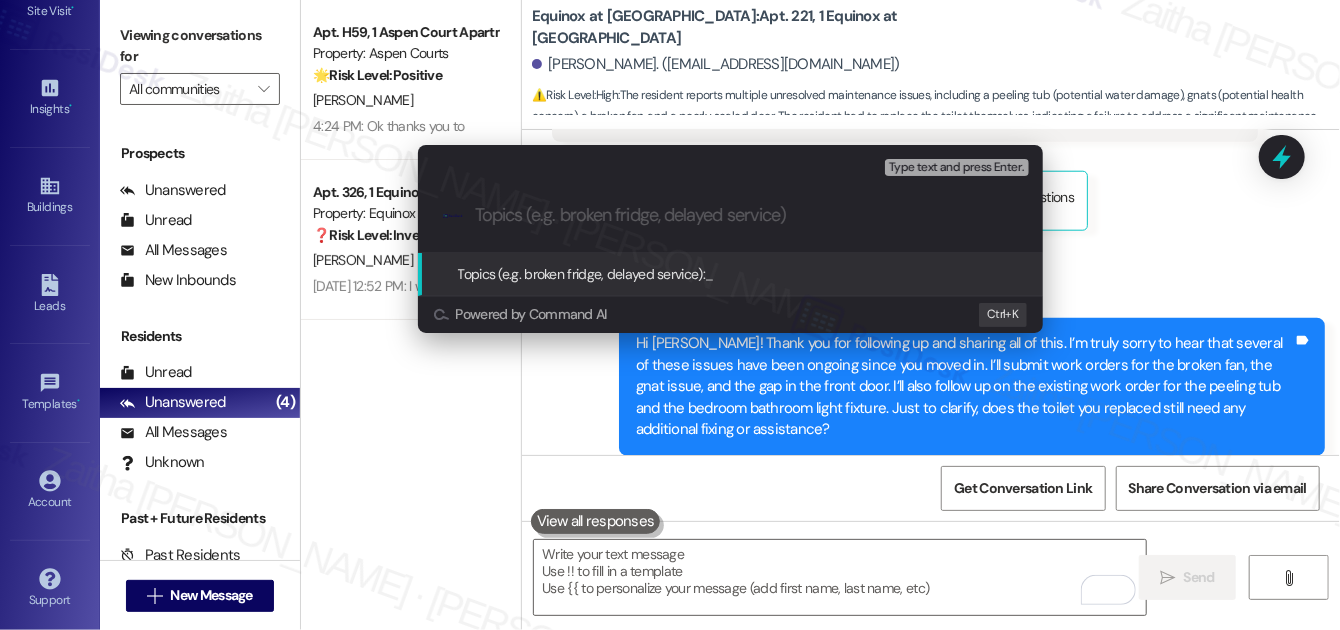 paste on "Work Order Follow-Up & Clarification – Unit Concerns" 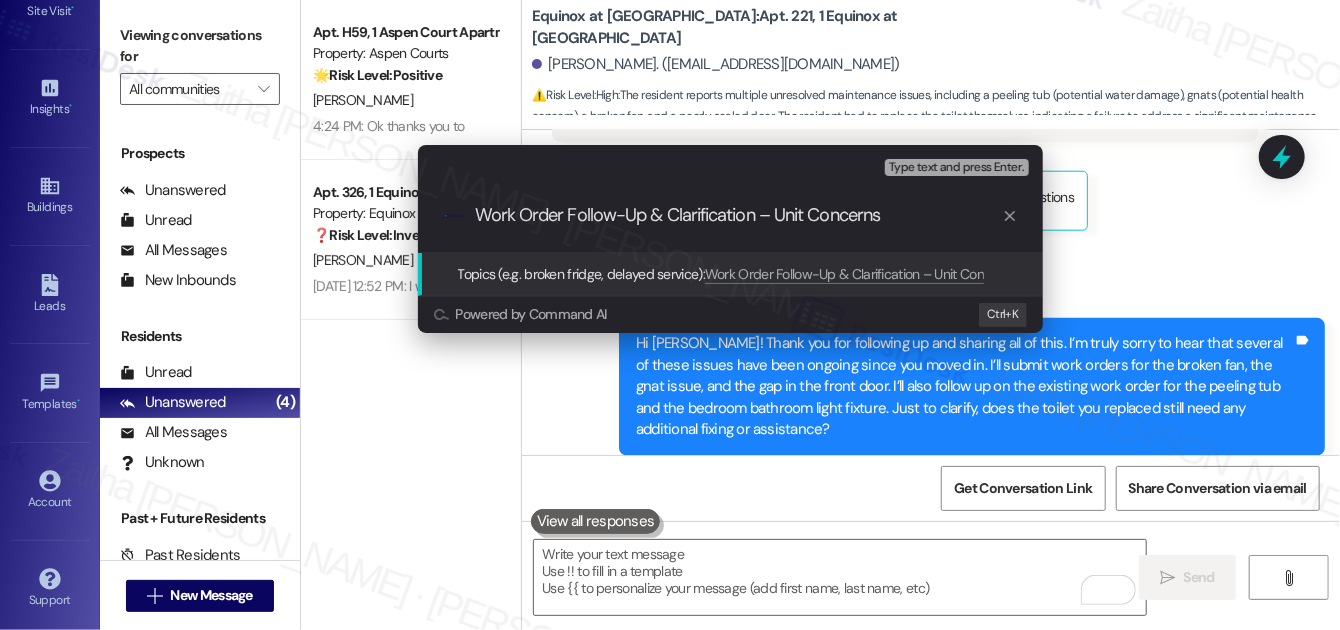 click on "Work Order Follow-Up & Clarification – Unit Concerns" at bounding box center (738, 215) 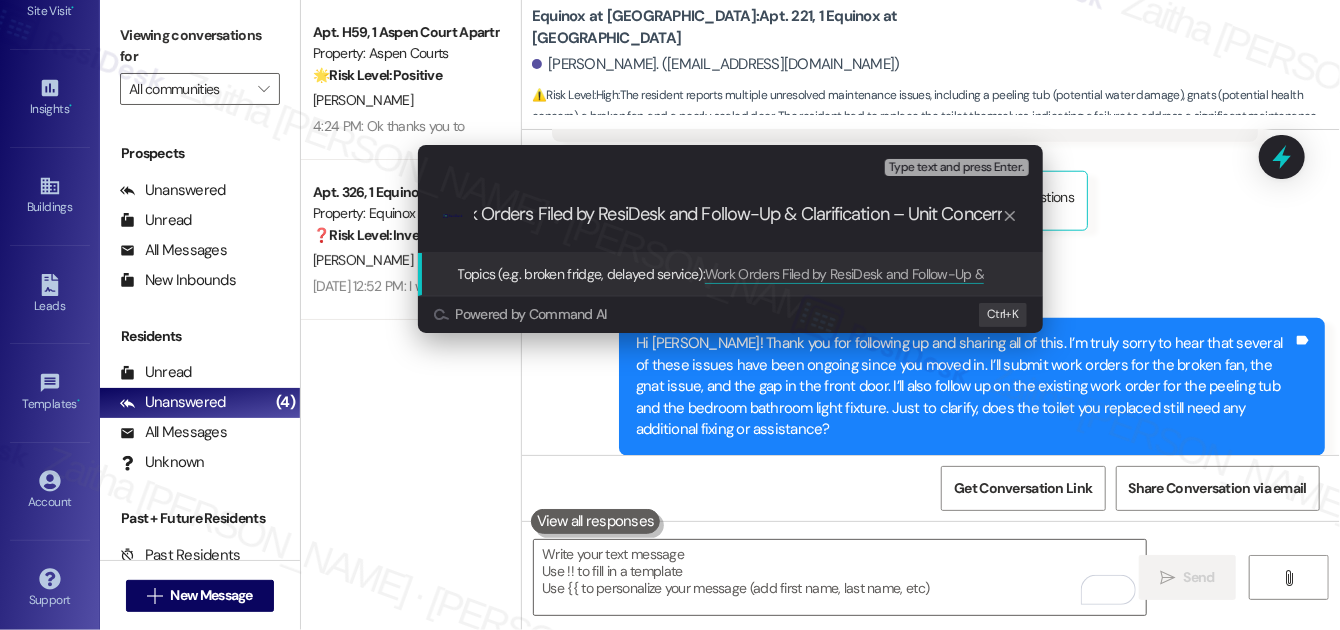 scroll, scrollTop: 1, scrollLeft: 54, axis: both 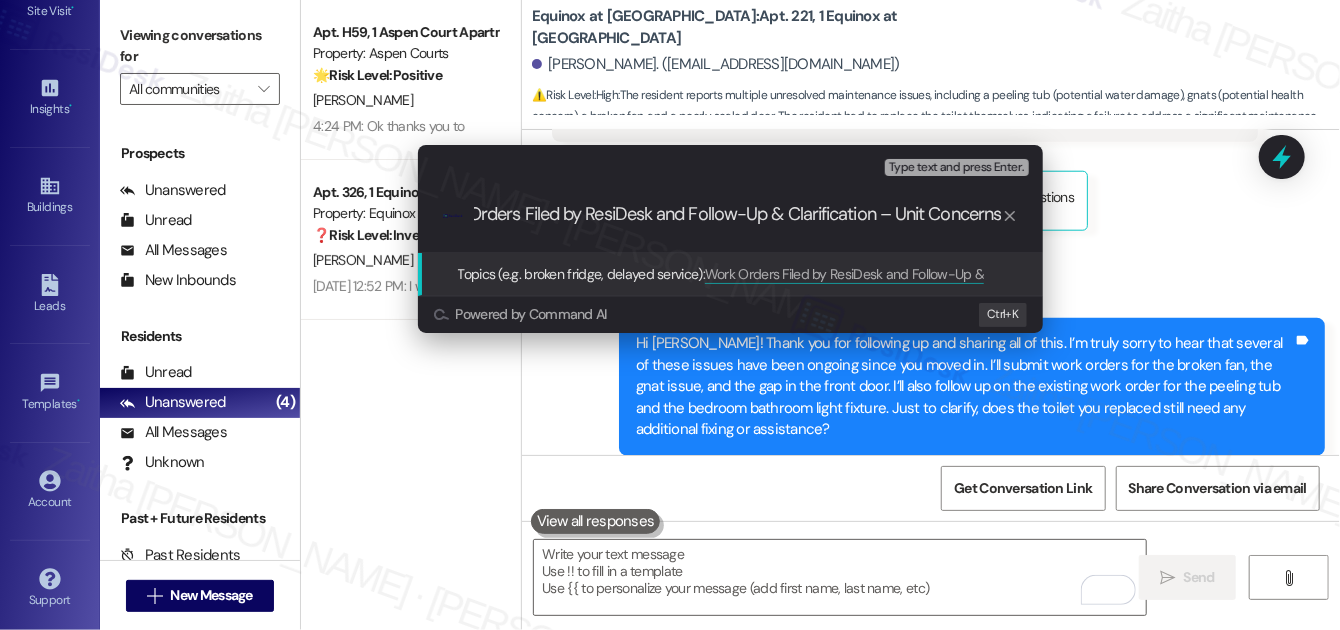 drag, startPoint x: 824, startPoint y: 213, endPoint x: 1000, endPoint y: 229, distance: 176.72577 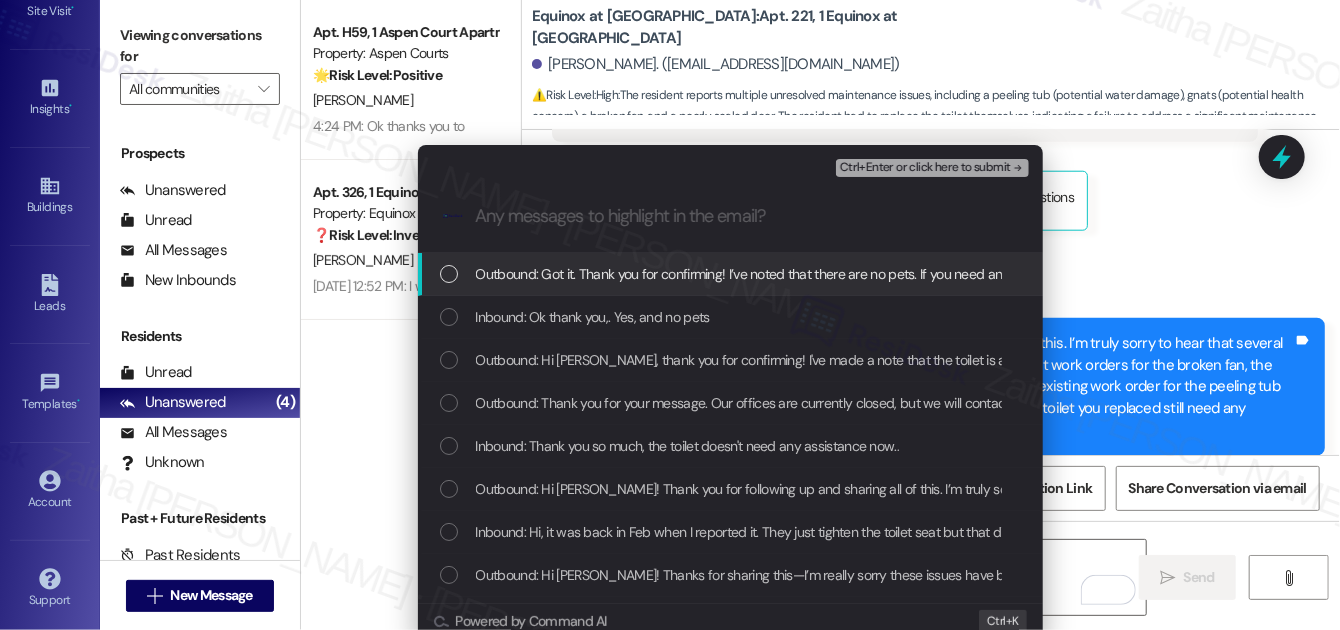 scroll, scrollTop: 0, scrollLeft: 0, axis: both 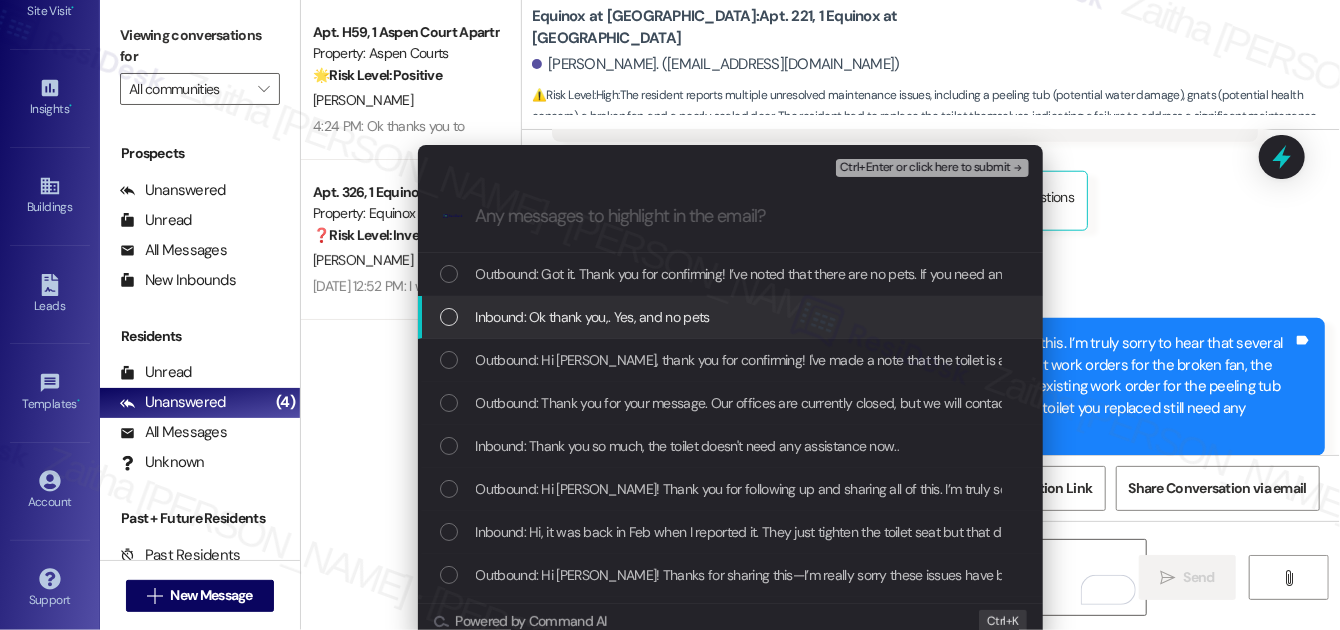click at bounding box center (449, 317) 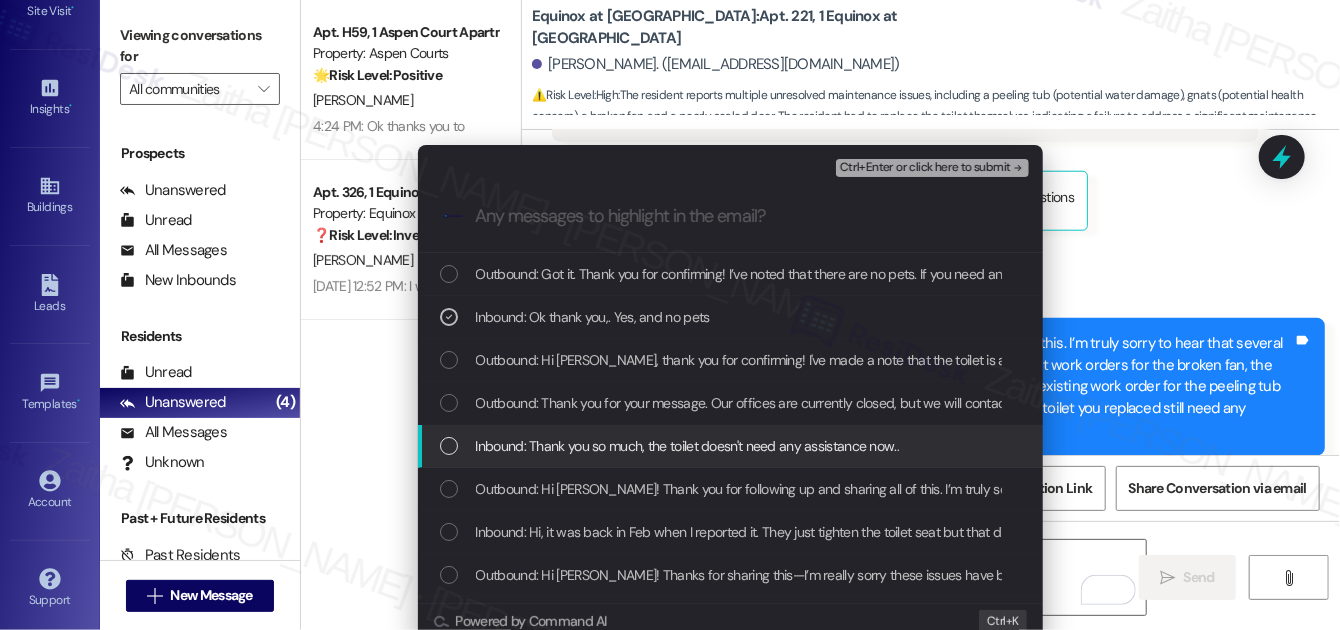 scroll, scrollTop: 90, scrollLeft: 0, axis: vertical 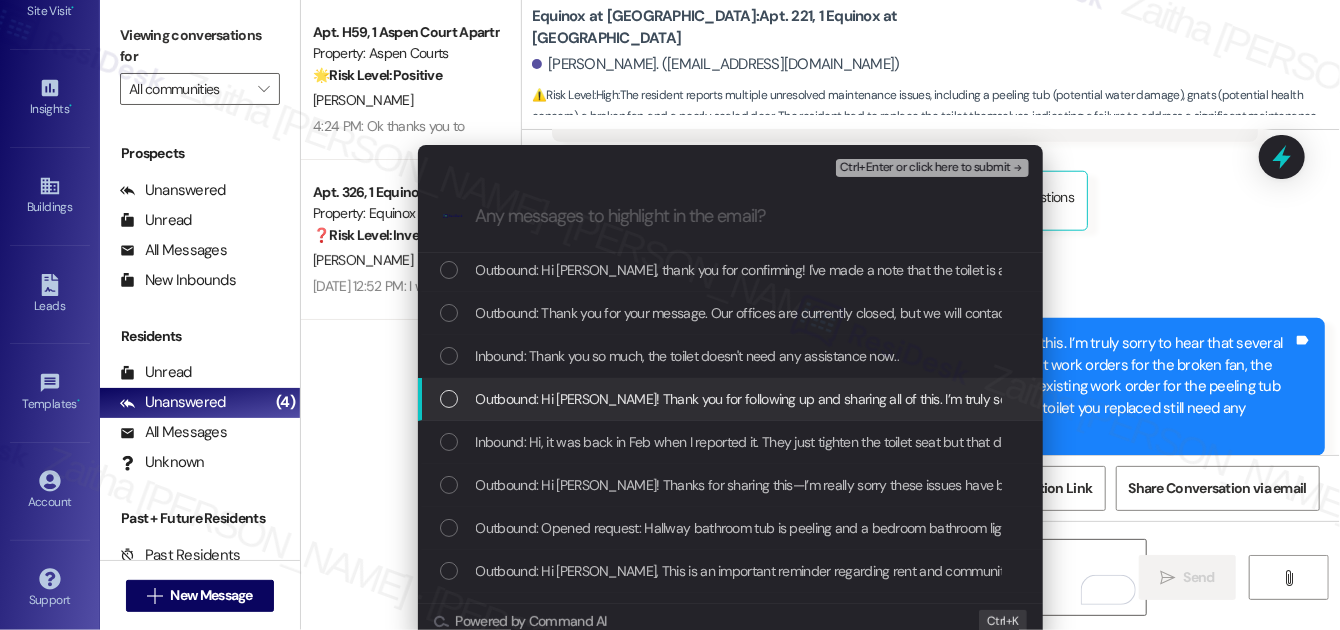 click on "Outbound: Hi Chreshanna! Thank you for following up and sharing all of this. I’m truly sorry to hear that several of these issues have been ongoing since you moved in. I’ll submit work orders for the broken fan, the gnat issue, and the gap in the front door. I’ll also follow up on the existing work order for the peeling tub and the bedroom bathroom light fixture. Just to clarify, does the toilet you replaced still need any additional fixing or assistance?" at bounding box center (730, 399) 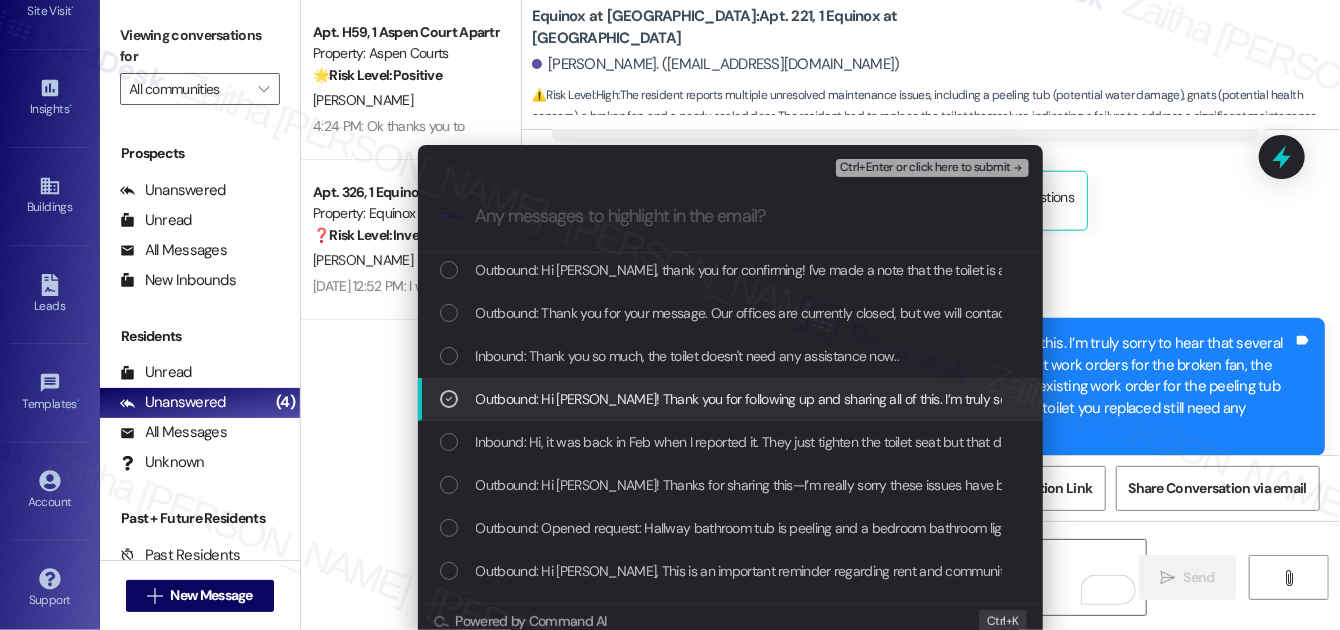 click on "Outbound: Hi Chreshanna! Thank you for following up and sharing all of this. I’m truly sorry to hear that several of these issues have been ongoing since you moved in. I’ll submit work orders for the broken fan, the gnat issue, and the gap in the front door. I’ll also follow up on the existing work order for the peeling tub and the bedroom bathroom light fixture. Just to clarify, does the toilet you replaced still need any additional fixing or assistance?" at bounding box center [730, 399] 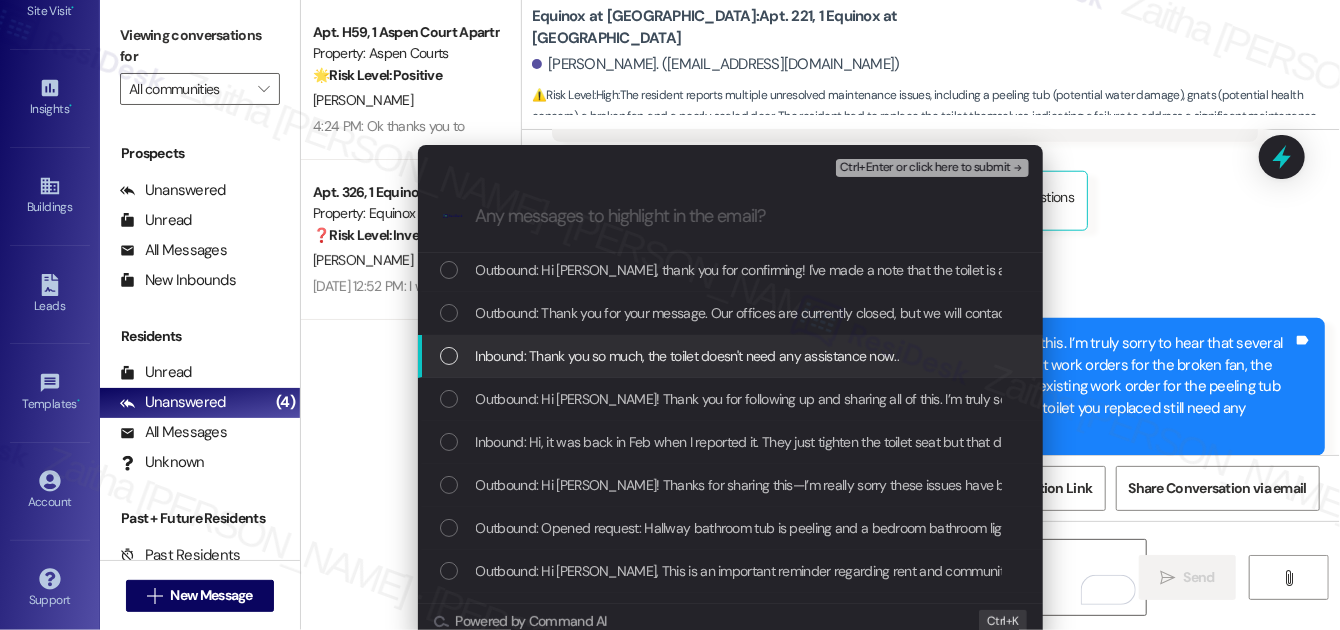 click at bounding box center [449, 356] 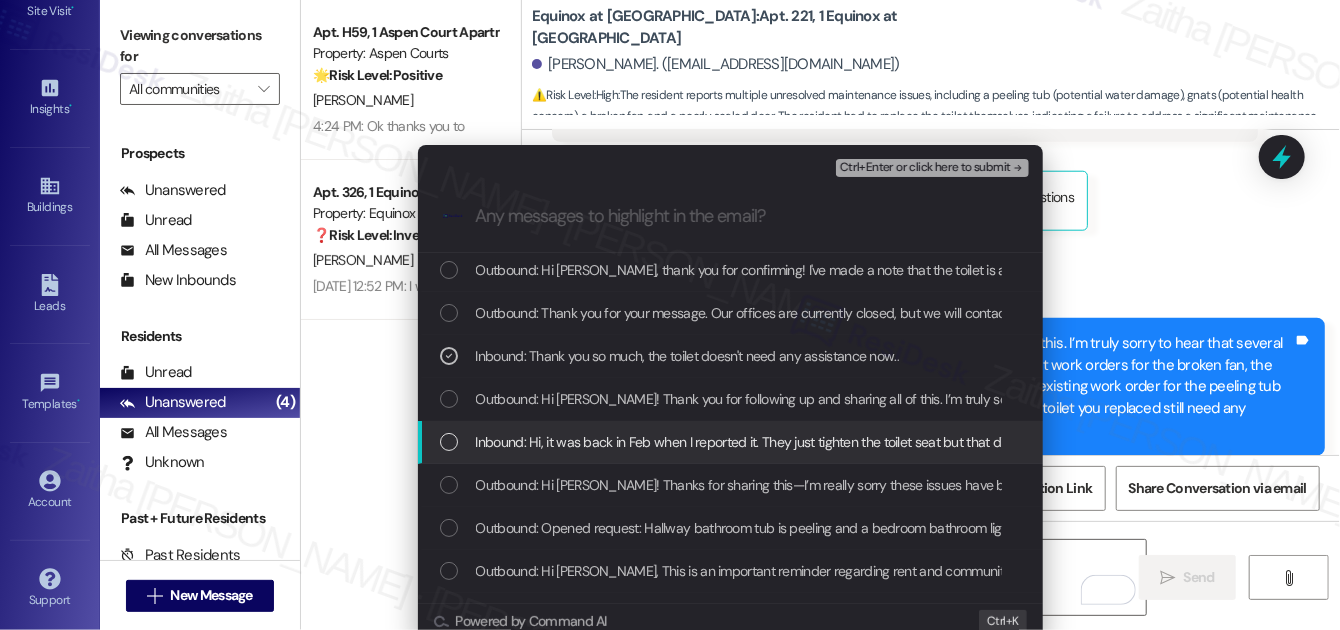 click at bounding box center (449, 442) 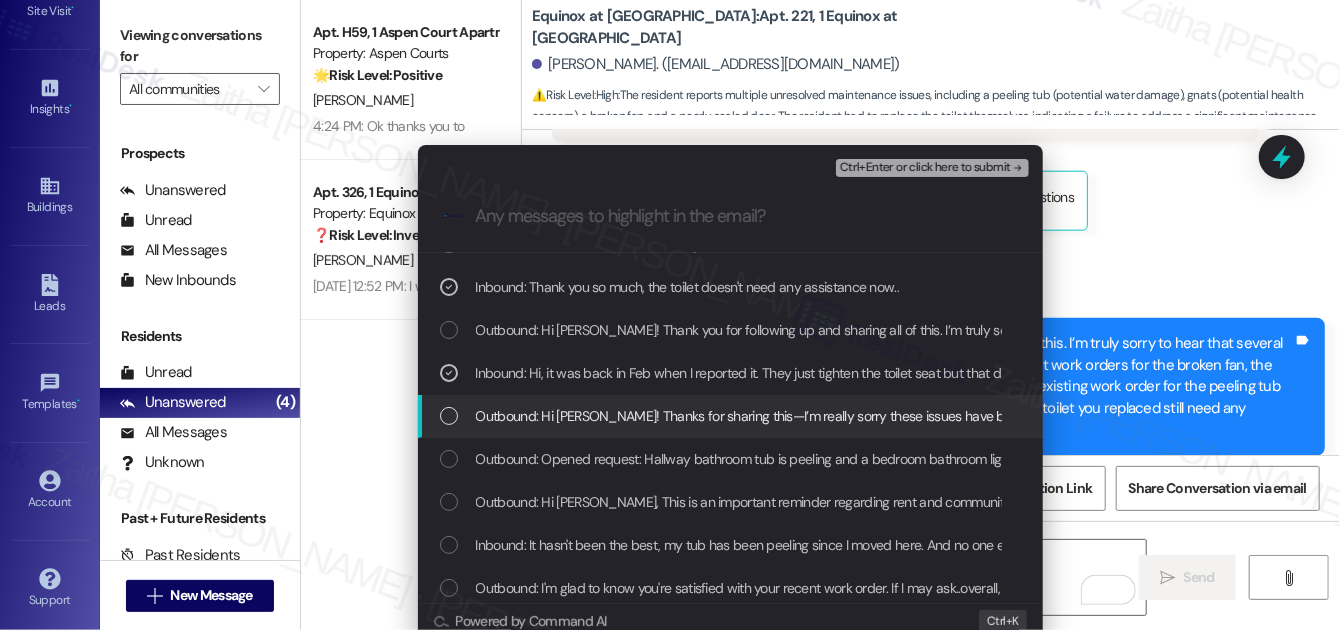 scroll, scrollTop: 272, scrollLeft: 0, axis: vertical 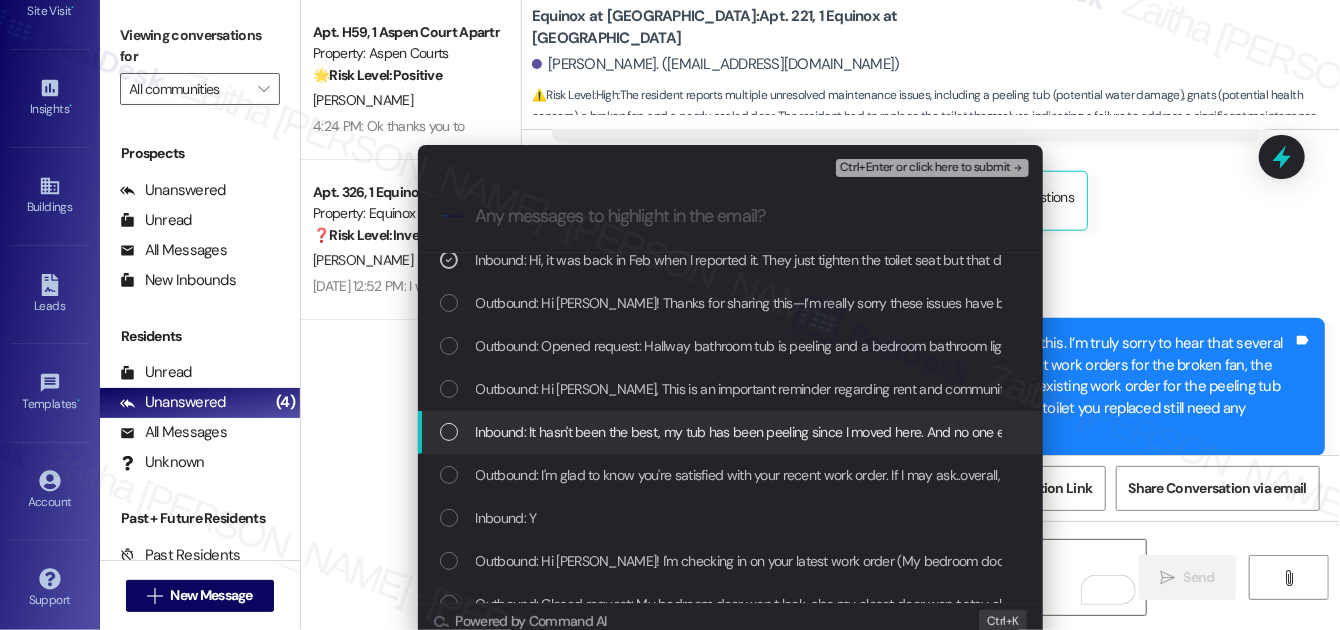 click at bounding box center (449, 432) 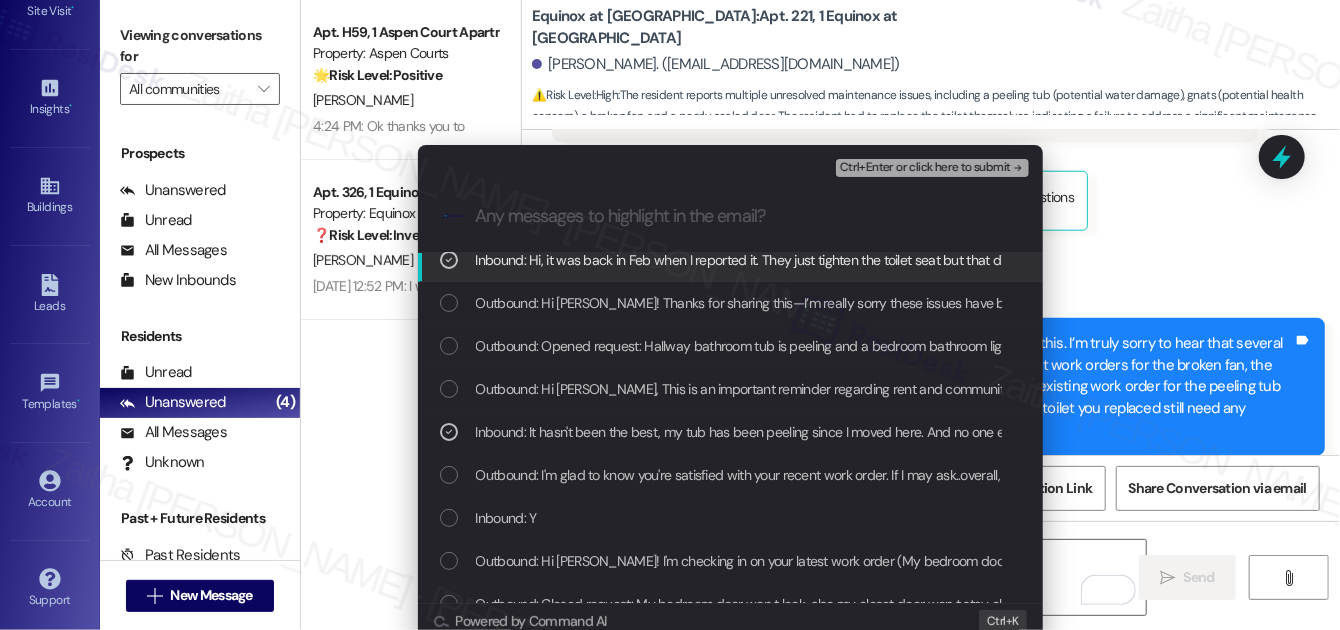 click on "Ctrl+Enter or click here to submit" at bounding box center (925, 168) 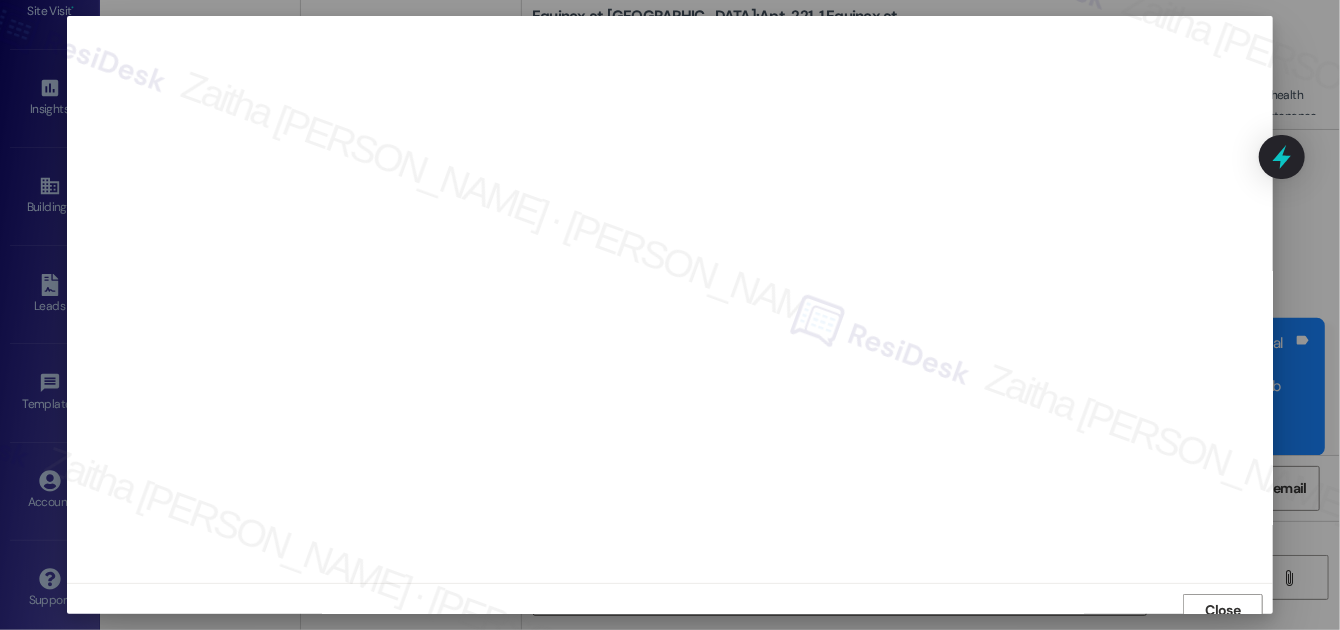 scroll, scrollTop: 11, scrollLeft: 0, axis: vertical 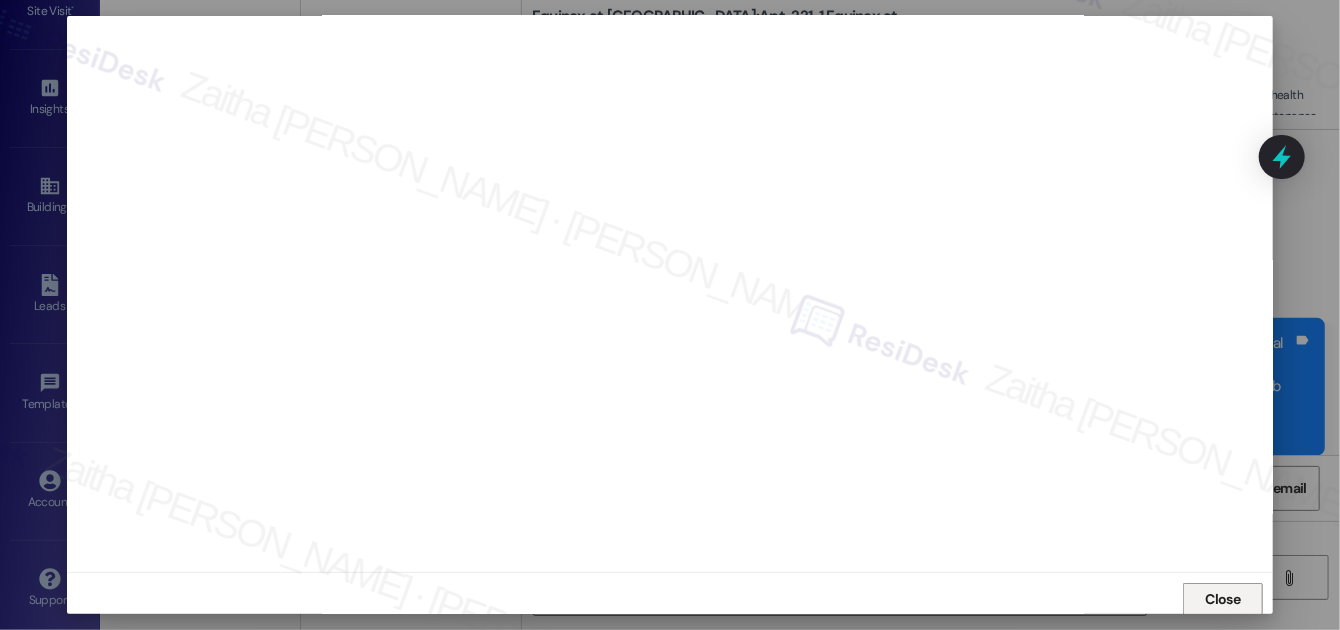 click on "Close" at bounding box center [1223, 599] 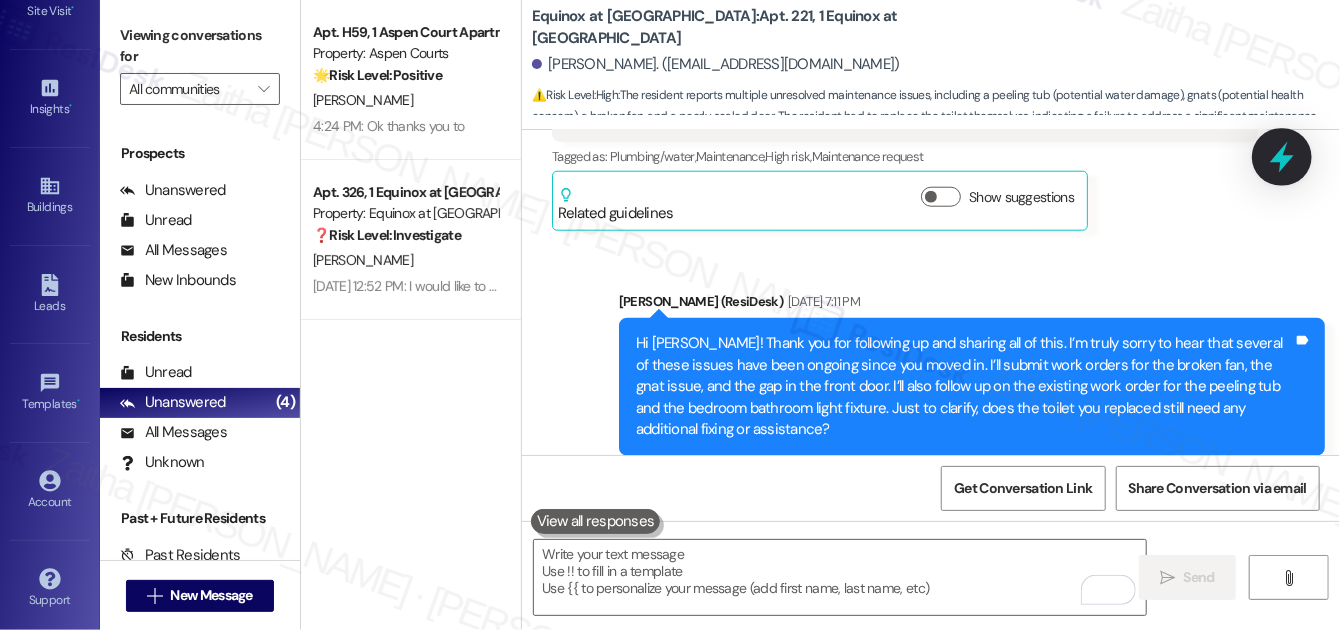 click 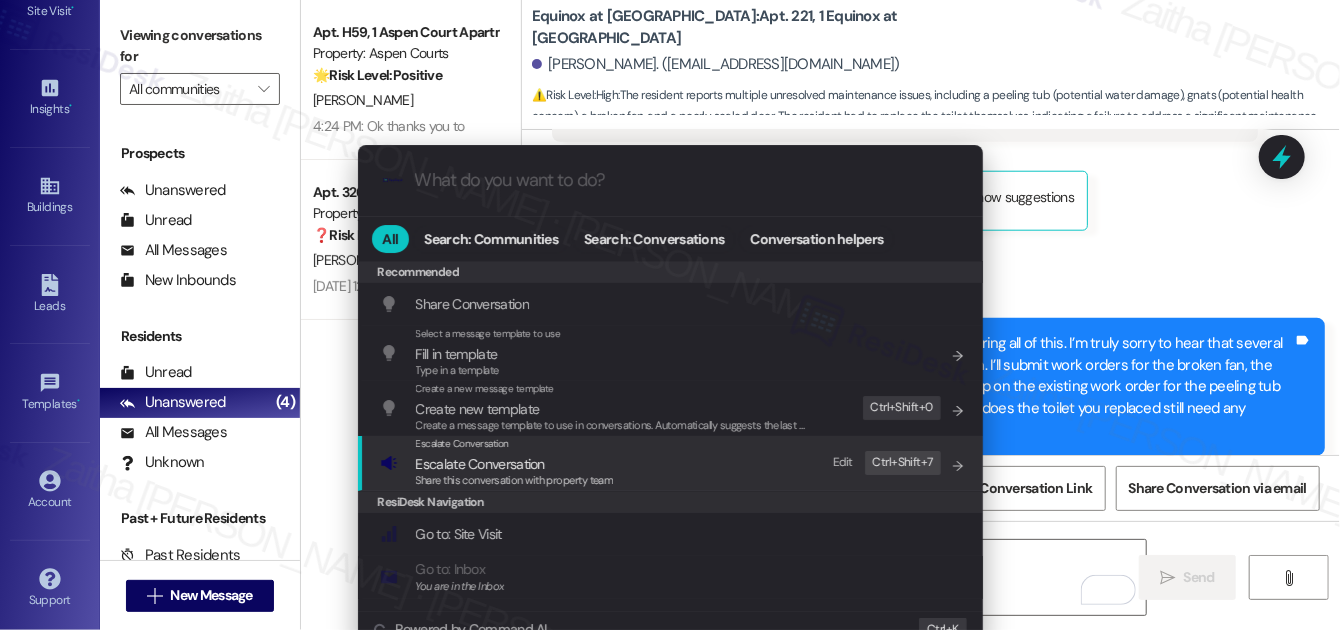 click on "Escalate Conversation" at bounding box center (480, 464) 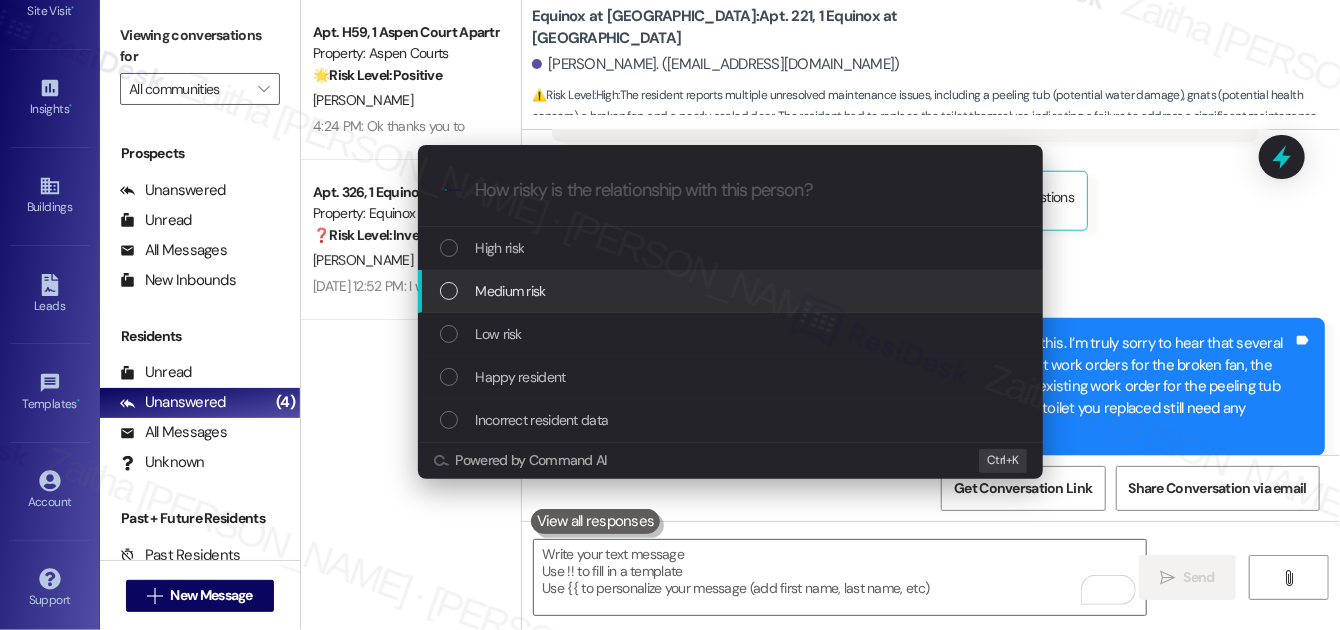 click on "Medium risk" at bounding box center [511, 291] 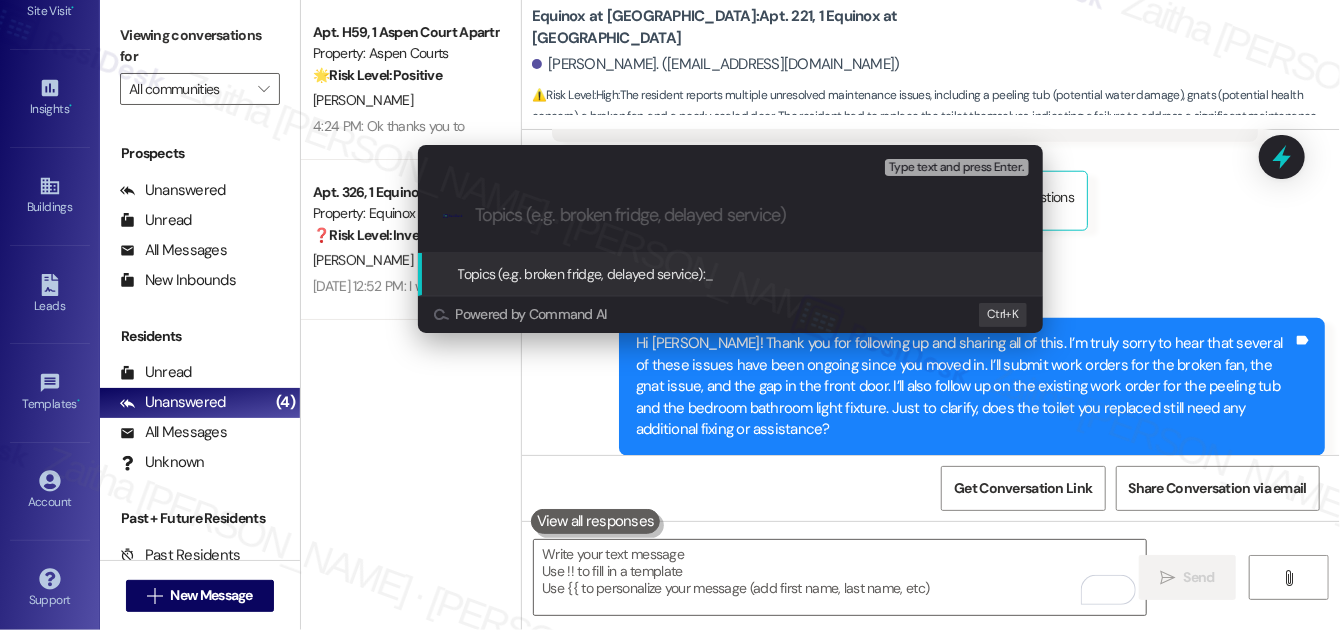 paste on "Work Orders Filed by ResiDesk and Follow-Up" 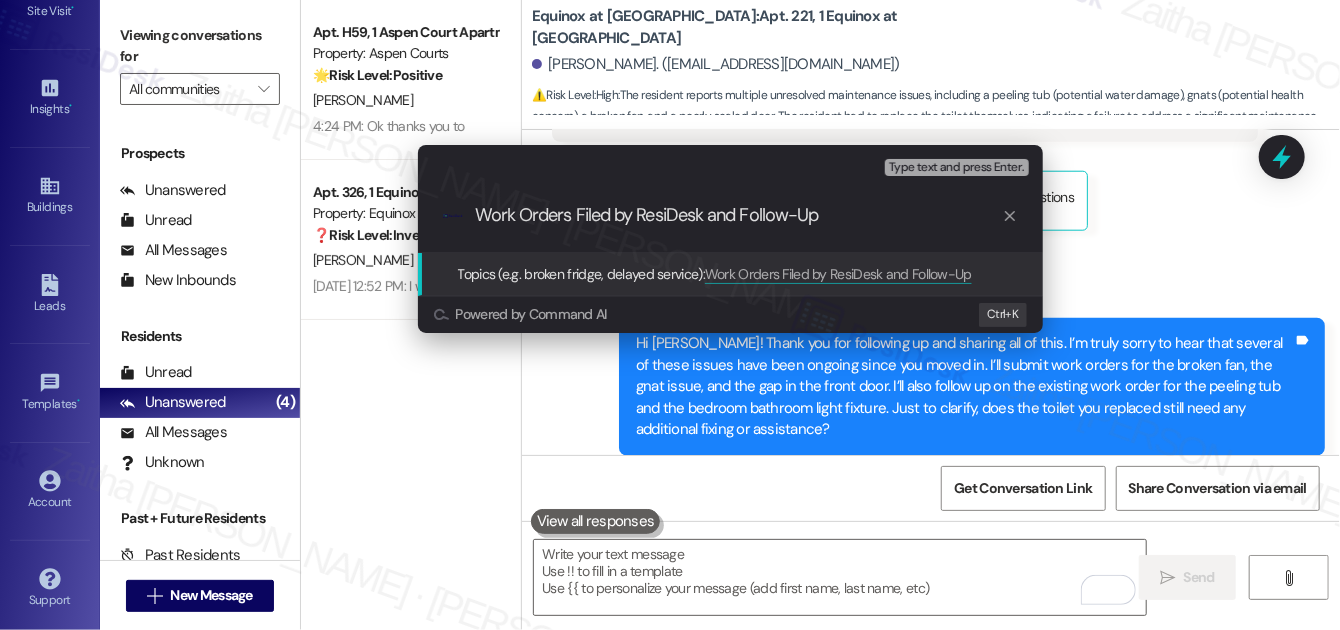 type 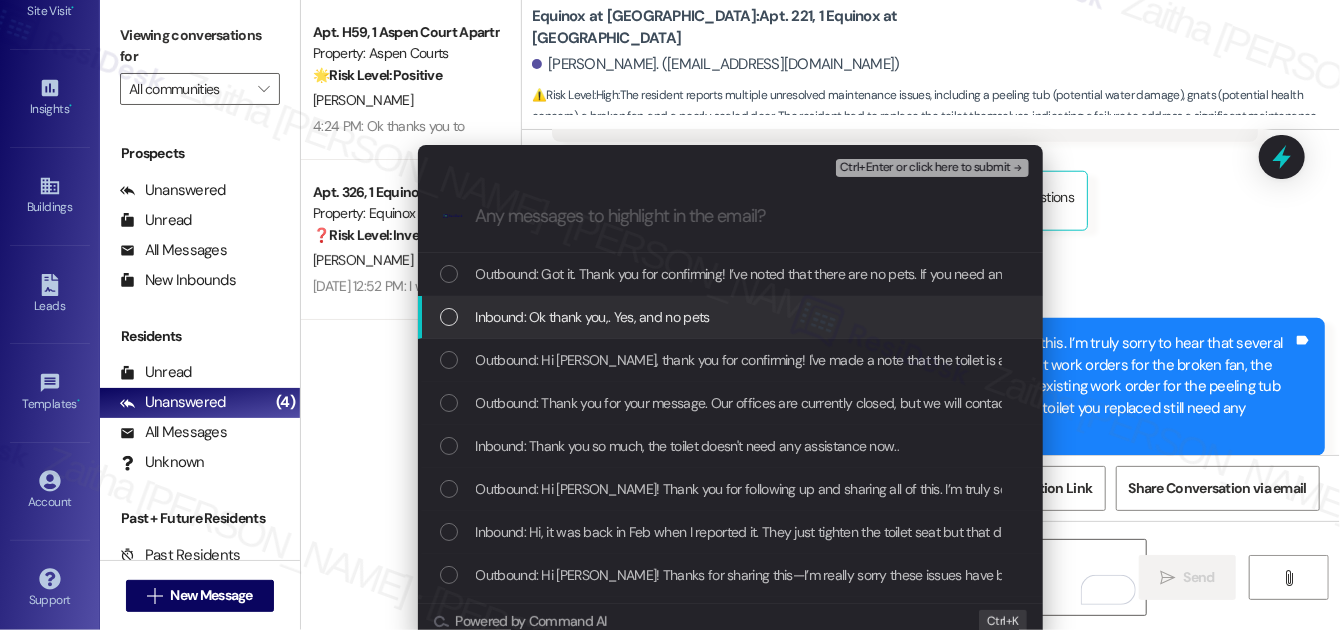 click at bounding box center (449, 317) 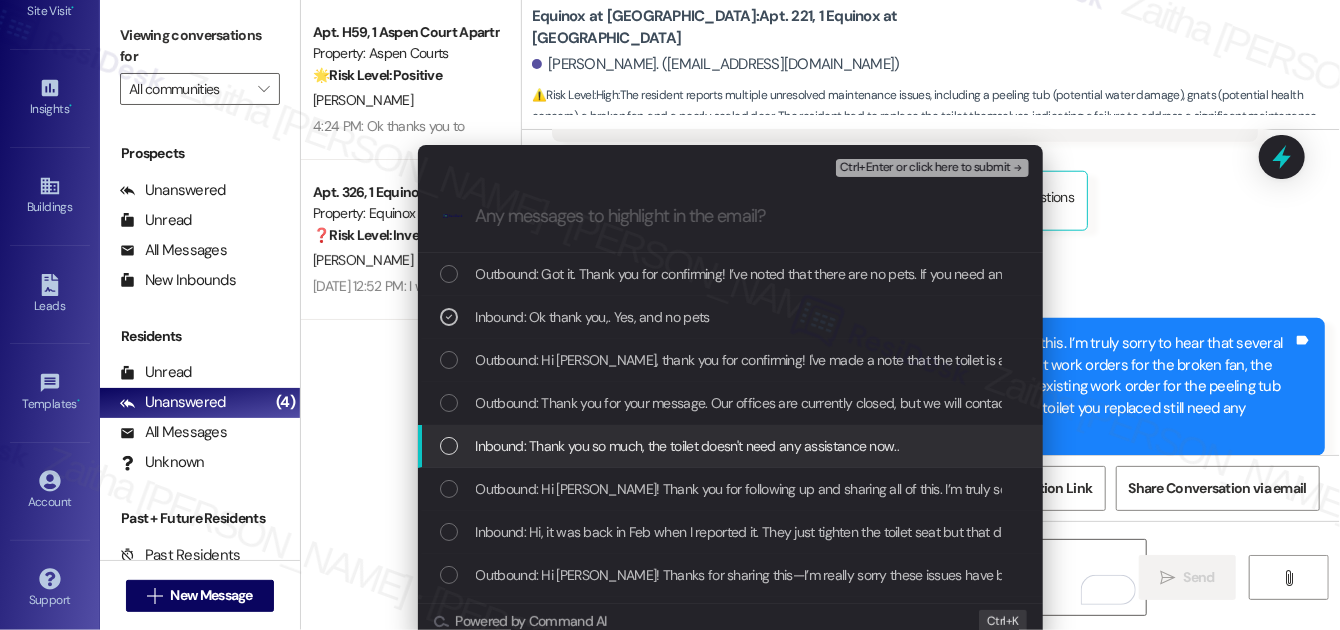 click at bounding box center [449, 446] 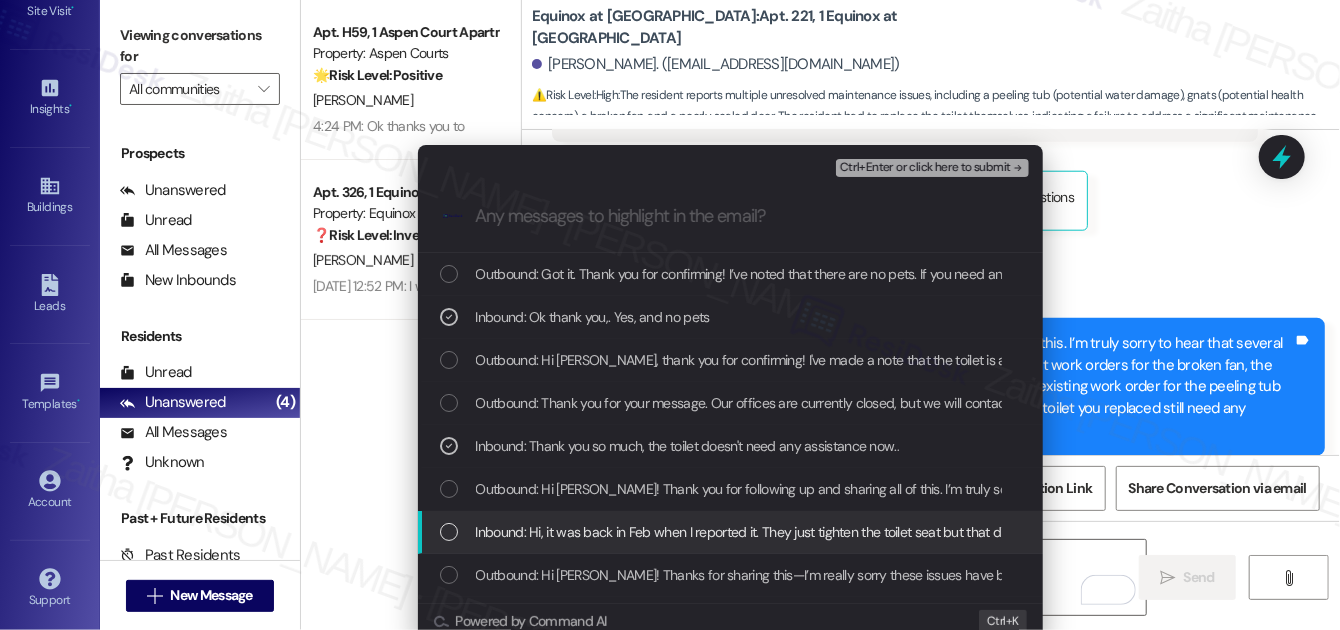click at bounding box center [449, 532] 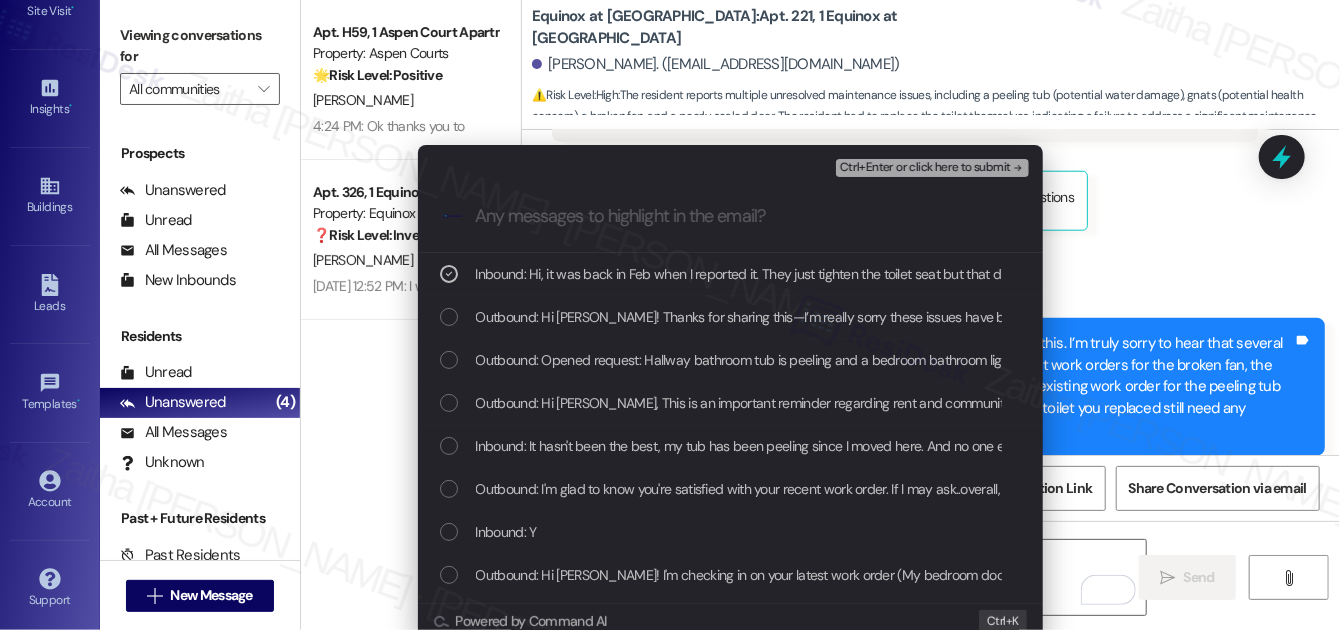 scroll, scrollTop: 272, scrollLeft: 0, axis: vertical 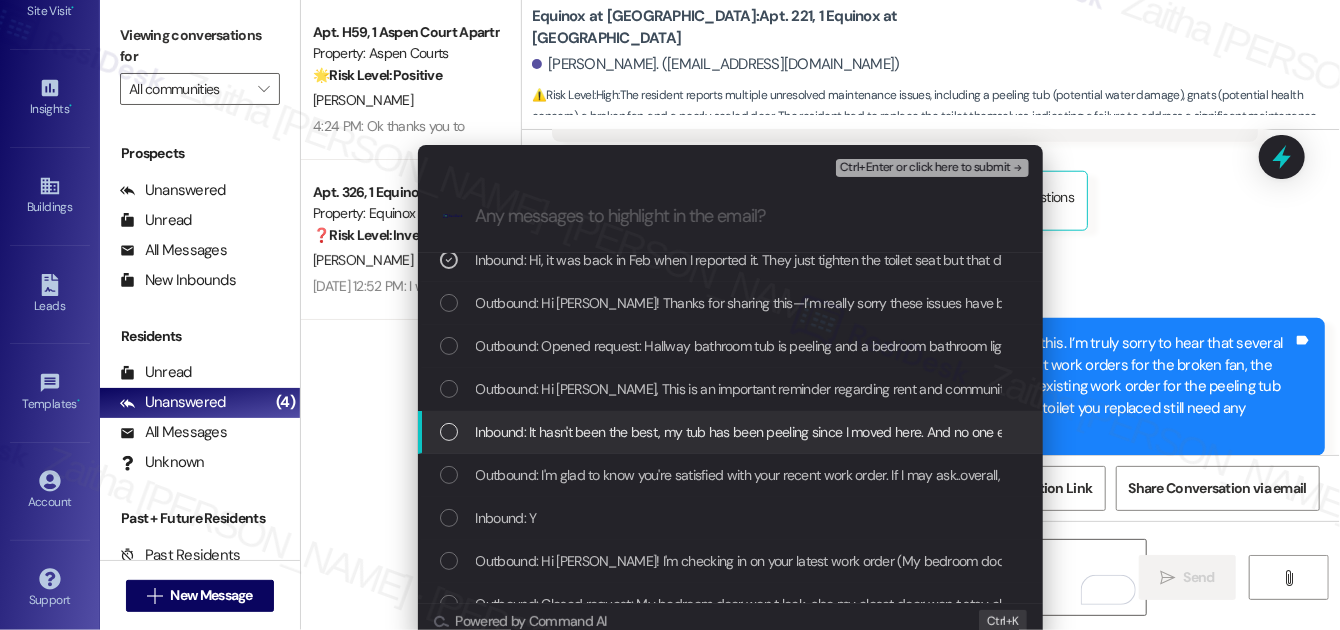 click at bounding box center [449, 432] 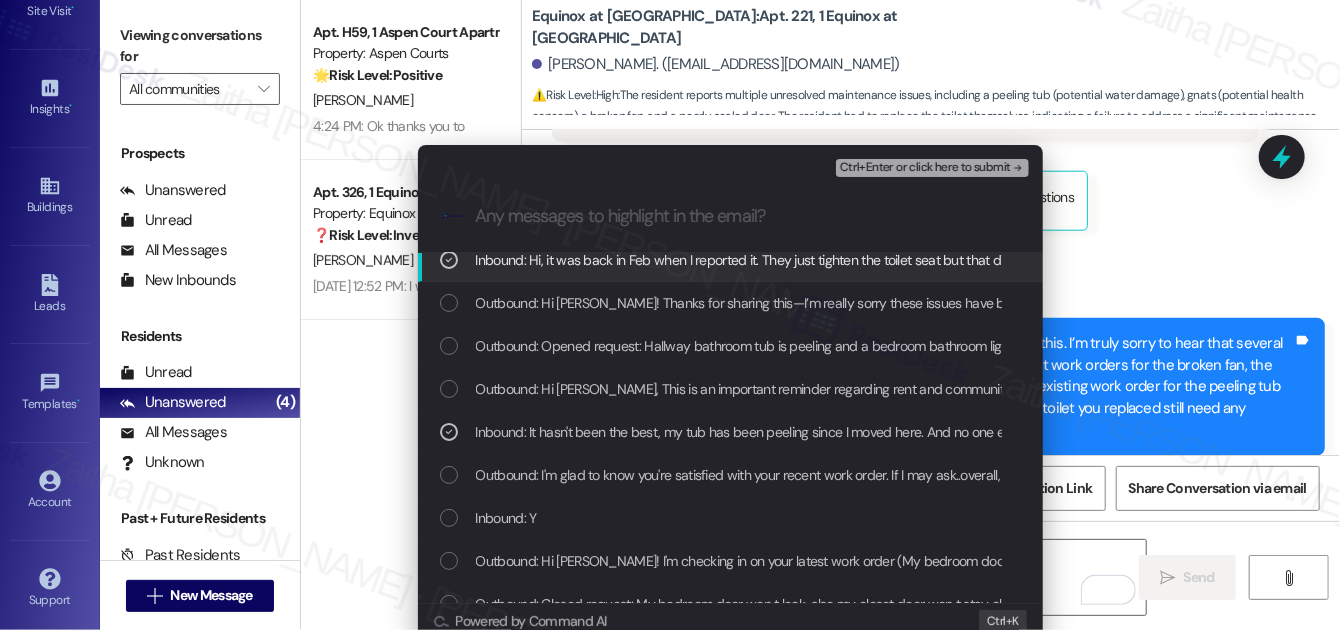 click on "Ctrl+Enter or click here to submit" at bounding box center (925, 168) 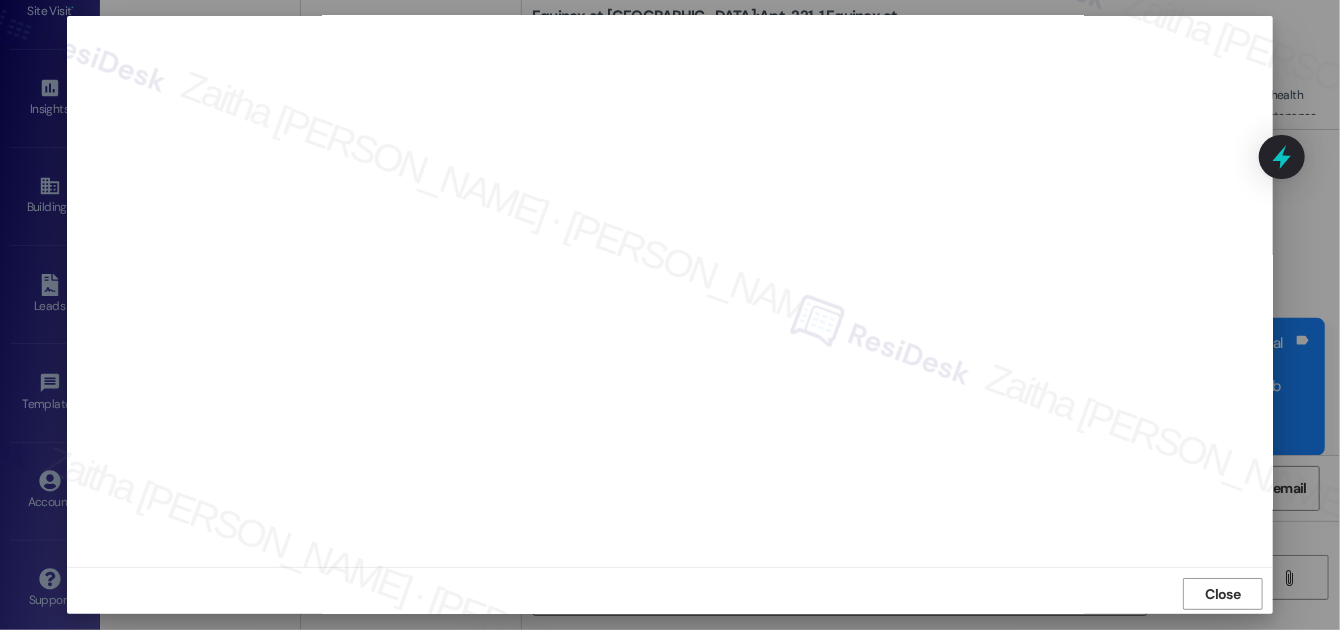 scroll, scrollTop: 21, scrollLeft: 0, axis: vertical 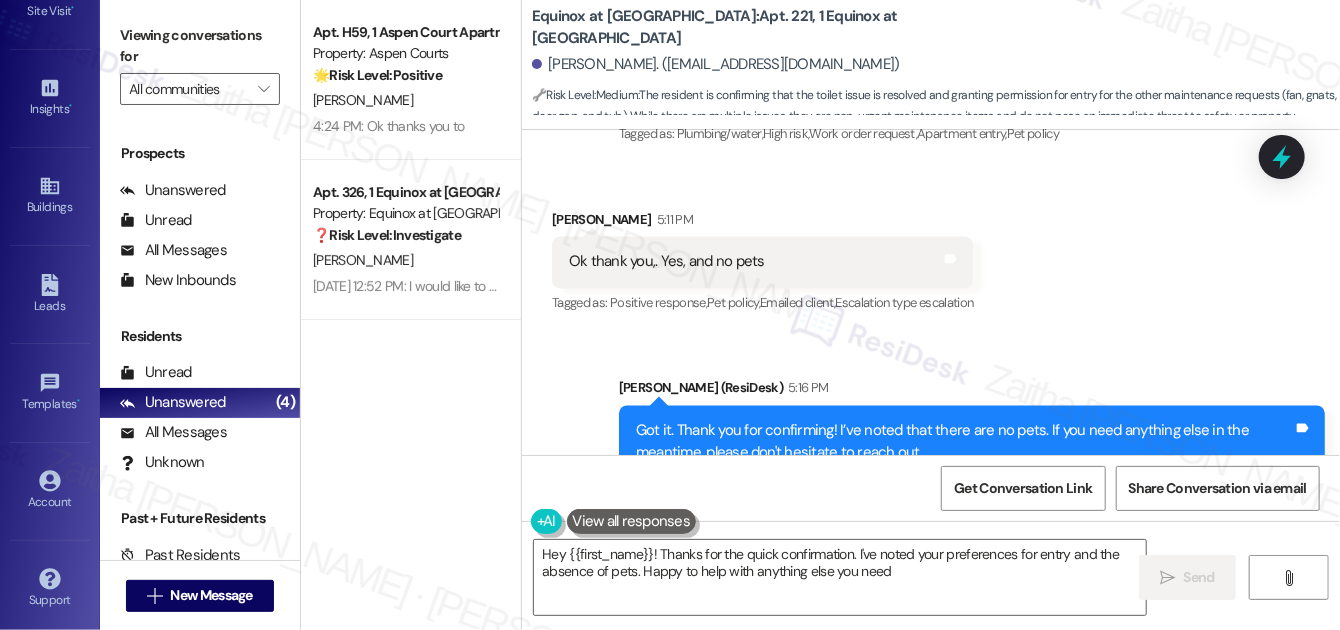 type on "Hey {{first_name}}! Thanks for the quick confirmation. I've noted your preferences for entry and the absence of pets. Happy to help with anything else you need!" 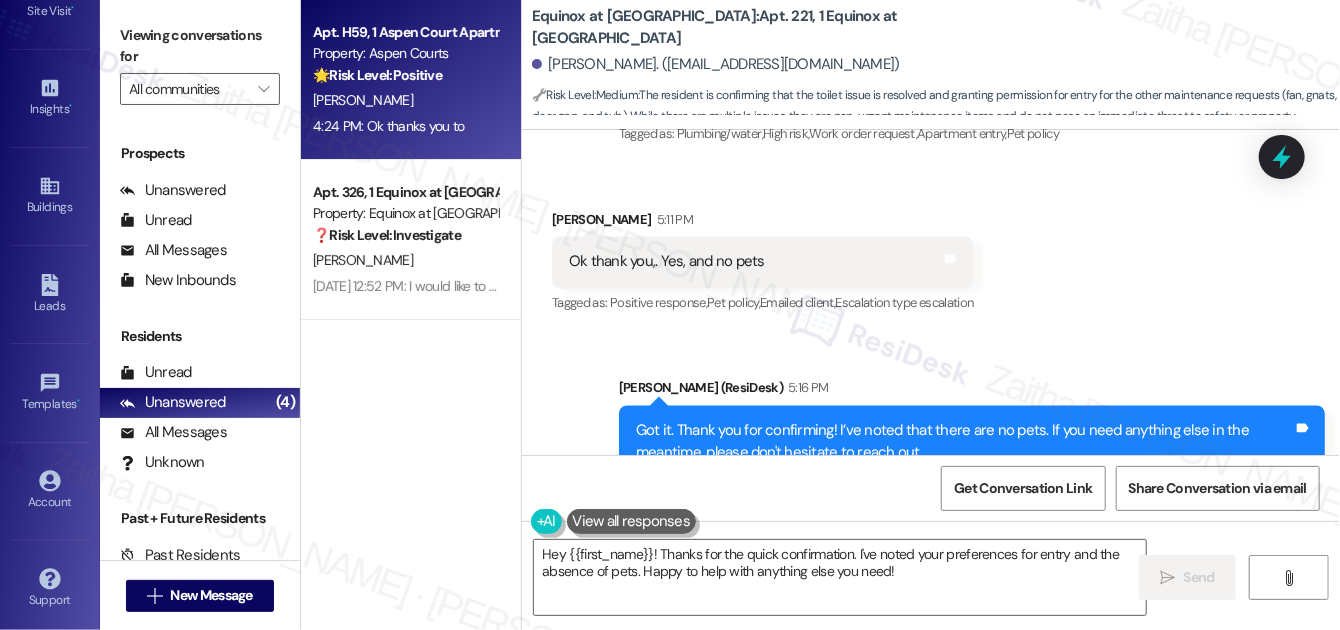 click on "[PERSON_NAME]" at bounding box center (405, 100) 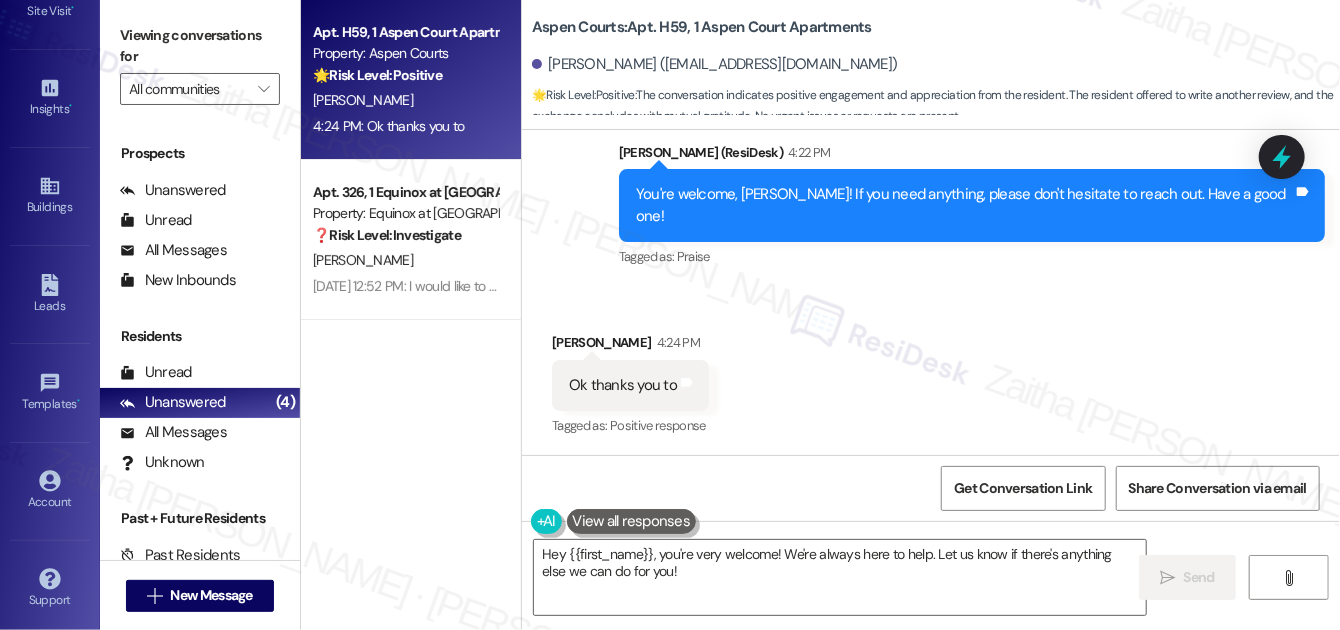scroll, scrollTop: 3513, scrollLeft: 0, axis: vertical 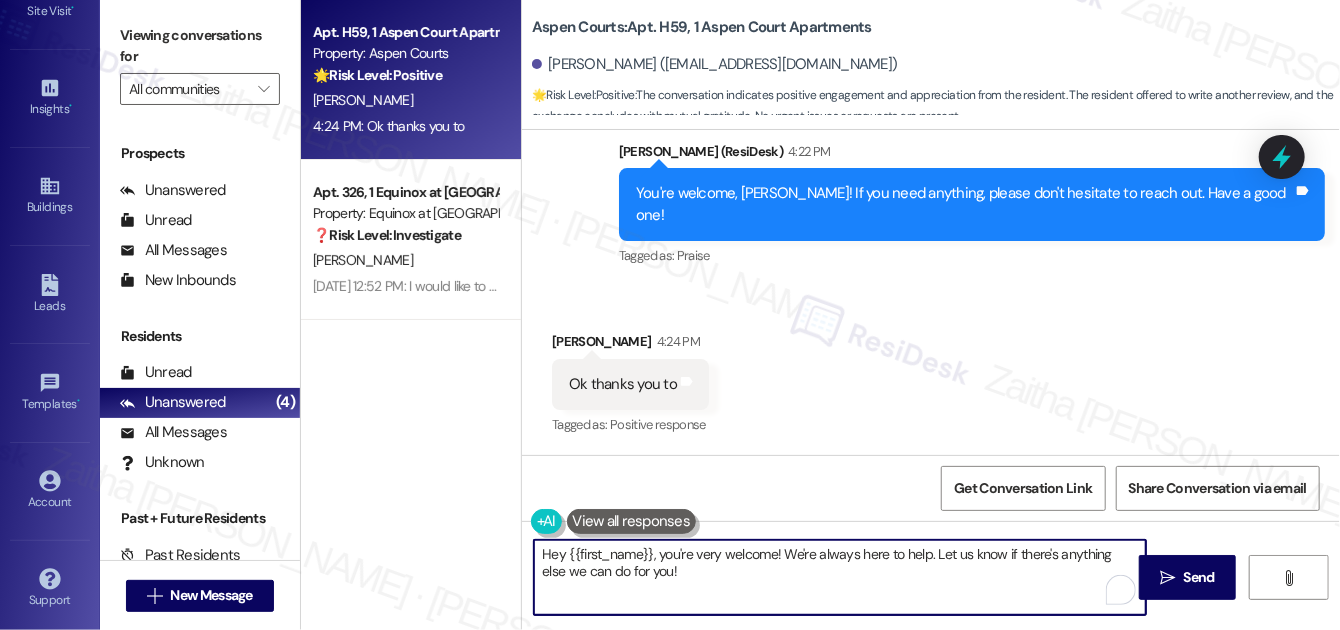 drag, startPoint x: 539, startPoint y: 553, endPoint x: 689, endPoint y: 583, distance: 152.97058 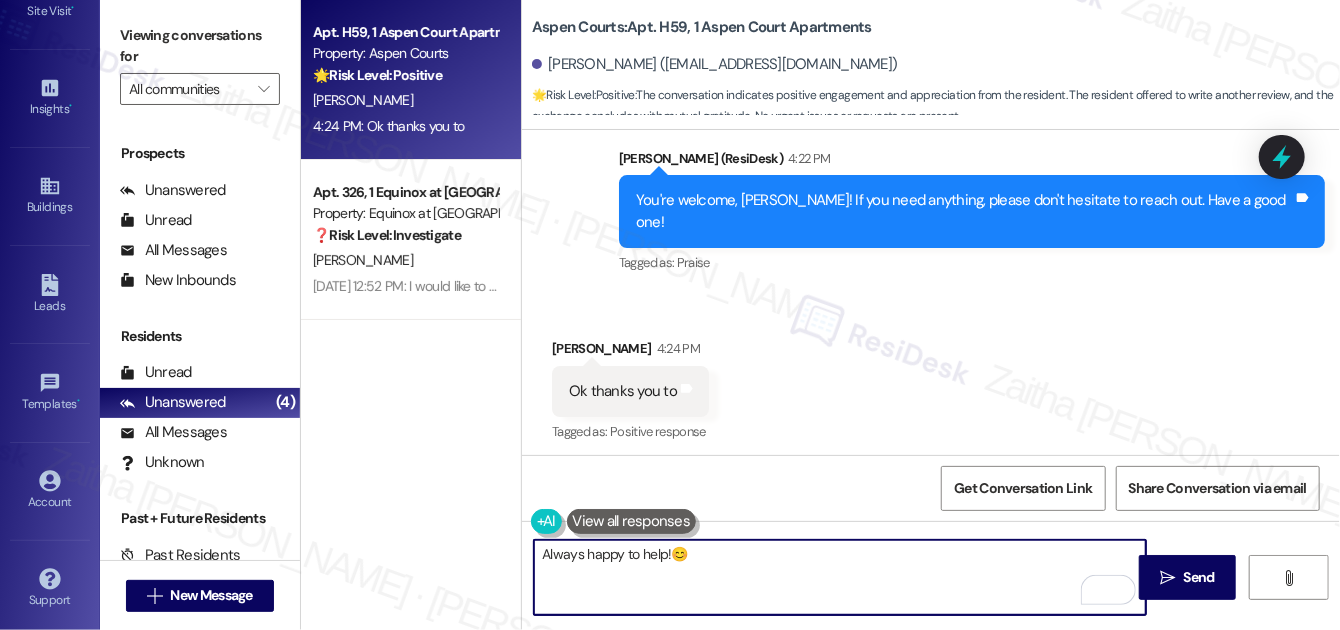 scroll, scrollTop: 3513, scrollLeft: 0, axis: vertical 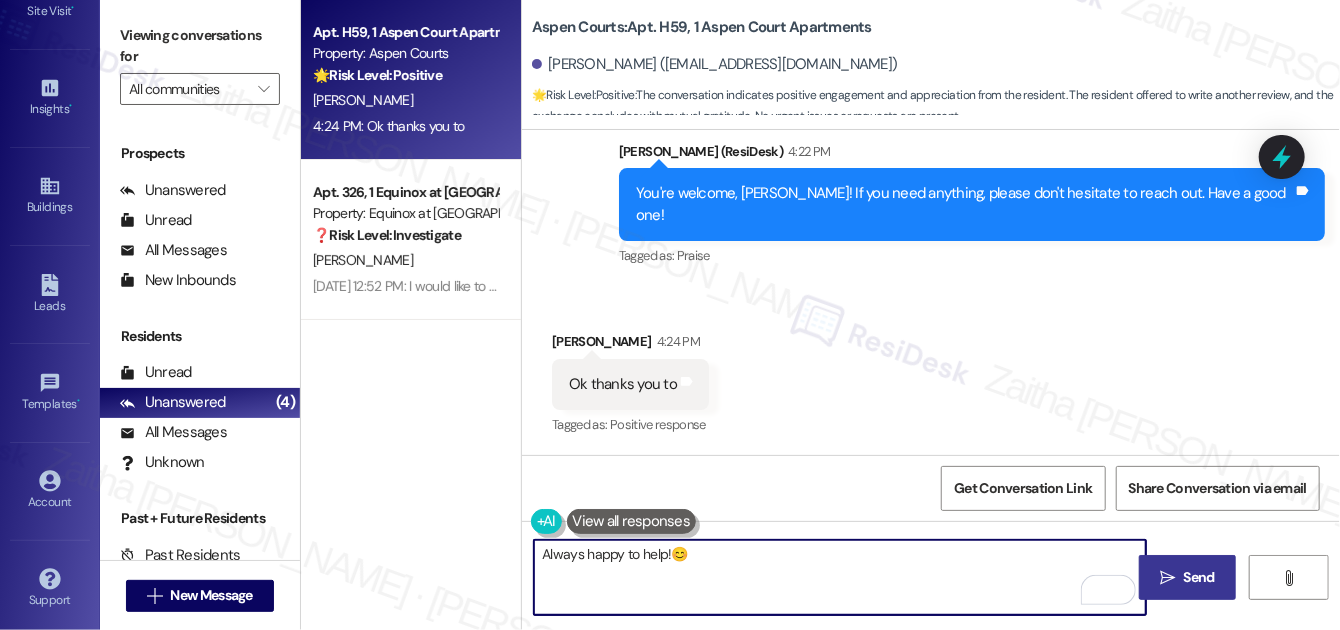 type on "Always happy to help!😊" 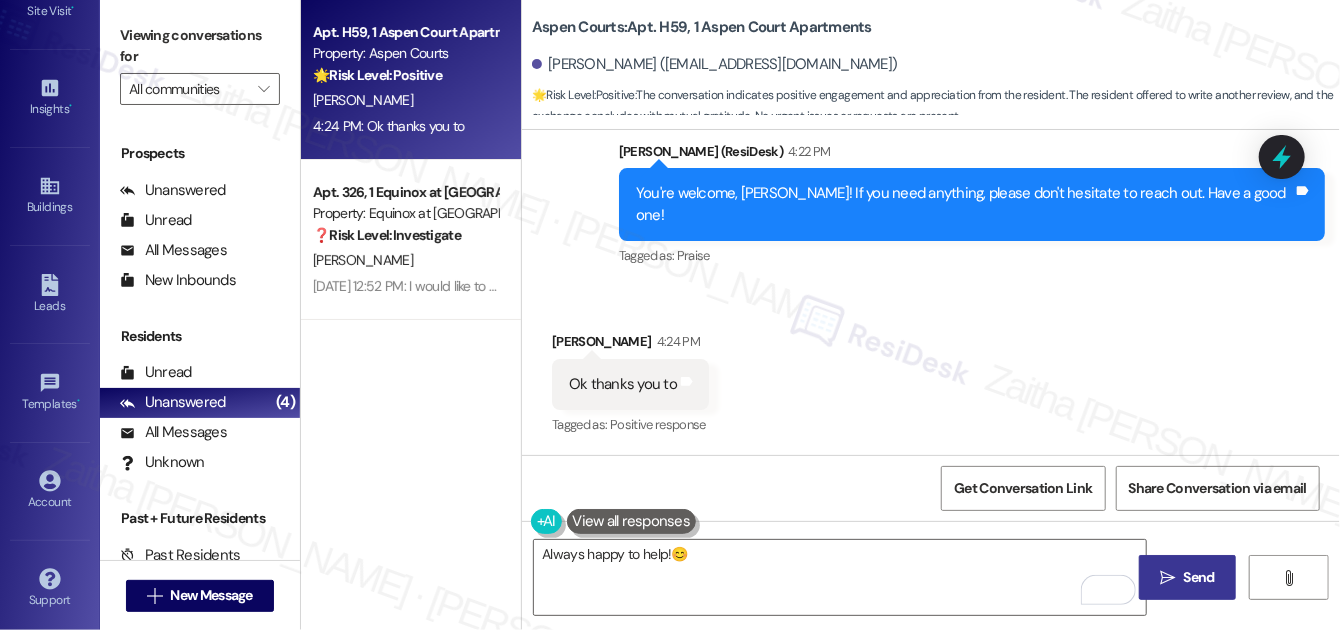 click on " Send" at bounding box center [1187, 577] 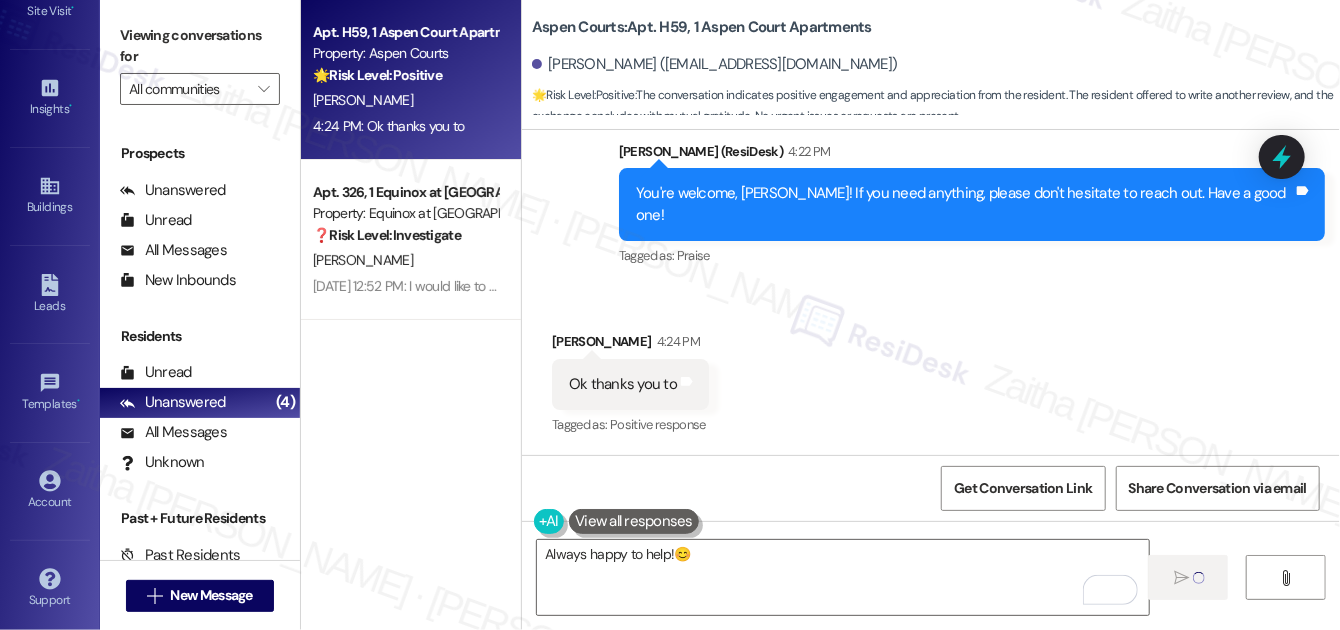 type 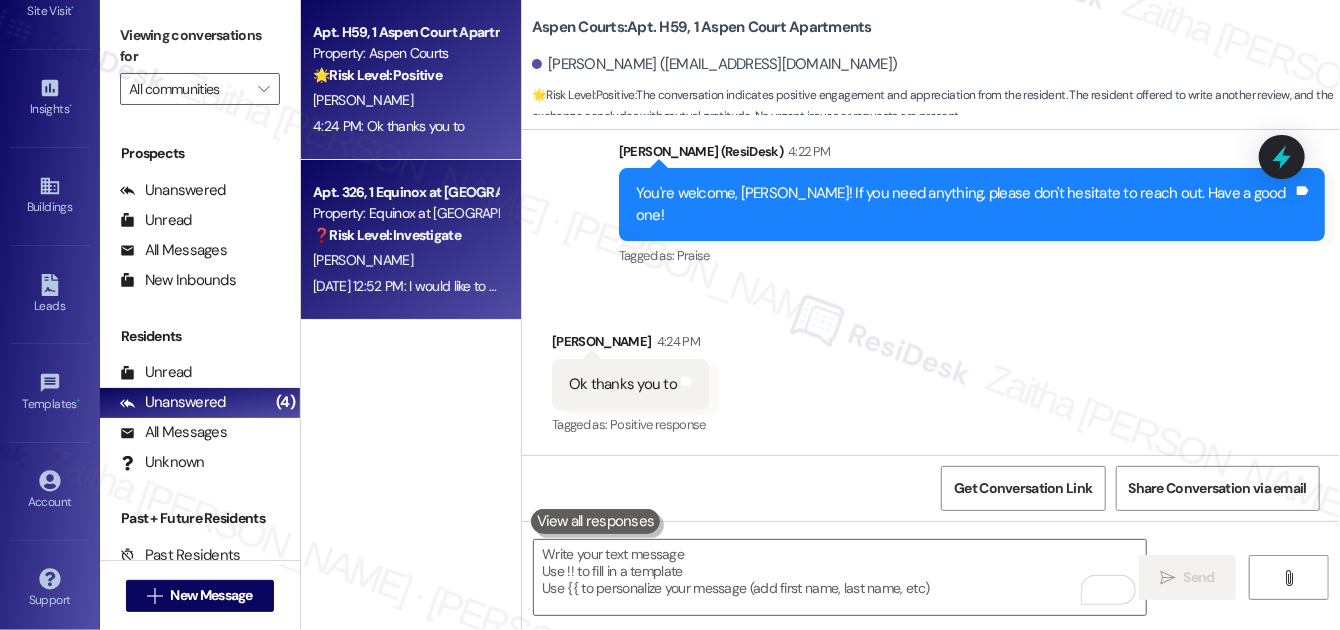 scroll, scrollTop: 3512, scrollLeft: 0, axis: vertical 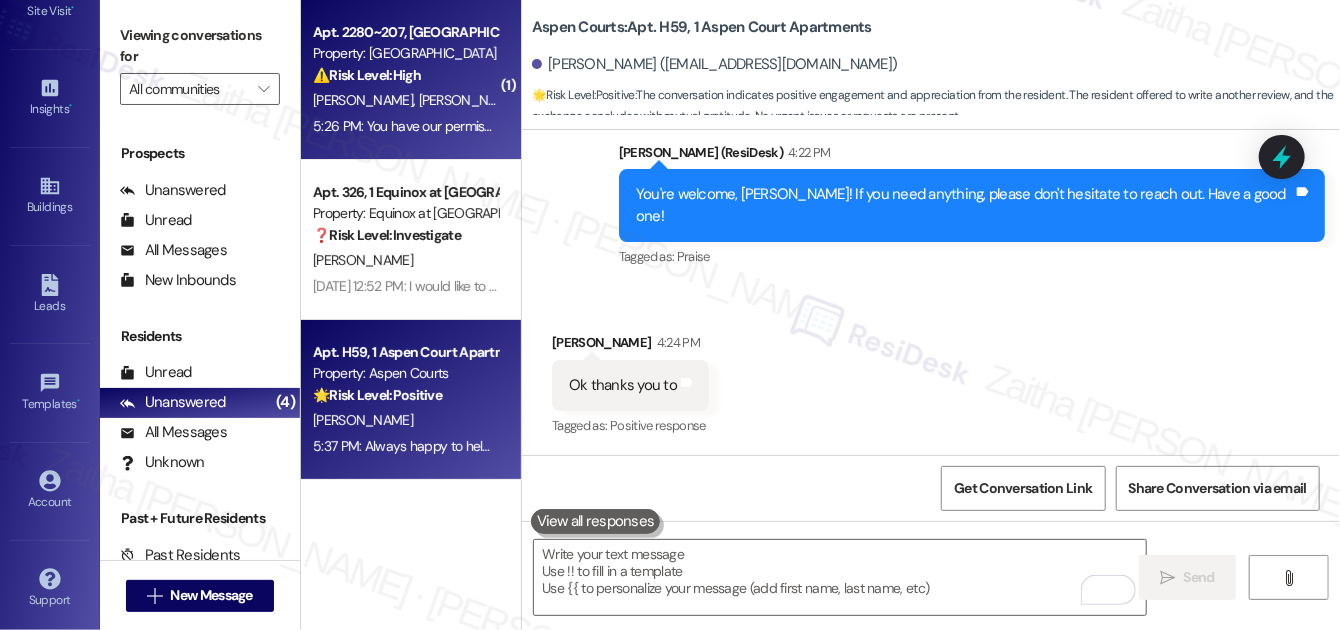 click on "⚠️  Risk Level:  High The resident reports finding fresh mouse droppings and evidence of tampering with a mouse trap, indicating a potential pest control issue that requires attention to maintain a safe and habitable environment. While not an immediate emergency, it's an urgent maintenance issue." at bounding box center (405, 75) 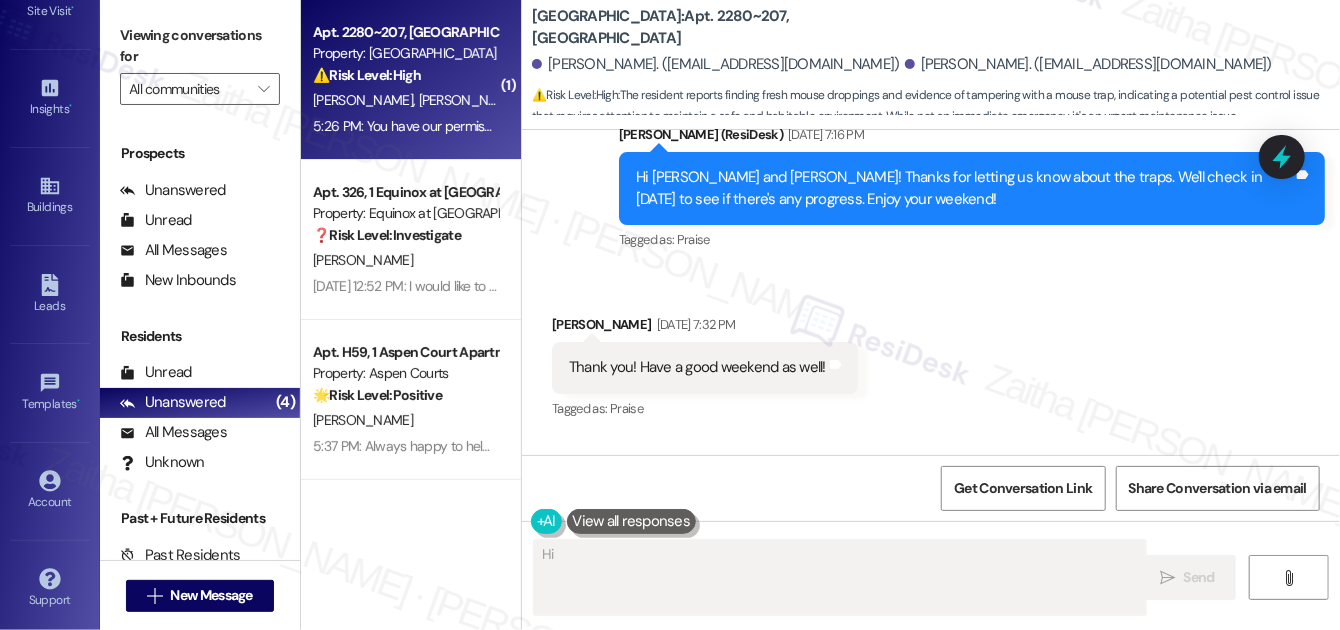 scroll, scrollTop: 5366, scrollLeft: 0, axis: vertical 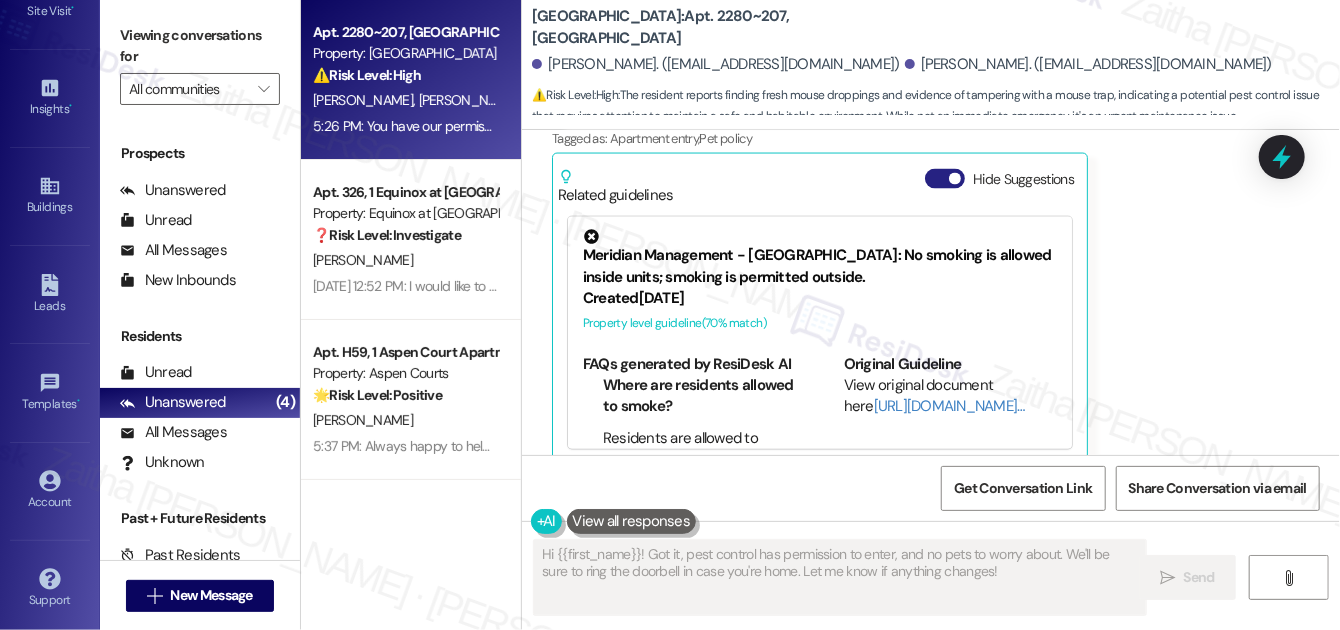 click on "Hide Suggestions" at bounding box center [945, 179] 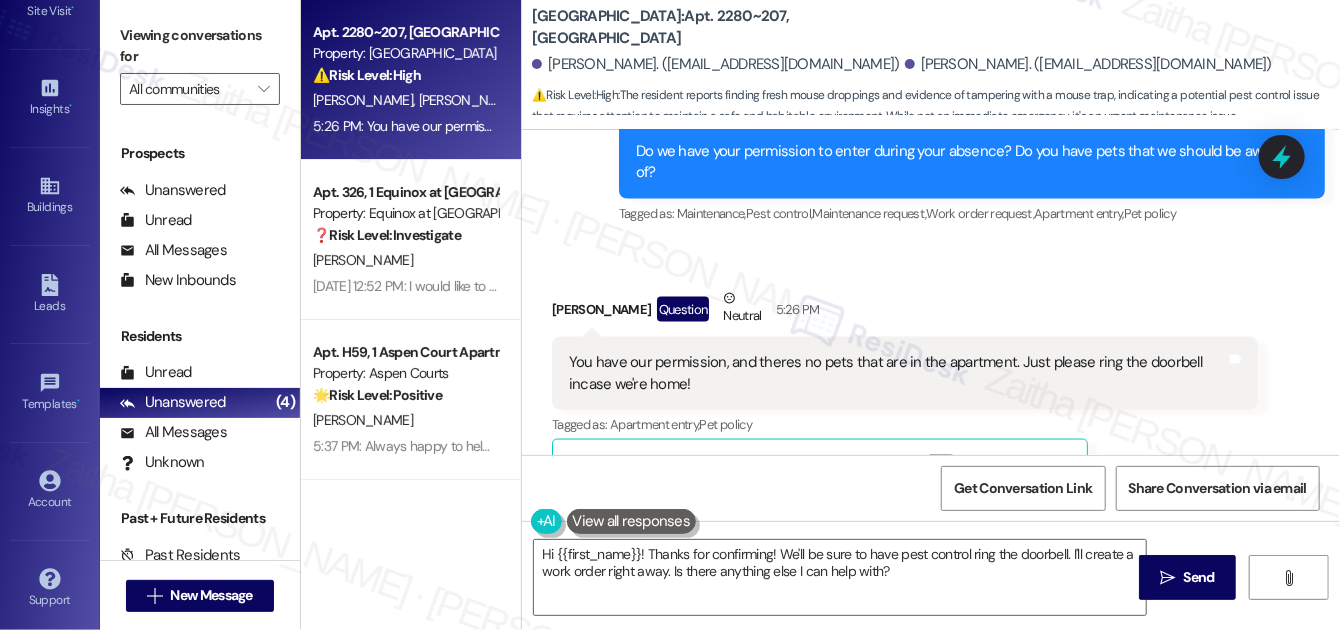 scroll, scrollTop: 5114, scrollLeft: 0, axis: vertical 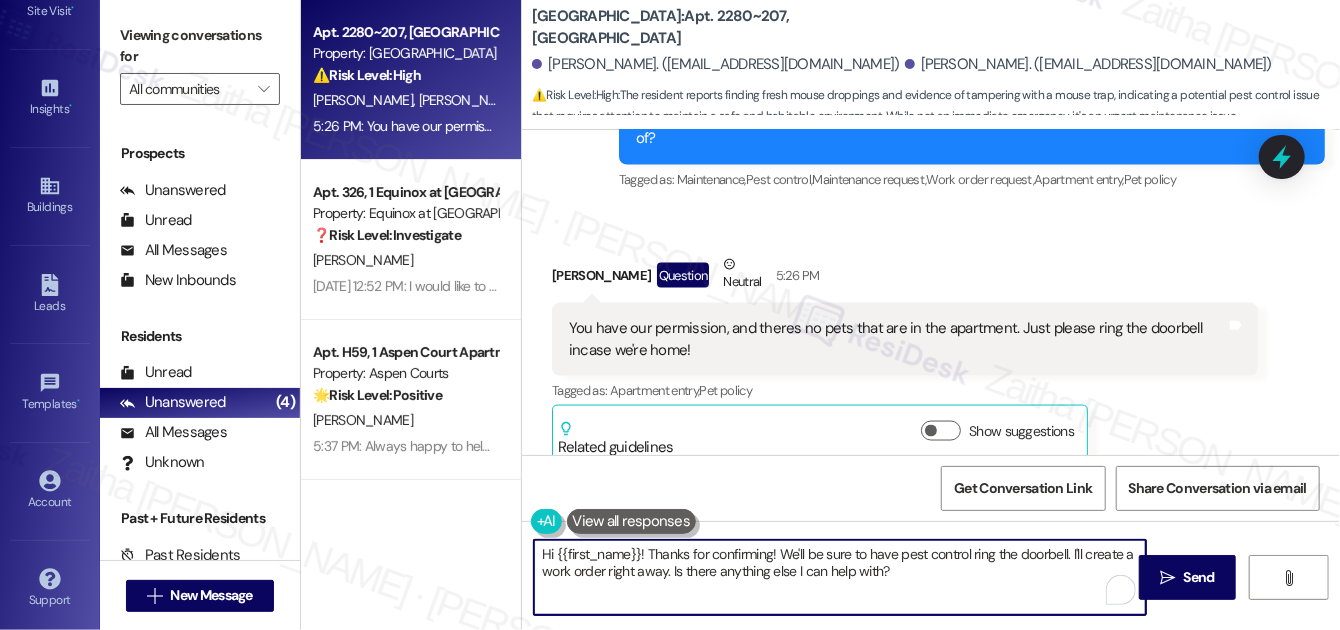 drag, startPoint x: 645, startPoint y: 554, endPoint x: 543, endPoint y: 549, distance: 102.122475 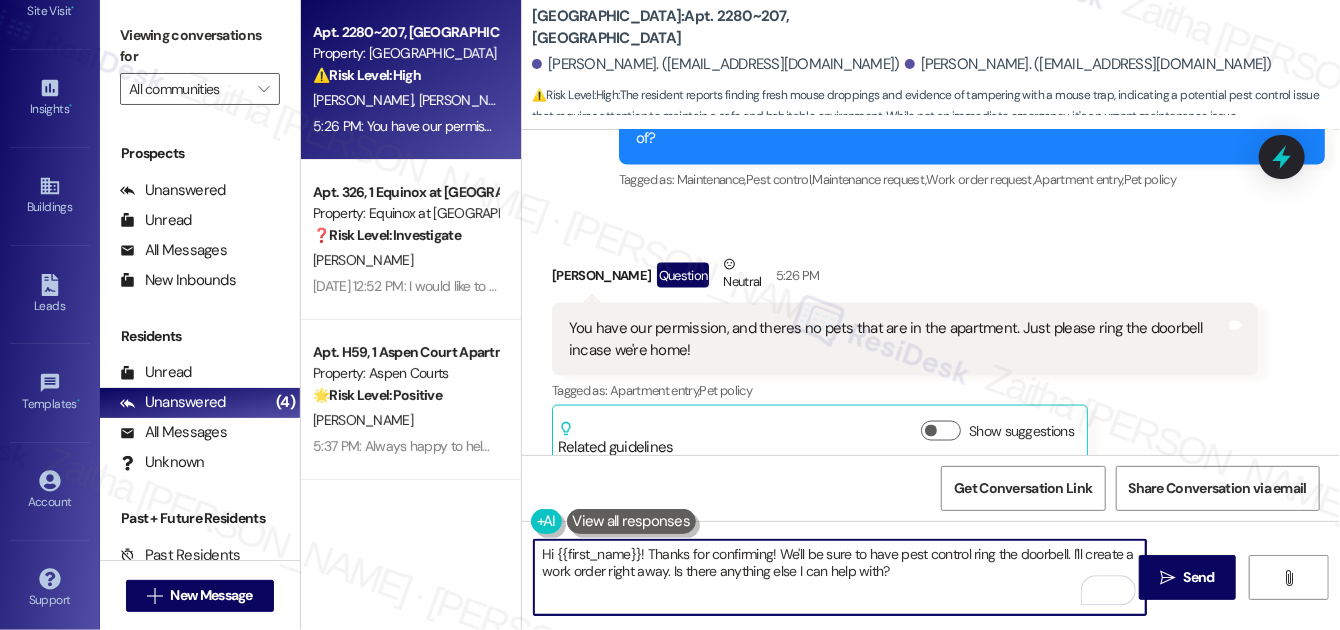 type on "Thanks for confirming! We'll be sure to have pest control ring the doorbell. I'll create a work order right away. Is there anything else I can help with?" 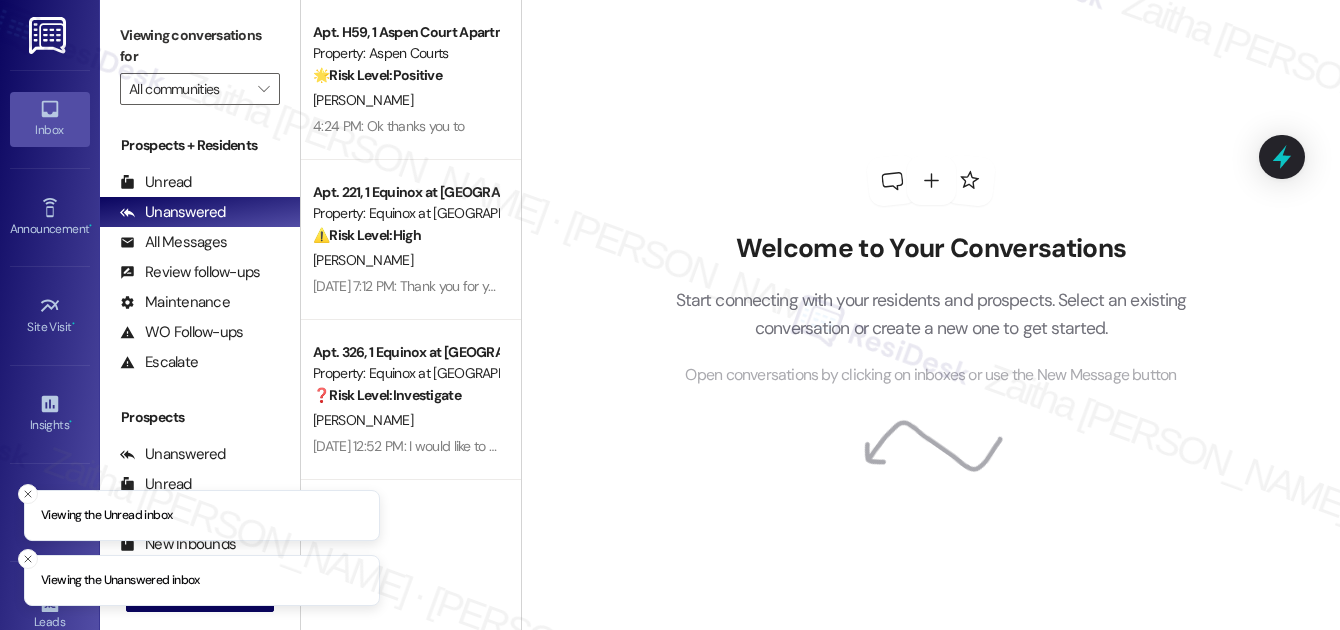scroll, scrollTop: 0, scrollLeft: 0, axis: both 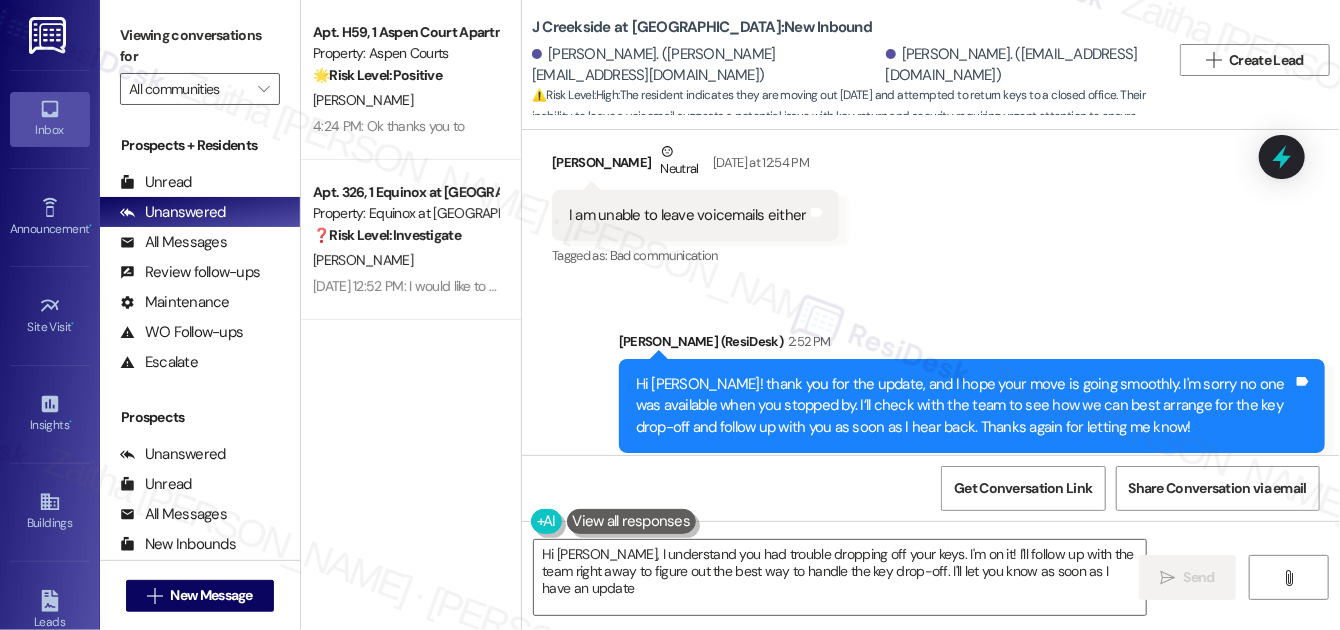 type on "Hi [PERSON_NAME], I understand you had trouble dropping off your keys. I'm on it! I'll follow up with the team right away to figure out the best way to handle the key drop-off. I'll let you know as soon as I have an update!" 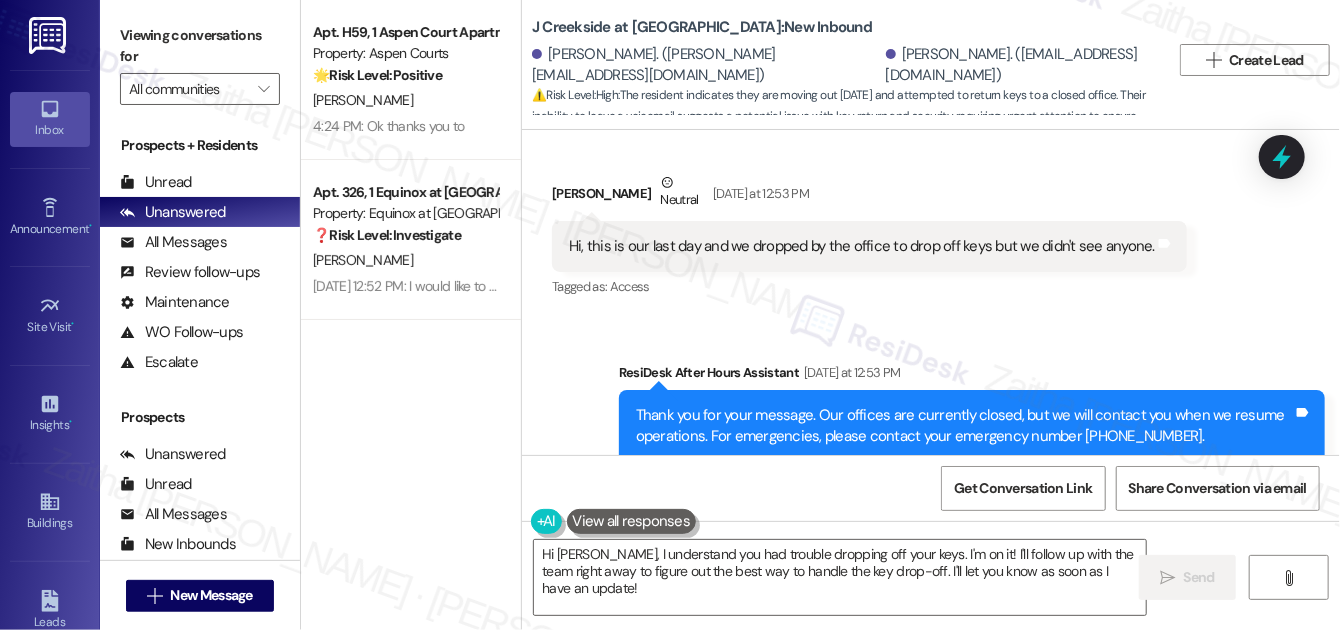 scroll, scrollTop: 1733, scrollLeft: 0, axis: vertical 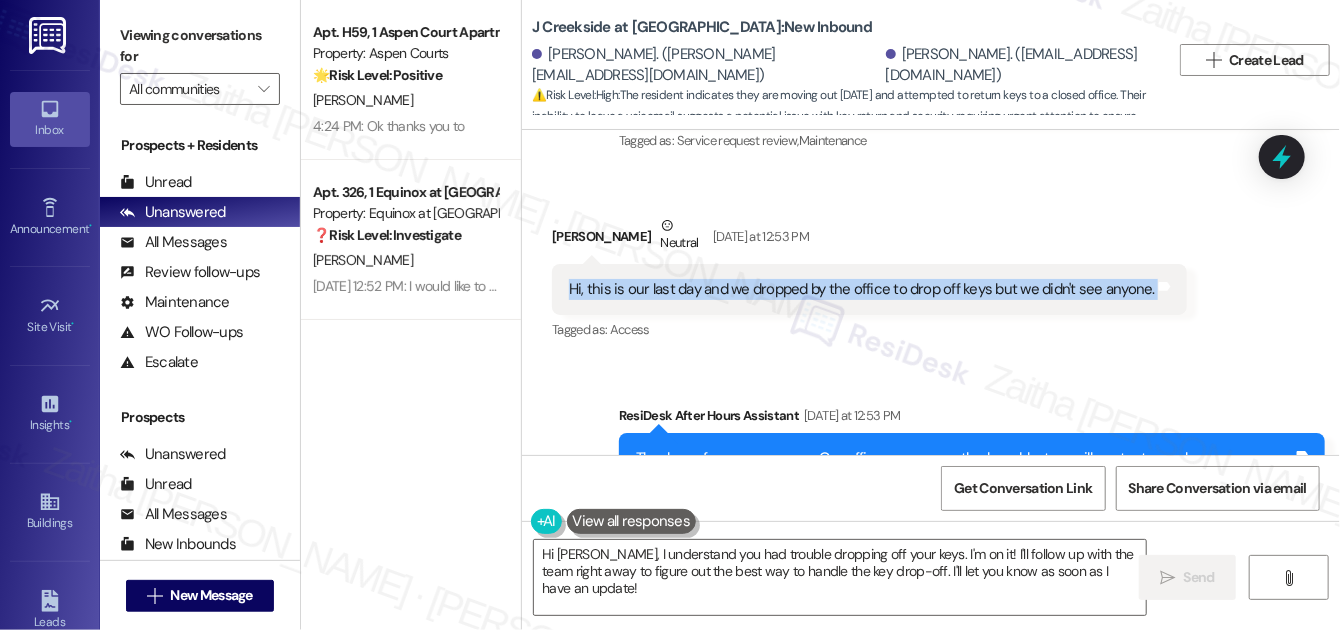 drag, startPoint x: 560, startPoint y: 236, endPoint x: 1149, endPoint y: 263, distance: 589.6185 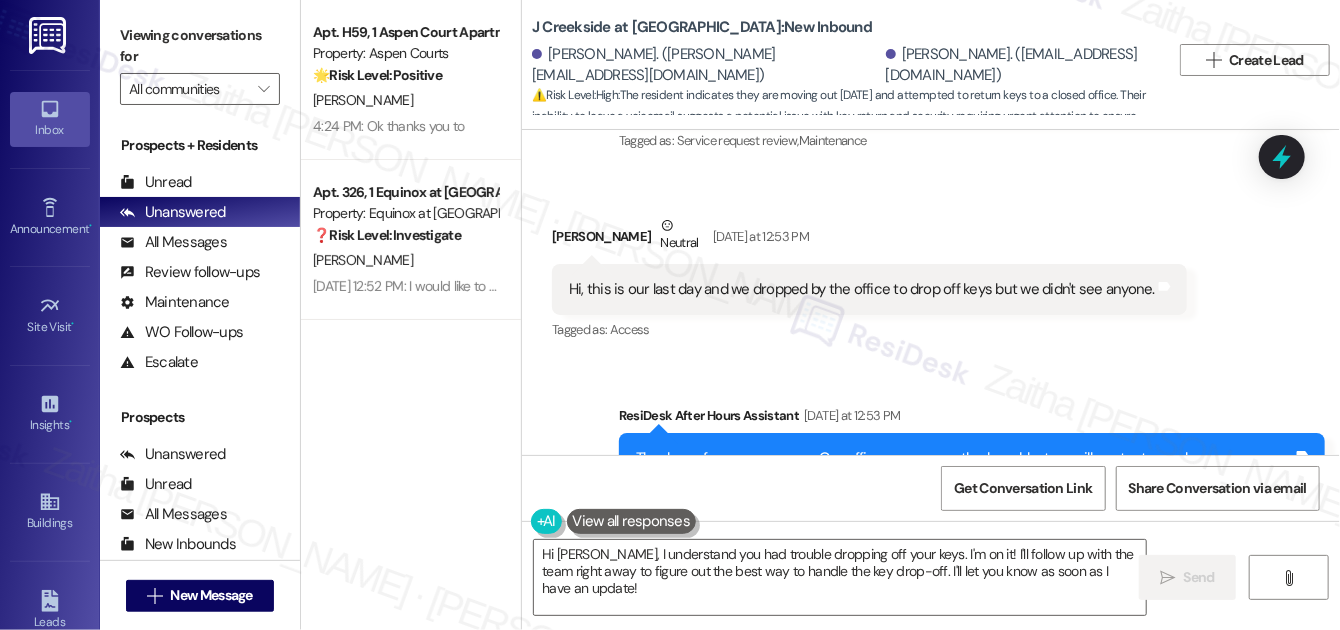 click on "Sent via SMS ResiDesk After Hours Assistant Yesterday at 12:53 PM Thank you for your message. Our offices are currently closed, but we will contact you when we resume operations. For emergencies, please contact your emergency number 866-956-5958. Tags and notes Tagged as:   Call request Click to highlight conversations about Call request" at bounding box center [931, 455] 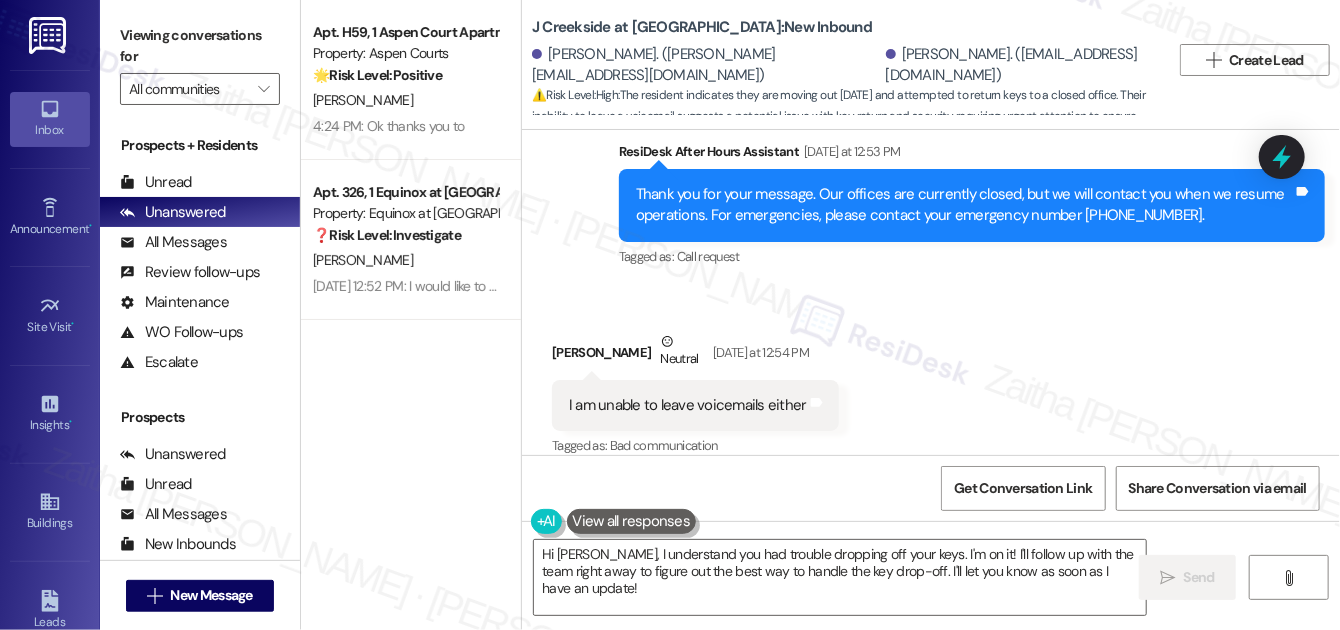 scroll, scrollTop: 2187, scrollLeft: 0, axis: vertical 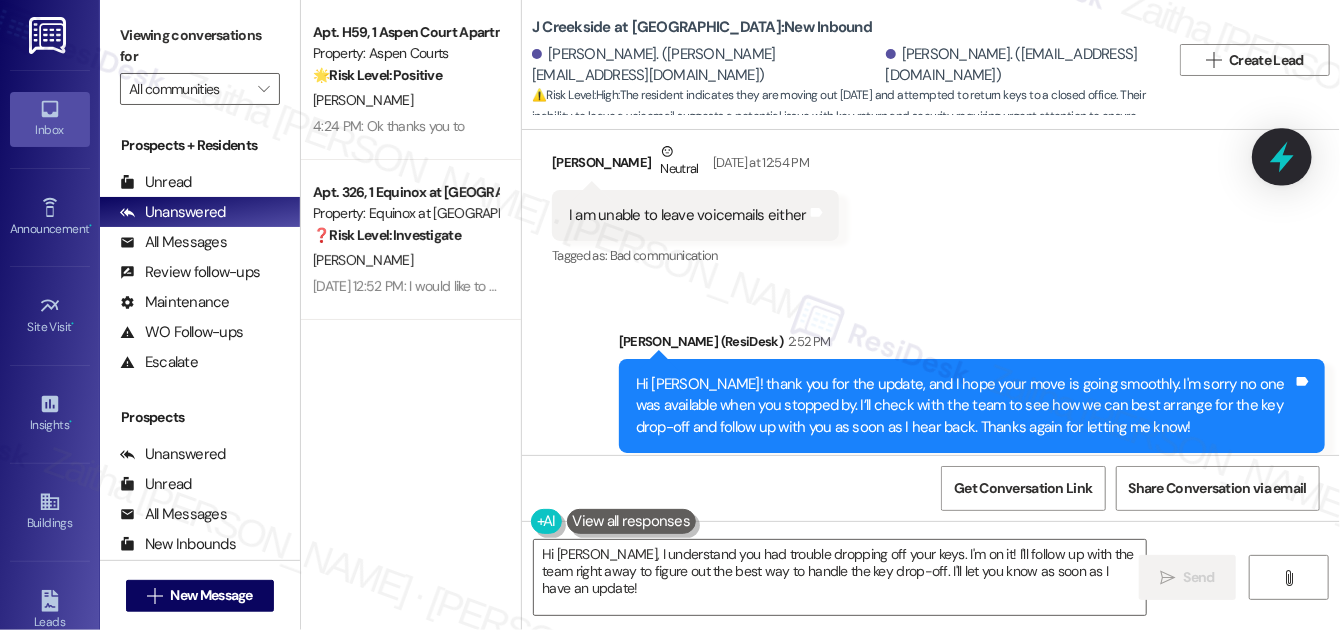 click 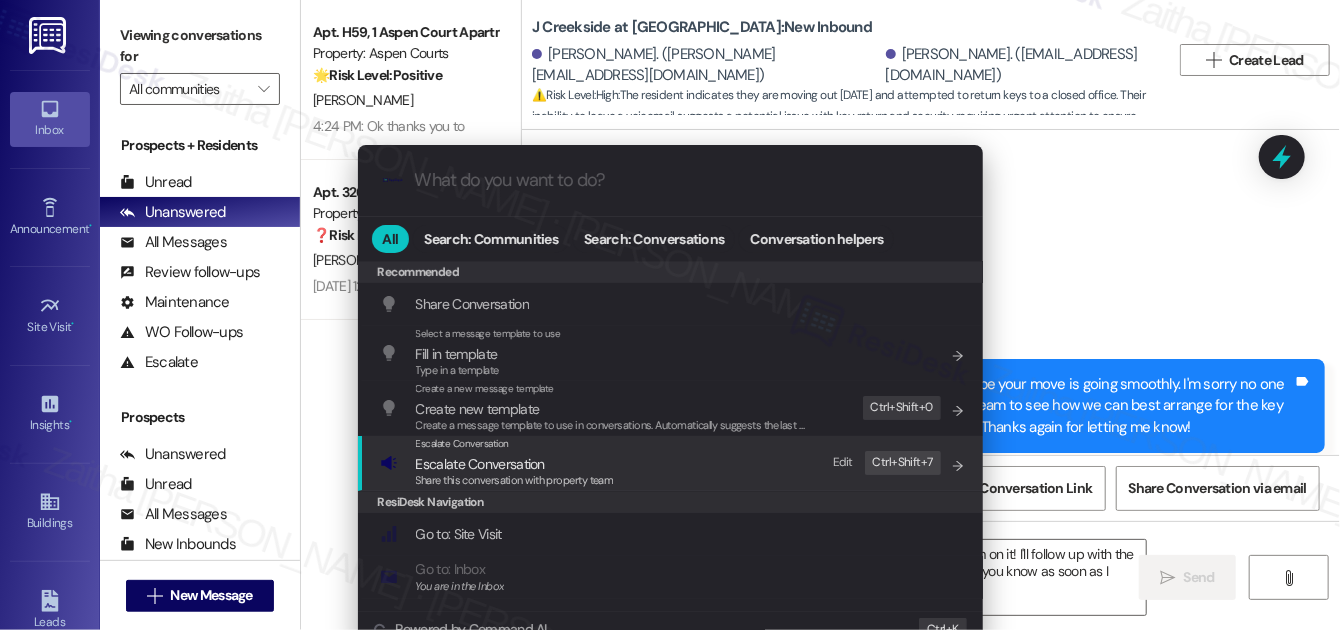 click on "Escalate Conversation" at bounding box center (480, 464) 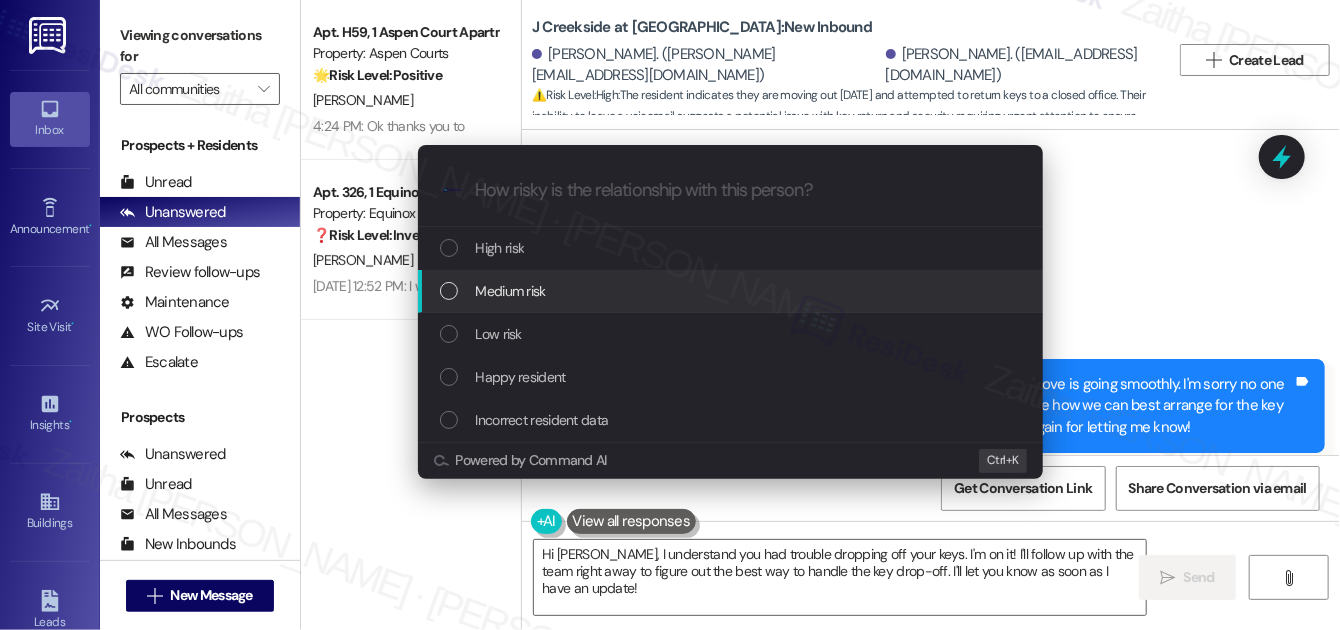click on "Medium risk" at bounding box center [511, 291] 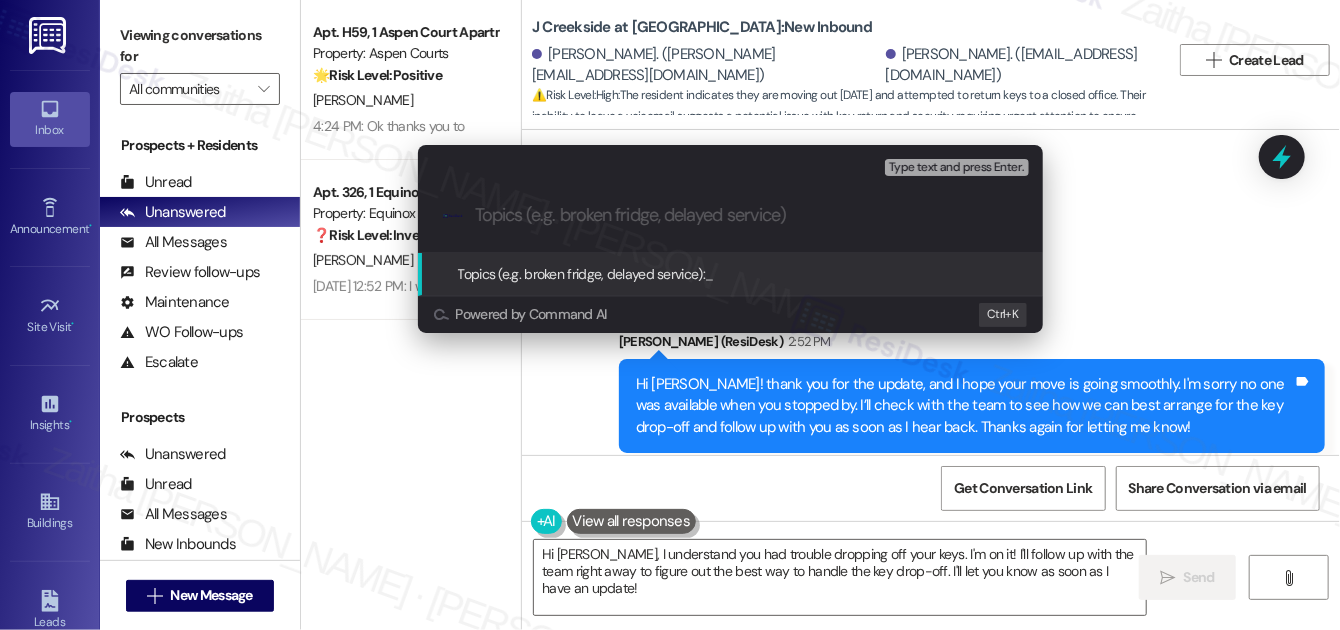 paste on "Key Drop-Off Attempt on Move-Out Day" 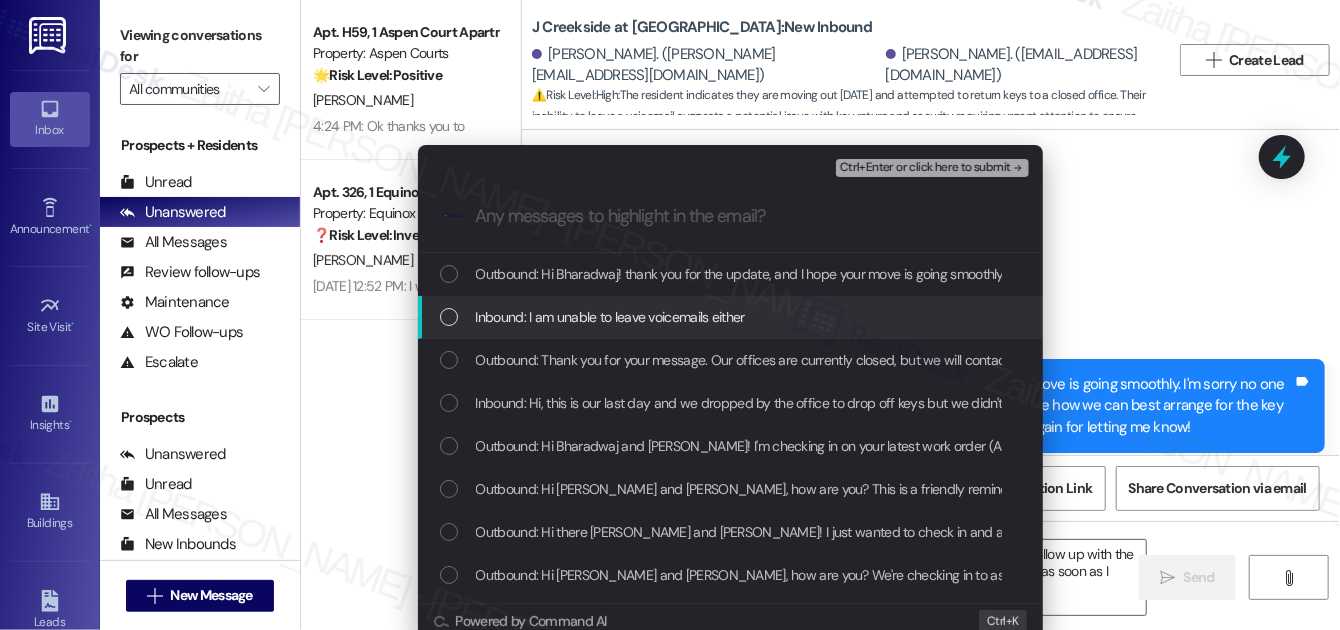 click at bounding box center (449, 317) 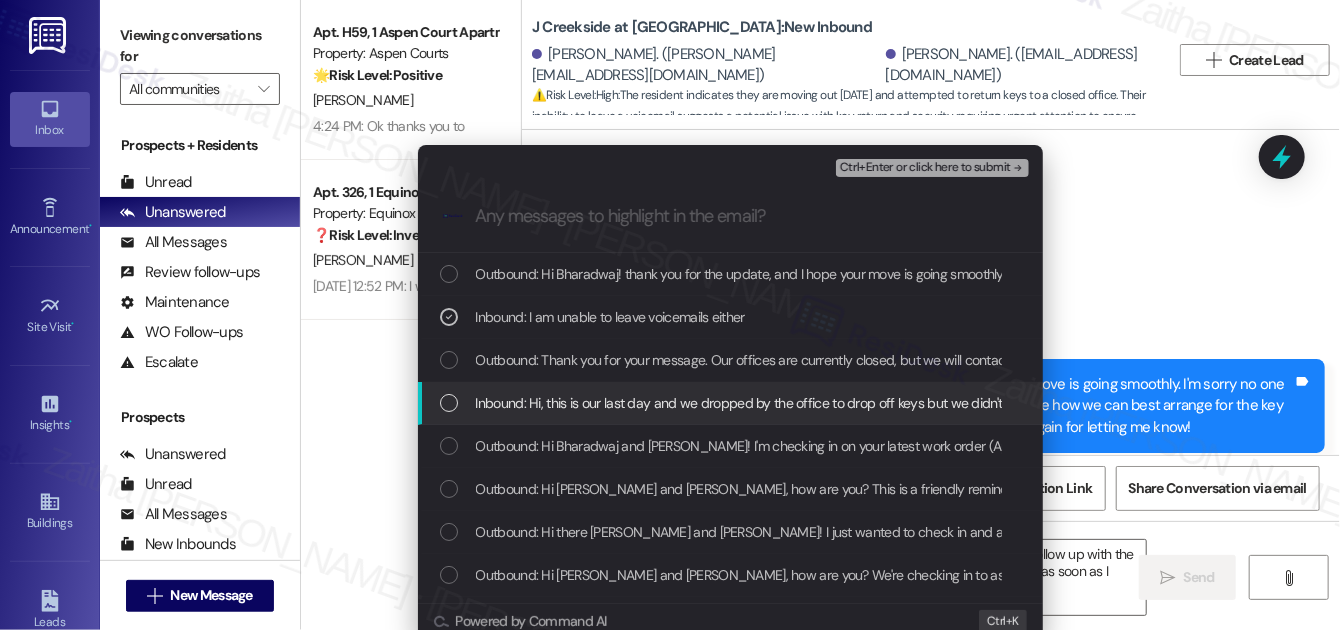 click at bounding box center [449, 403] 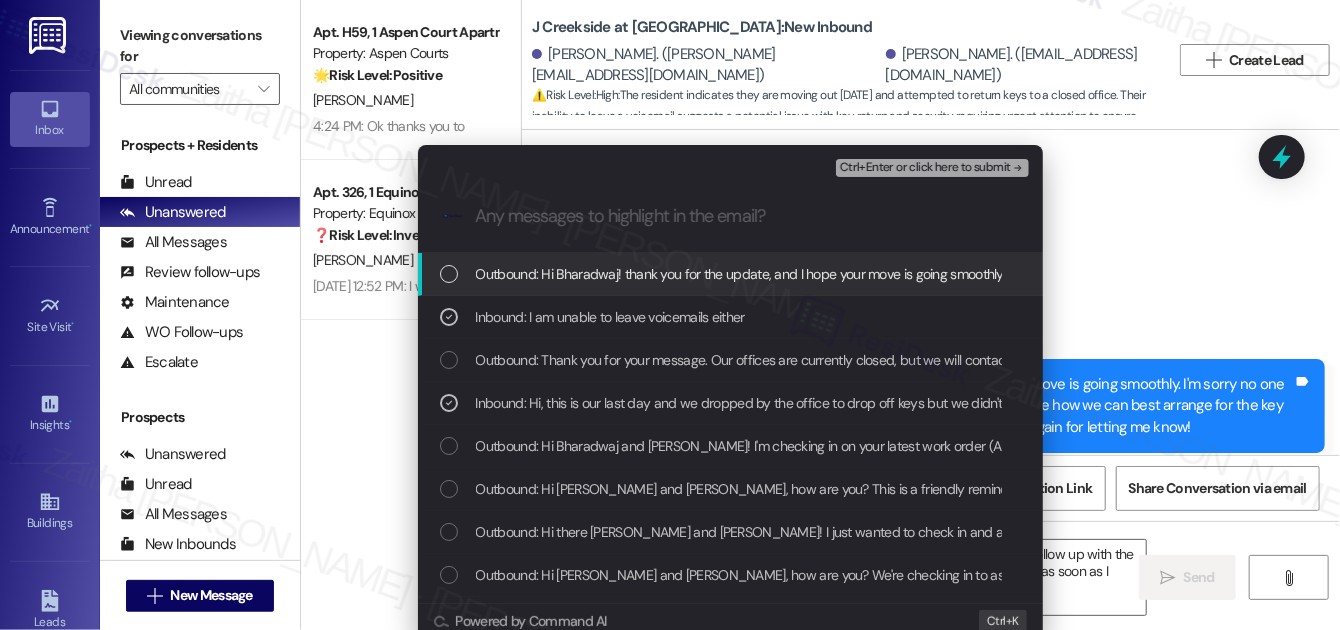 click on "Ctrl+Enter or click here to submit" at bounding box center (925, 168) 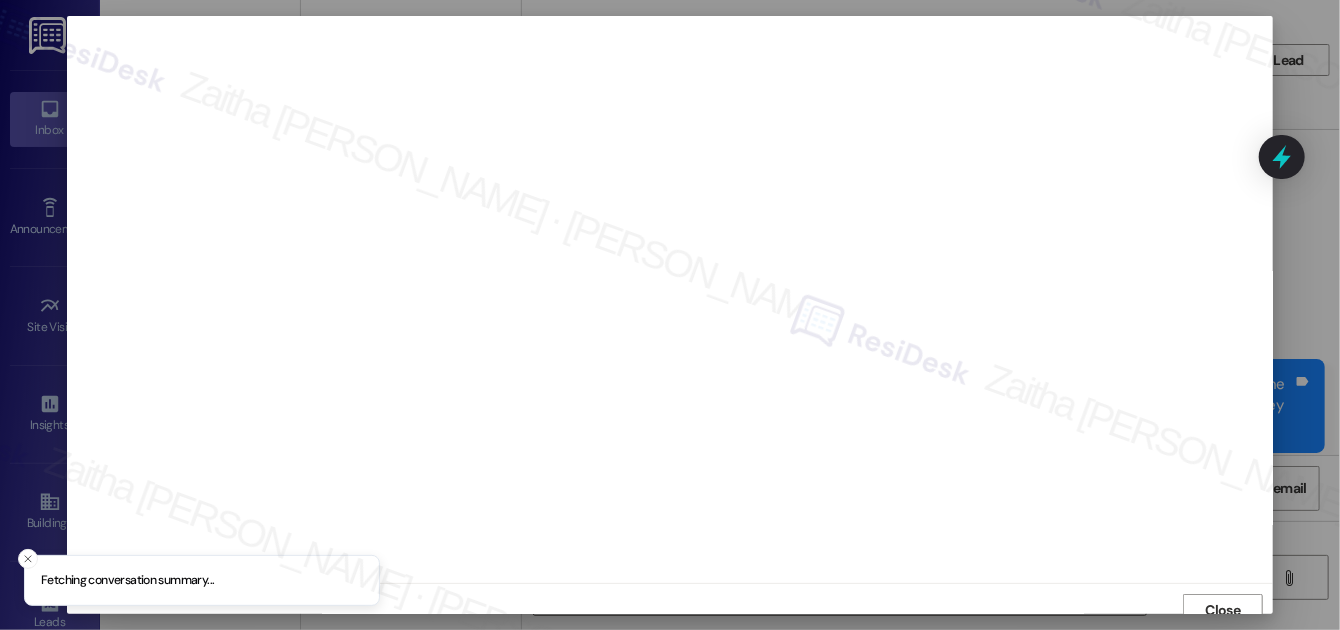 scroll, scrollTop: 11, scrollLeft: 0, axis: vertical 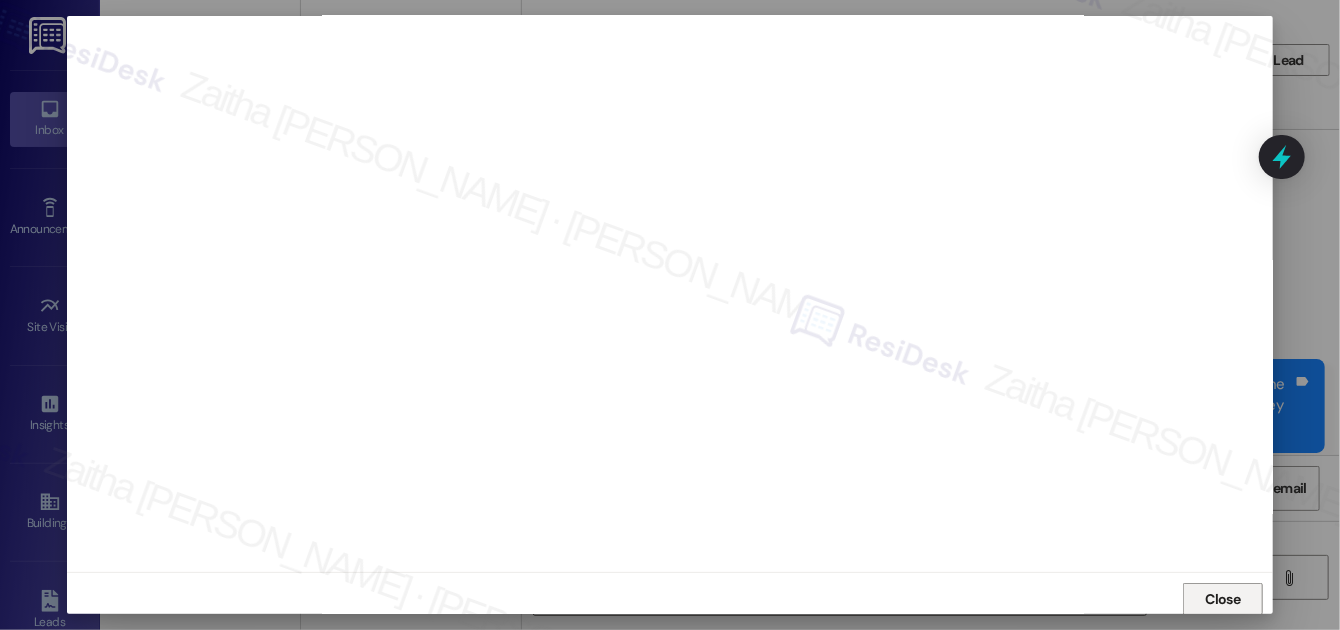 click on "Close" at bounding box center (1223, 599) 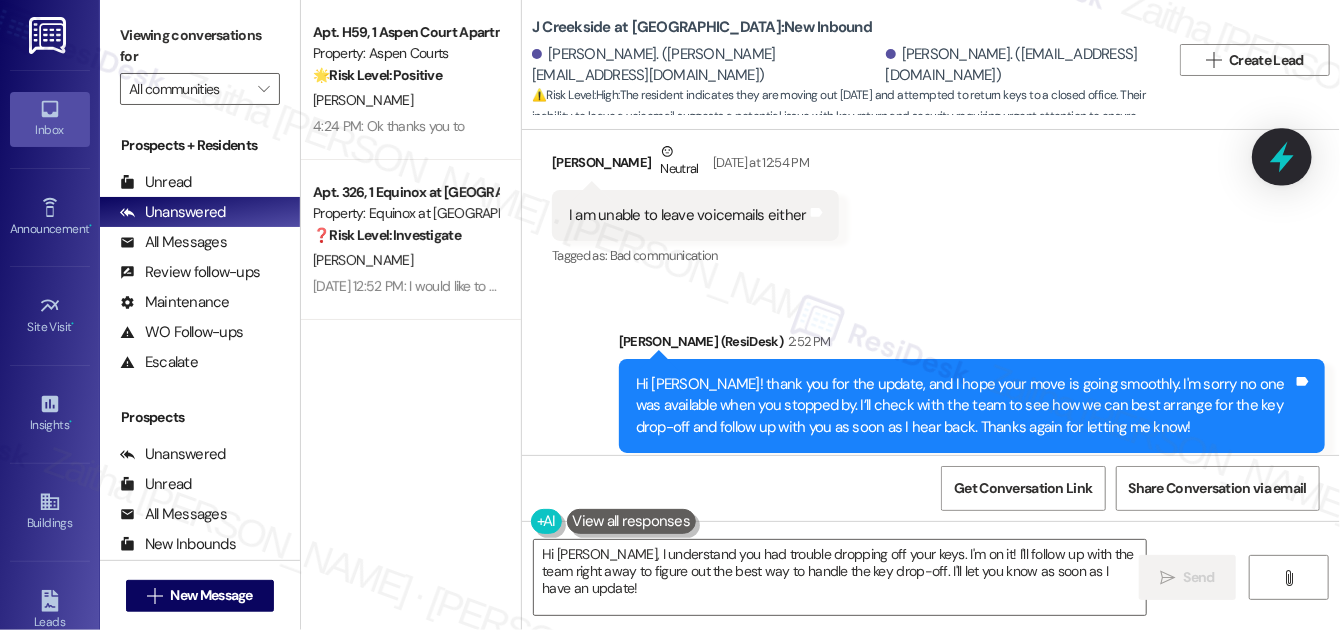 click 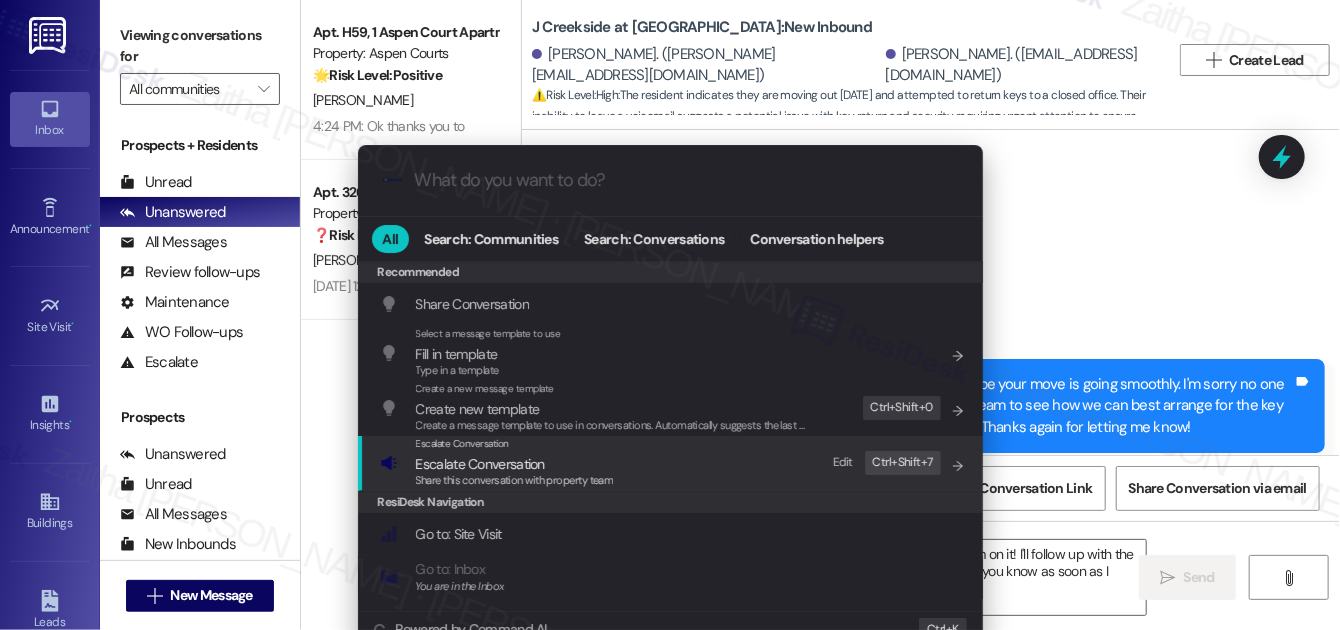 click on "Escalate Conversation" at bounding box center (480, 464) 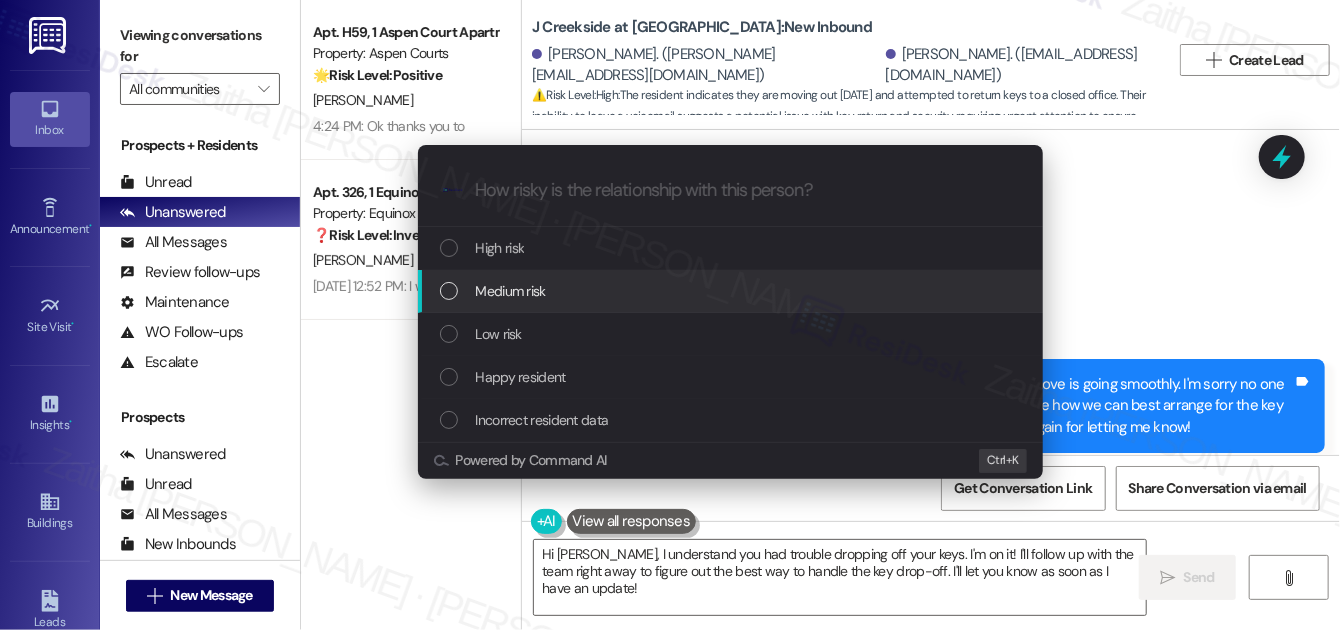 click on "Medium risk" at bounding box center (511, 291) 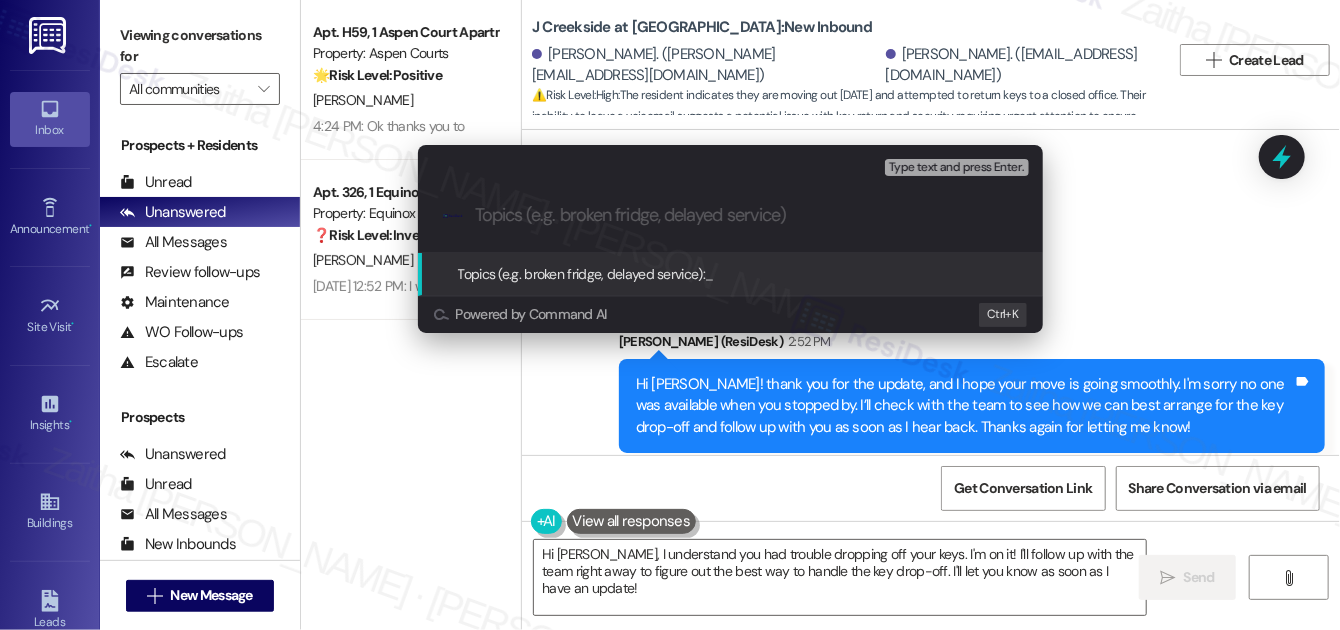 paste on "Key Drop-Off Attempt on Move-Out Day" 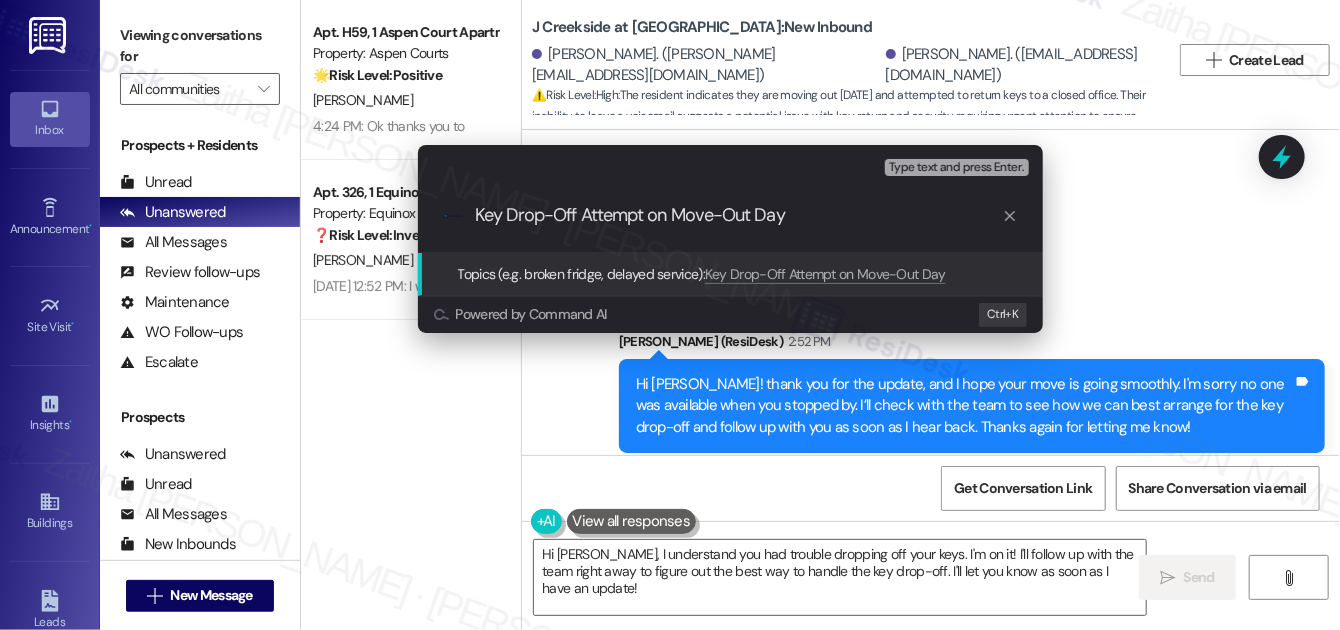 type 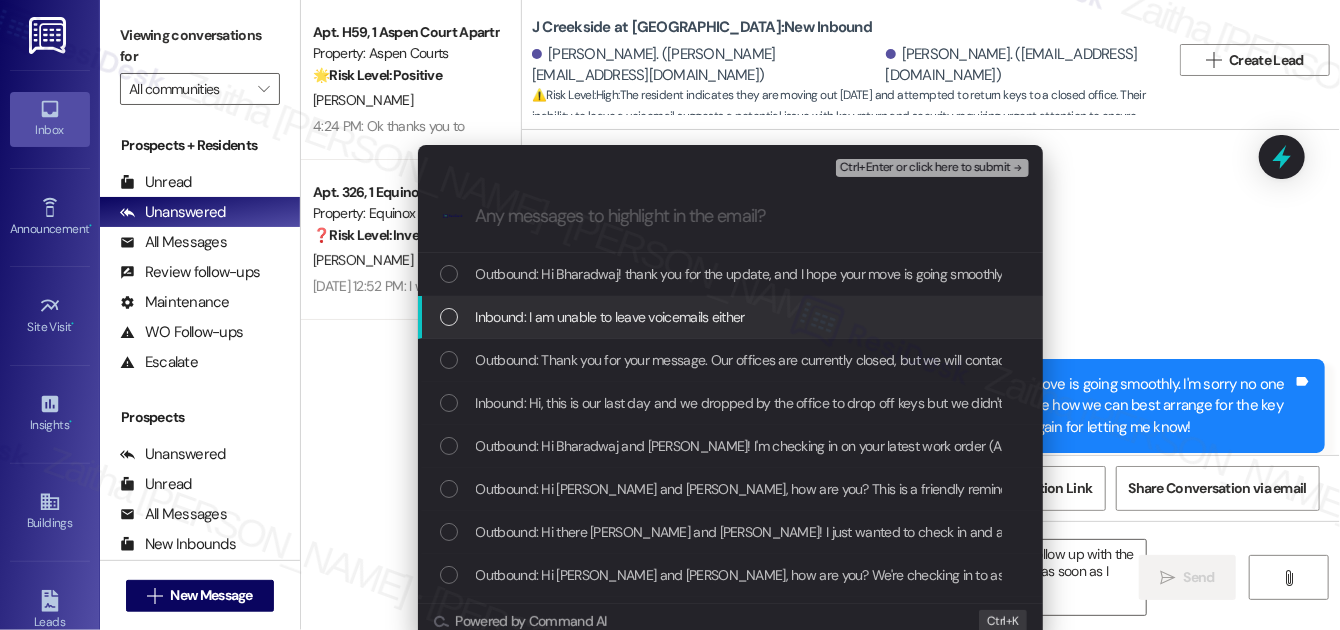 click at bounding box center (449, 317) 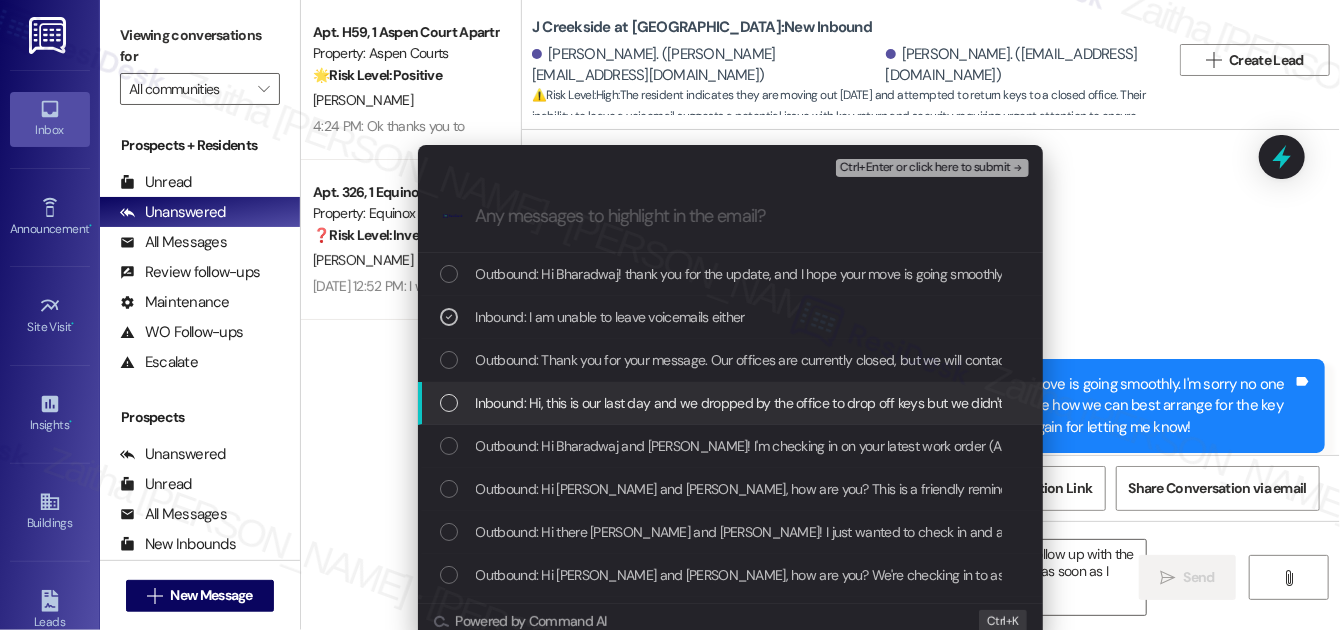 click at bounding box center [449, 403] 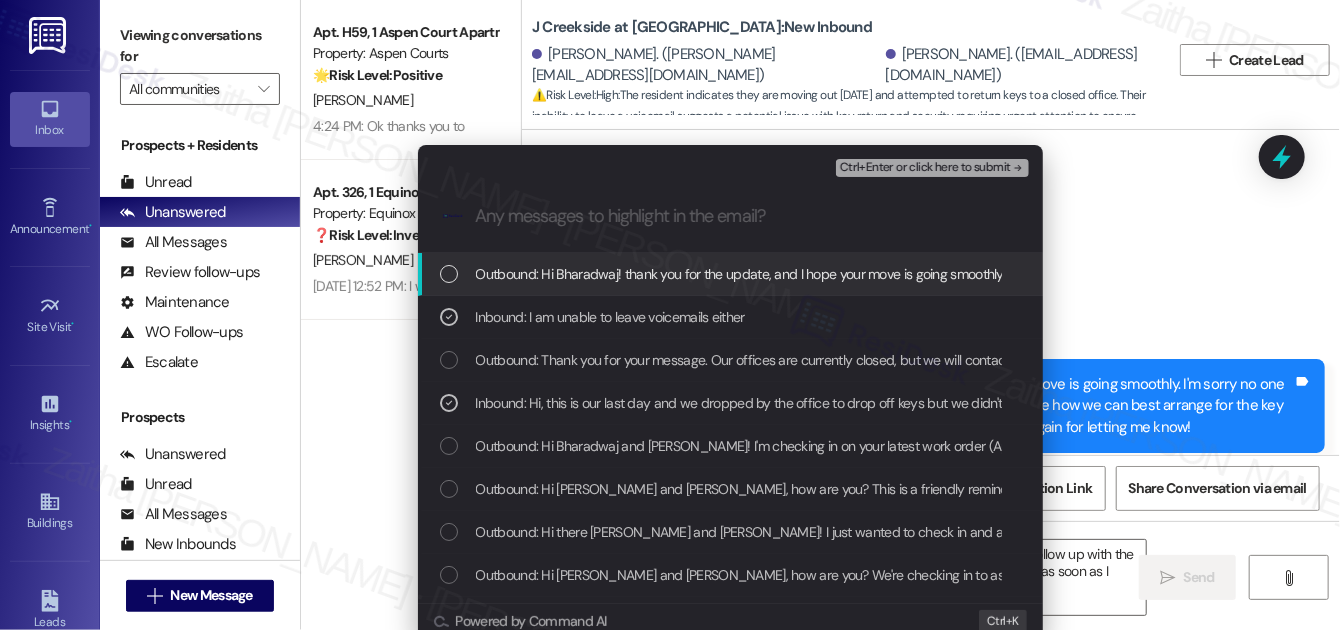 click on "Ctrl+Enter or click here to submit" at bounding box center (925, 168) 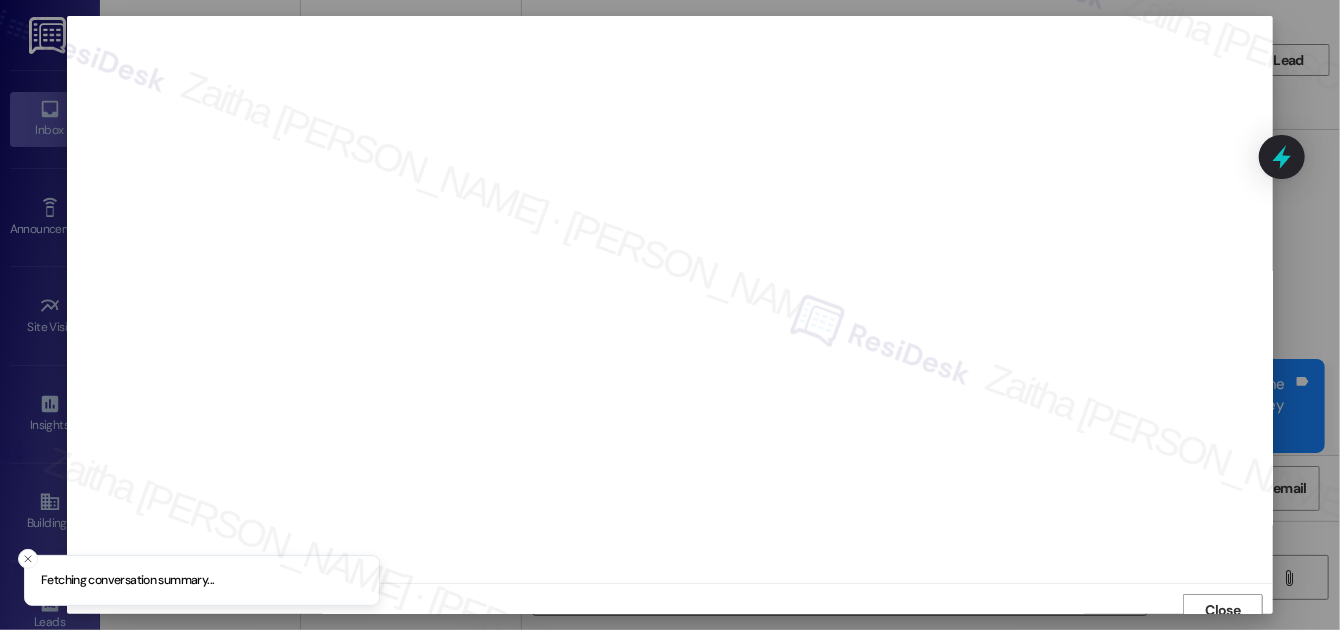 scroll, scrollTop: 11, scrollLeft: 0, axis: vertical 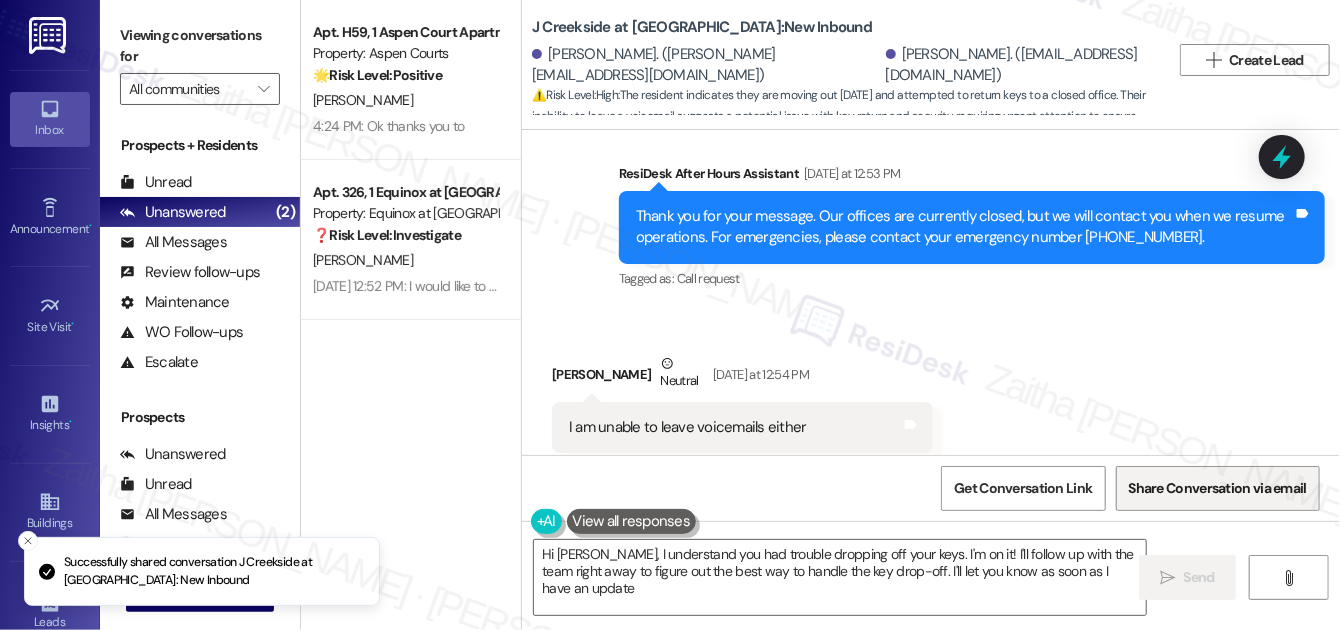 type on "Hi Bharadwaj, I understand you had trouble dropping off your keys. I'm on it! I'll follow up with the team right away to figure out the best way to handle the key drop-off. I'll let you know as soon as I have an update!" 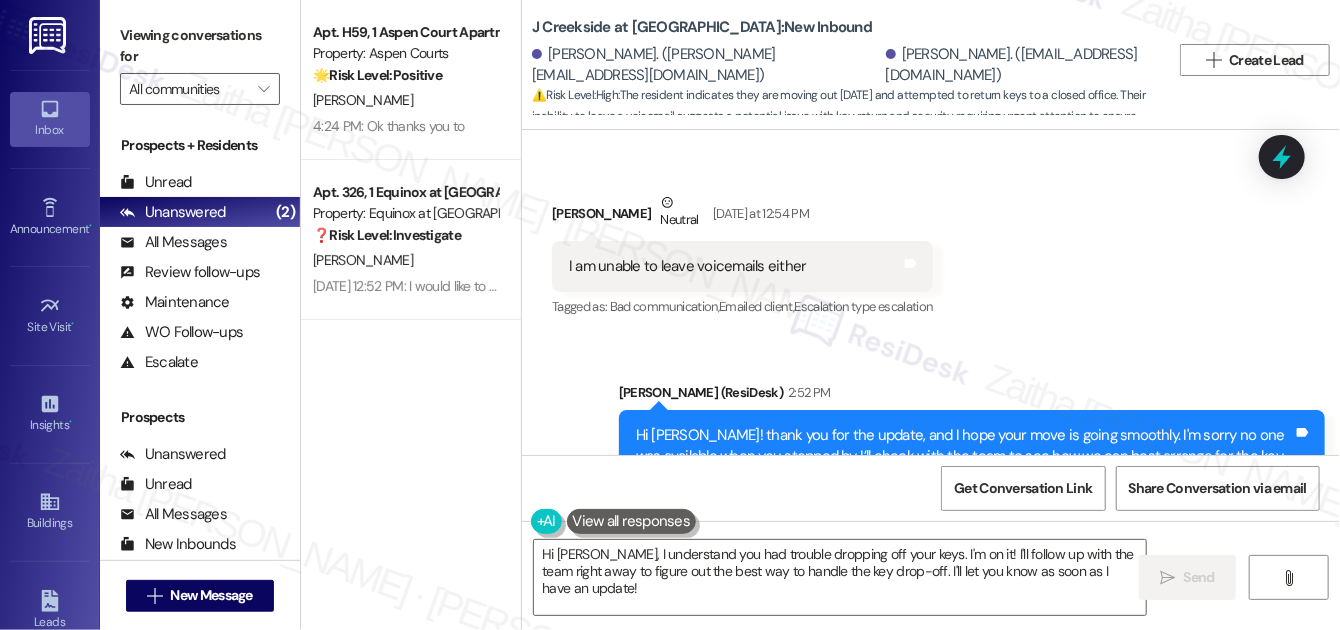 scroll, scrollTop: 2157, scrollLeft: 0, axis: vertical 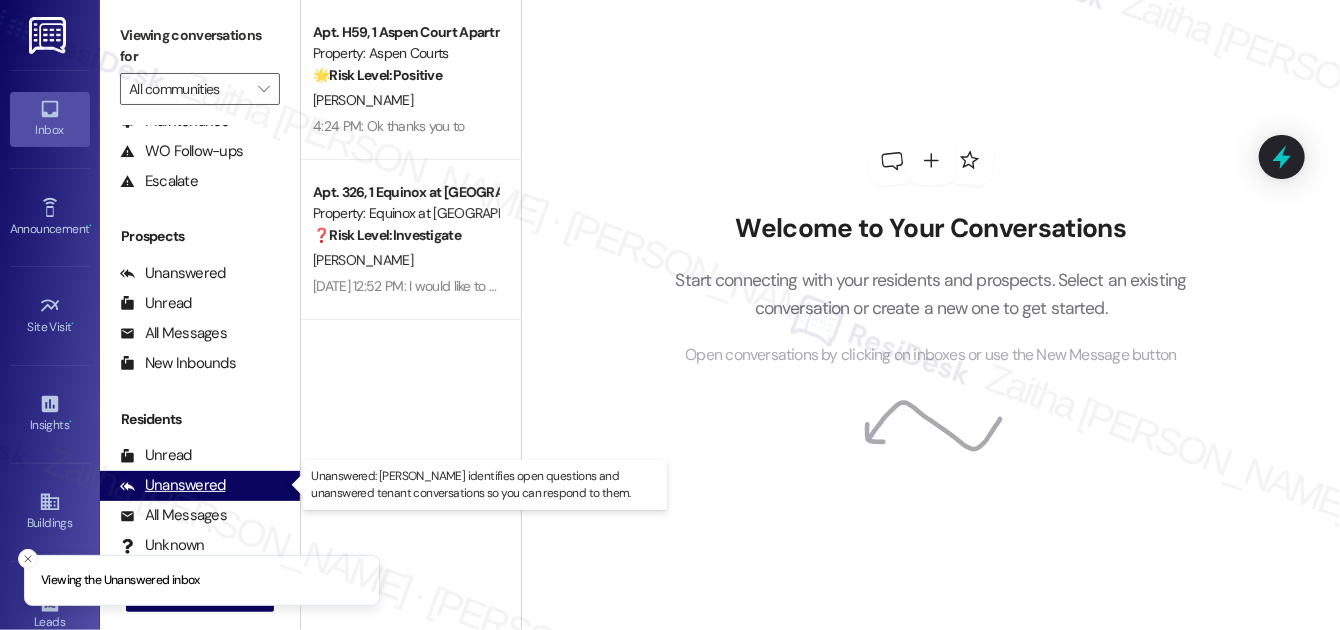 click on "Unanswered" at bounding box center (173, 485) 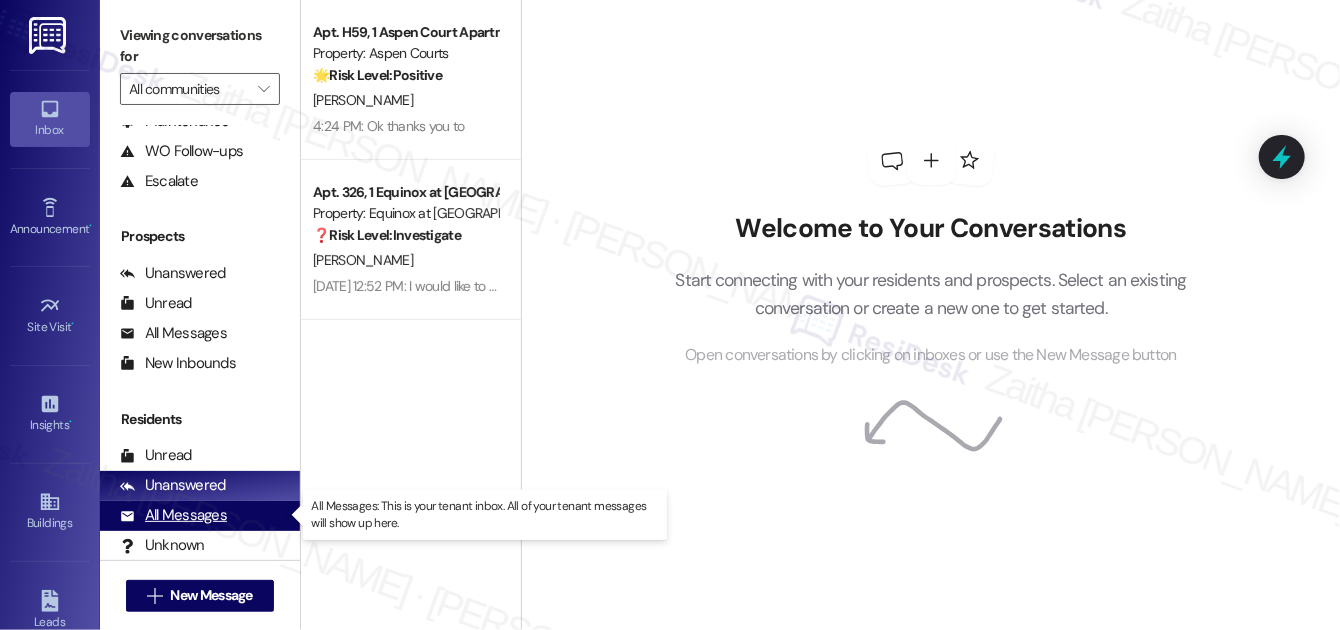 click on "All Messages" at bounding box center (173, 515) 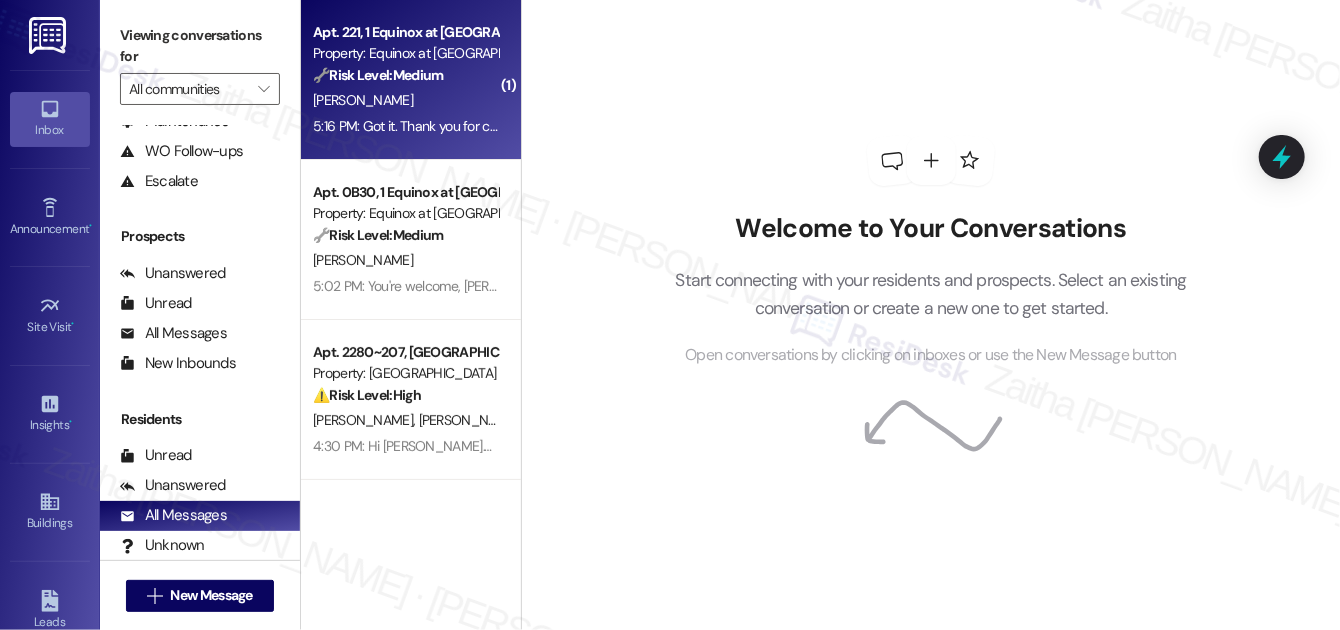 click on "[PERSON_NAME]" at bounding box center [405, 100] 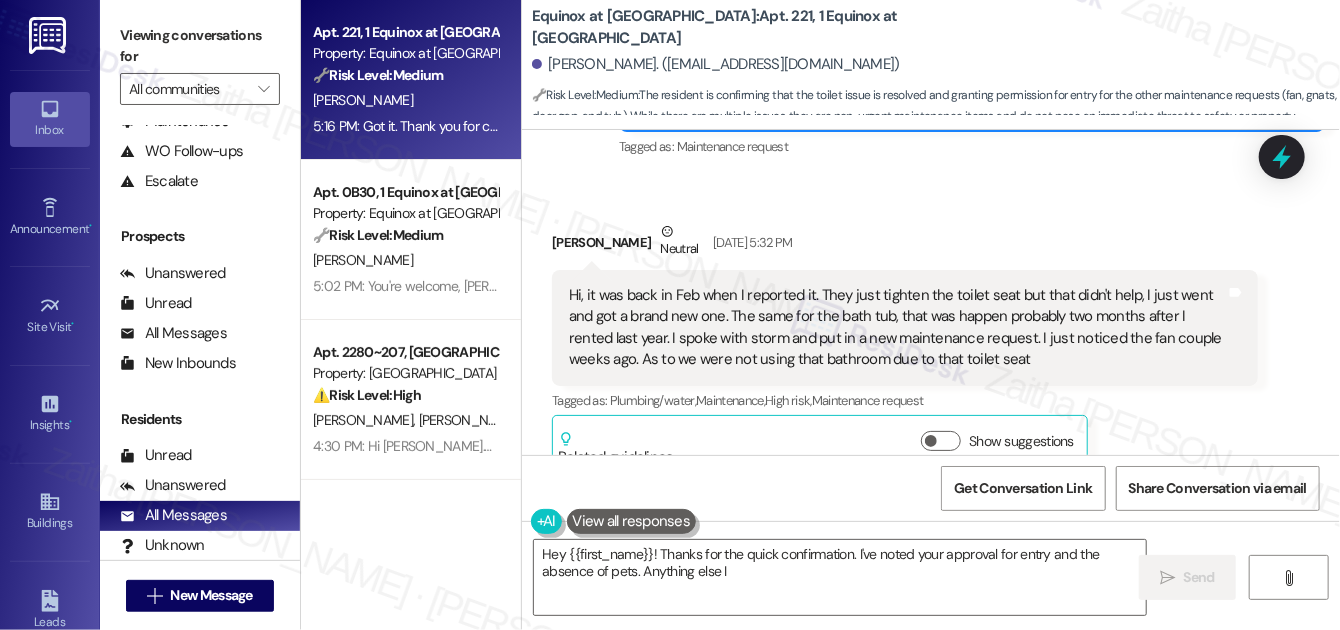scroll, scrollTop: 8098, scrollLeft: 0, axis: vertical 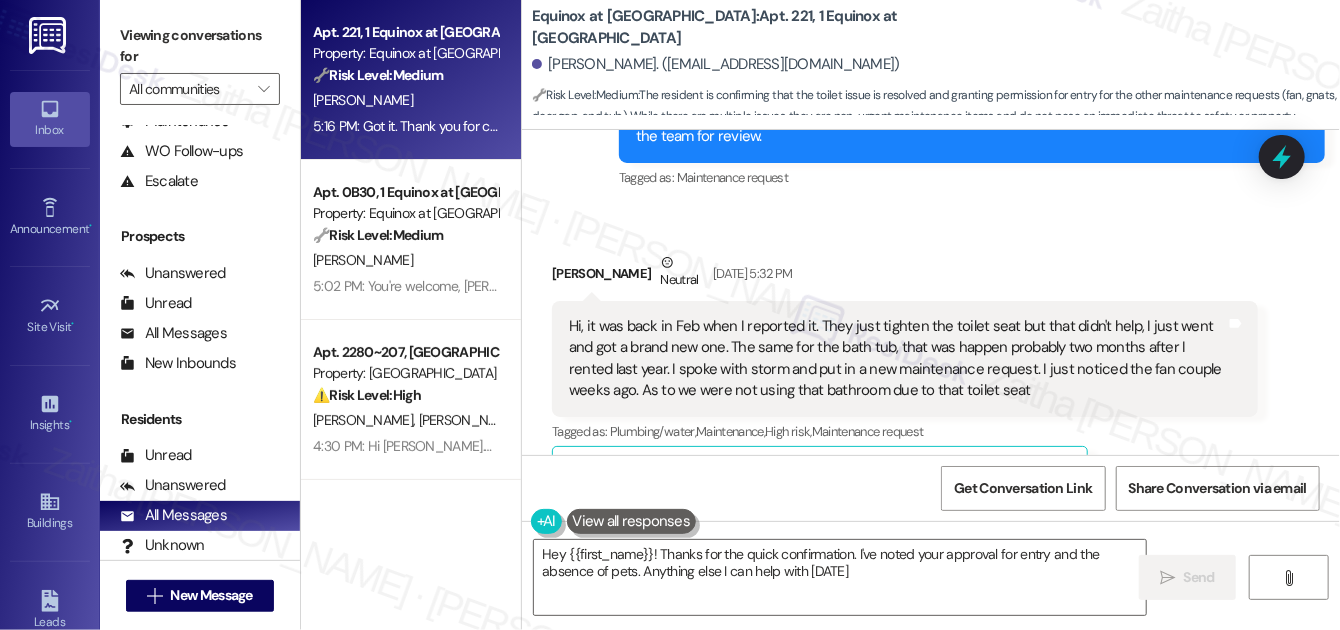 type on "Hey {{first_name}}! Thanks for the quick confirmation. I've noted your approval for entry and the absence of pets. Anything else I can help with [DATE]?" 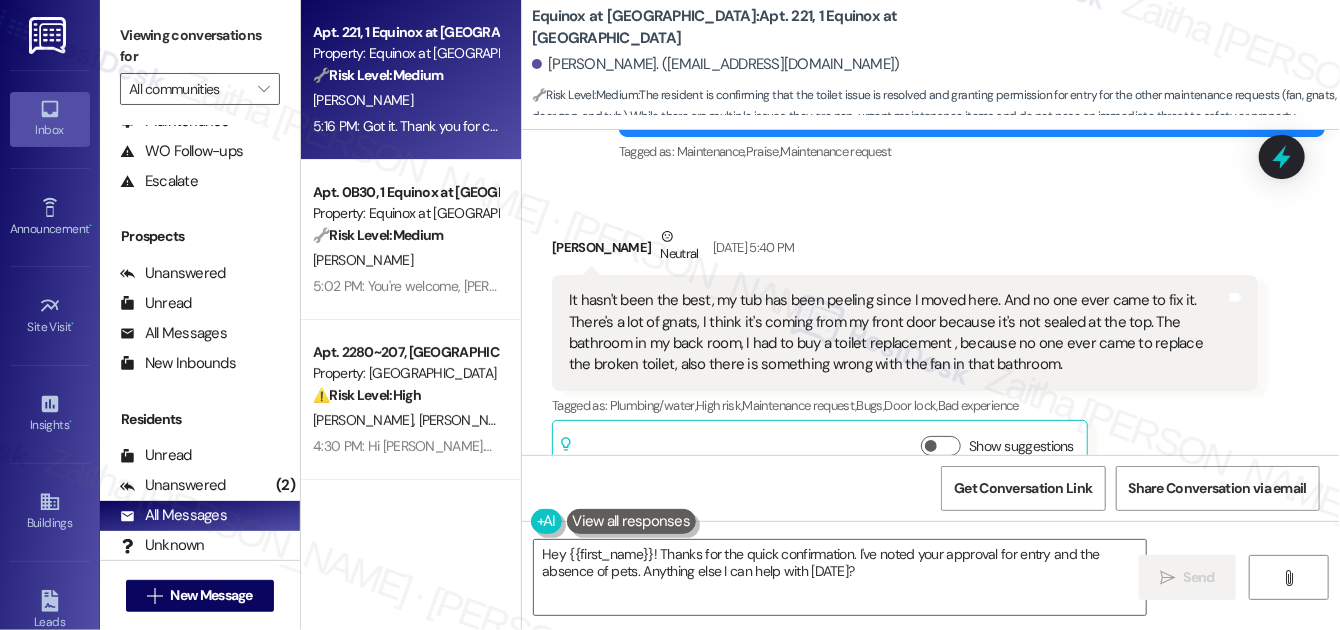 scroll, scrollTop: 7007, scrollLeft: 0, axis: vertical 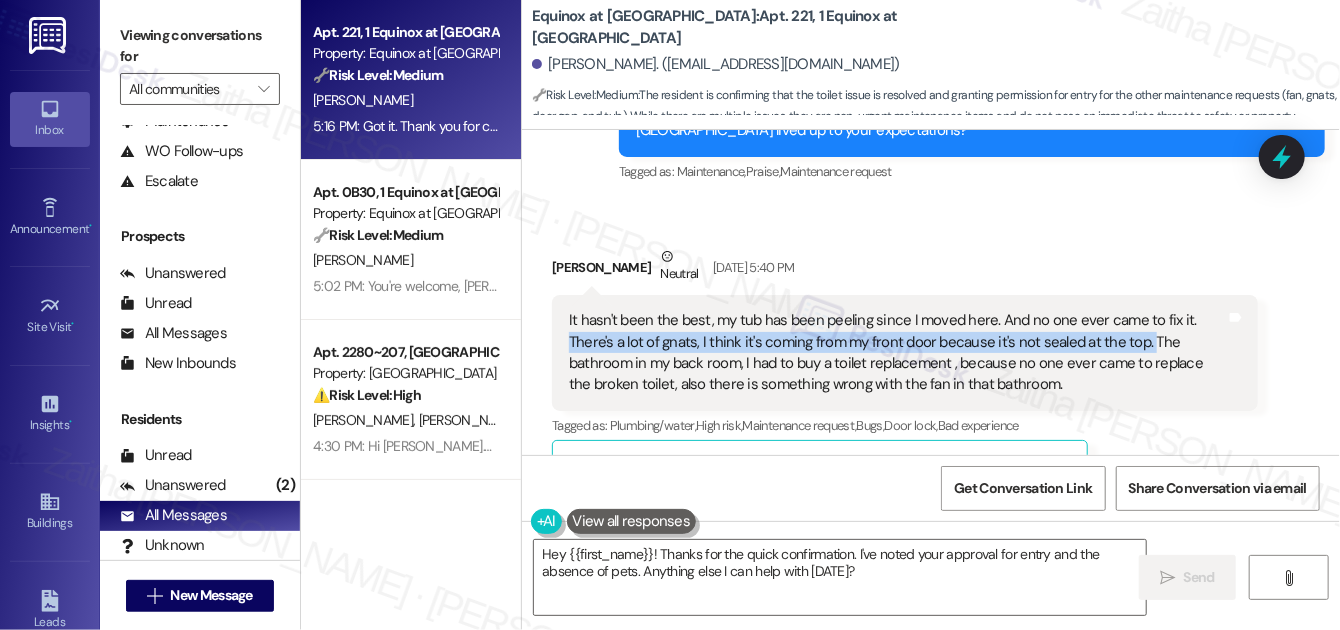 drag, startPoint x: 570, startPoint y: 268, endPoint x: 1144, endPoint y: 267, distance: 574.00085 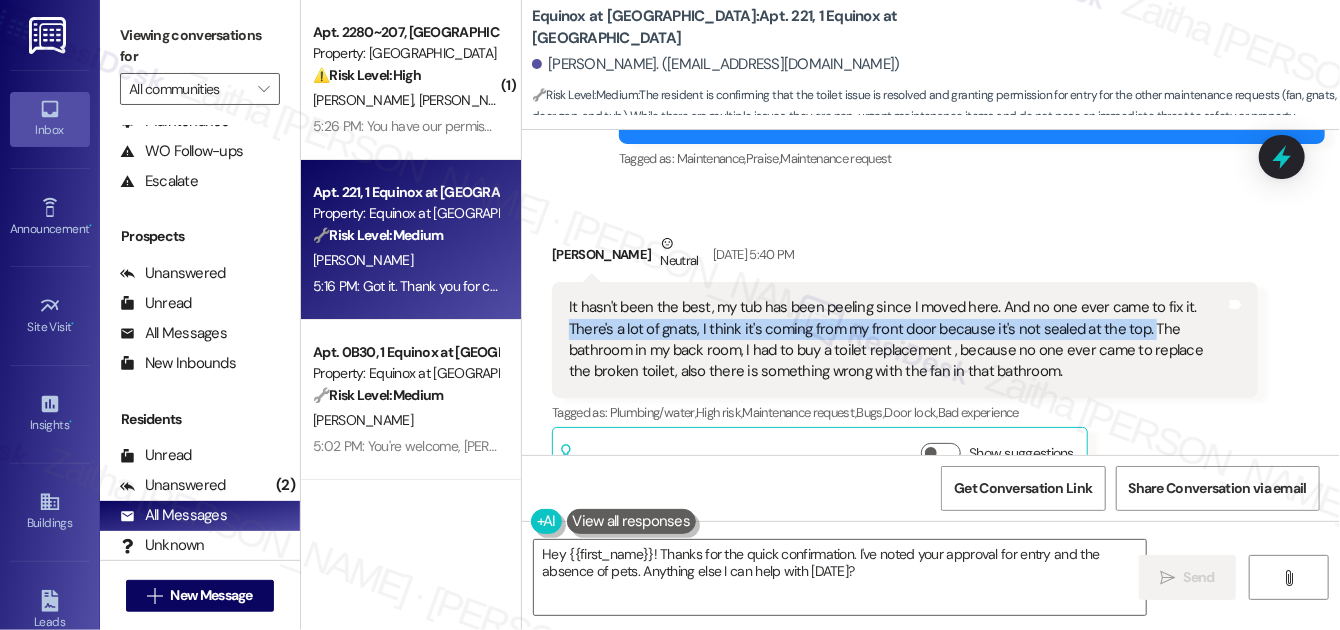 scroll, scrollTop: 7007, scrollLeft: 0, axis: vertical 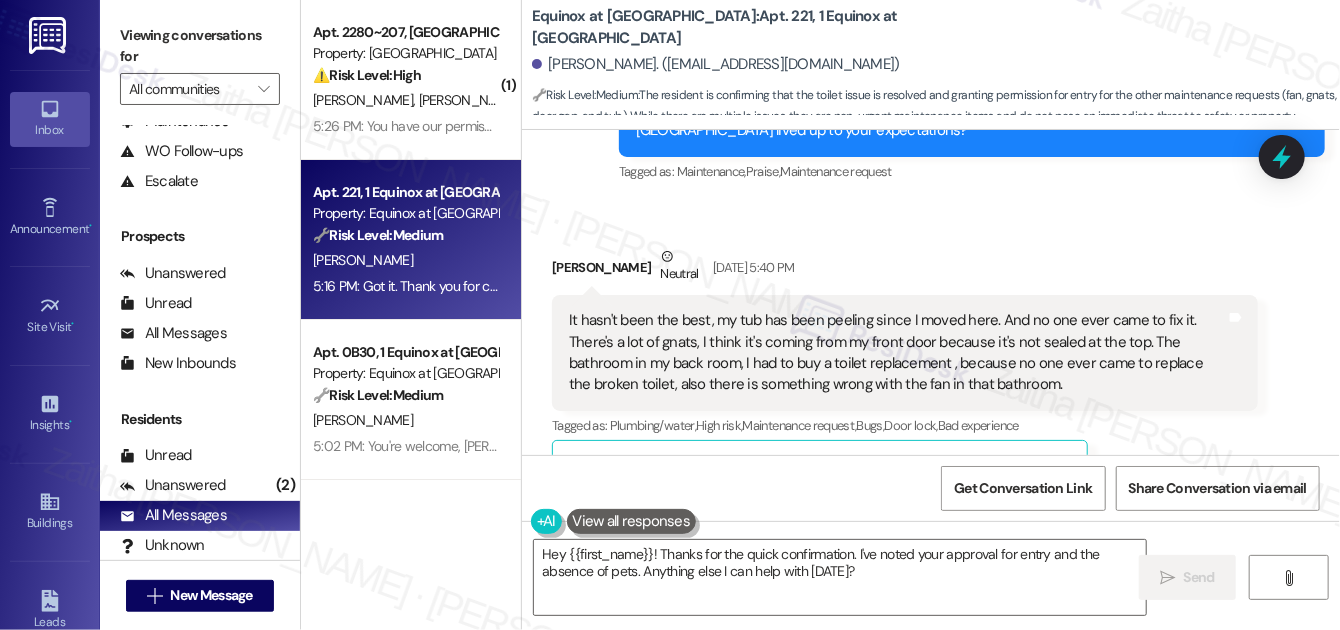 click on "[PERSON_NAME]   Neutral [DATE] 5:40 PM" at bounding box center (905, 270) 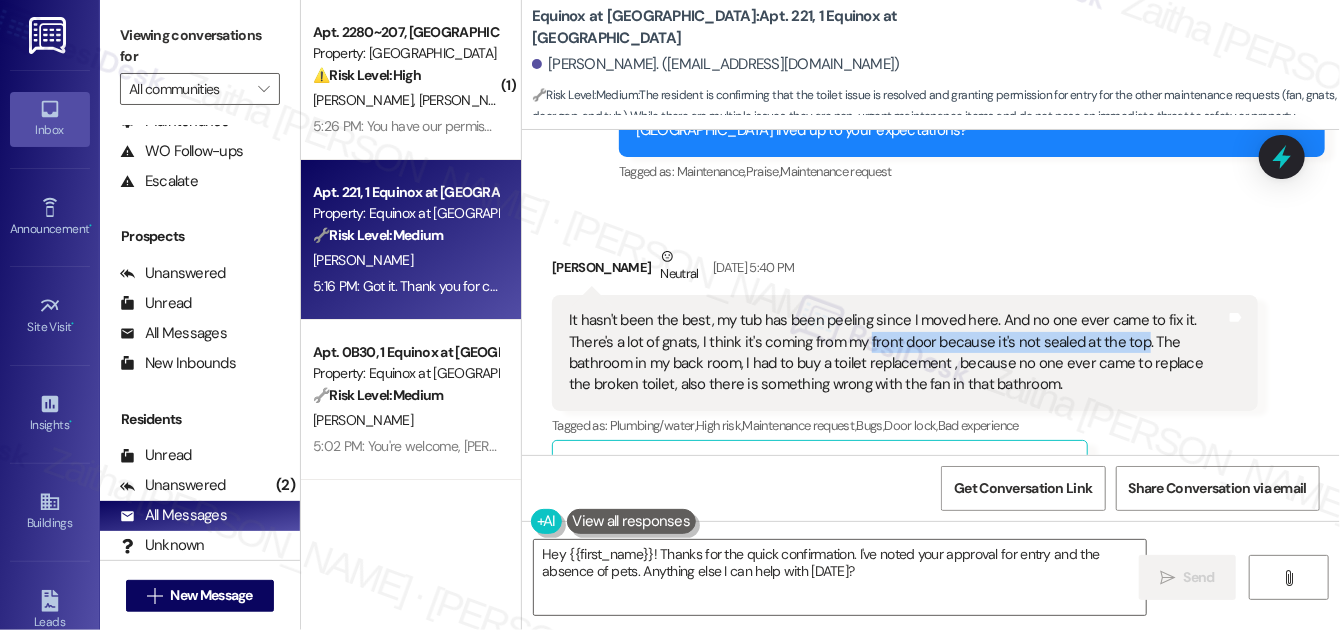 drag, startPoint x: 864, startPoint y: 271, endPoint x: 1139, endPoint y: 266, distance: 275.04544 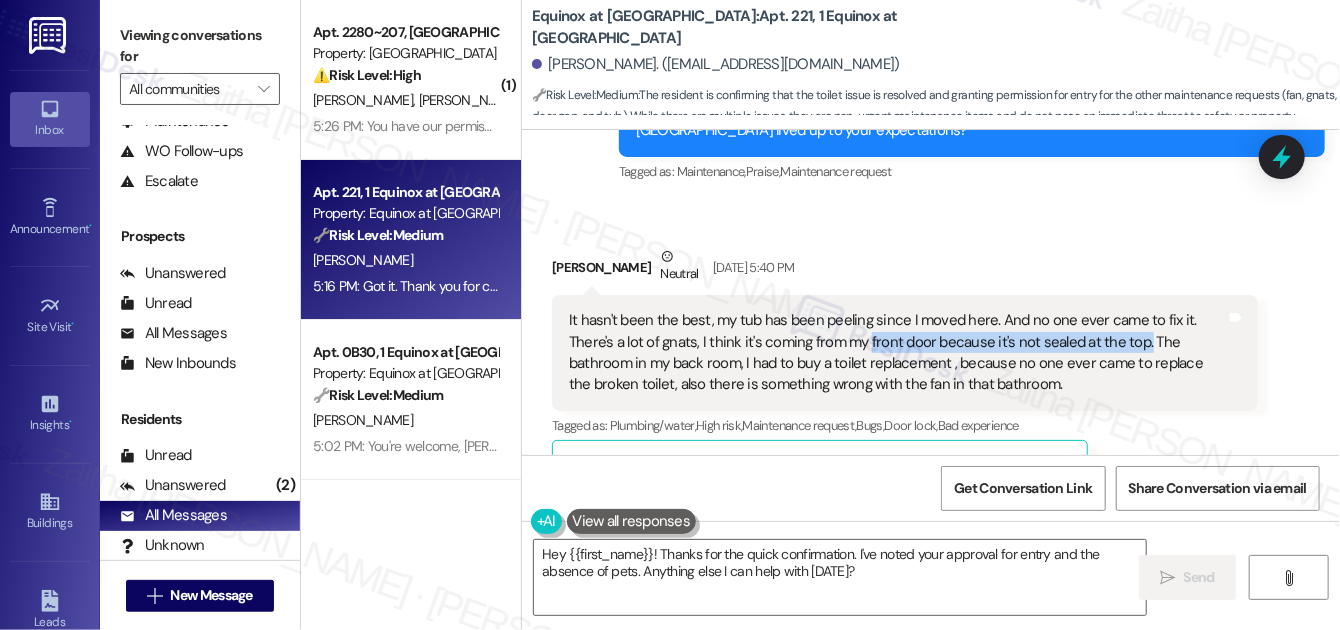 copy on "front door because it's not sealed at the top." 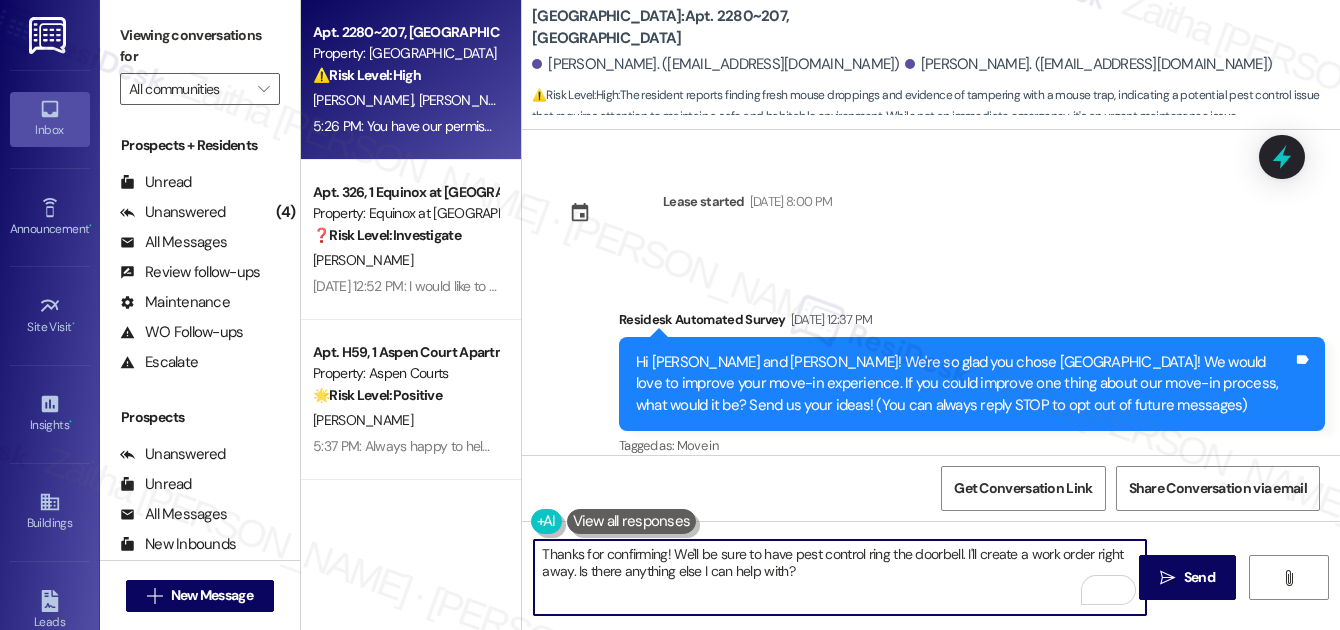 scroll, scrollTop: 0, scrollLeft: 0, axis: both 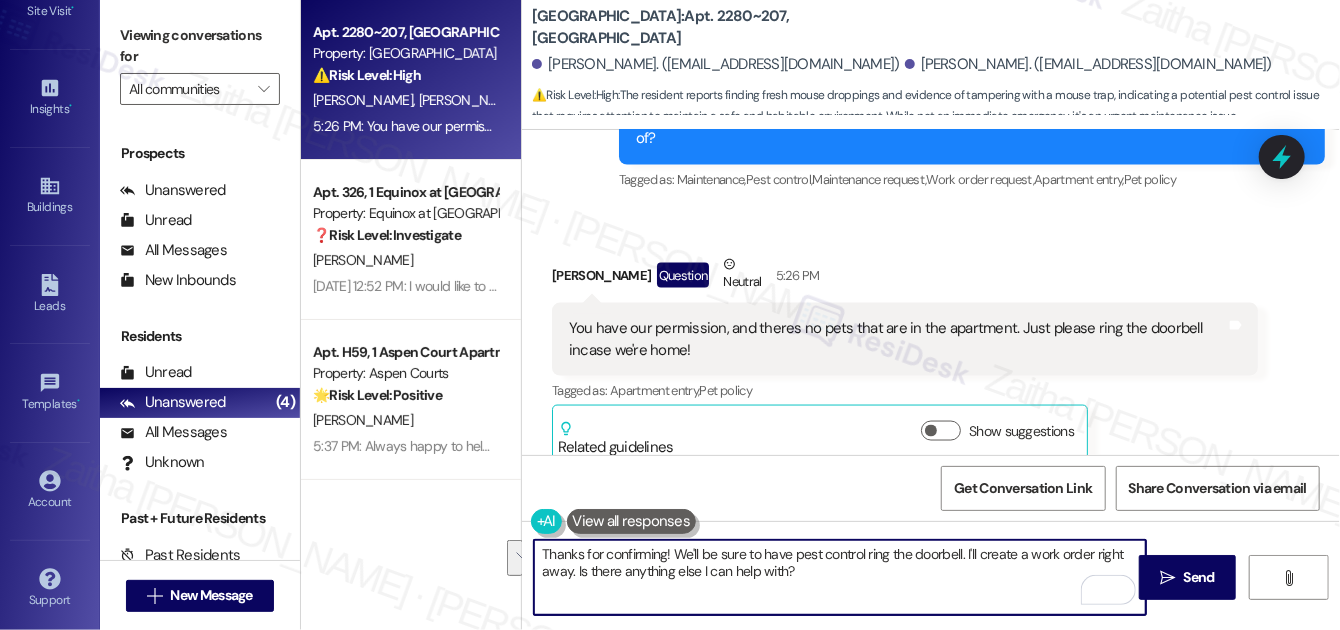 drag, startPoint x: 966, startPoint y: 551, endPoint x: 966, endPoint y: 569, distance: 18 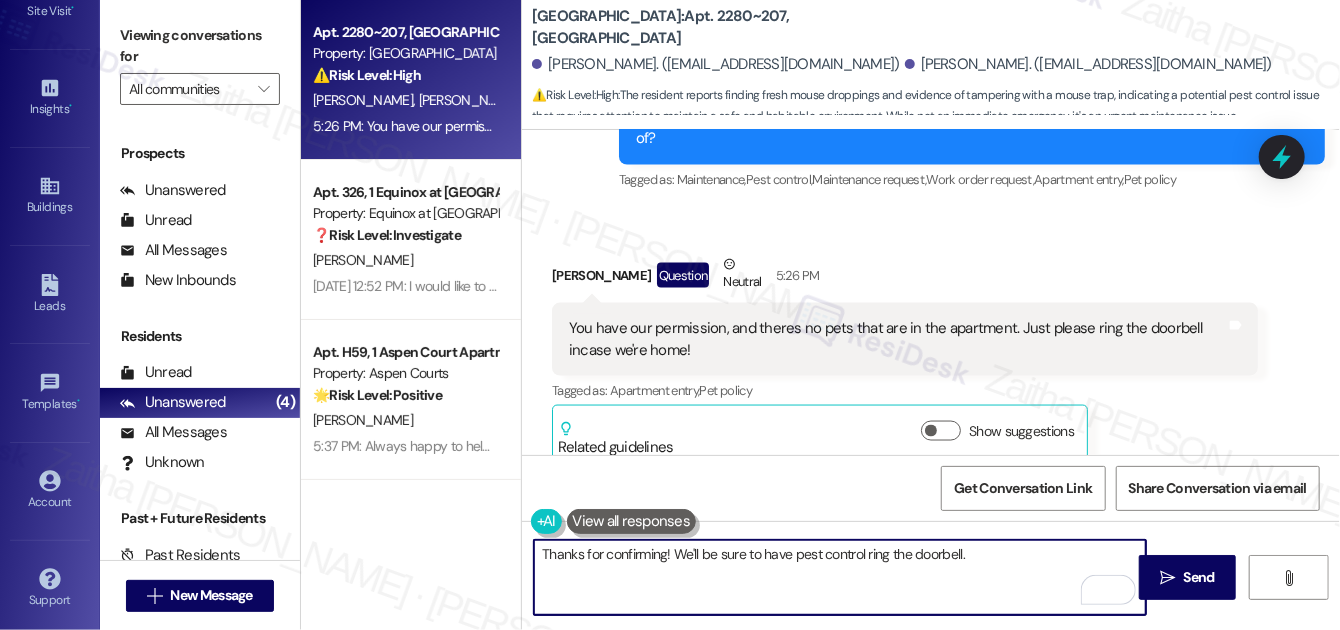 click on "Thanks for confirming! We'll be sure to have pest control ring the doorbell." at bounding box center [840, 577] 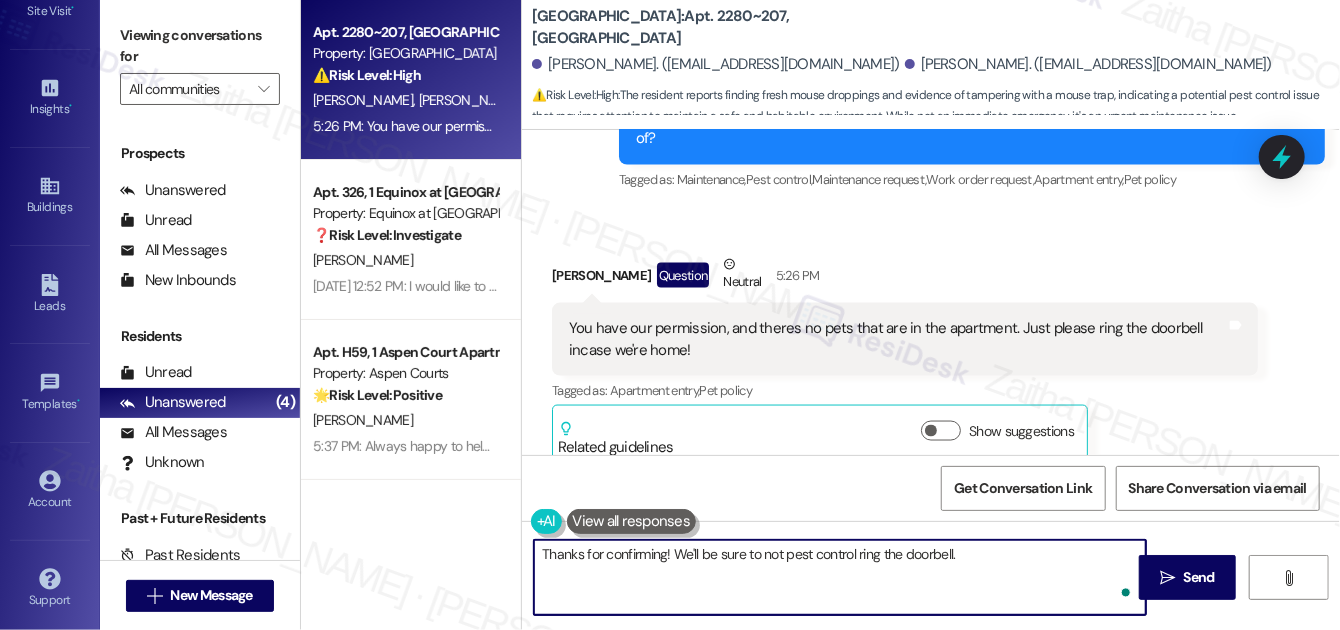 type on "Thanks for confirming! We'll be sure to note pest control ring the doorbell." 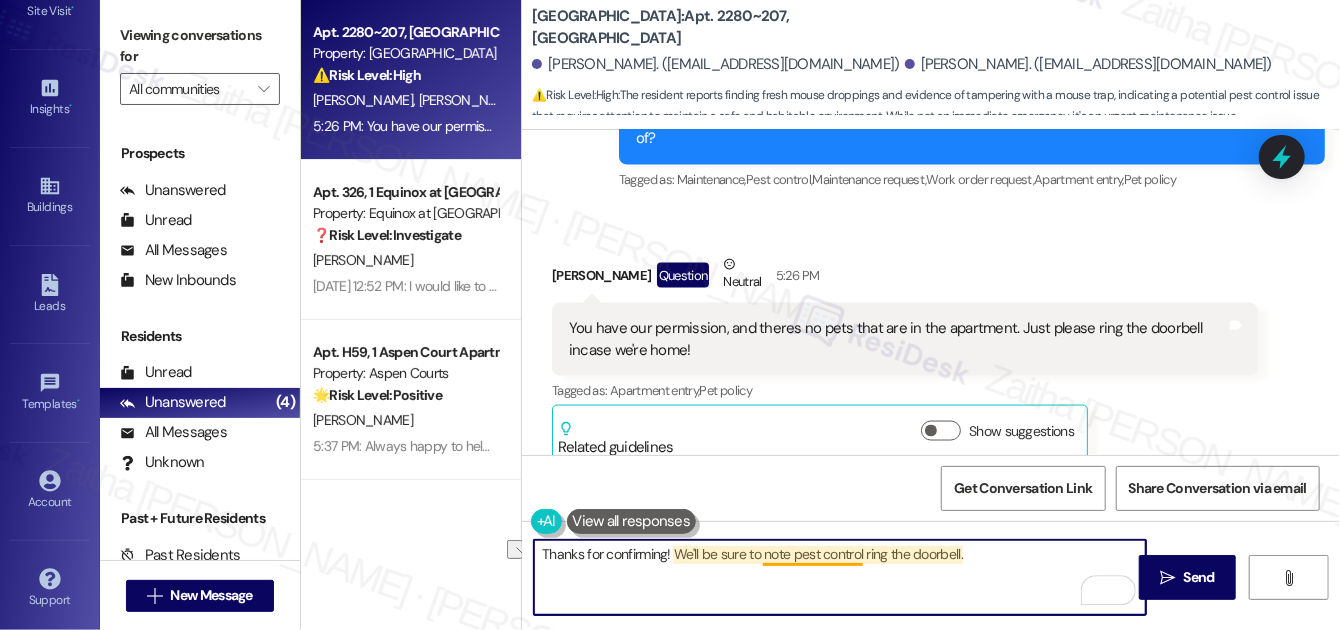 drag, startPoint x: 930, startPoint y: 564, endPoint x: 834, endPoint y: 563, distance: 96.00521 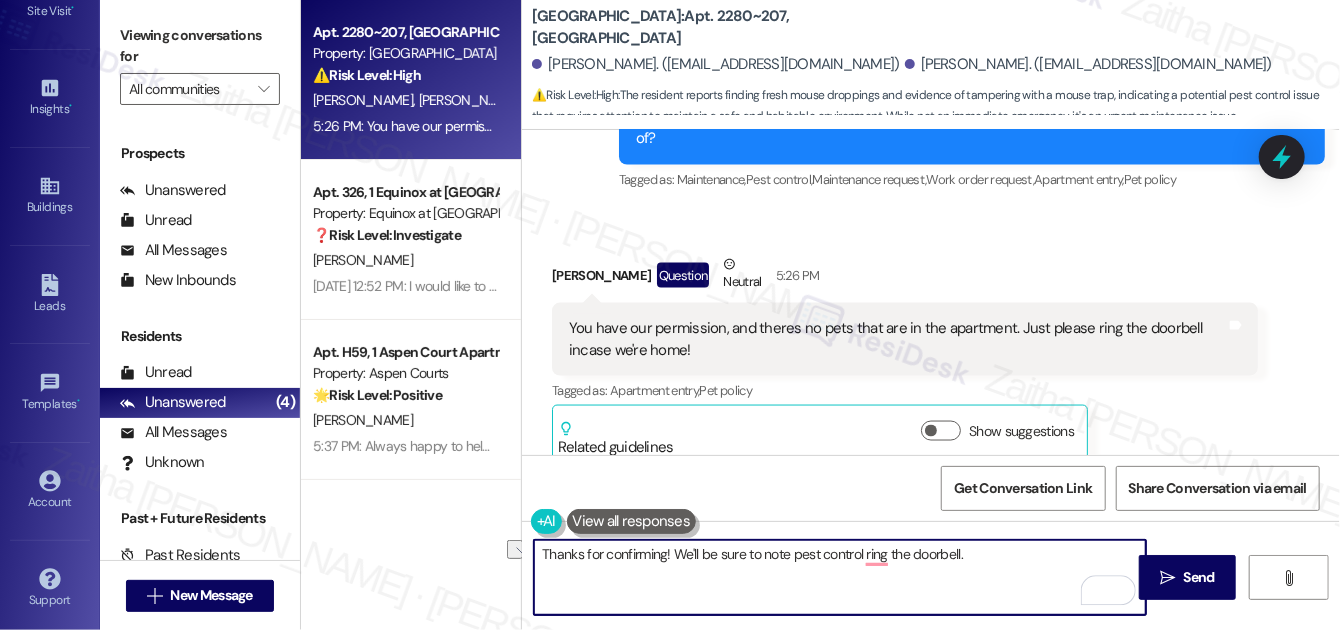 click on "Thanks for confirming! We'll be sure to note pest control ring the doorbell." at bounding box center [840, 577] 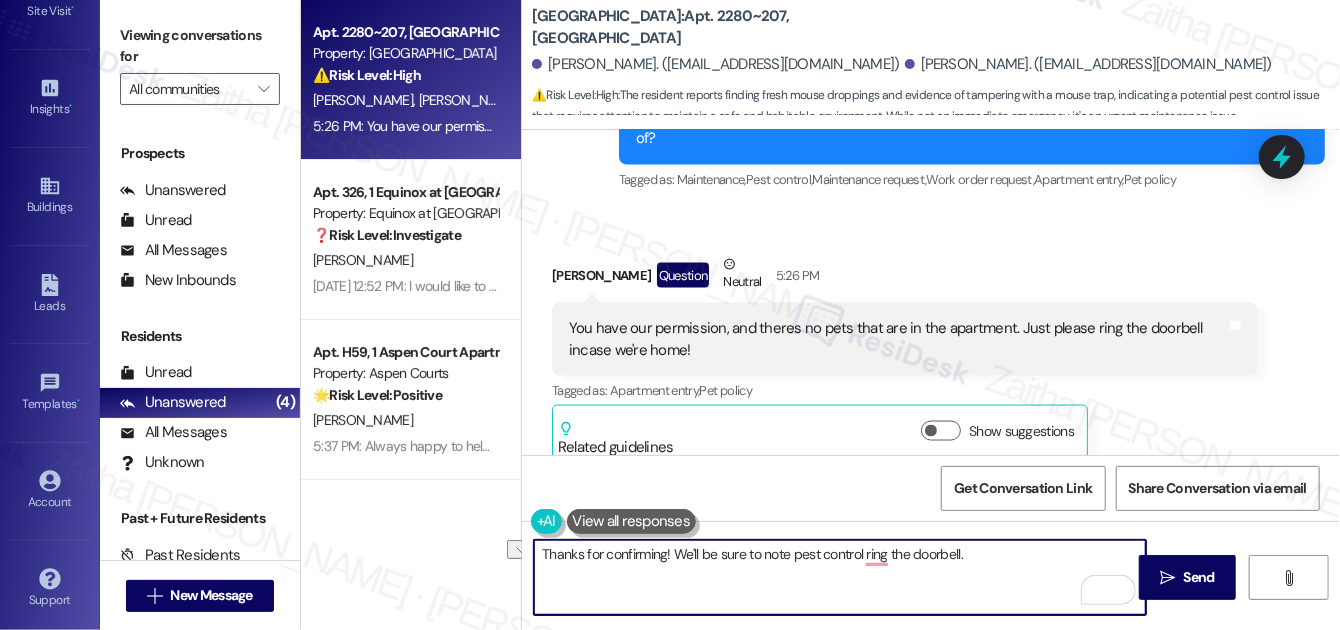 drag, startPoint x: 985, startPoint y: 557, endPoint x: 539, endPoint y: 556, distance: 446.00113 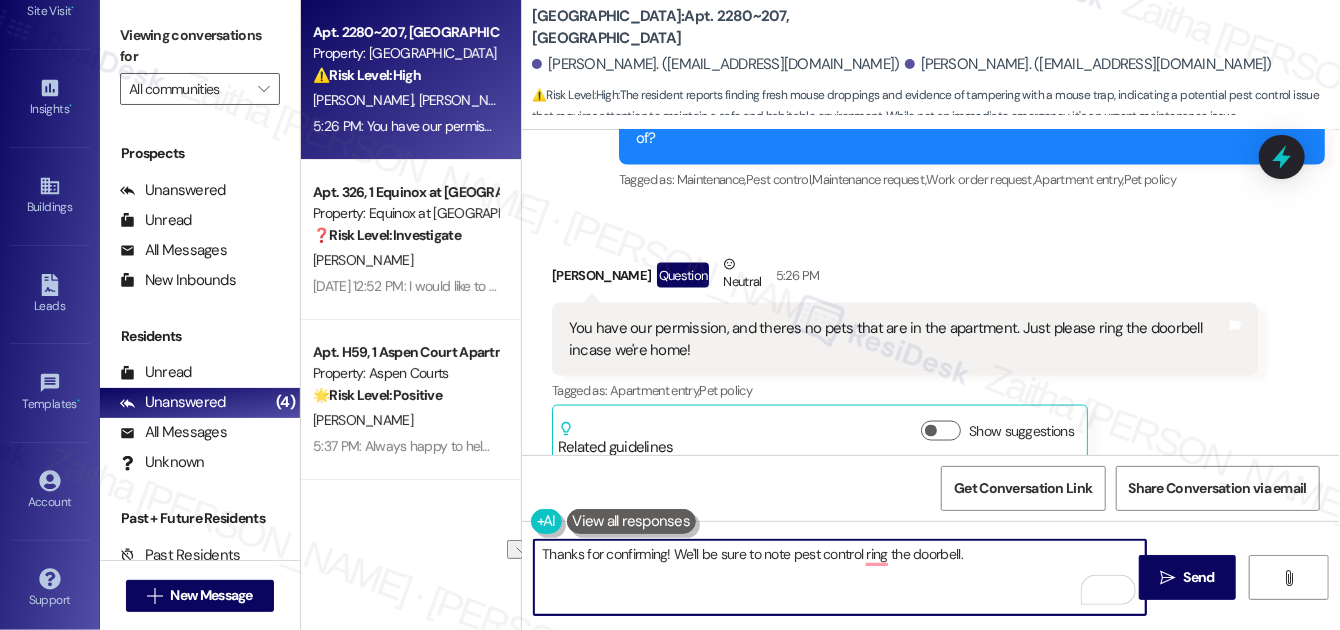 click on "Thanks for confirming! We'll be sure to note pest control ring the doorbell." at bounding box center (840, 577) 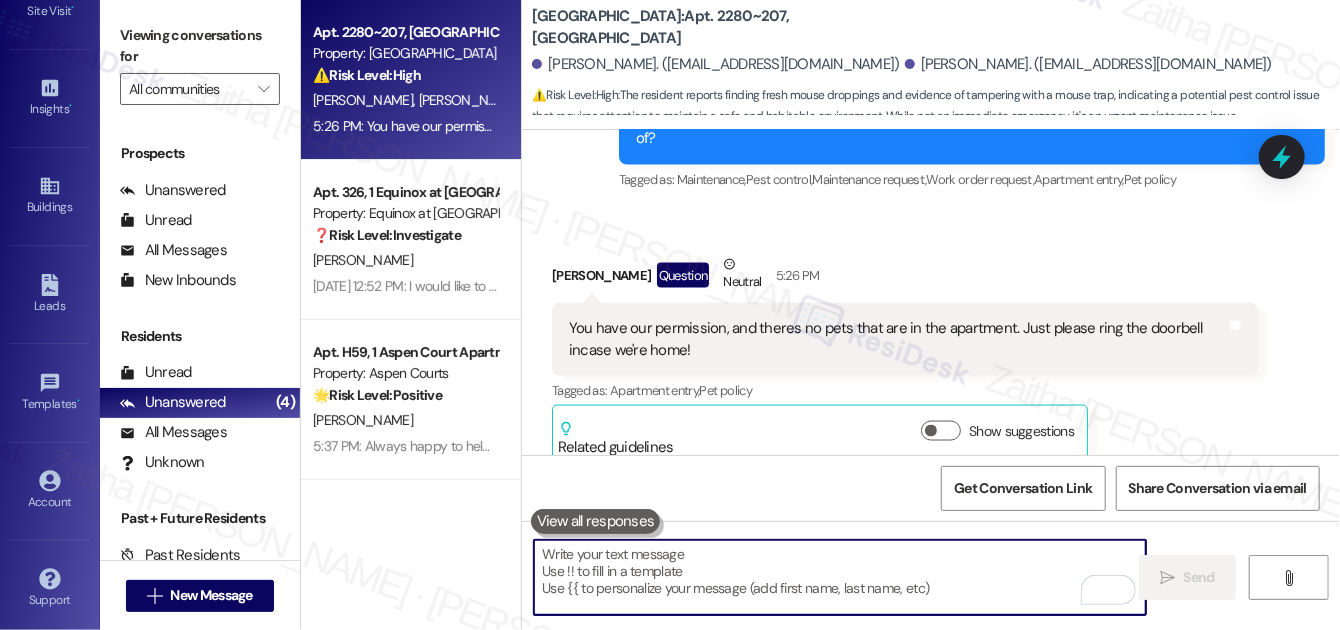 click at bounding box center [840, 577] 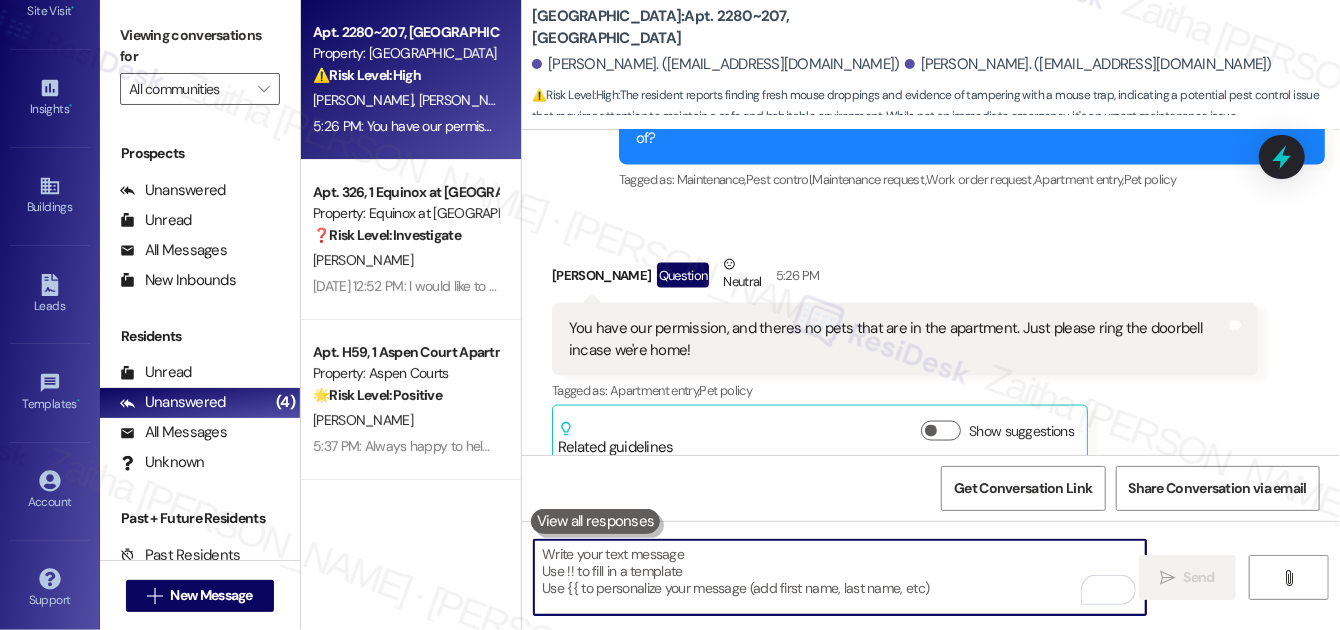 paste on "Thanks for confirming! We’ll make sure to note for pest control to ring the doorbell." 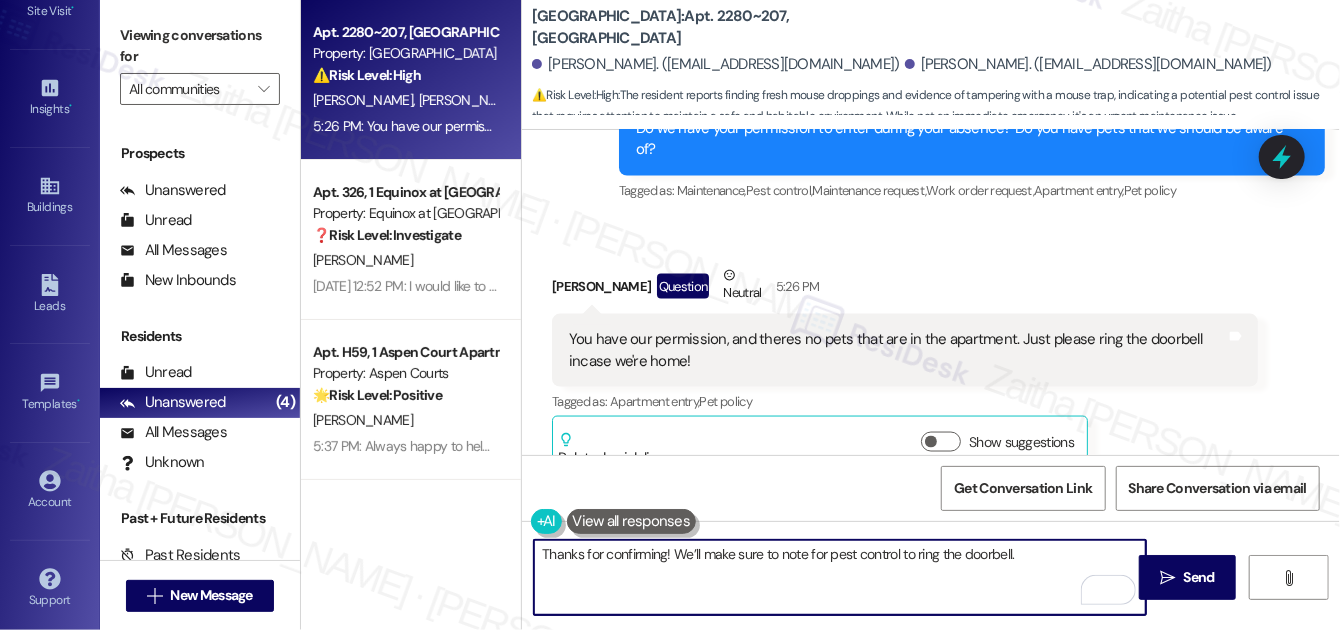 scroll, scrollTop: 5114, scrollLeft: 0, axis: vertical 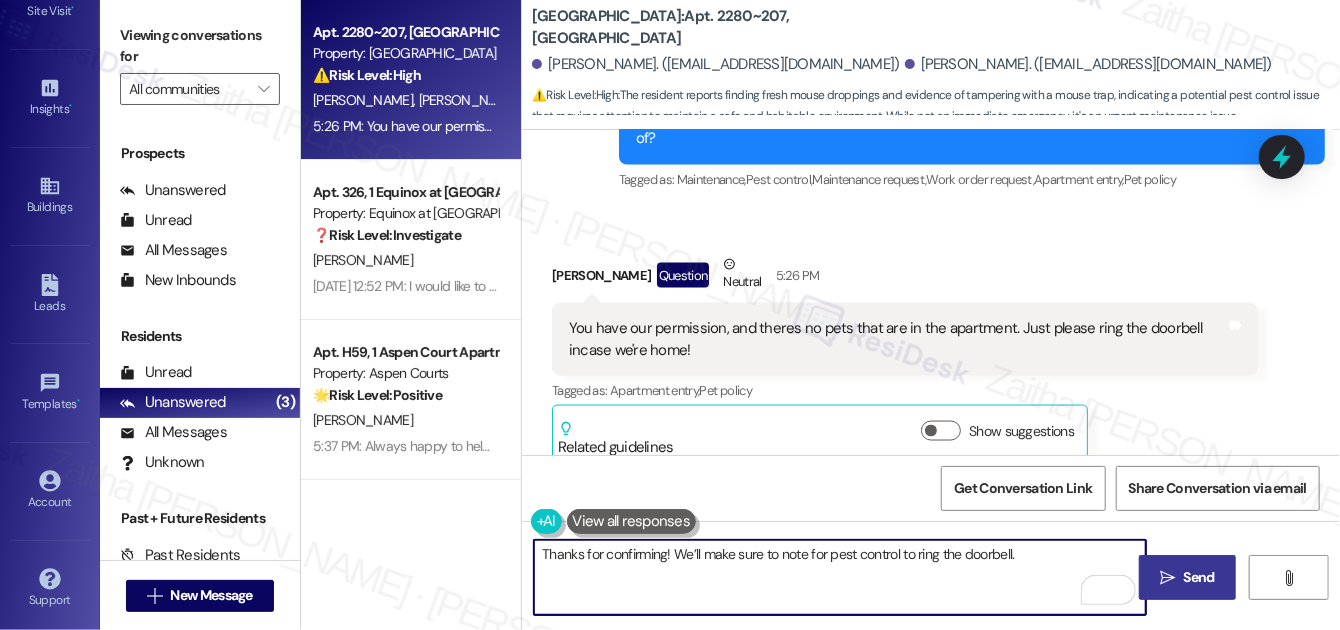 type on "Thanks for confirming! We’ll make sure to note for pest control to ring the doorbell." 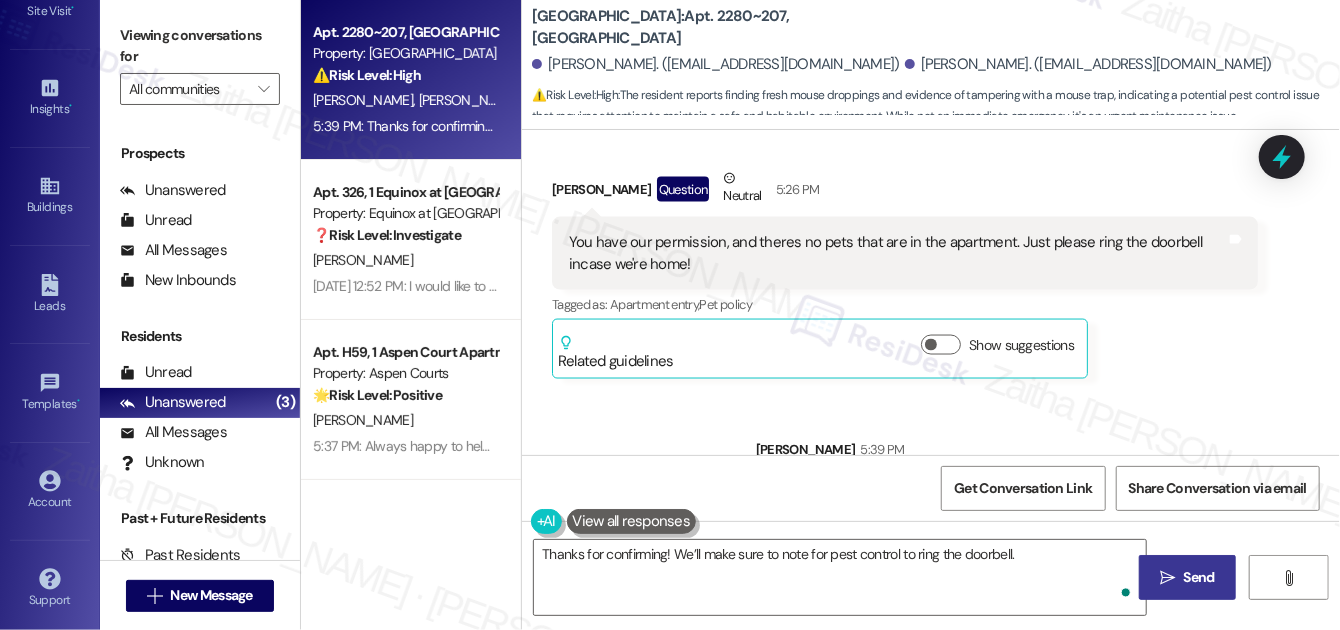 scroll, scrollTop: 5254, scrollLeft: 0, axis: vertical 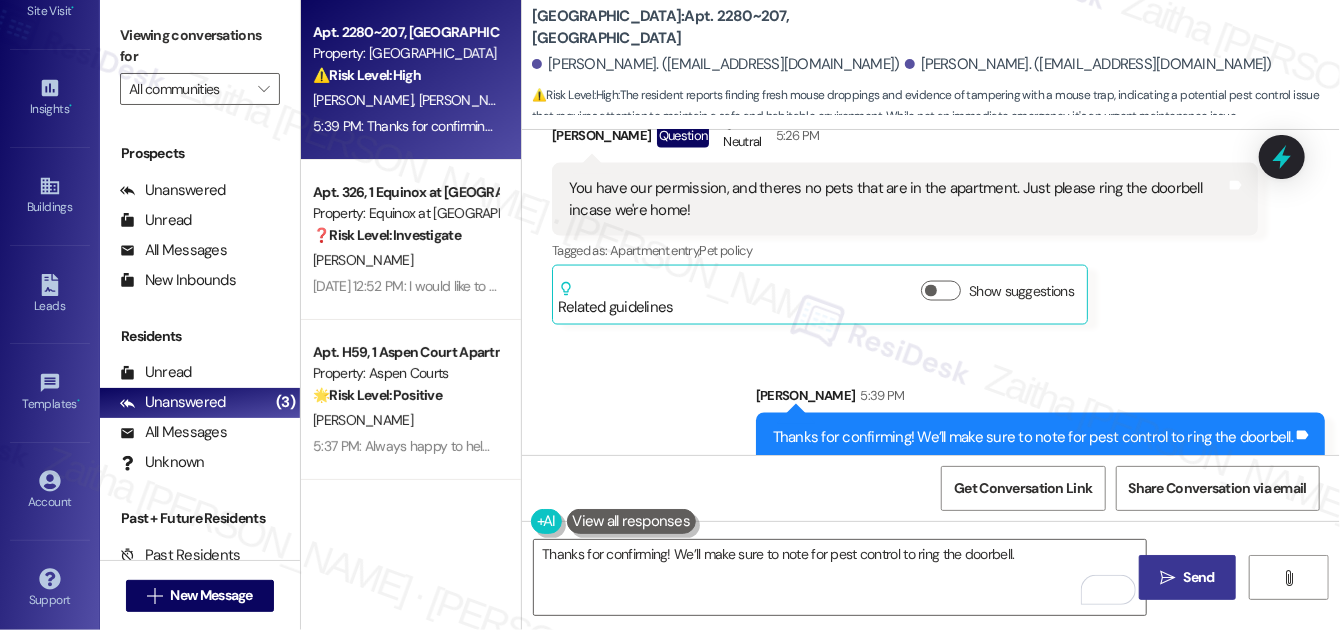 click 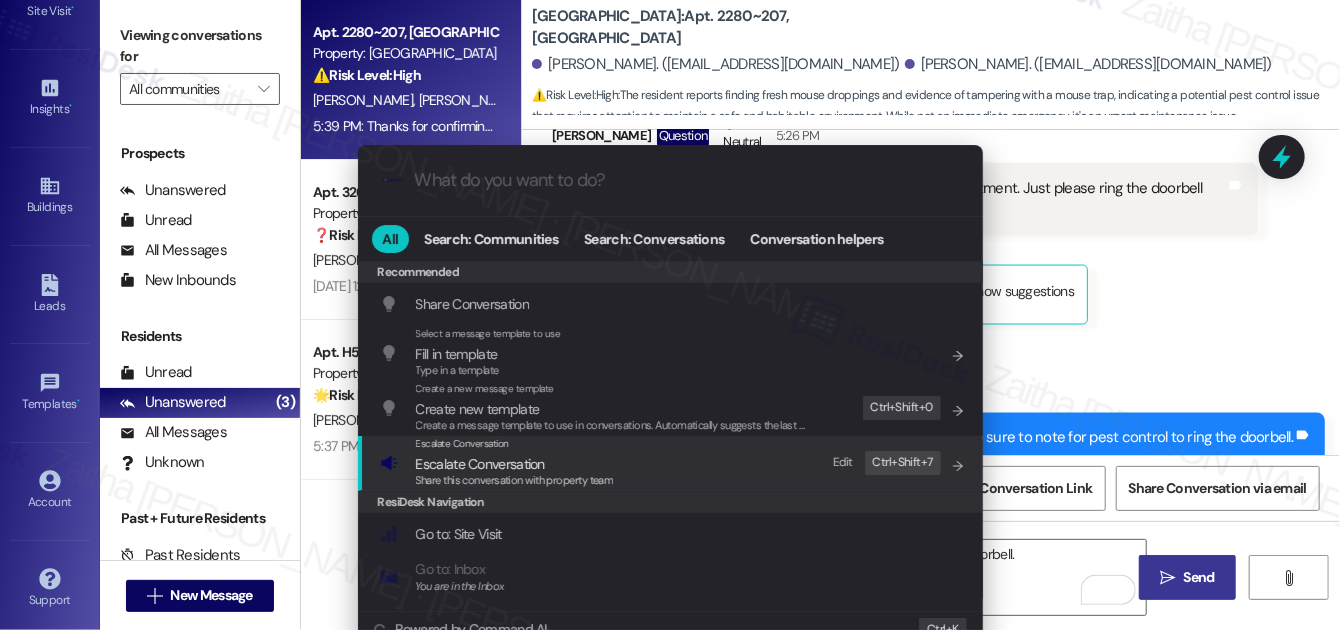 click on "Escalate Conversation" at bounding box center [480, 464] 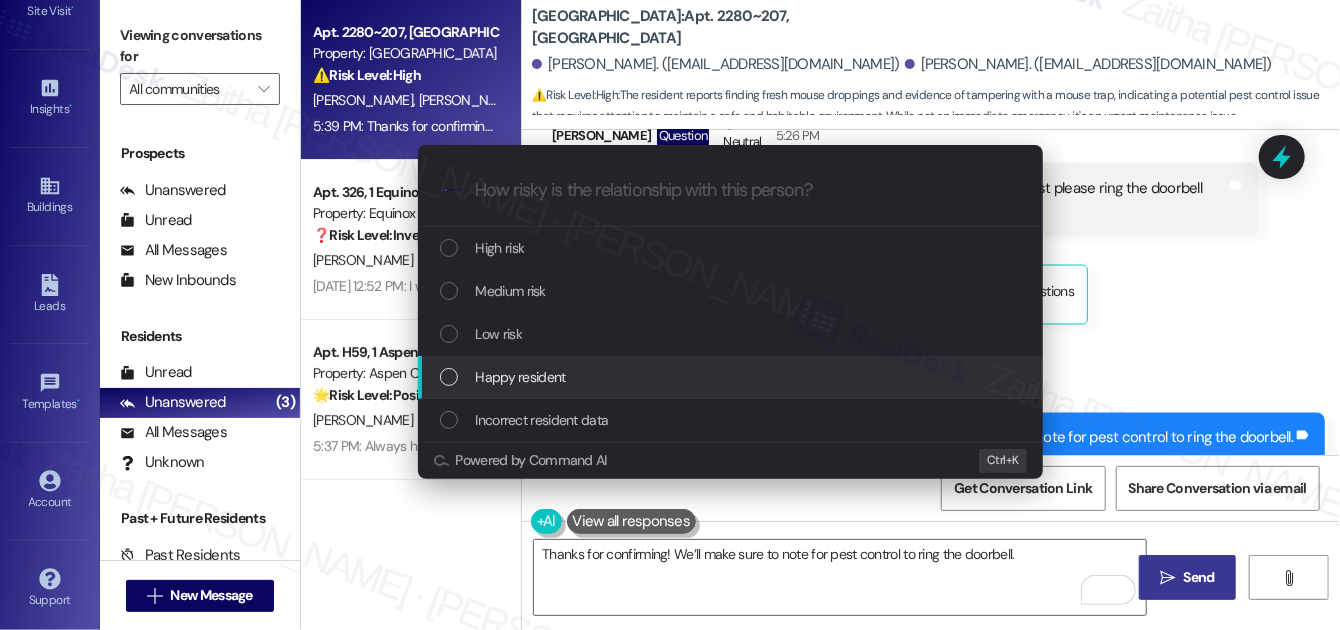 click on "Escalate Conversation How risky is the relationship with this person? Topics (e.g. broken fridge, delayed service) Any messages to highlight in the email? .cls-1{fill:#0a055f;}.cls-2{fill:#0cc4c4;} resideskLogoBlueOrange High risk Medium risk Low risk Happy resident Incorrect resident data Powered by Command AI Ctrl+ K" at bounding box center [670, 315] 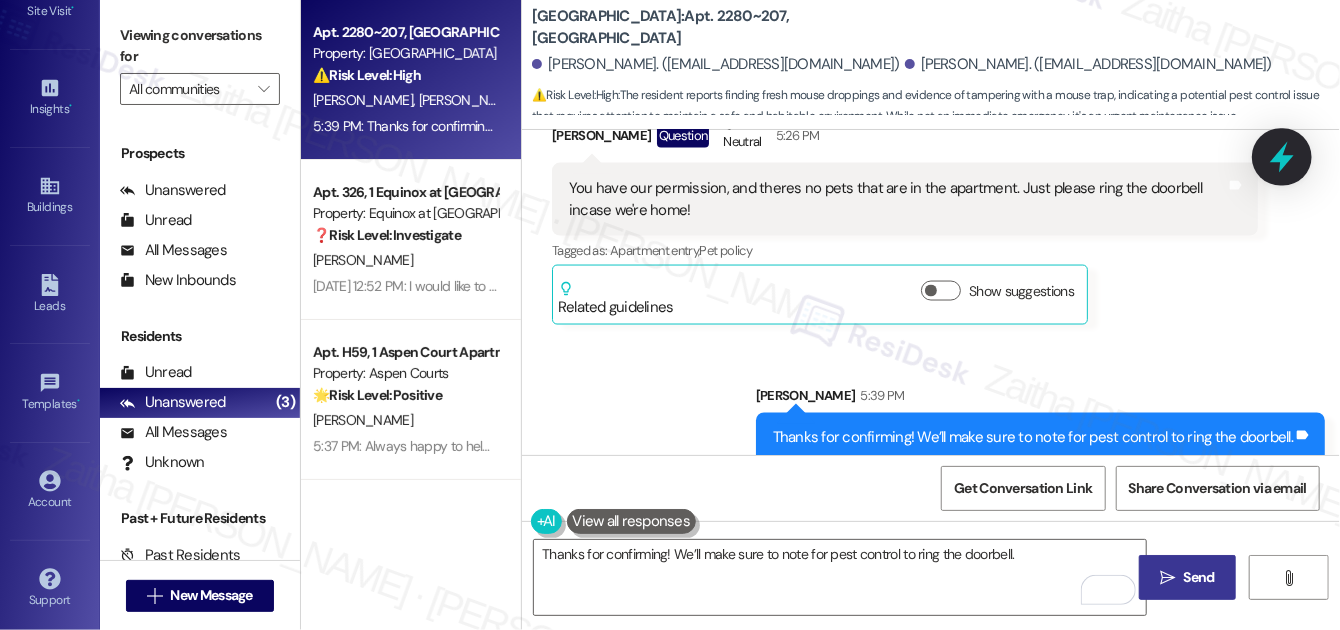 click 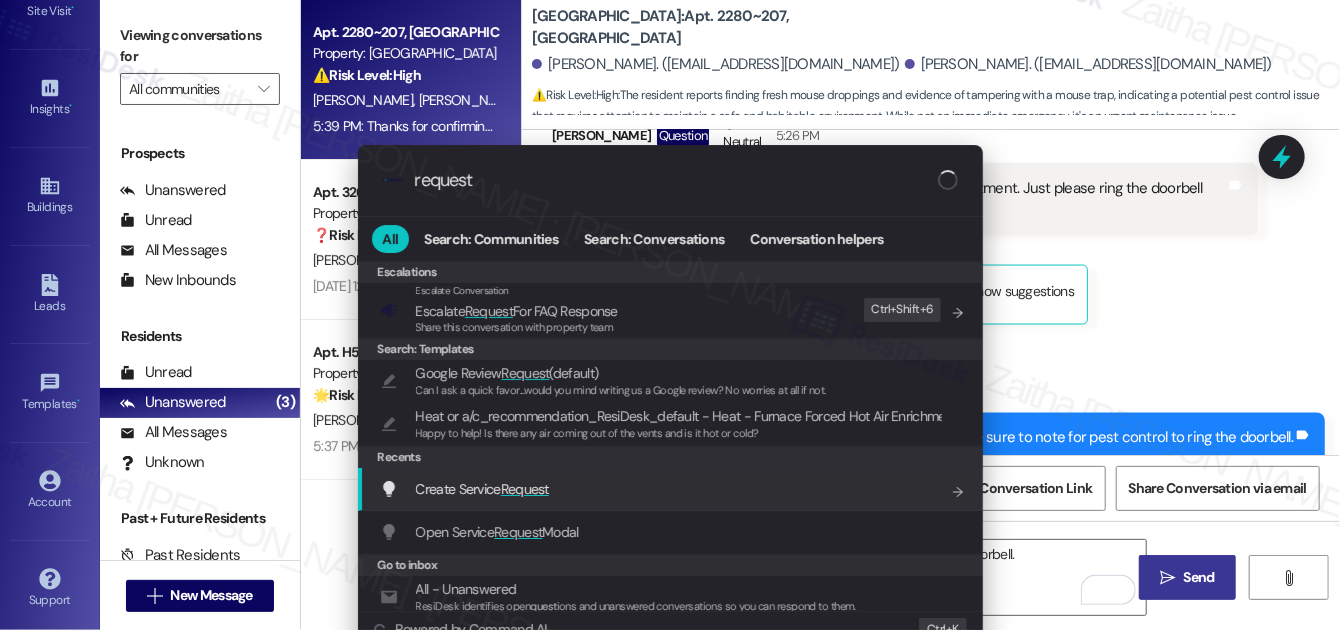 type on "request" 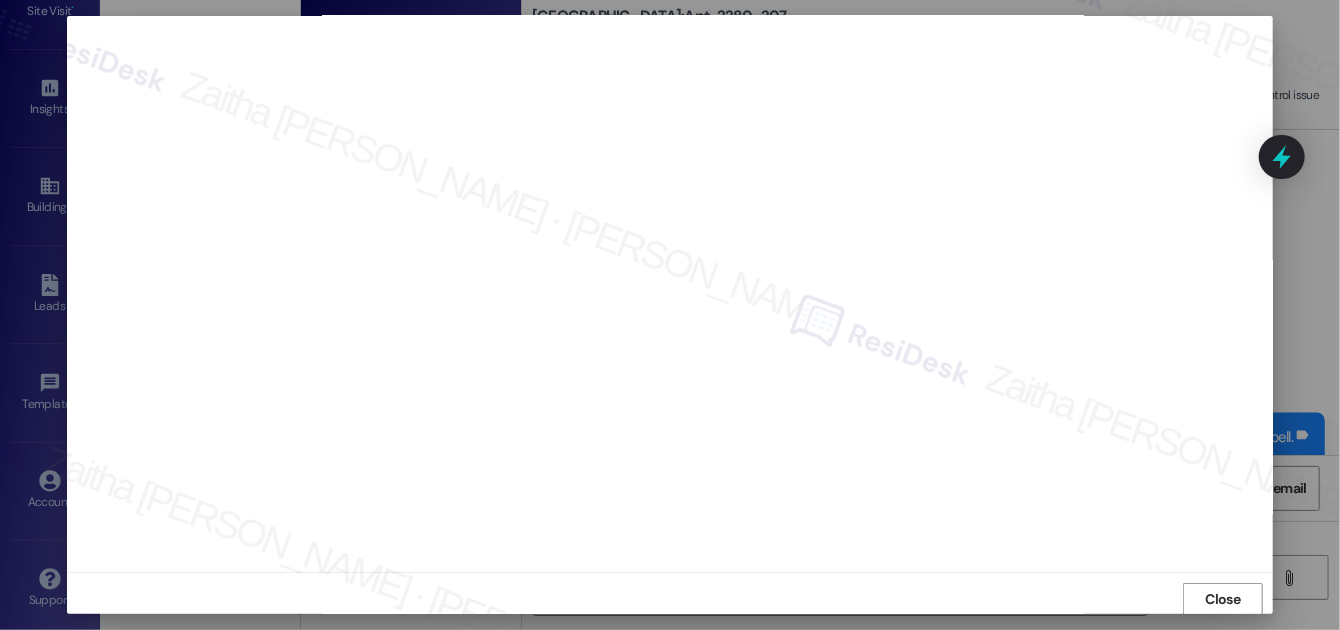 scroll, scrollTop: 0, scrollLeft: 0, axis: both 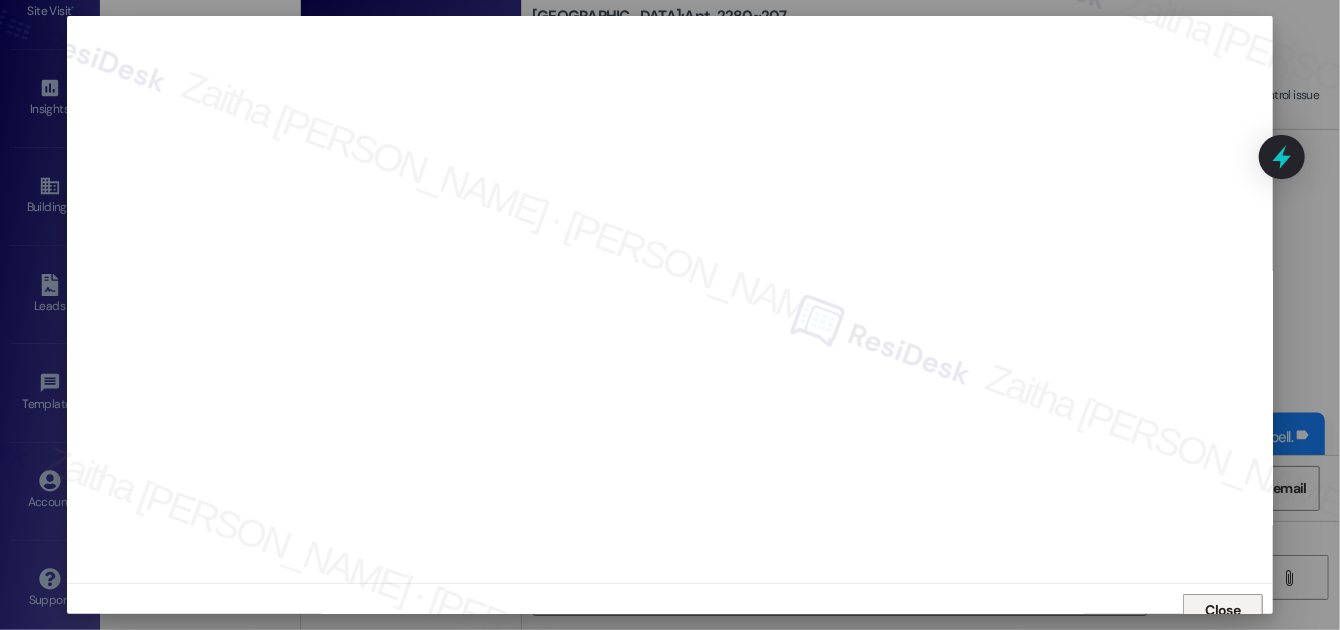 click on "Close" at bounding box center [1223, 610] 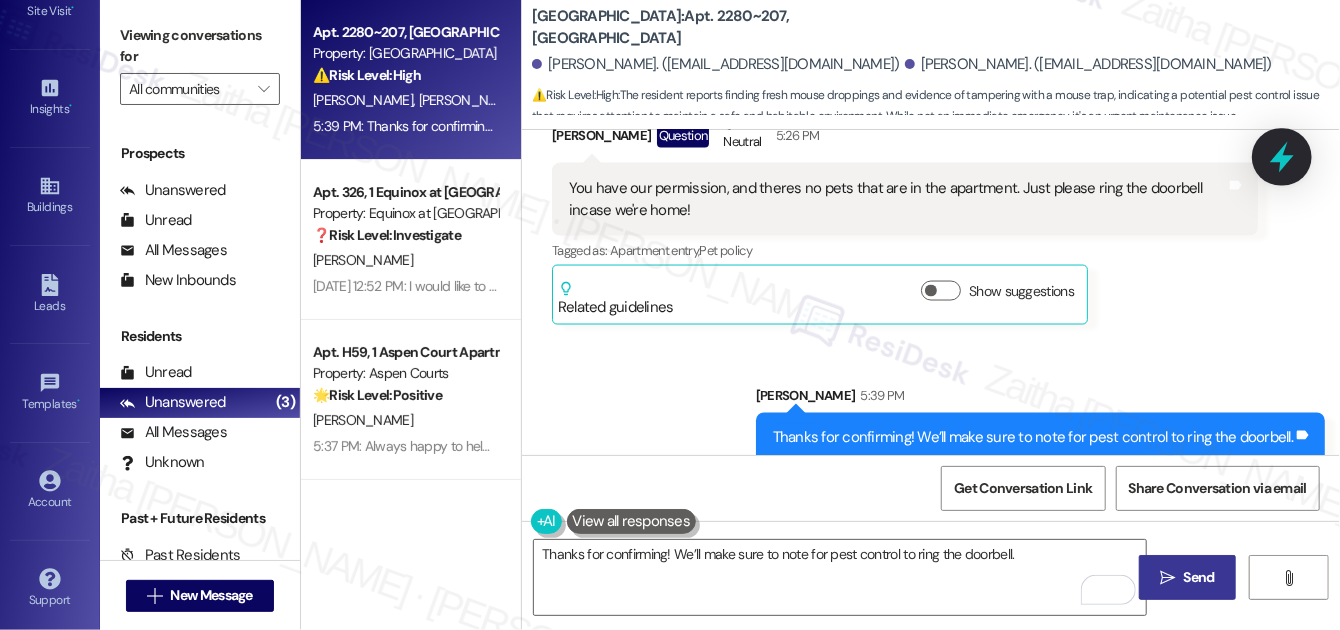 click 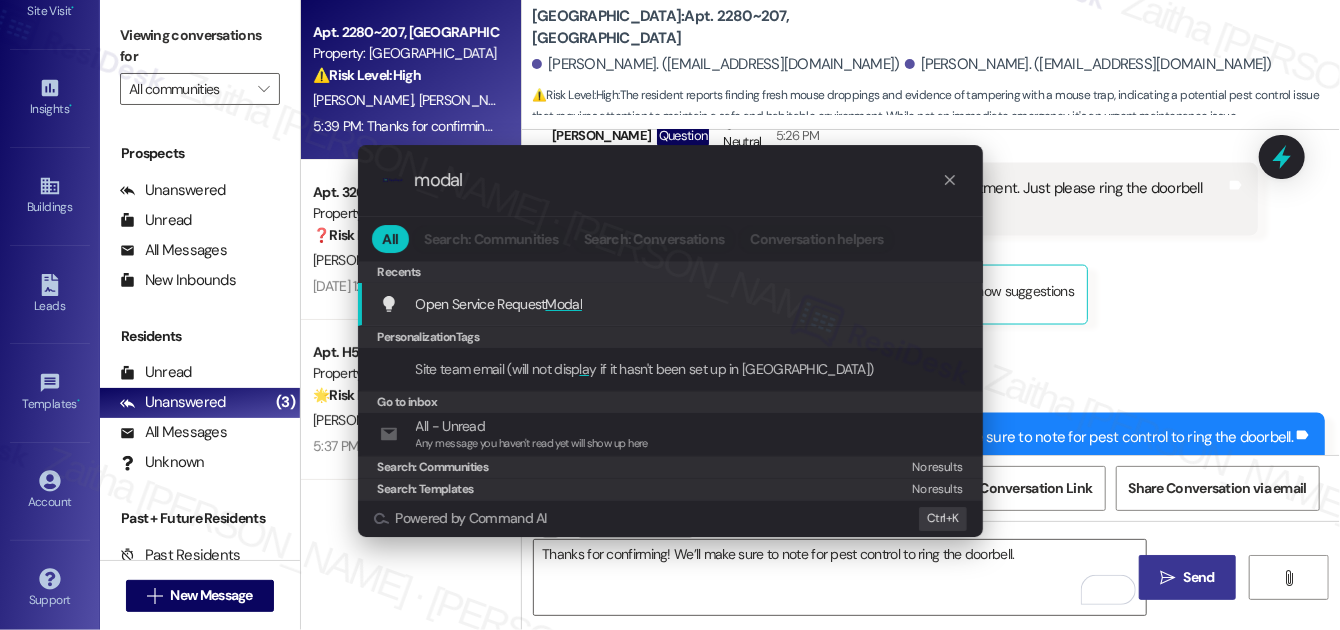 click on "Modal" at bounding box center [564, 304] 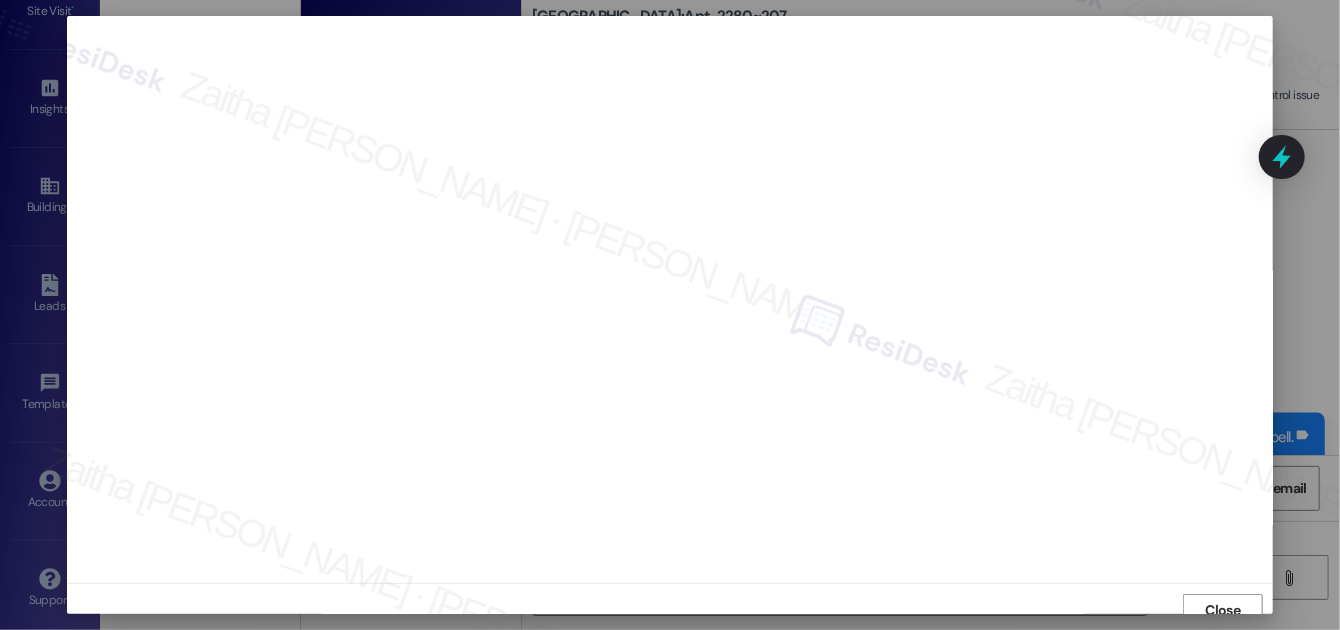 scroll, scrollTop: 11, scrollLeft: 0, axis: vertical 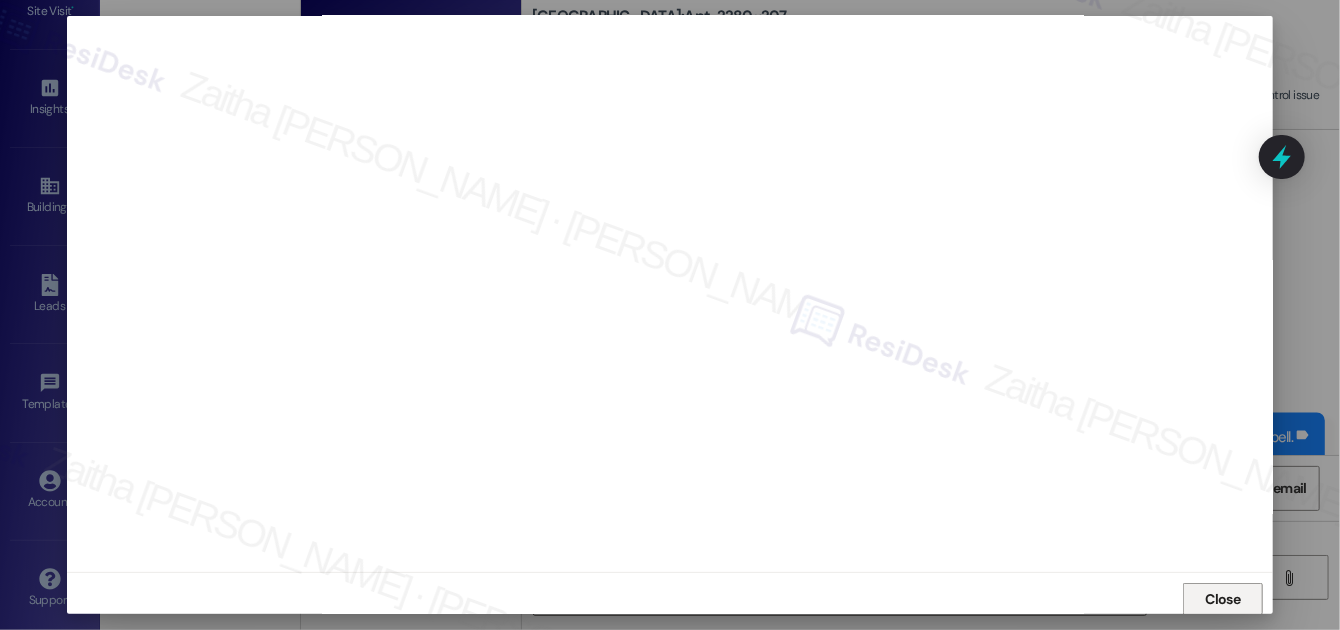 click on "Close" at bounding box center [1223, 599] 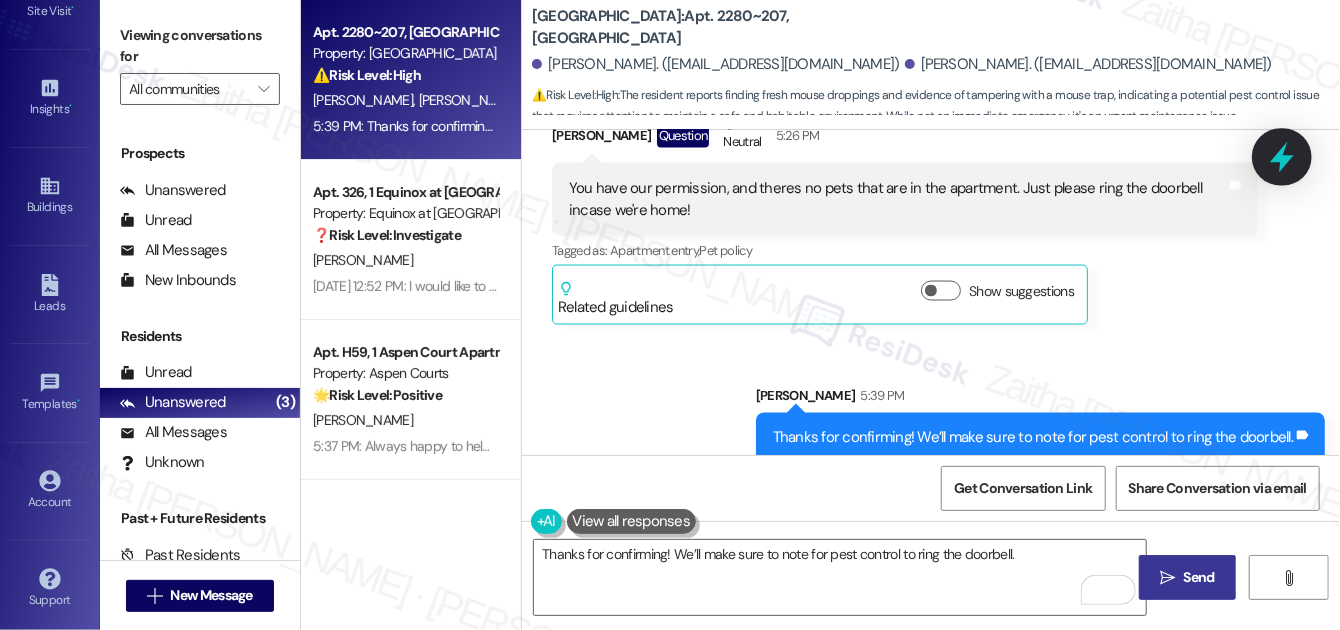 click 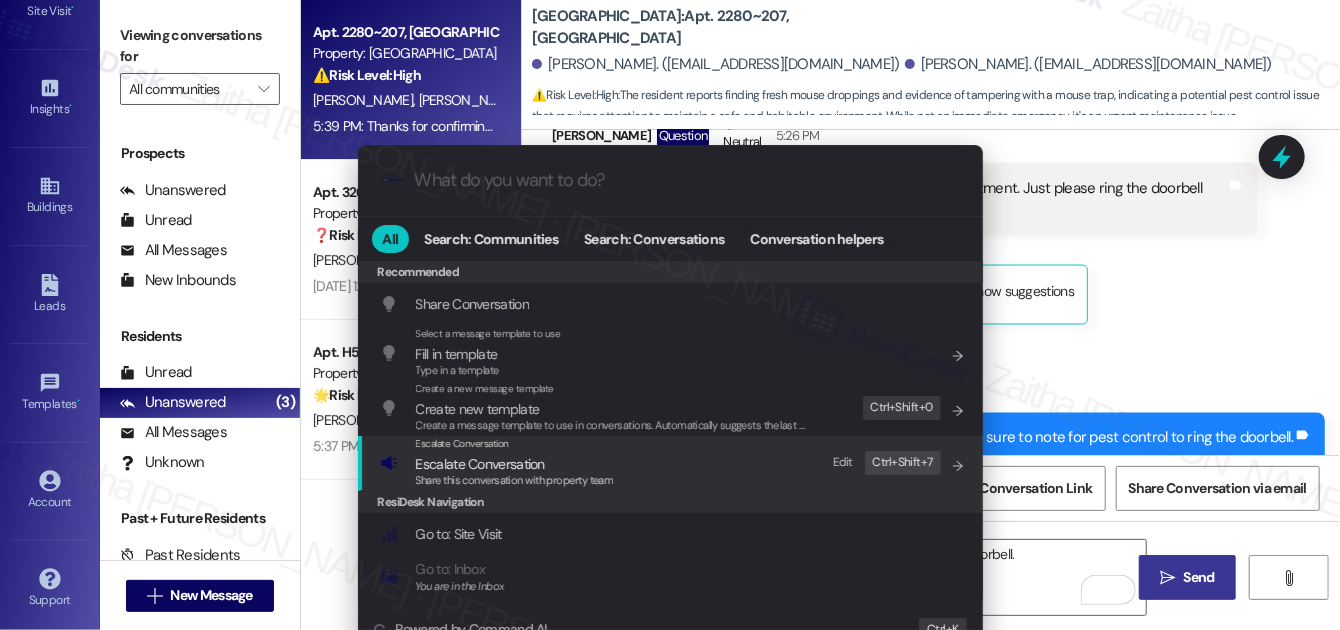 click on "Escalate Conversation" at bounding box center [480, 464] 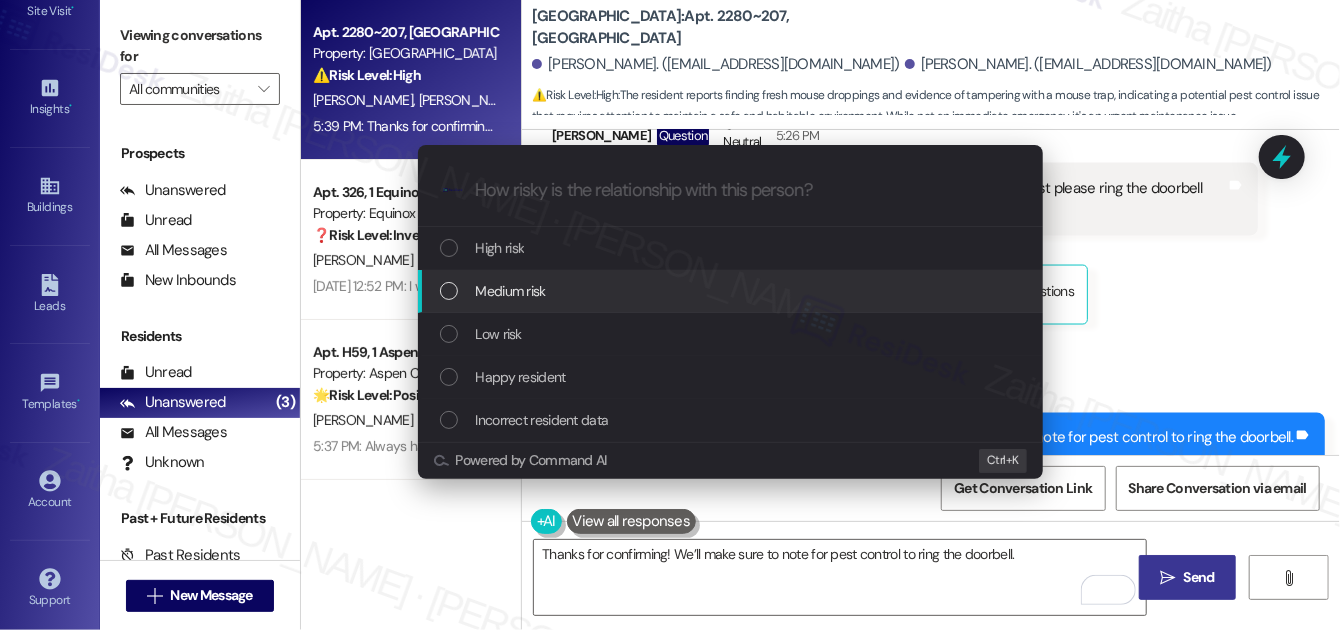 click on "Medium risk" at bounding box center [732, 291] 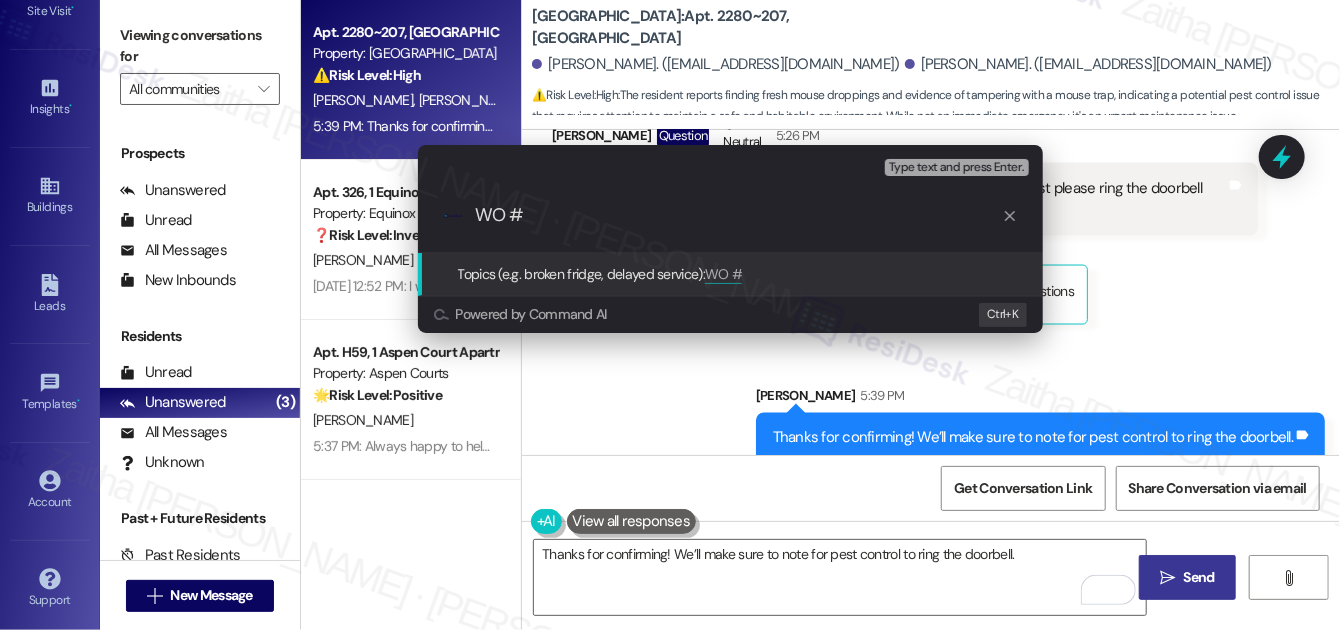 paste on "8485324" 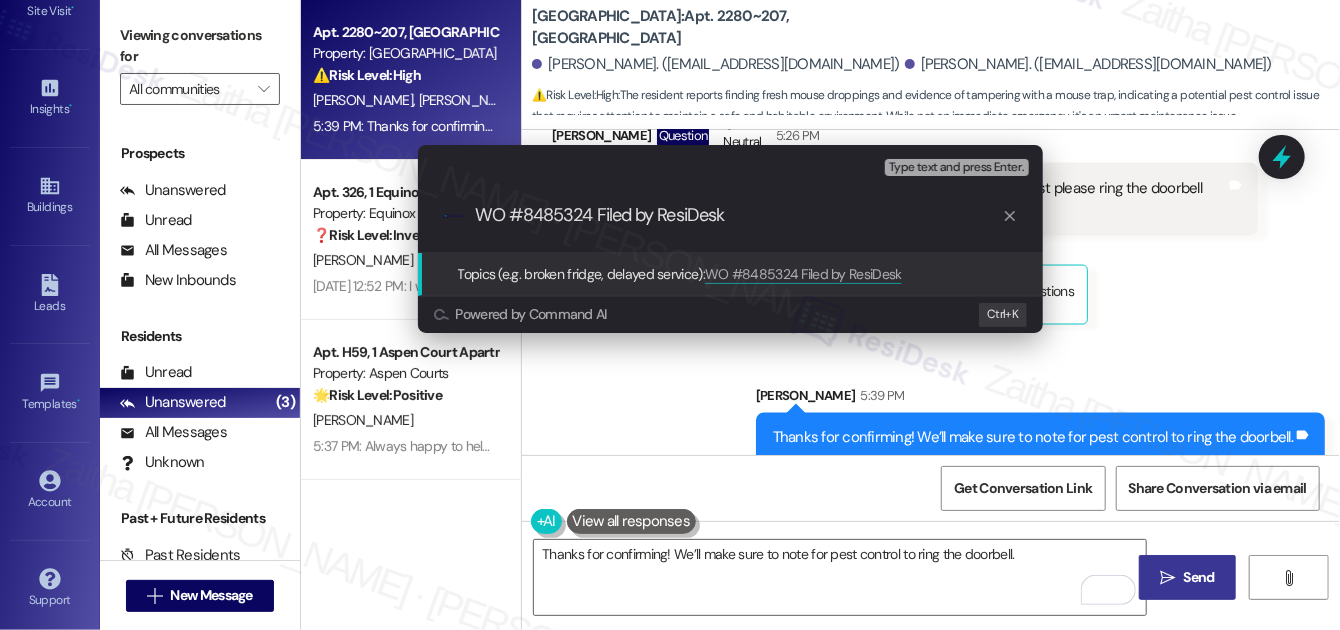 click on "WO #8485324 Filed by ResiDesk" at bounding box center (738, 215) 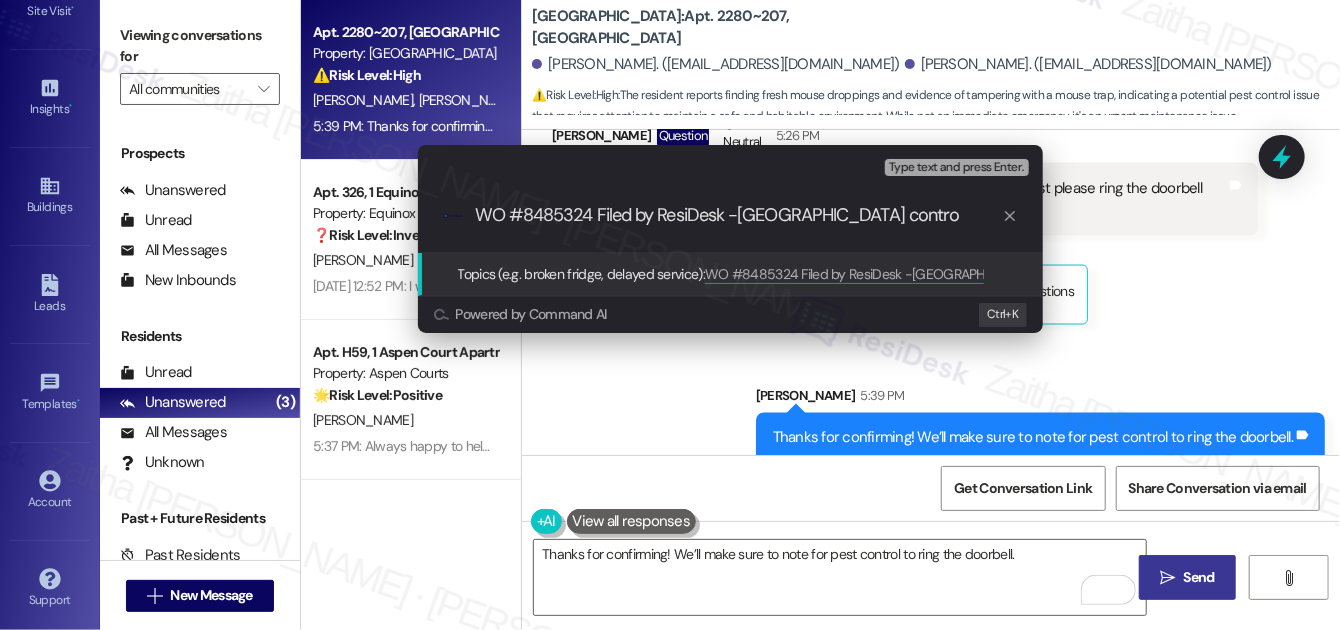 type on "WO #8485324 Filed by ResiDesk -Pest control" 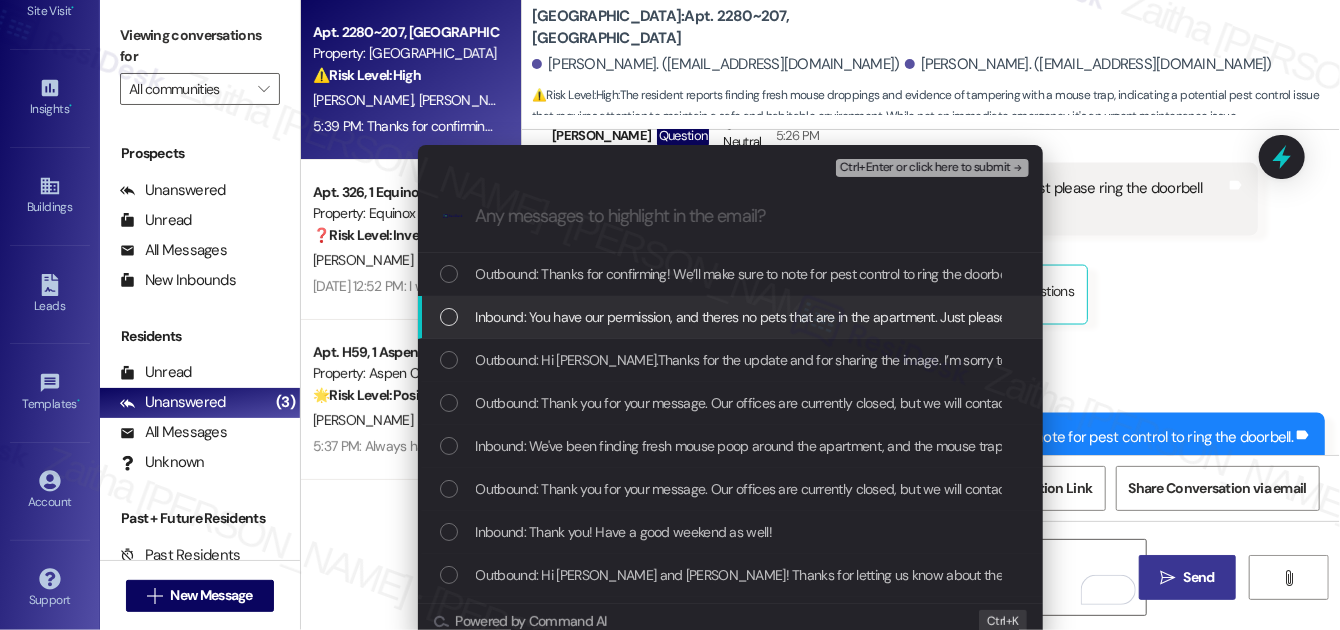 click at bounding box center (449, 317) 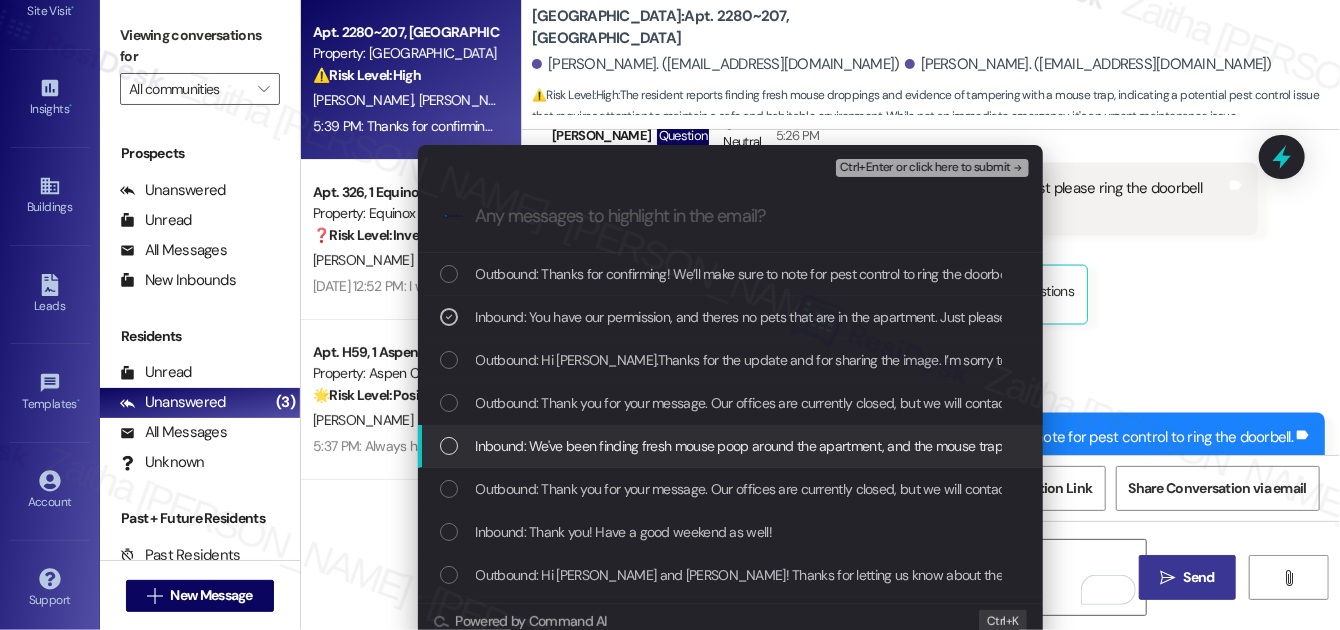 click on "Inbound: We've been finding fresh mouse poop around the apartment, and the mouse trap has moved from the place it was left on Thursday. It looks like something may have gotten into the mouse poison trap thing but we cant tell anything else." at bounding box center (732, 446) 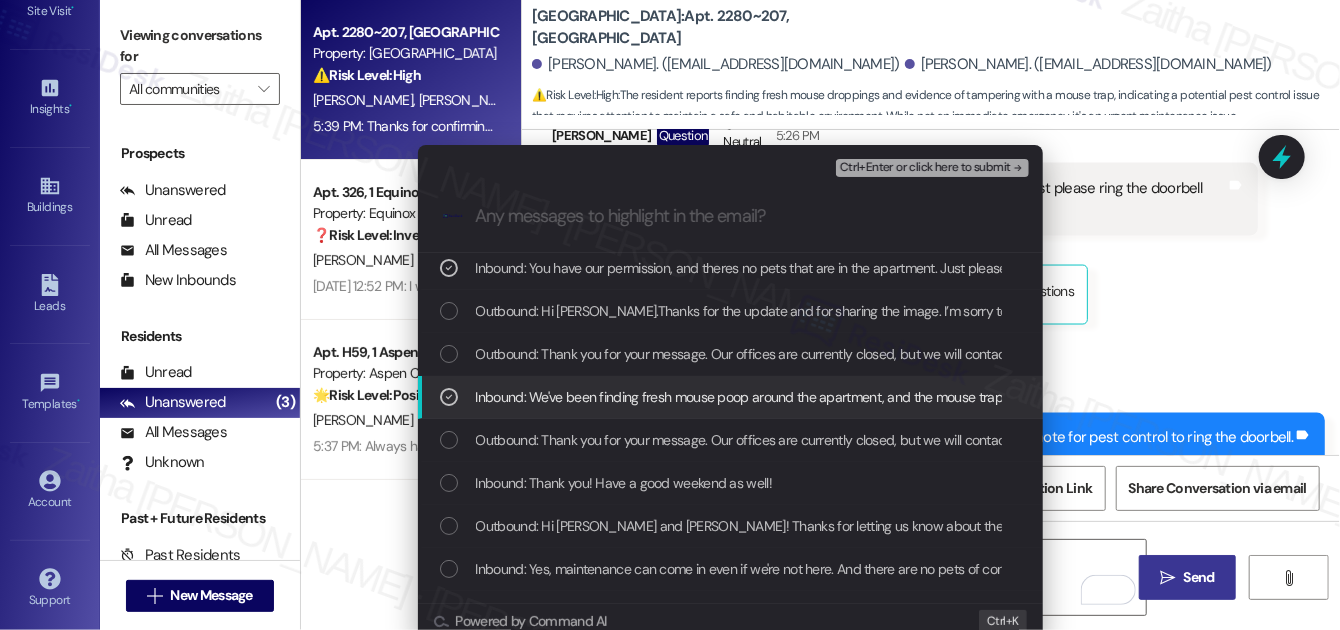 scroll, scrollTop: 90, scrollLeft: 0, axis: vertical 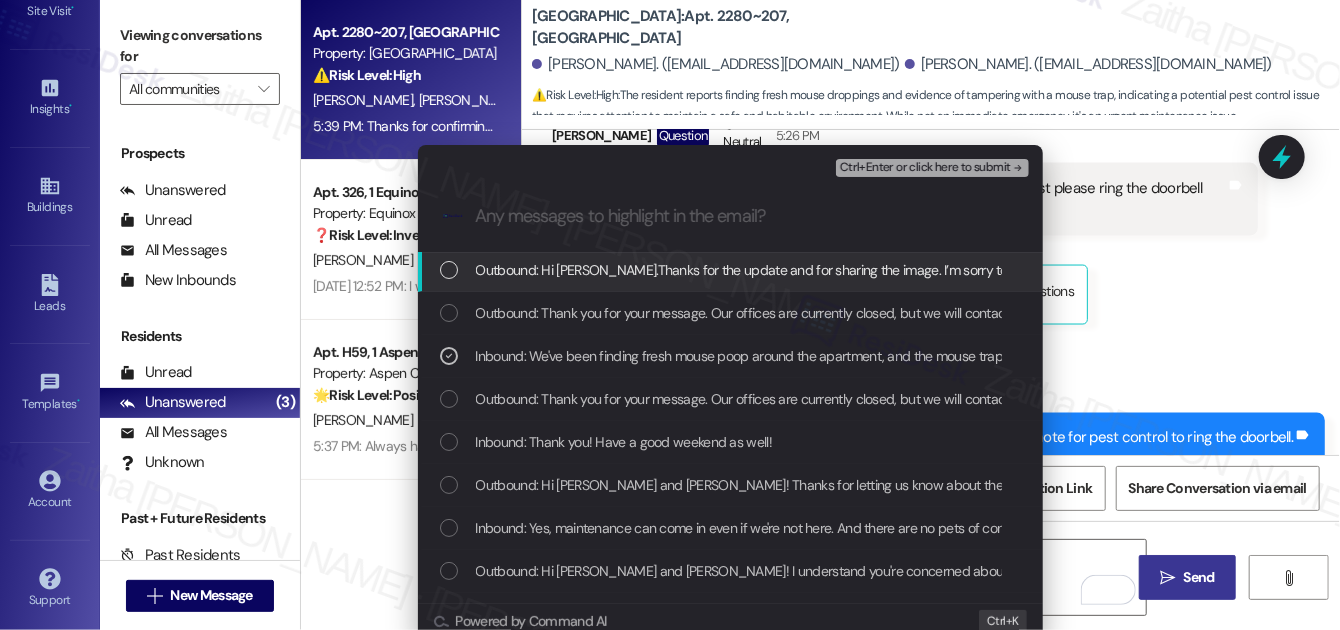 click on "Ctrl+Enter or click here to submit" at bounding box center [925, 168] 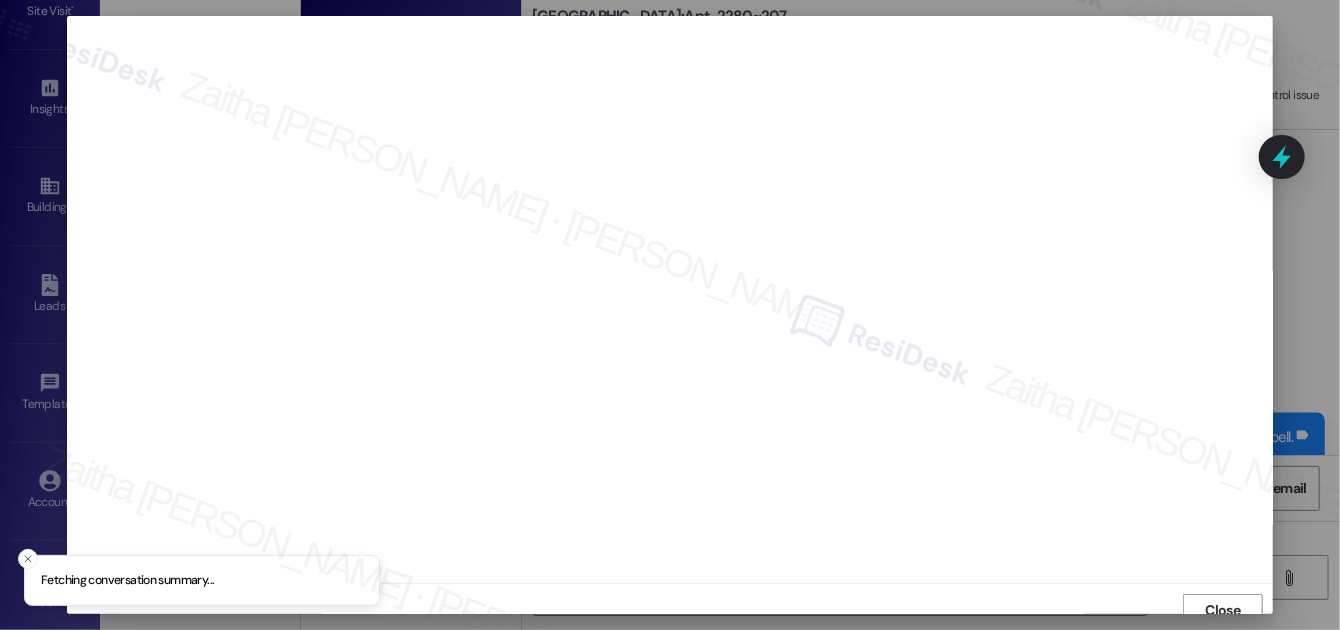 scroll, scrollTop: 11, scrollLeft: 0, axis: vertical 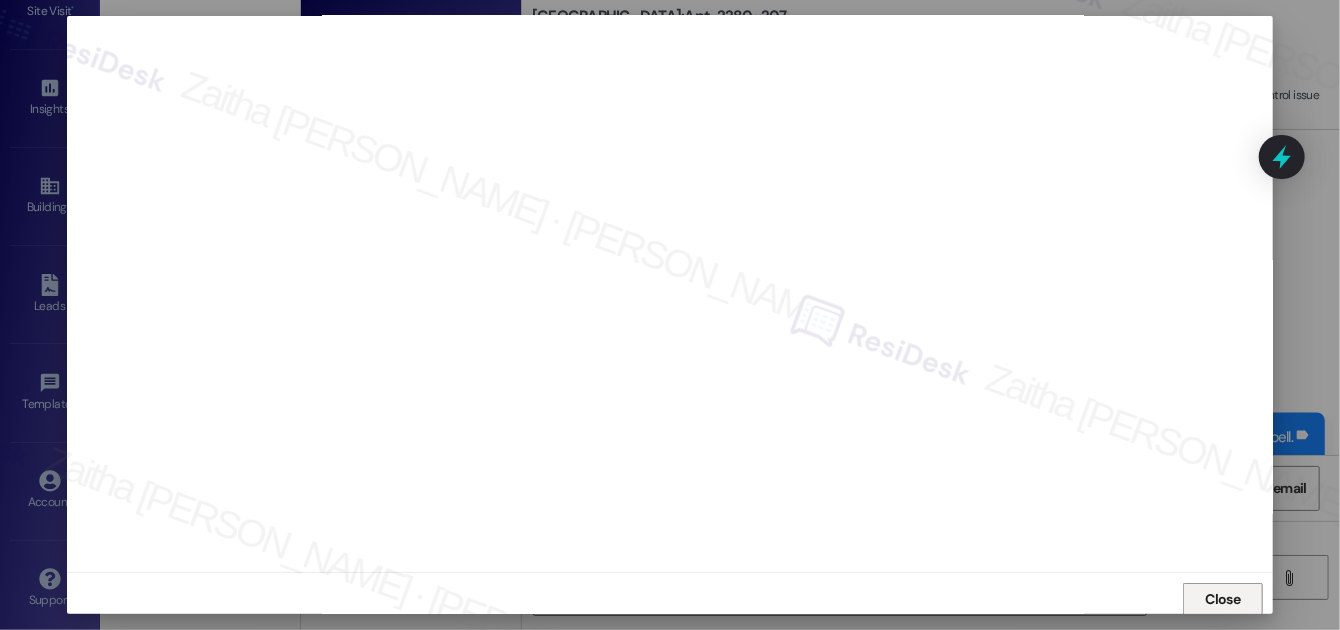 click on "Close" at bounding box center (1223, 599) 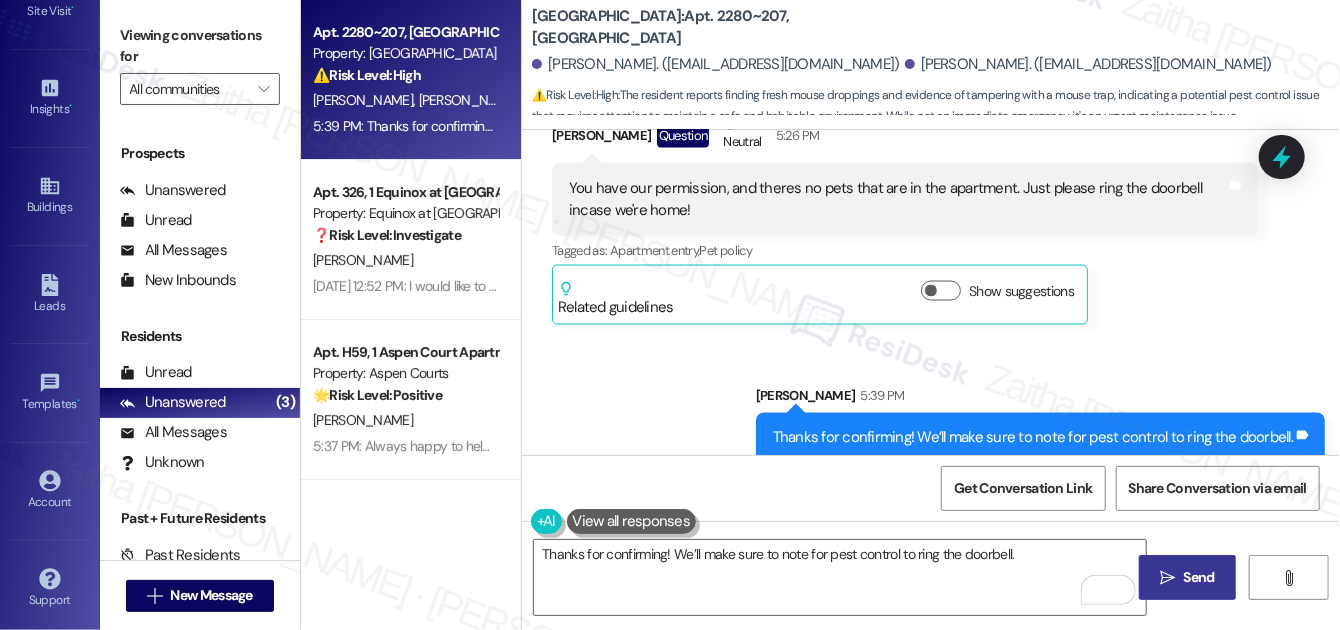 click 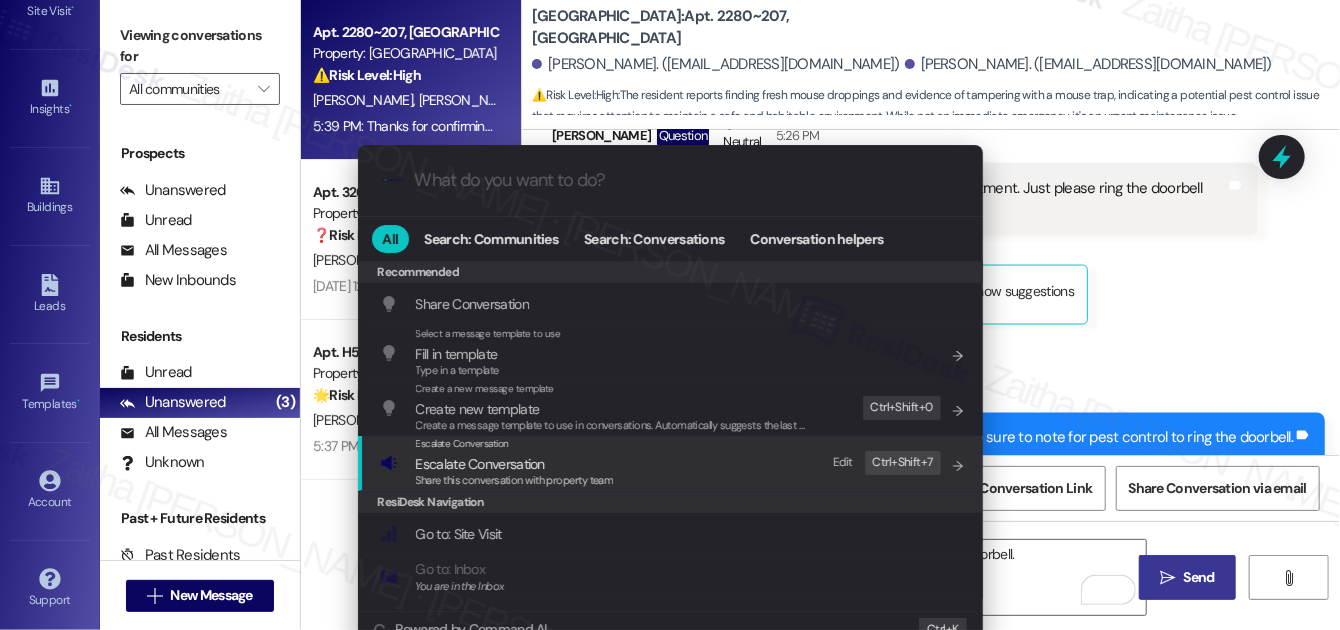 click on "Escalate Conversation" at bounding box center (480, 464) 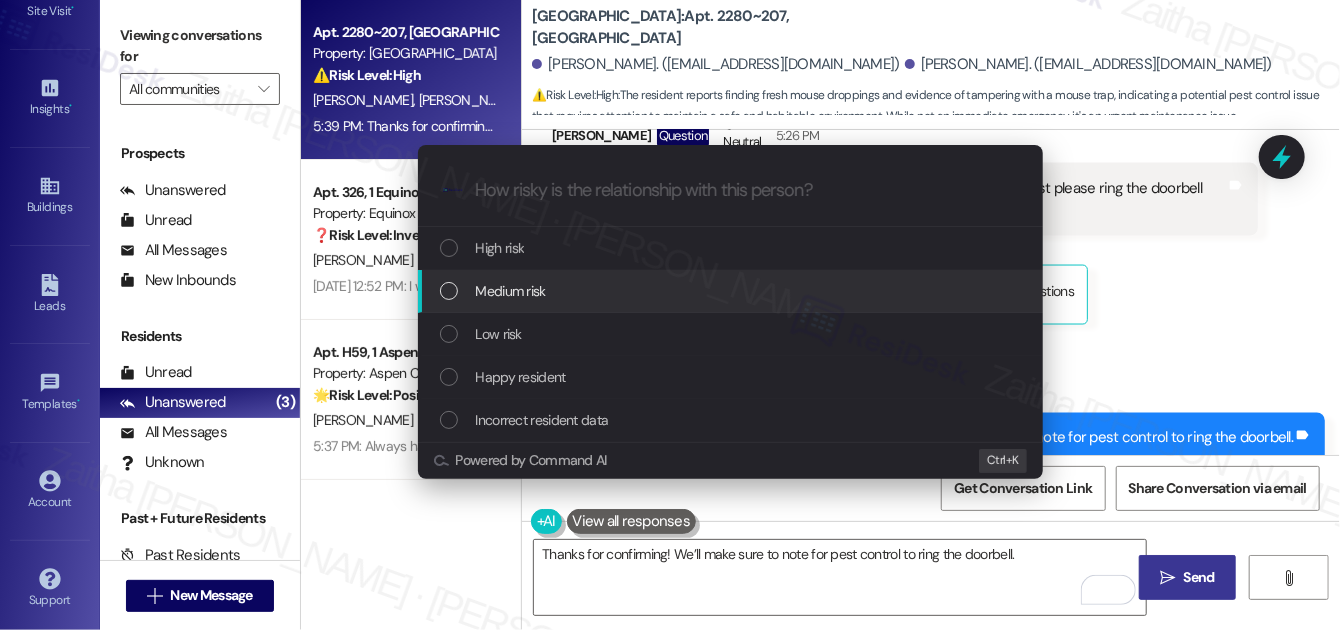 click on "Medium risk" at bounding box center (511, 291) 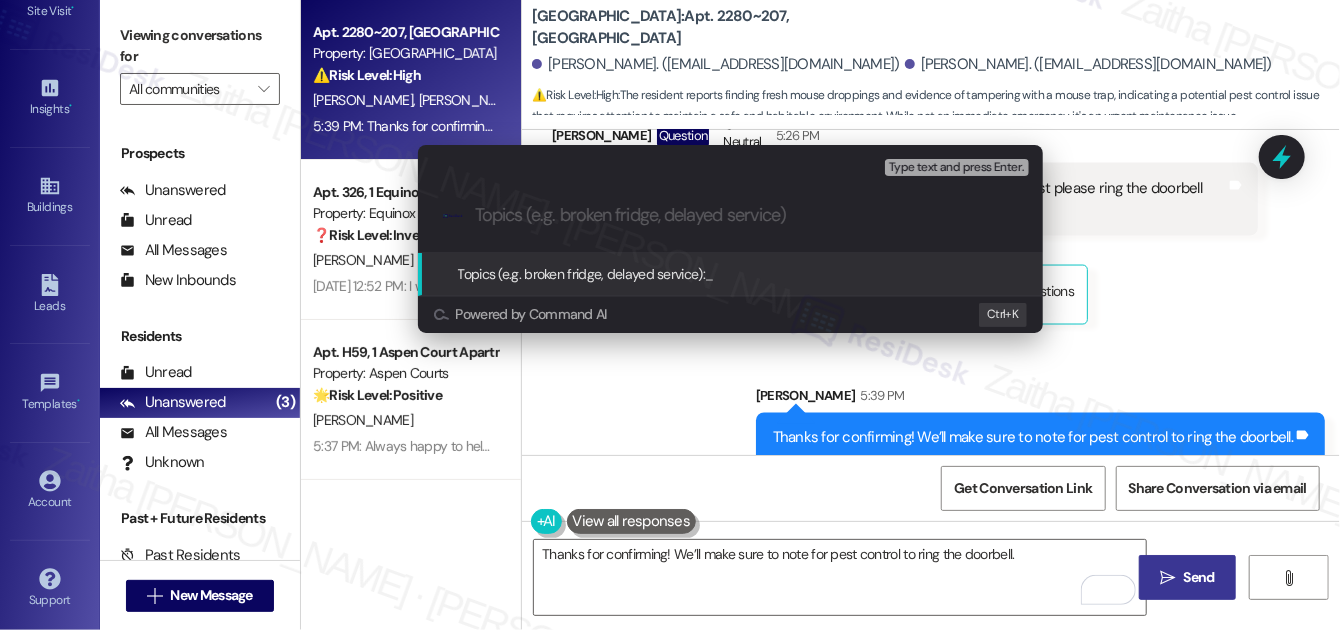 paste on "WO #8485324 Filed by ResiDesk -Pest control" 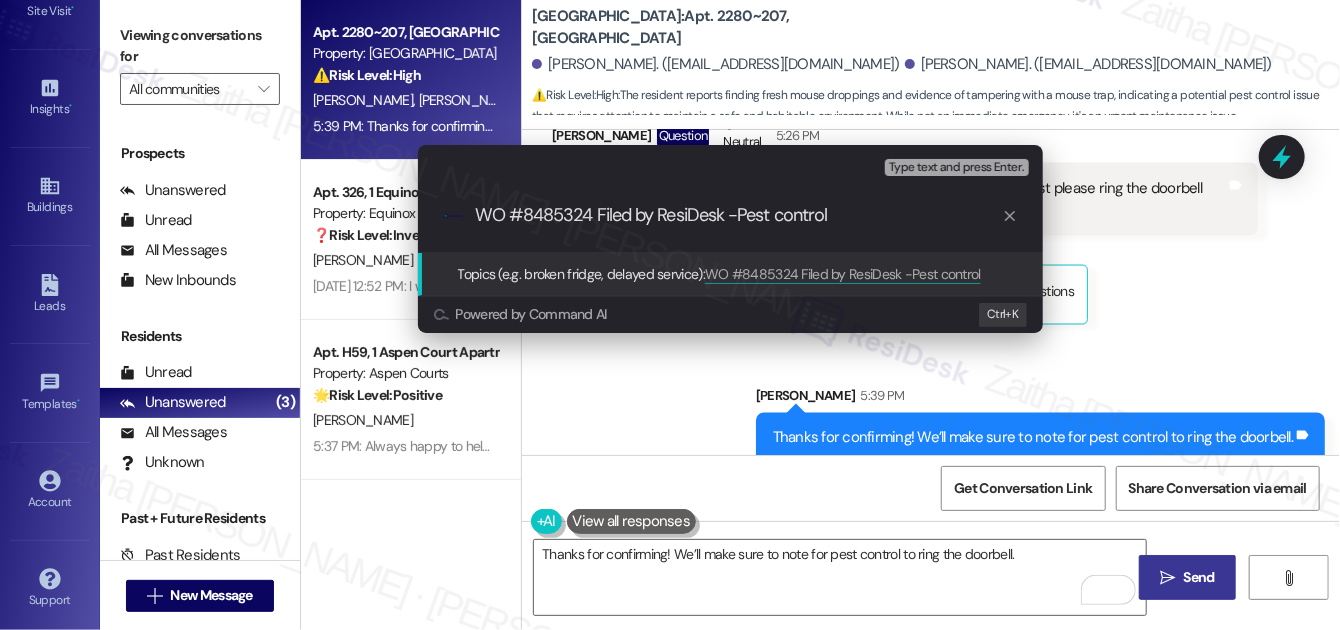 type 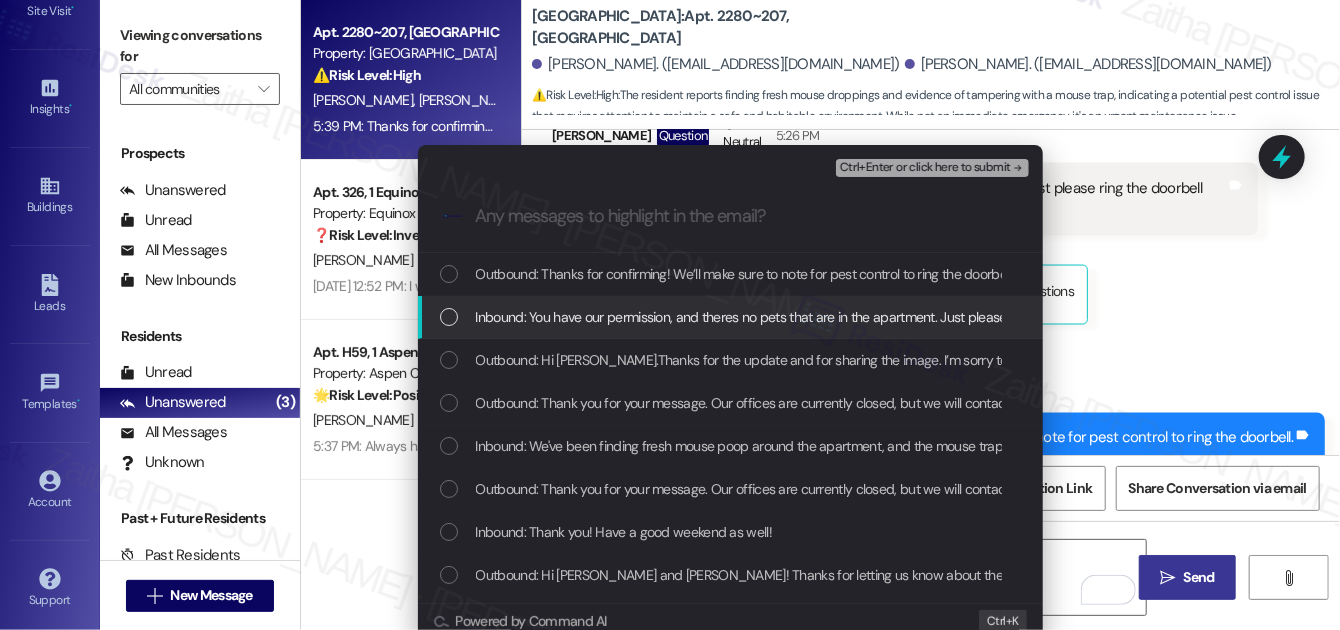 click at bounding box center (449, 317) 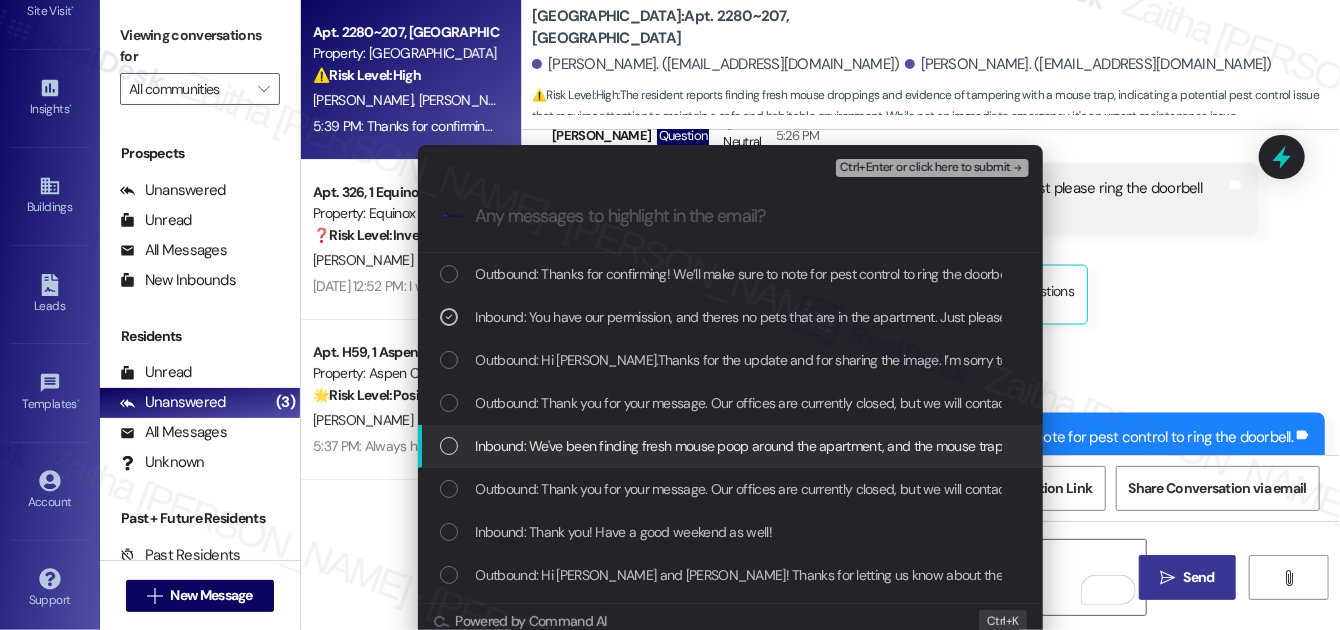 click at bounding box center (449, 446) 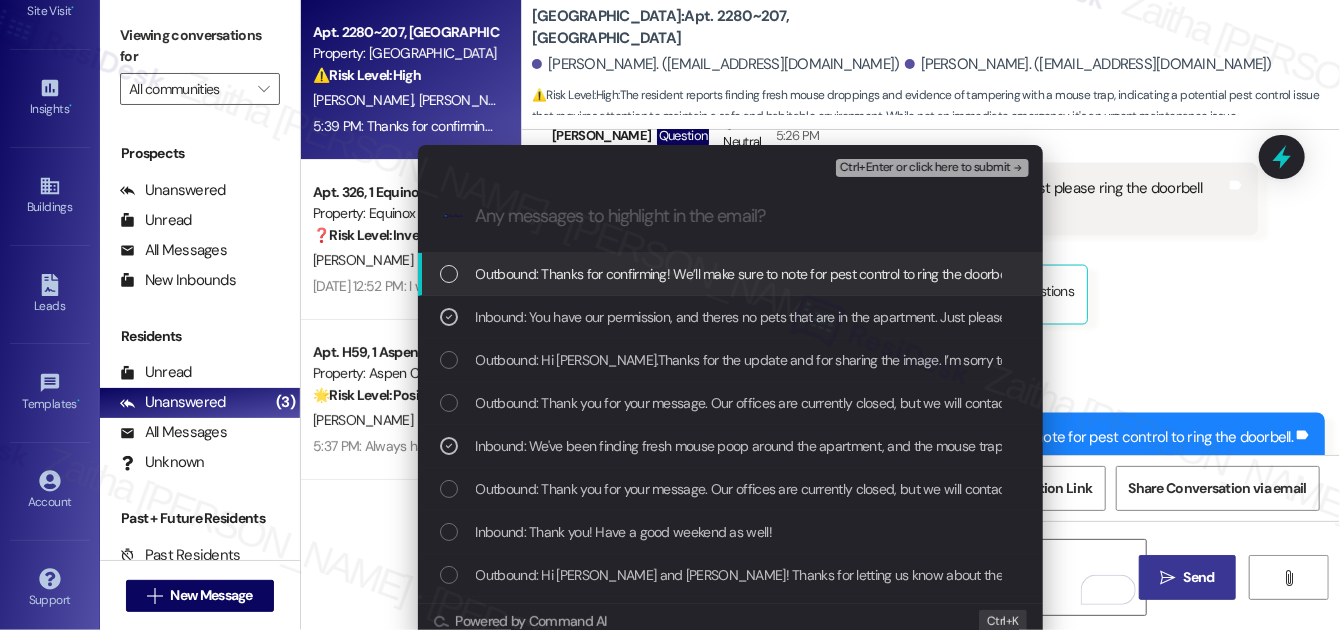 click on "Ctrl+Enter or click here to submit" at bounding box center (925, 168) 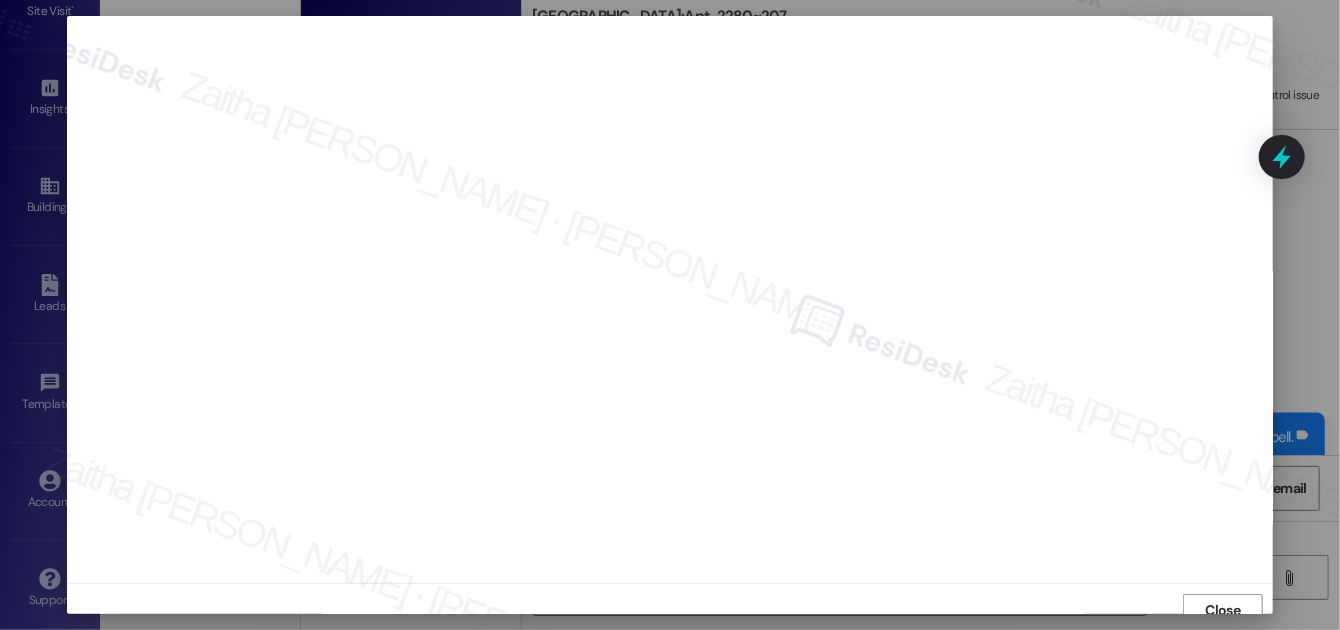 scroll, scrollTop: 11, scrollLeft: 0, axis: vertical 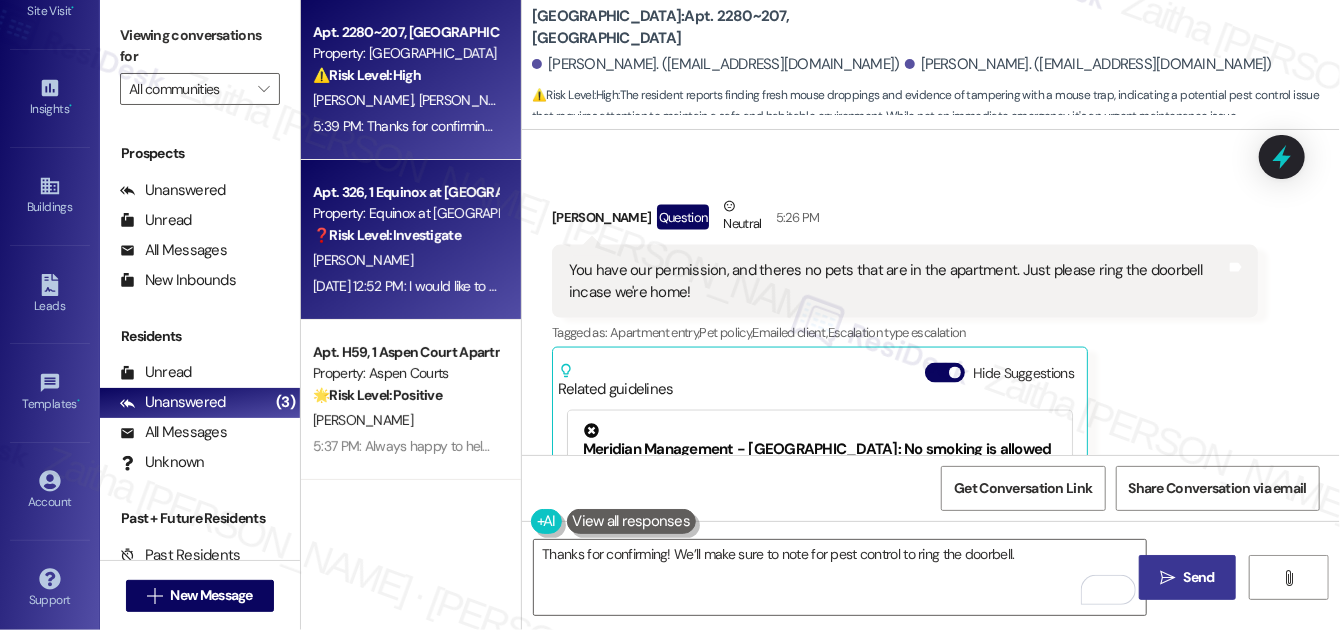 click on "[PERSON_NAME]" at bounding box center [405, 260] 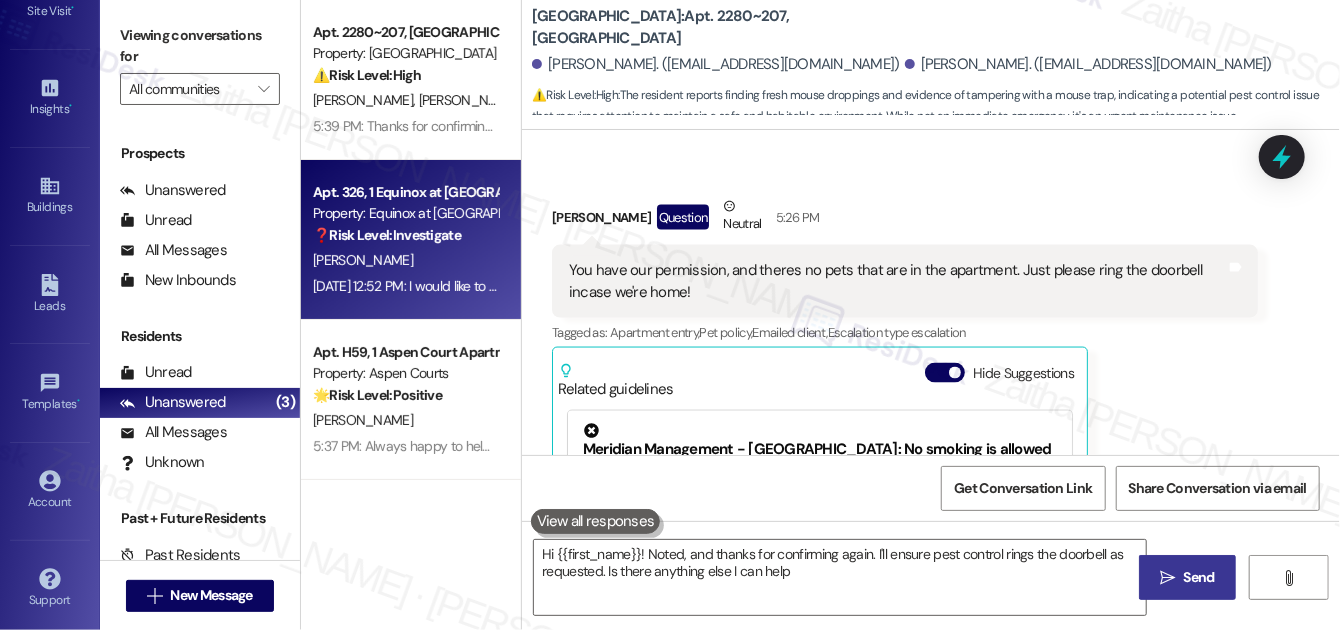 type on "Hi {{first_name}}! Noted, and thanks for confirming again. I'll ensure pest control rings the doorbell as requested. Is there anything else I can help with" 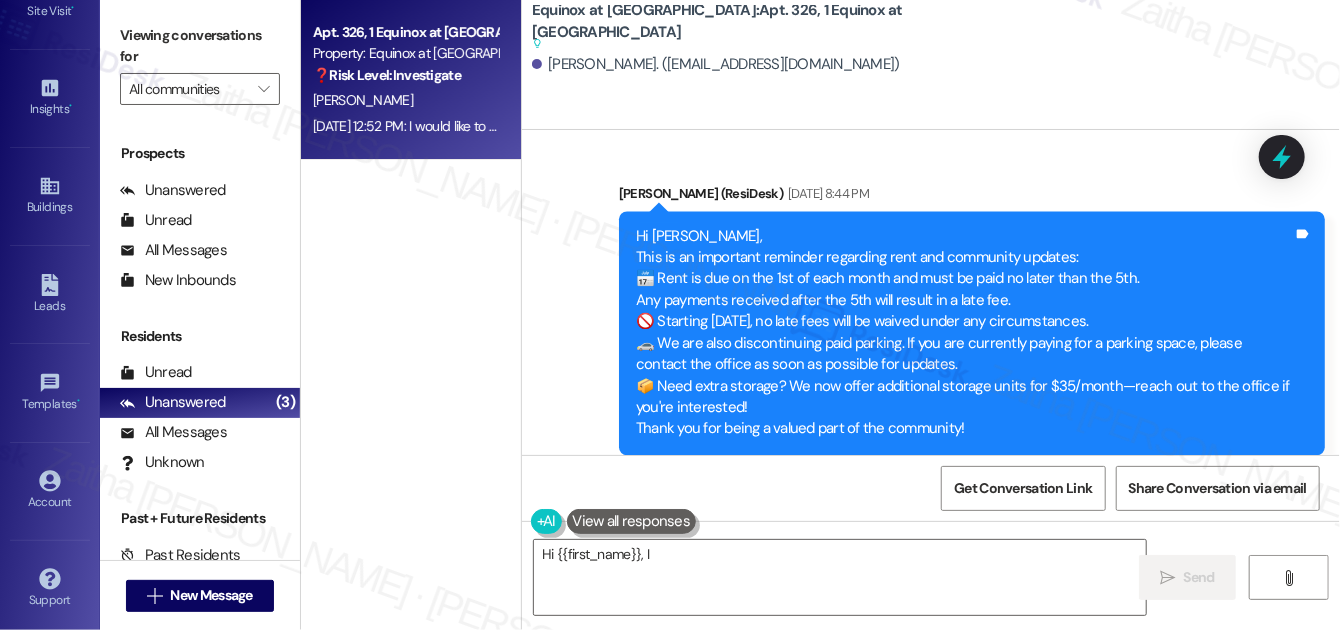 scroll, scrollTop: 20771, scrollLeft: 0, axis: vertical 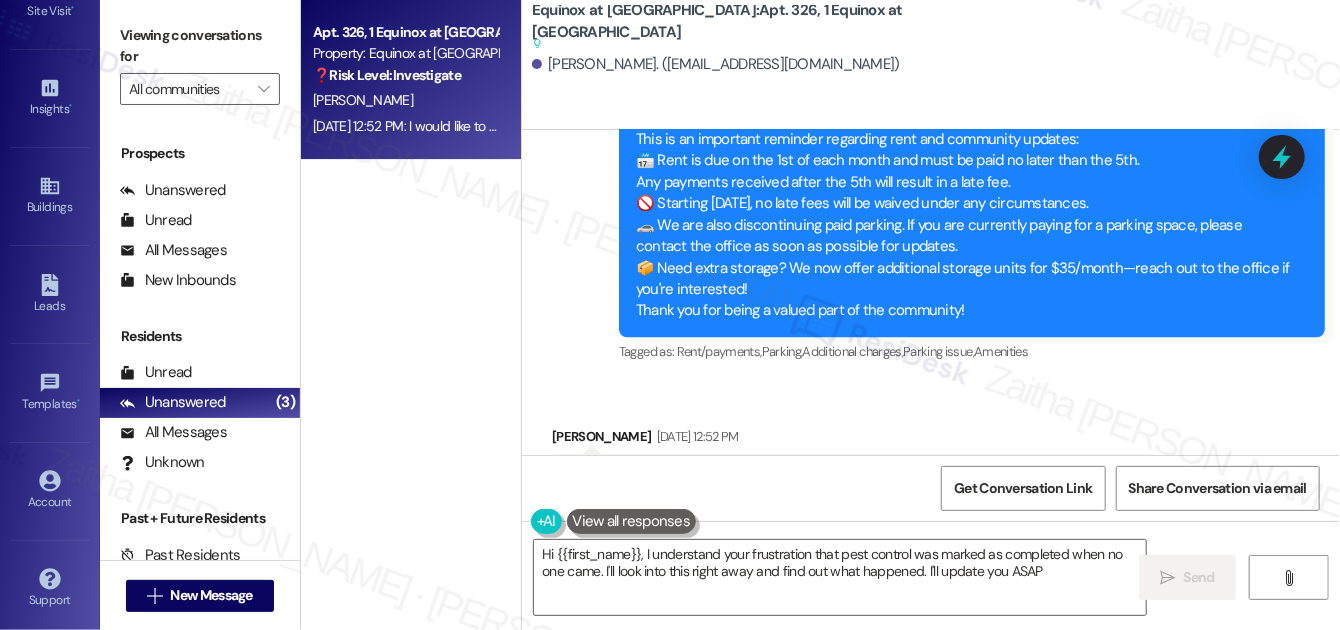 type on "Hi {{first_name}}, I understand your frustration that pest control was marked as completed when no one came. I'll look into this right away and find out what happened. I'll update you ASAP!" 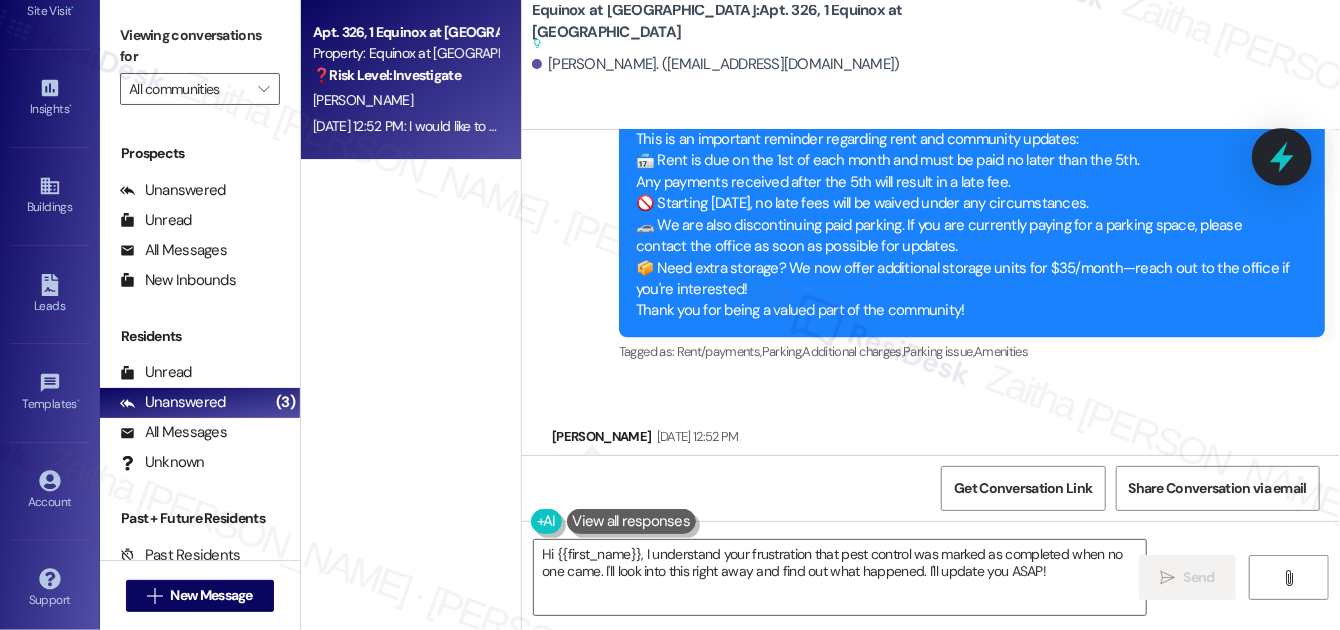 click 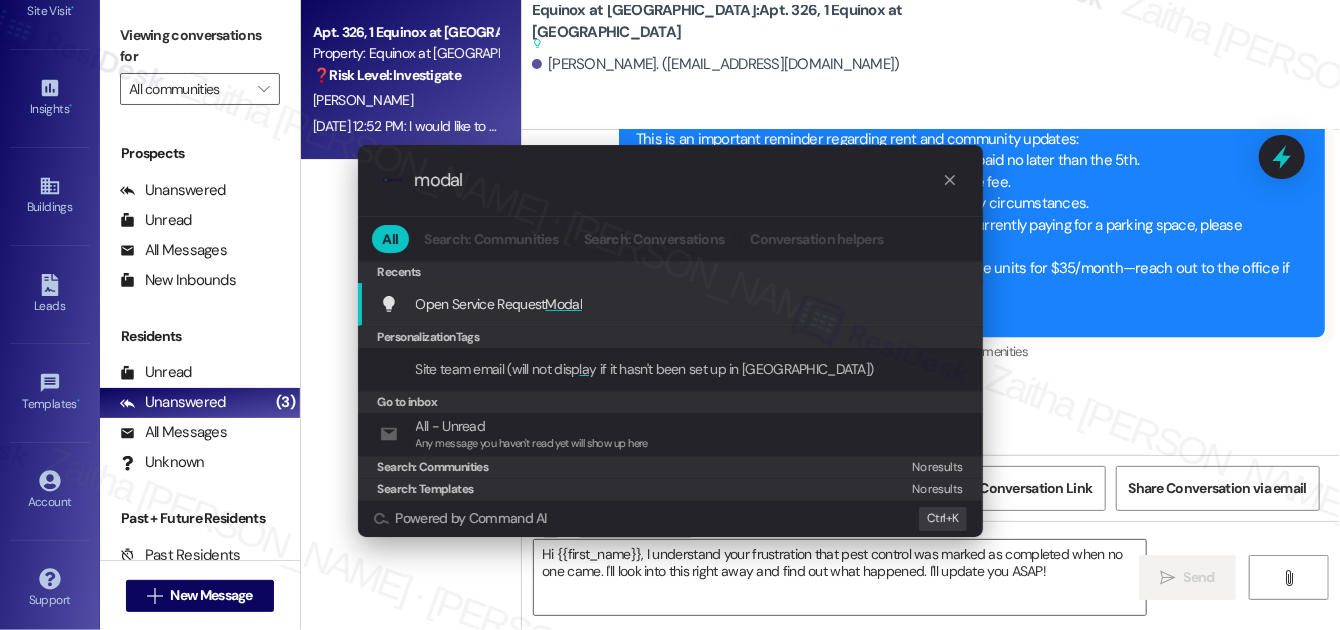 type on "modal" 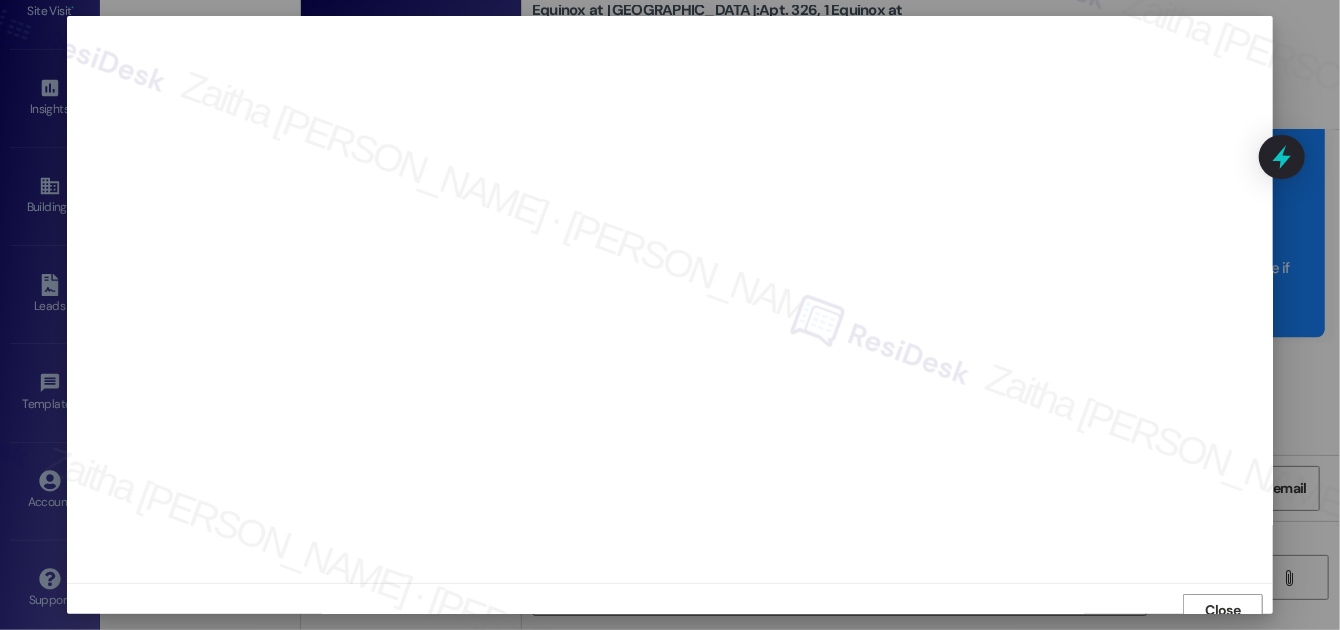 scroll, scrollTop: 11, scrollLeft: 0, axis: vertical 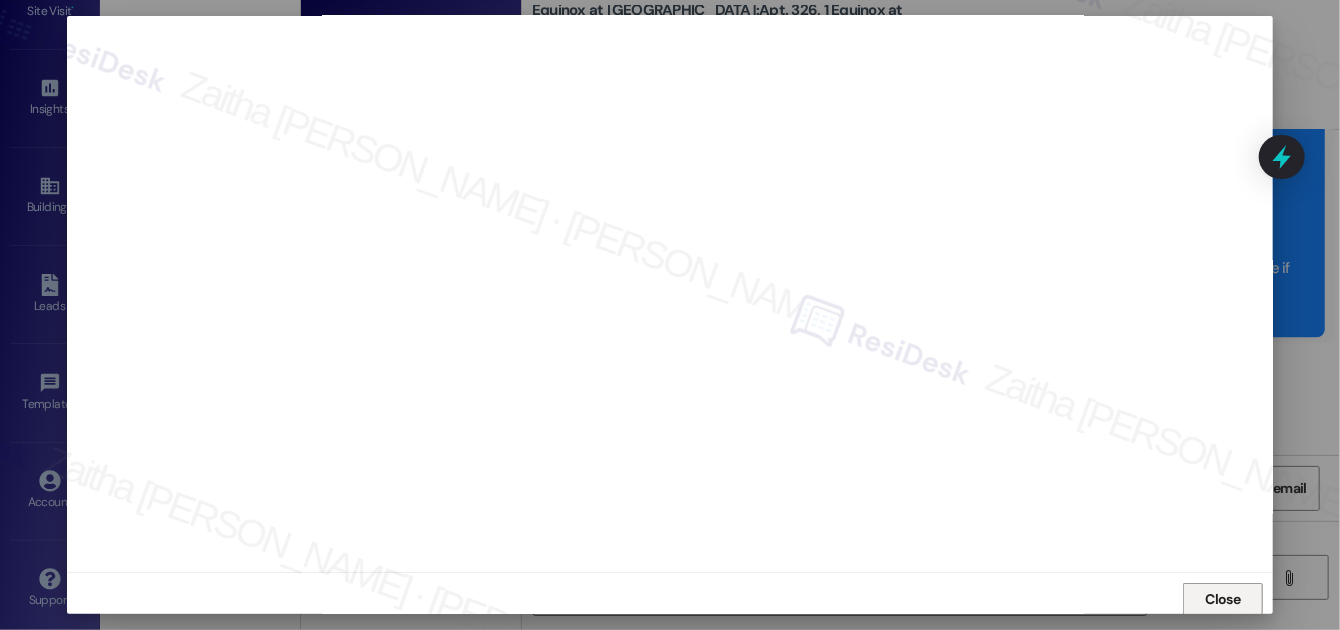 click on "Close" at bounding box center (1223, 599) 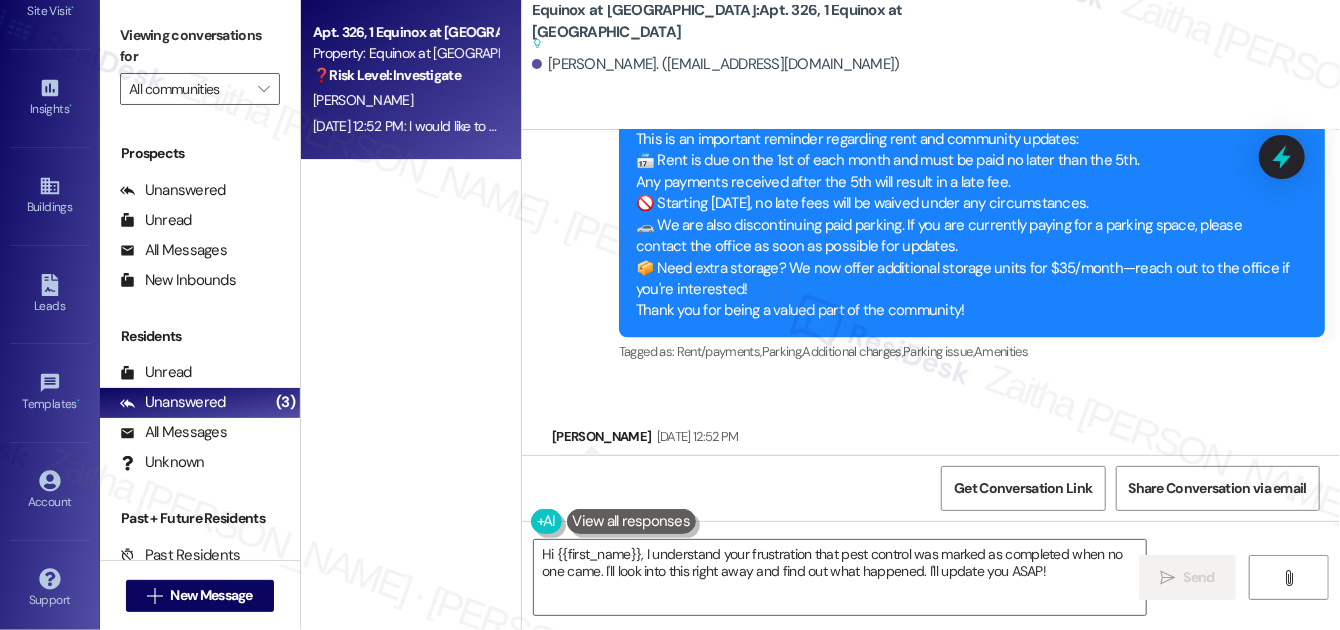 drag, startPoint x: 566, startPoint y: 260, endPoint x: 1135, endPoint y: 281, distance: 569.3874 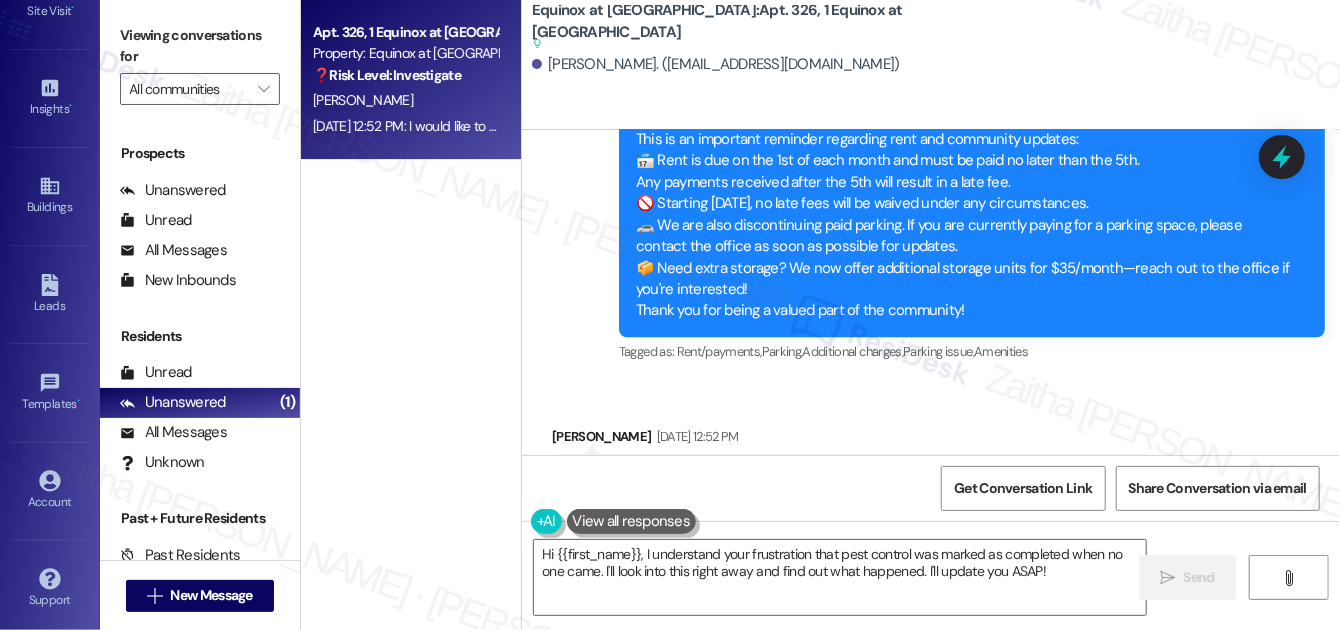 click on "Announcement, sent via SMS Sarah   (ResiDesk) Apr 01, 2025 at 10:42 AM Great news! You can now text me for maintenance issues — no more messy apps or sign-ins. I'll file your tickets for you . You can still use the app if you prefer.  I'm here to make things easier for you, feel free to reach out anytime! (You can always reply STOP to opt out of future messages) Tags and notes Tagged as:   Maintenance ,  Click to highlight conversations about Maintenance Maintenance request ,  Click to highlight conversations about Maintenance request Praise Click to highlight conversations about Praise Received via SMS Betty Pesante Question   Neutral Apr 07, 2025 at 11:37 AM Tags and notes Tagged as:   Heat or a/c ,  Click to highlight conversations about Heat or a/c High risk ,  Click to highlight conversations about High risk Maintenance request ,  Click to highlight conversations about Maintenance request Apartment entry ,  Click to highlight conversations about Apartment entry Pet policy Sent via SMS Tags and notes" at bounding box center (931, 292) 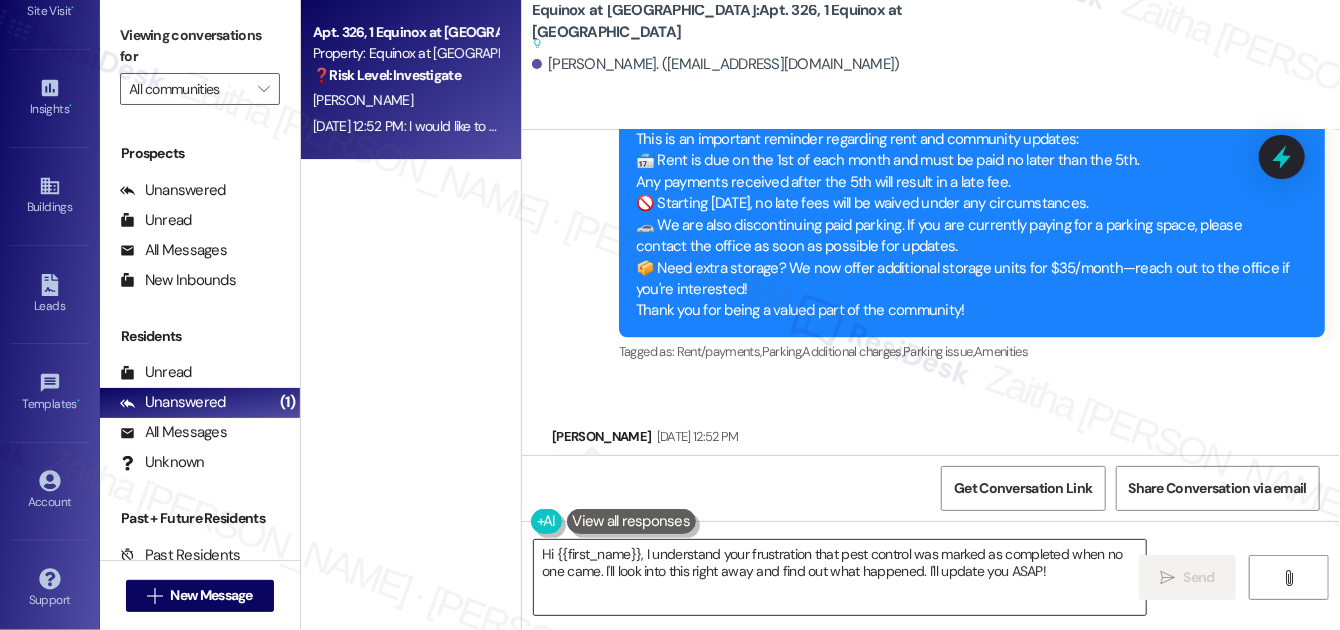 click on "Hi {{first_name}}, I understand your frustration that pest control was marked as completed when no one came. I'll look into this right away and find out what happened. I'll update you ASAP!" at bounding box center [840, 577] 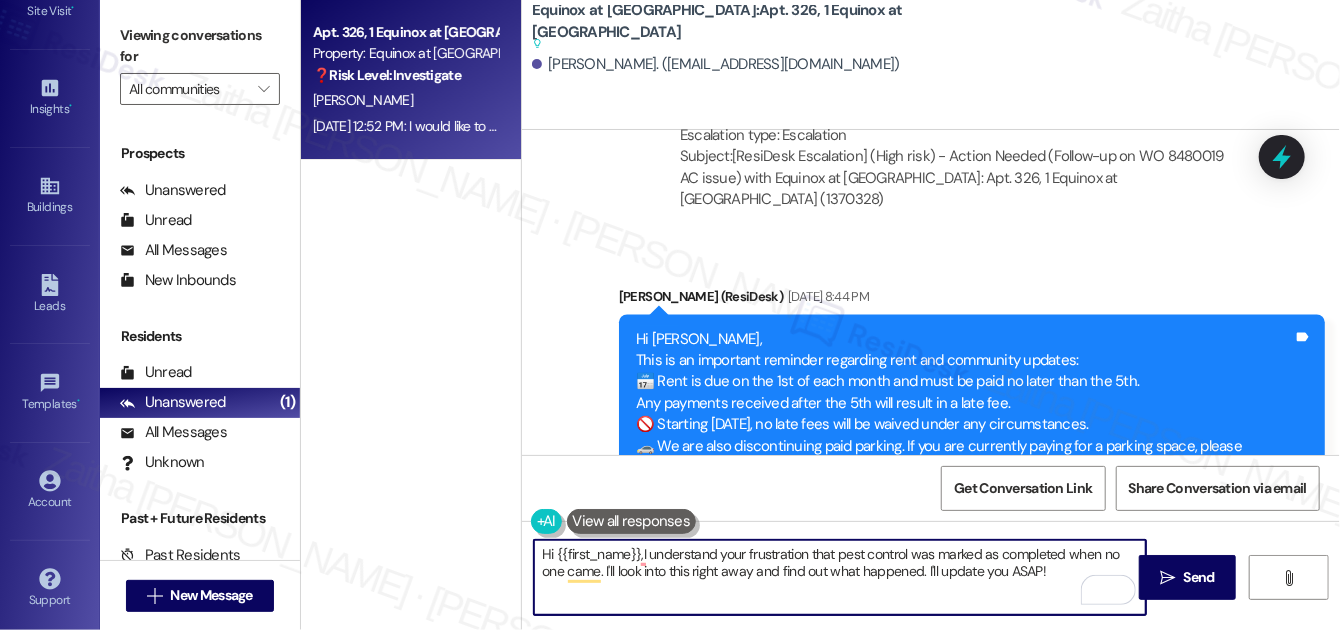scroll, scrollTop: 20771, scrollLeft: 0, axis: vertical 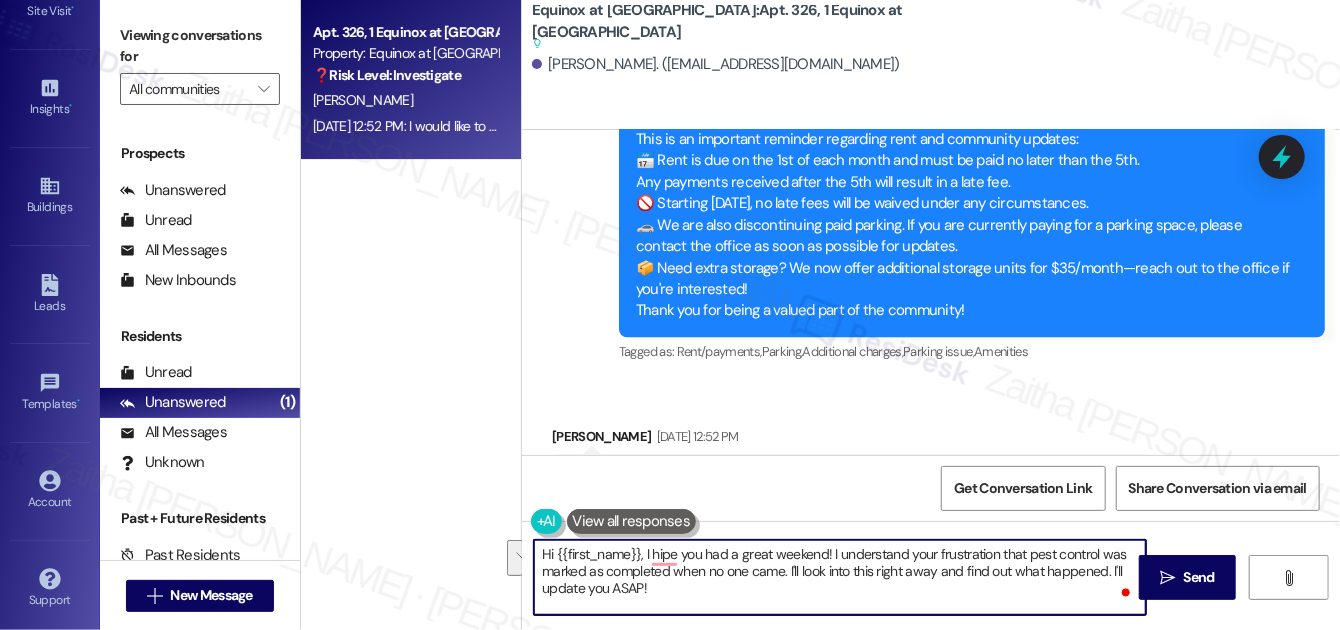 drag, startPoint x: 787, startPoint y: 566, endPoint x: 797, endPoint y: 594, distance: 29.732138 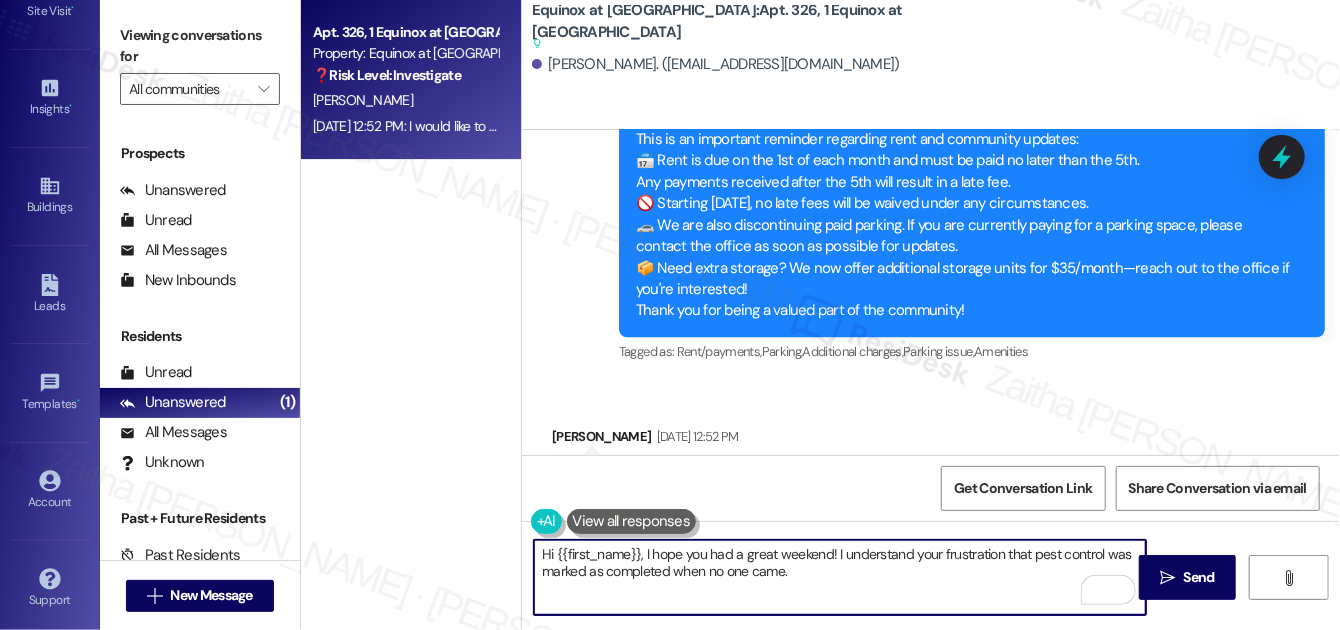 click on "Hi {{first_name}}, I hope you had a great weekend! I understand your frustration that pest control was marked as completed when no one came." at bounding box center [840, 577] 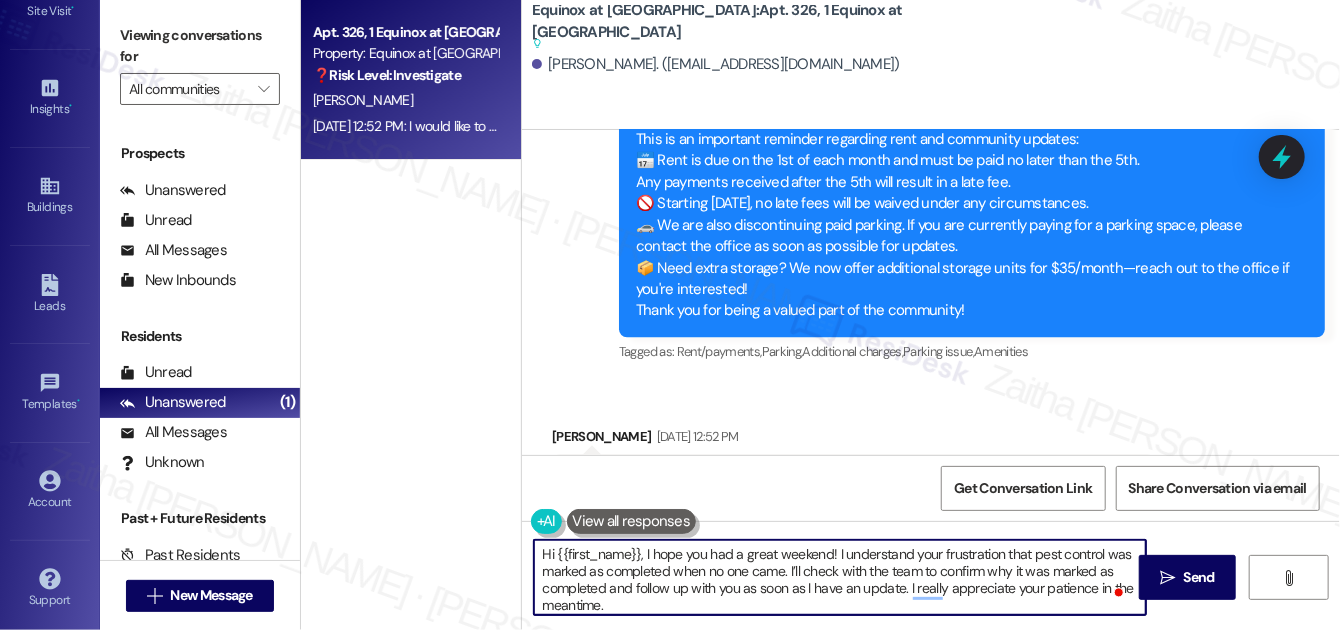 scroll, scrollTop: 5, scrollLeft: 0, axis: vertical 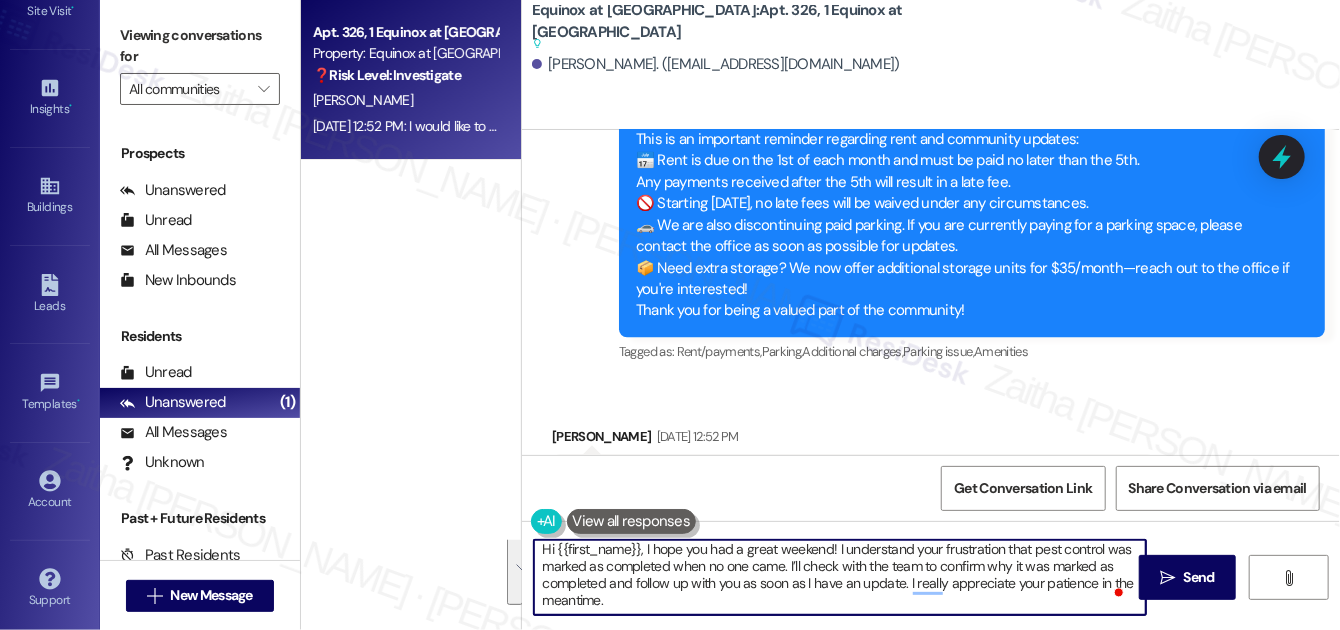 drag, startPoint x: 543, startPoint y: 551, endPoint x: 620, endPoint y: 603, distance: 92.91394 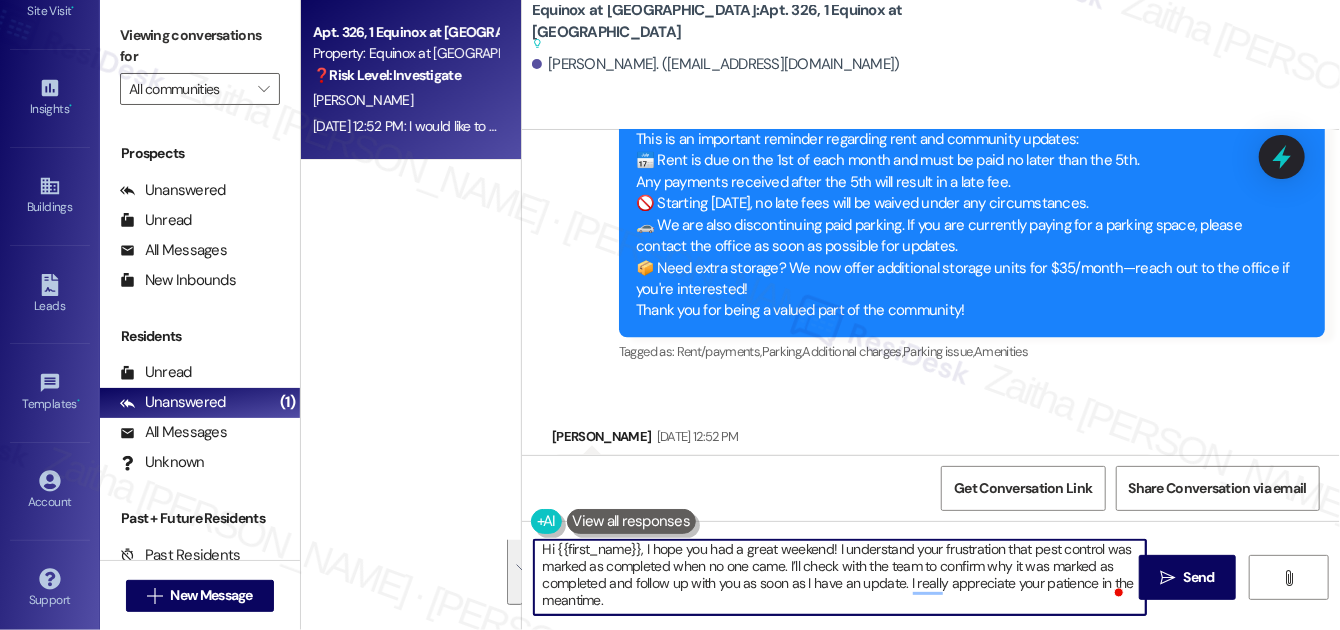 click on "Hi {{first_name}}, I hope you had a great weekend! I understand your frustration that pest control was marked as completed when no one came. I’ll check with the team to confirm why it was marked as completed and follow up with you as soon as I have an update. I really appreciate your patience in the meantime." at bounding box center (840, 577) 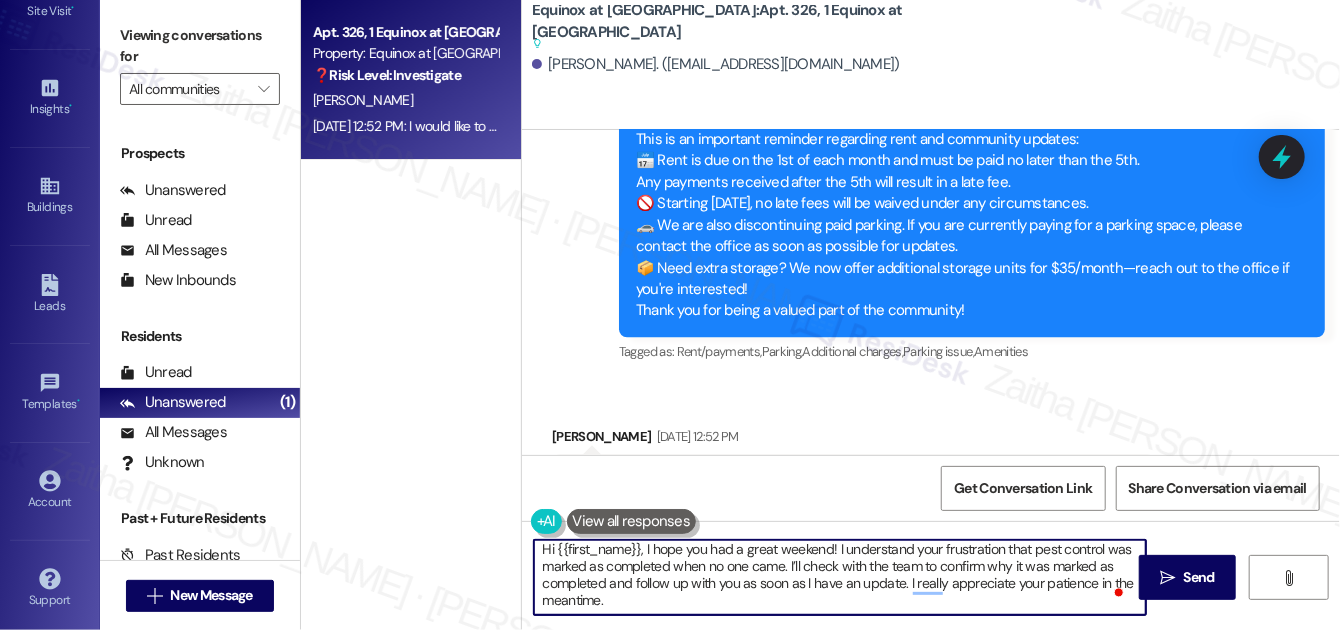 scroll, scrollTop: 0, scrollLeft: 0, axis: both 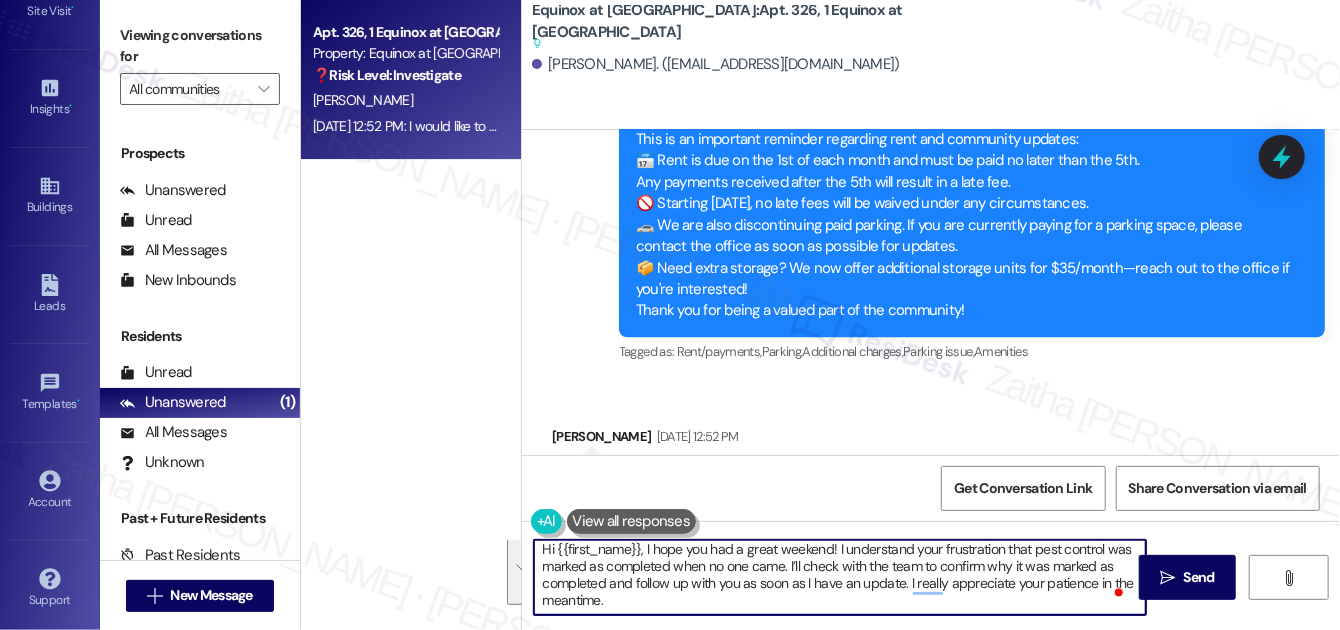 drag, startPoint x: 644, startPoint y: 545, endPoint x: 664, endPoint y: 609, distance: 67.052216 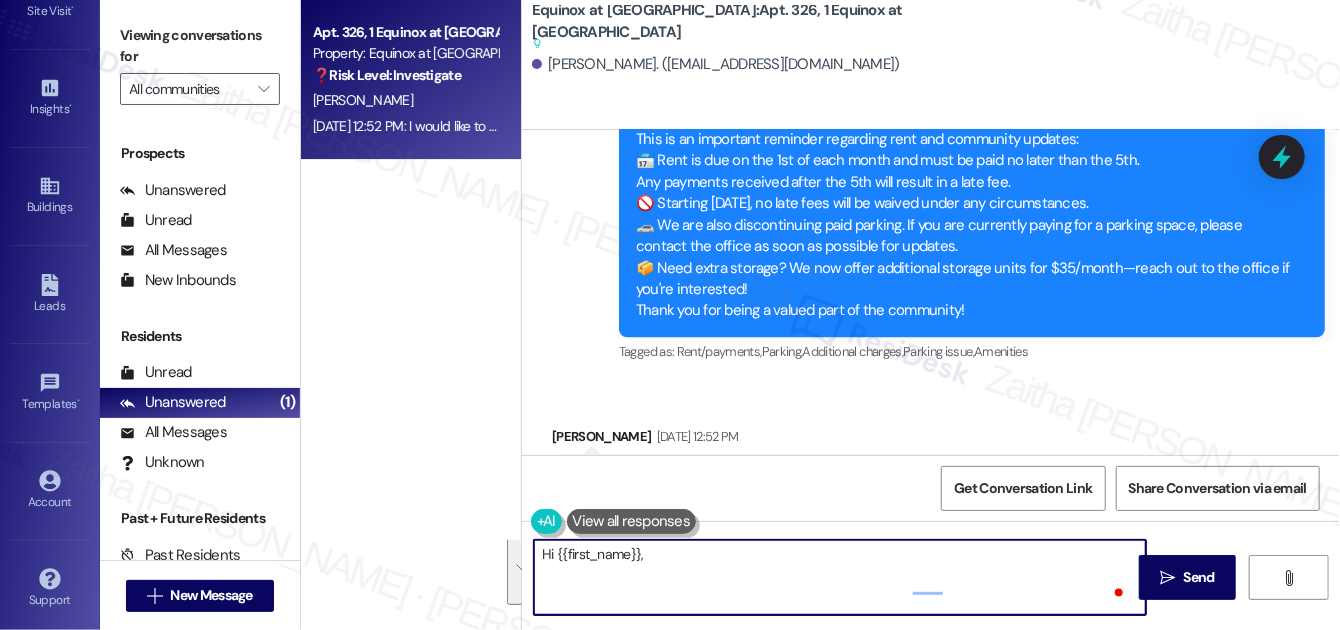 scroll, scrollTop: 0, scrollLeft: 0, axis: both 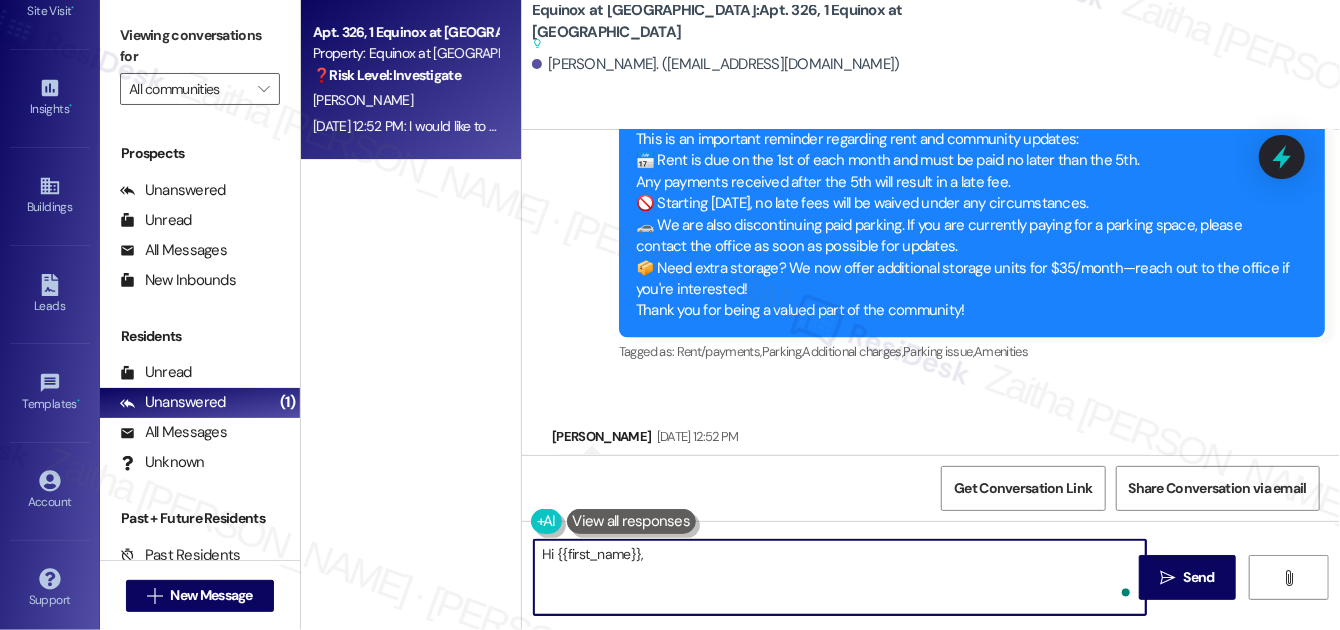 paste on "I hope you had a great weekend! I understand your frustration with pest control being marked as completed when no one actually came. I’ll check with the team to find out why it was marked that way and follow up with you as soon as I have an update. I really appreciate your patience in the meantime." 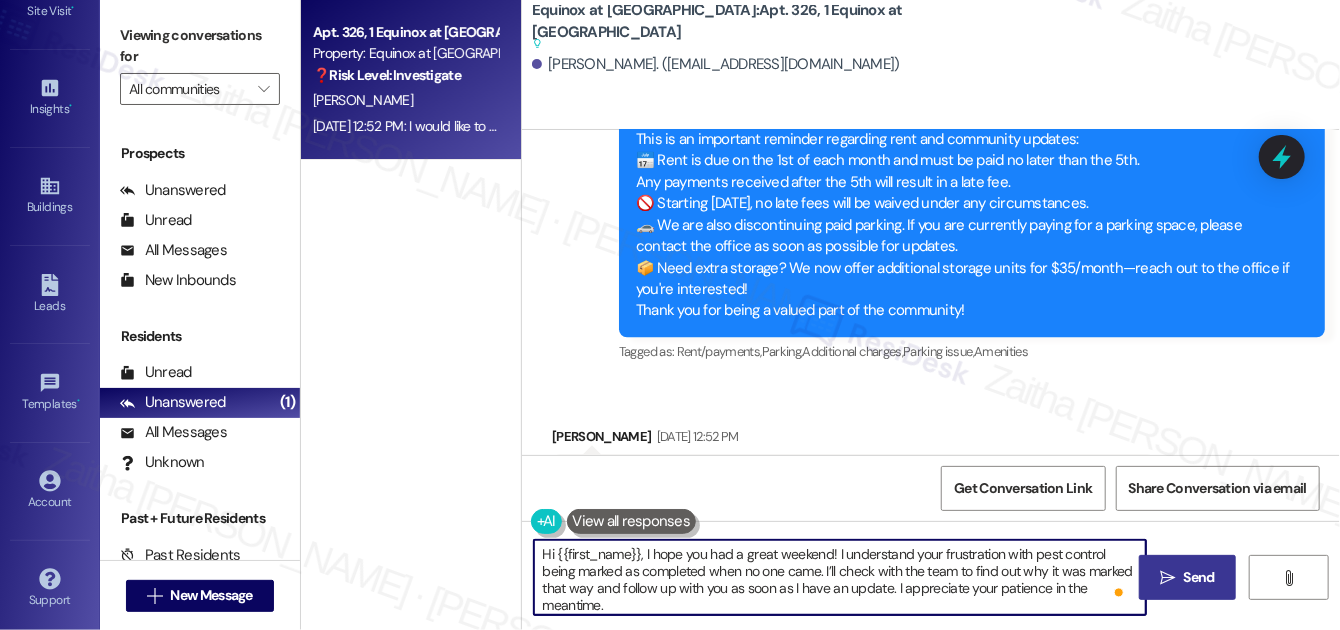 type on "Hi {{first_name}}, I hope you had a great weekend! I understand your frustration with pest control being marked as completed when no one came. I’ll check with the team to find out why it was marked that way and follow up with you as soon as I have an update. I appreciate your patience in the meantime." 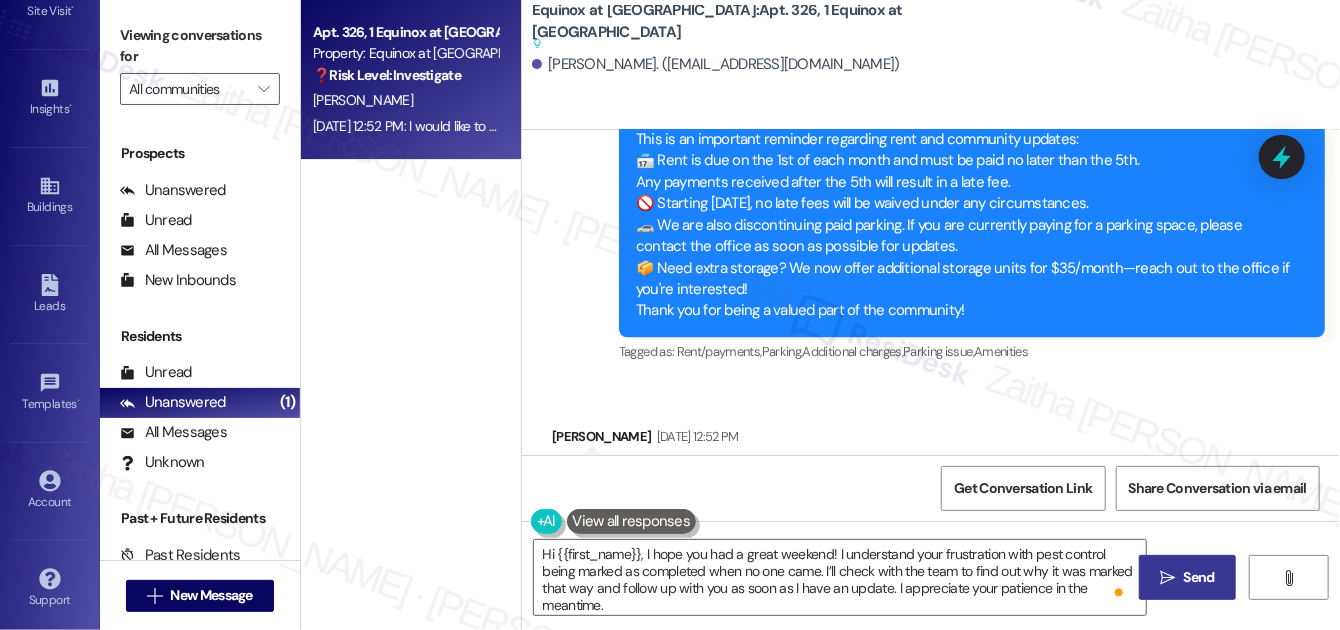 click on "Send" at bounding box center [1199, 577] 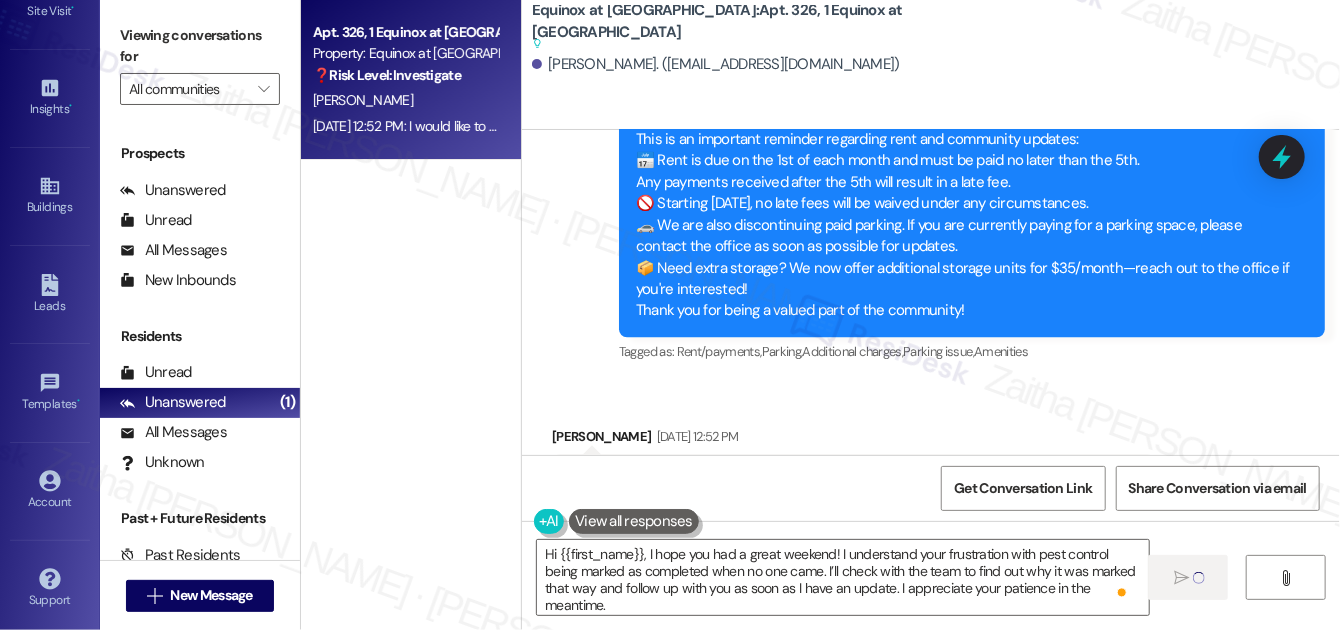 type 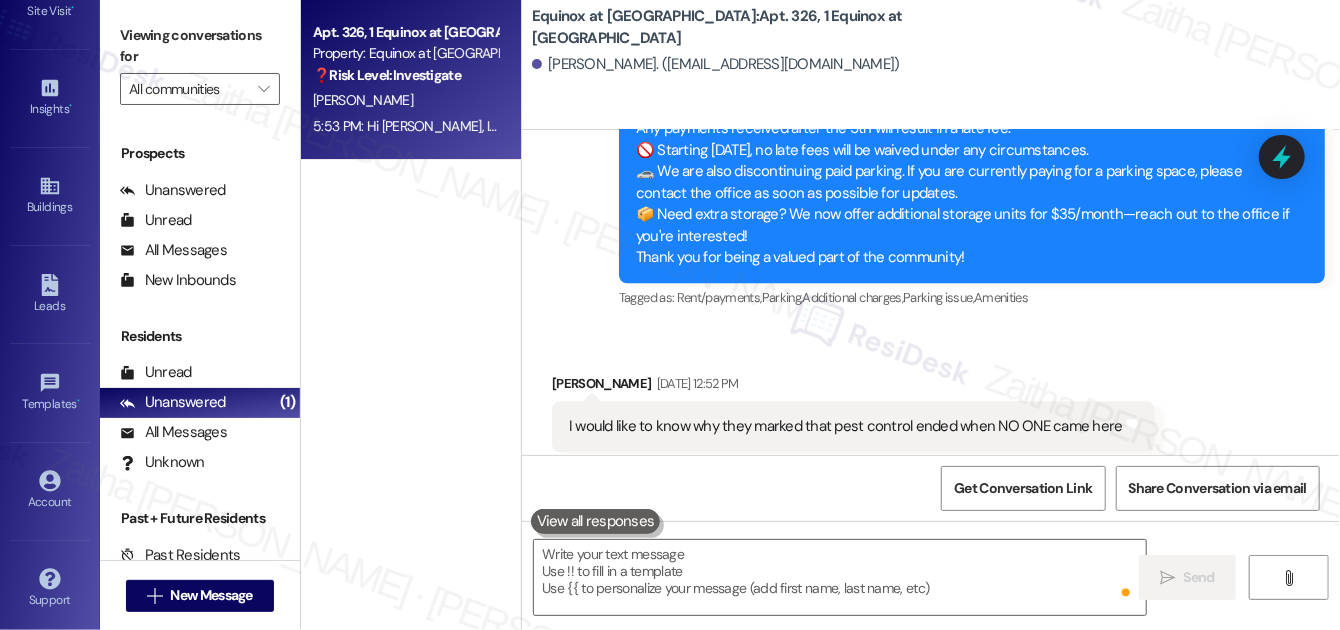 scroll, scrollTop: 20776, scrollLeft: 0, axis: vertical 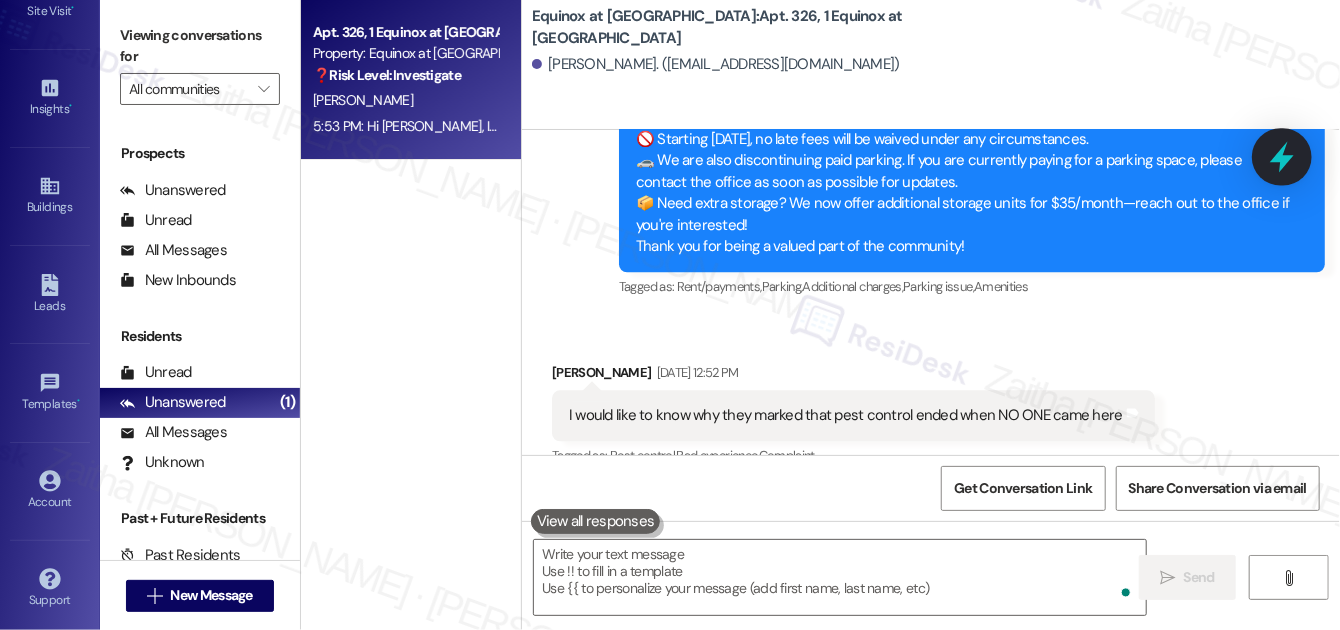 click 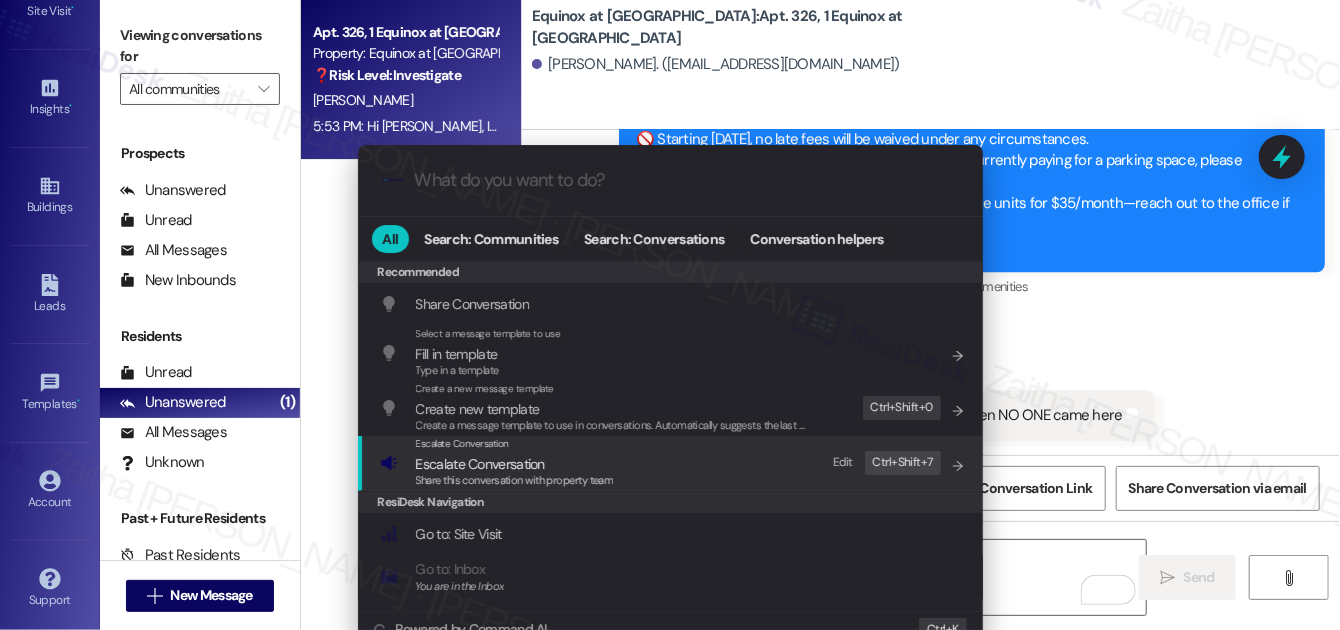 click on "Escalate Conversation" at bounding box center [480, 464] 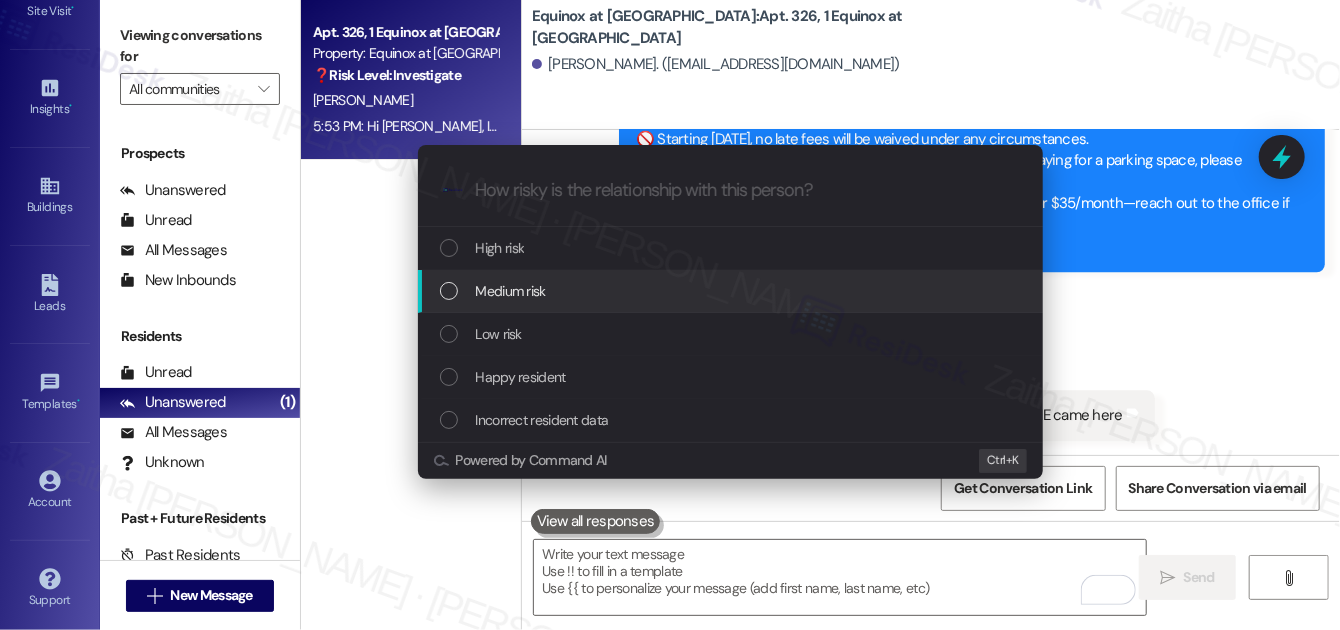 click on "Medium risk" at bounding box center (732, 291) 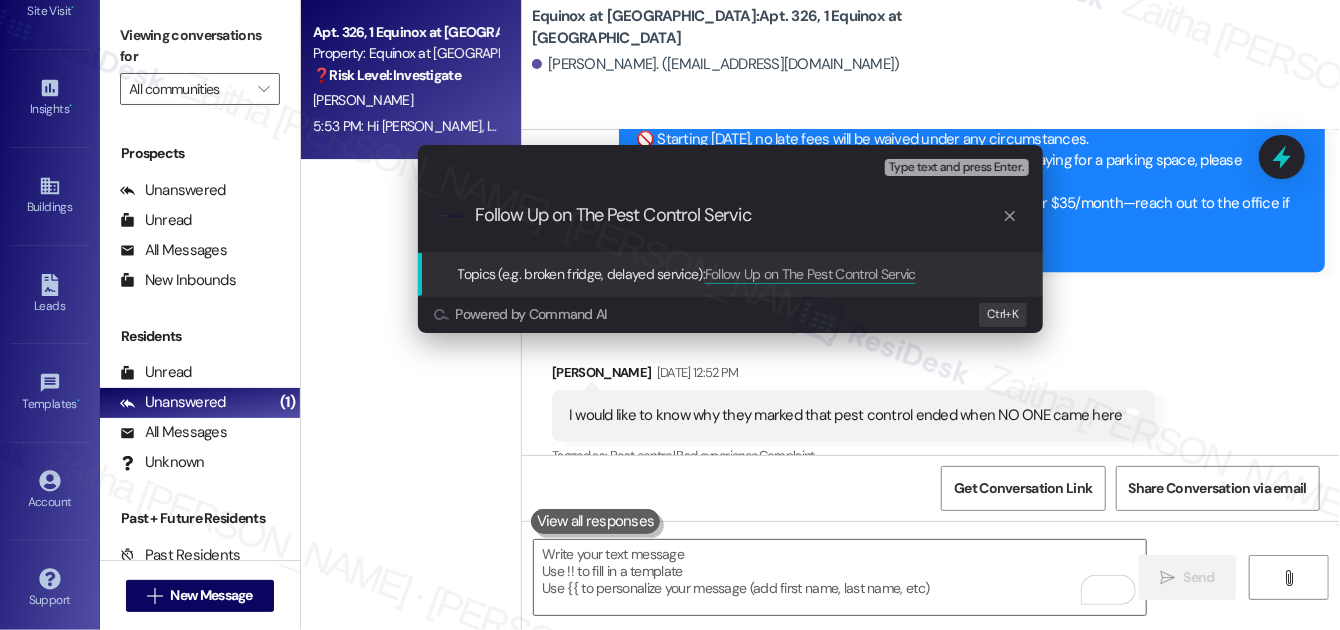type on "Follow Up on The Pest Control Service" 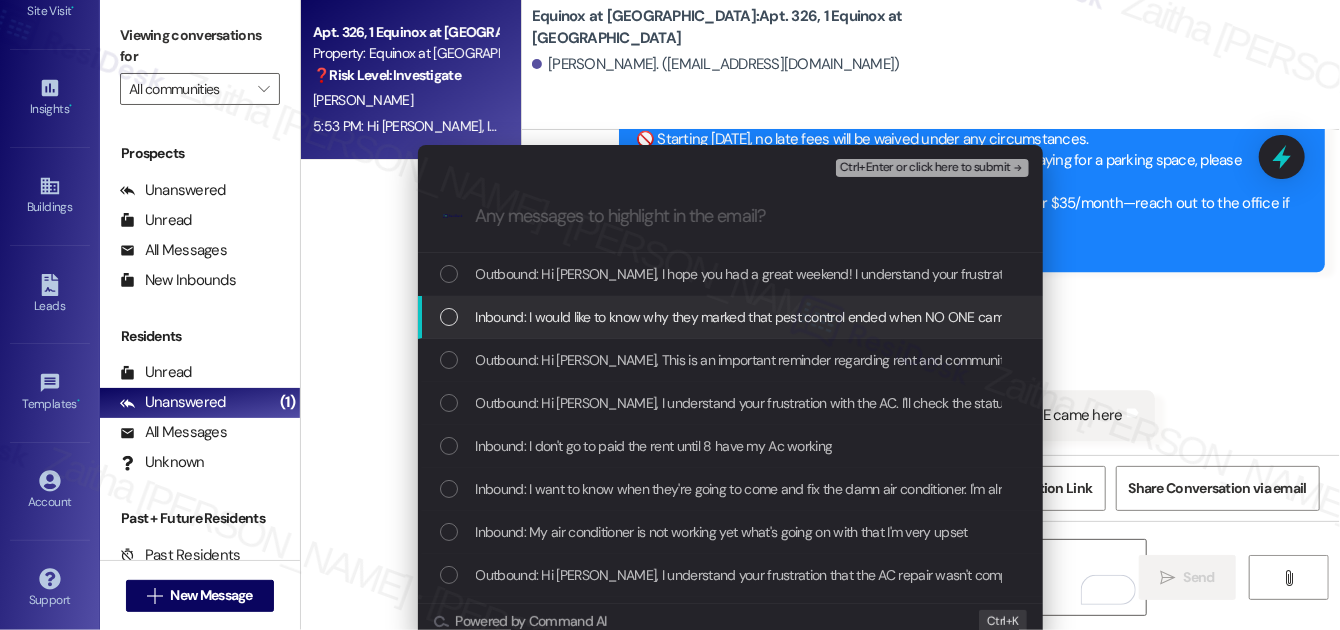 click on "Inbound: I would like to know why they marked that pest control ended when NO ONE came here" at bounding box center [730, 317] 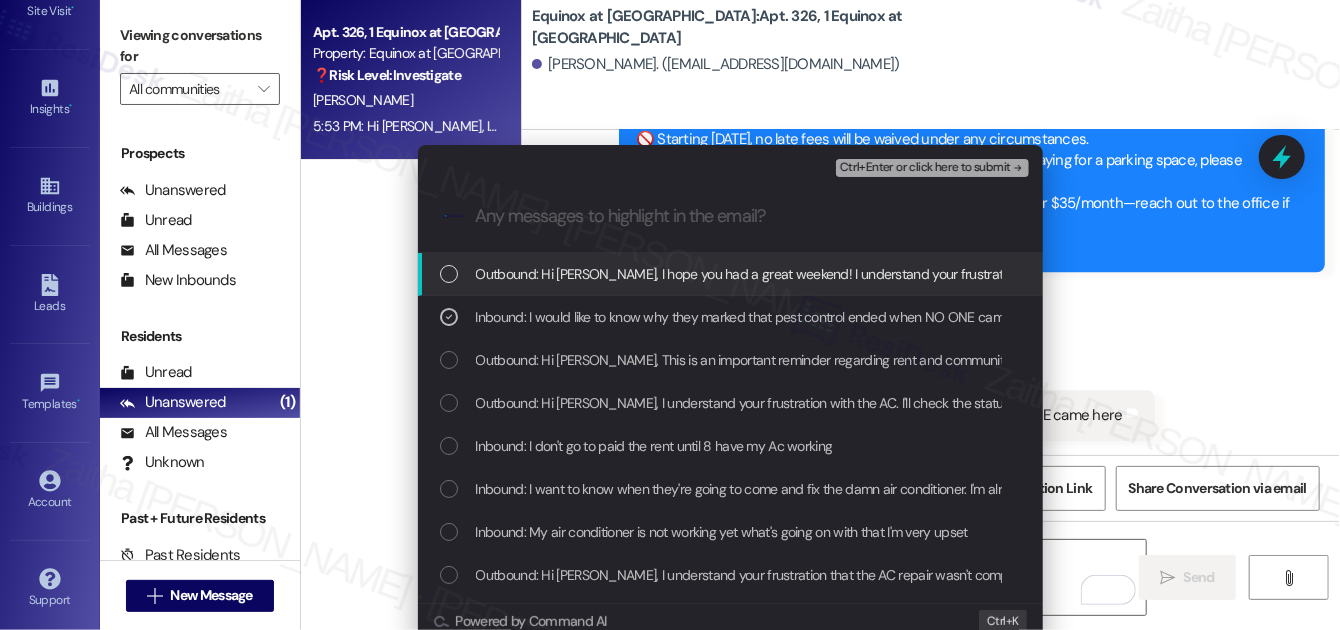 click on "Ctrl+Enter or click here to submit" at bounding box center [925, 168] 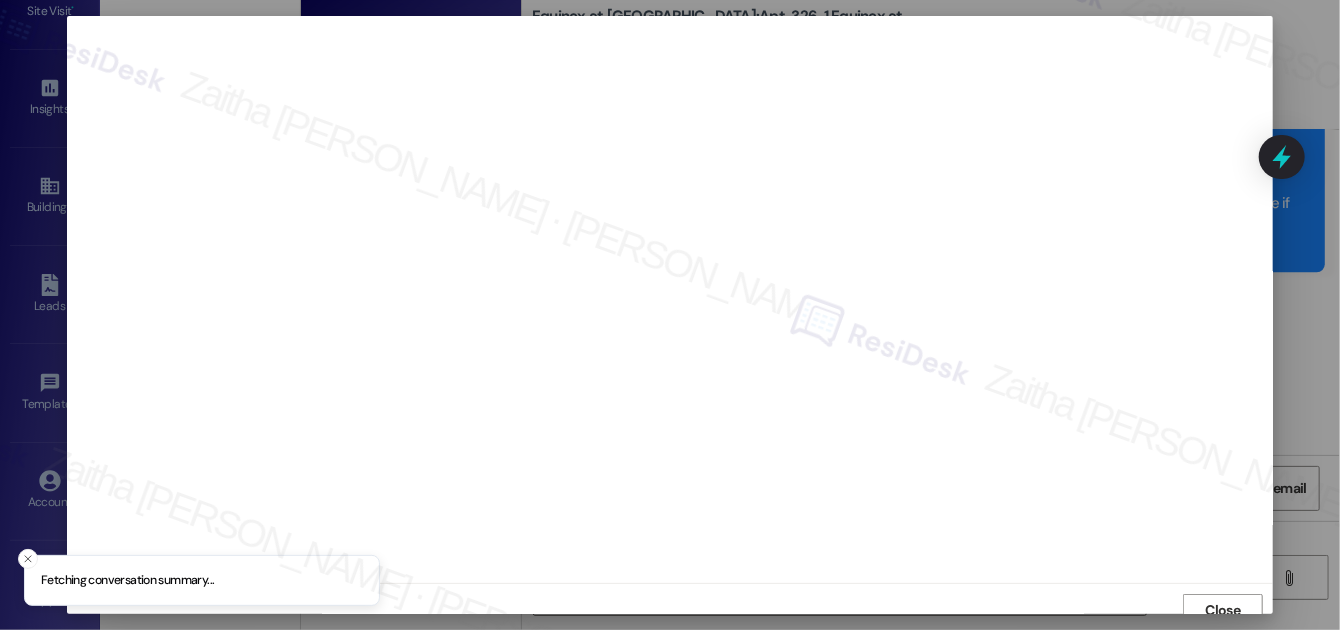 scroll, scrollTop: 11, scrollLeft: 0, axis: vertical 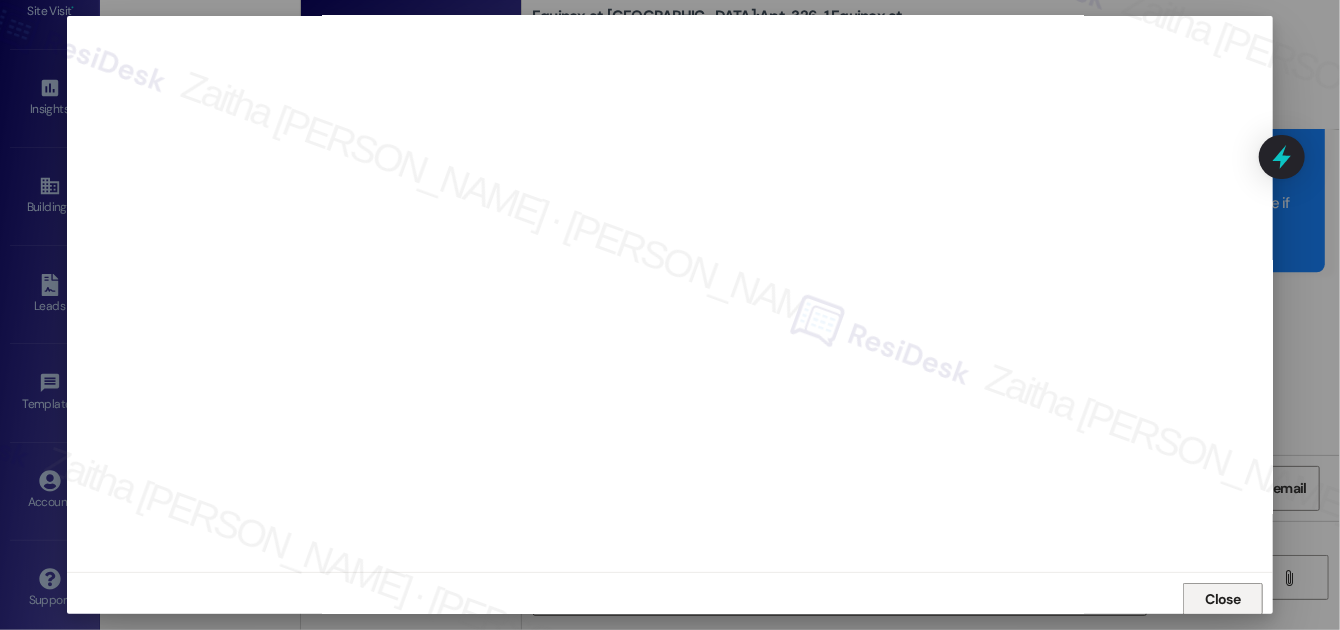 click on "Close" at bounding box center [1223, 599] 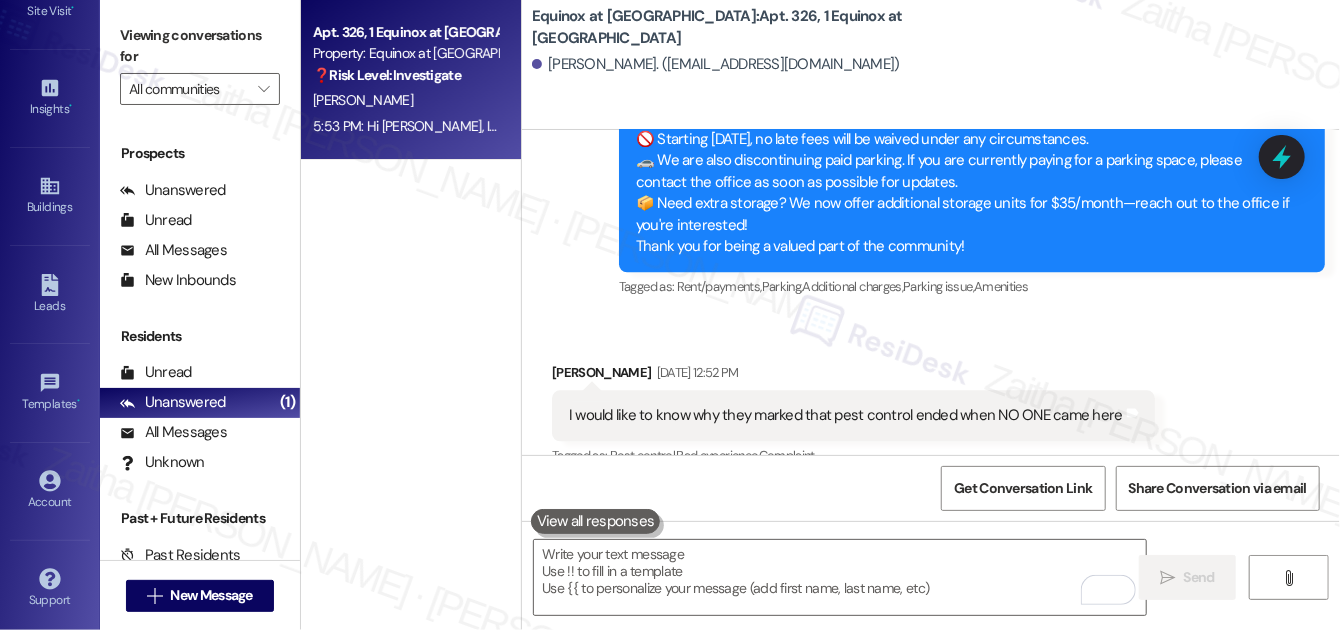 click 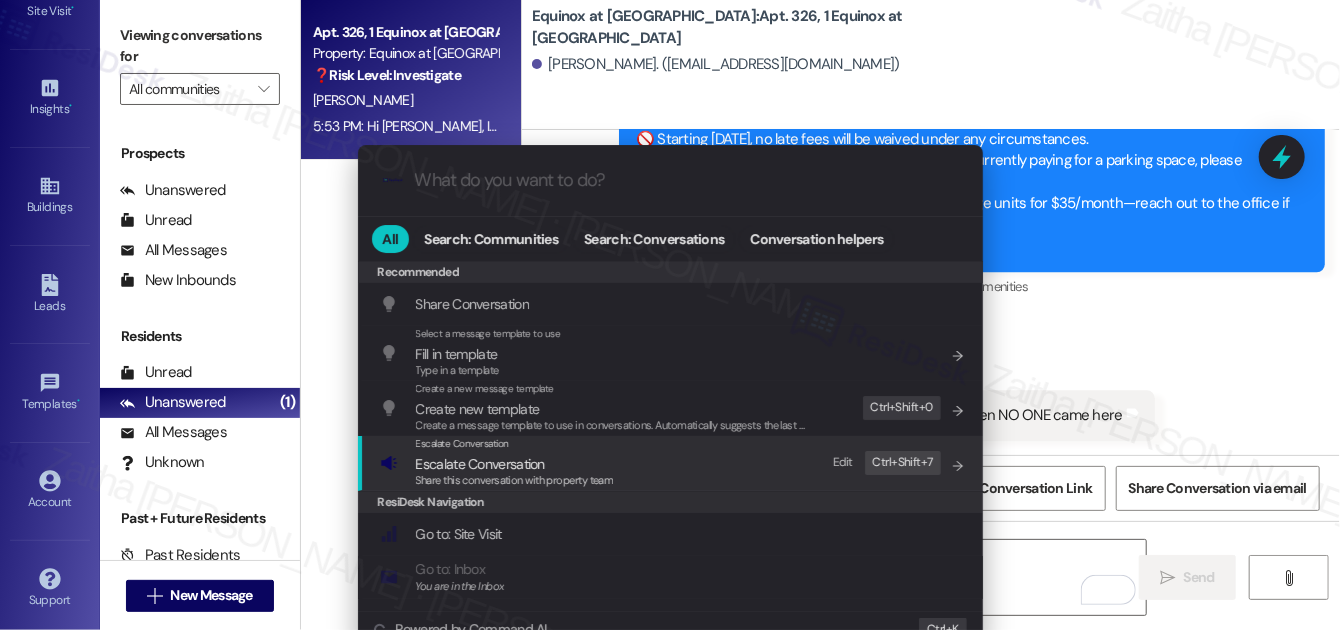 click on "Escalate Conversation" at bounding box center [480, 464] 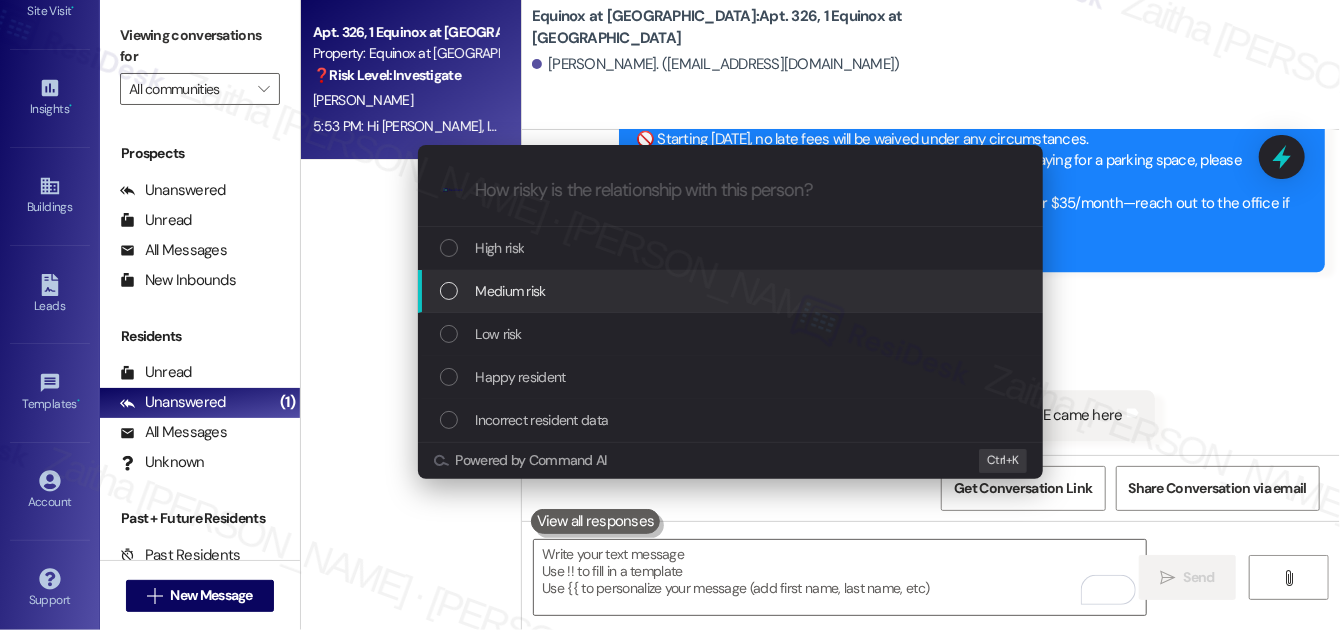 click on "Medium risk" at bounding box center (732, 291) 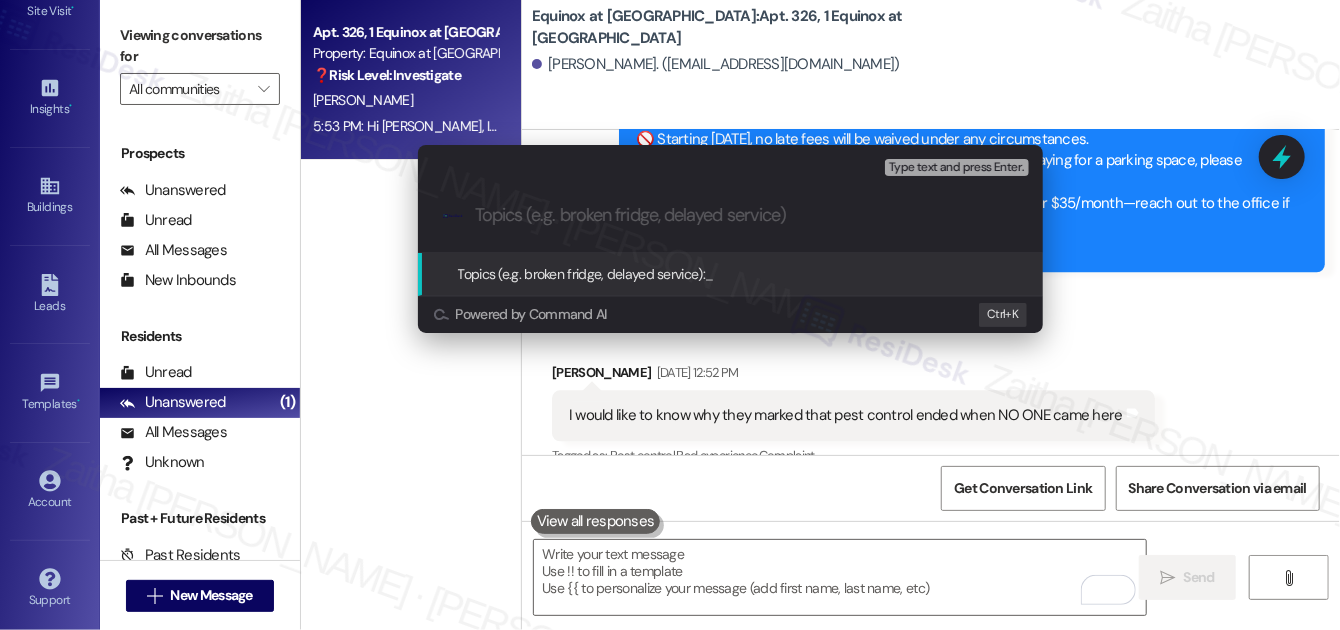 paste on "Follow Up on The Pest Control Service" 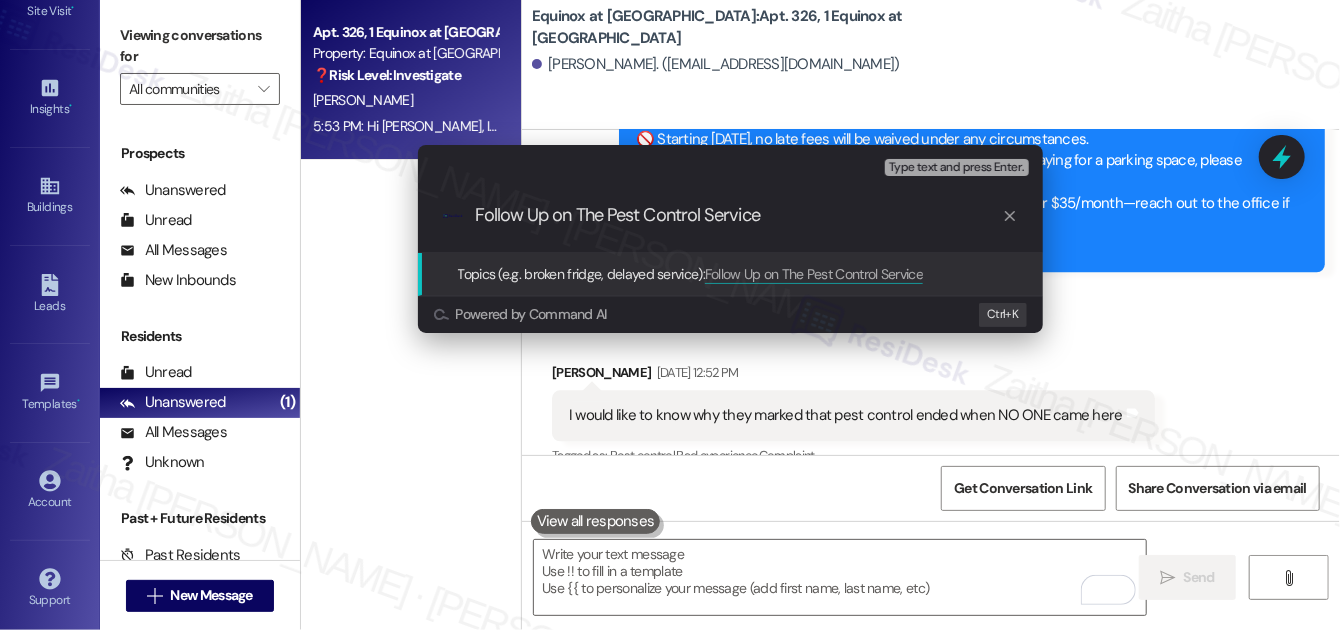 type 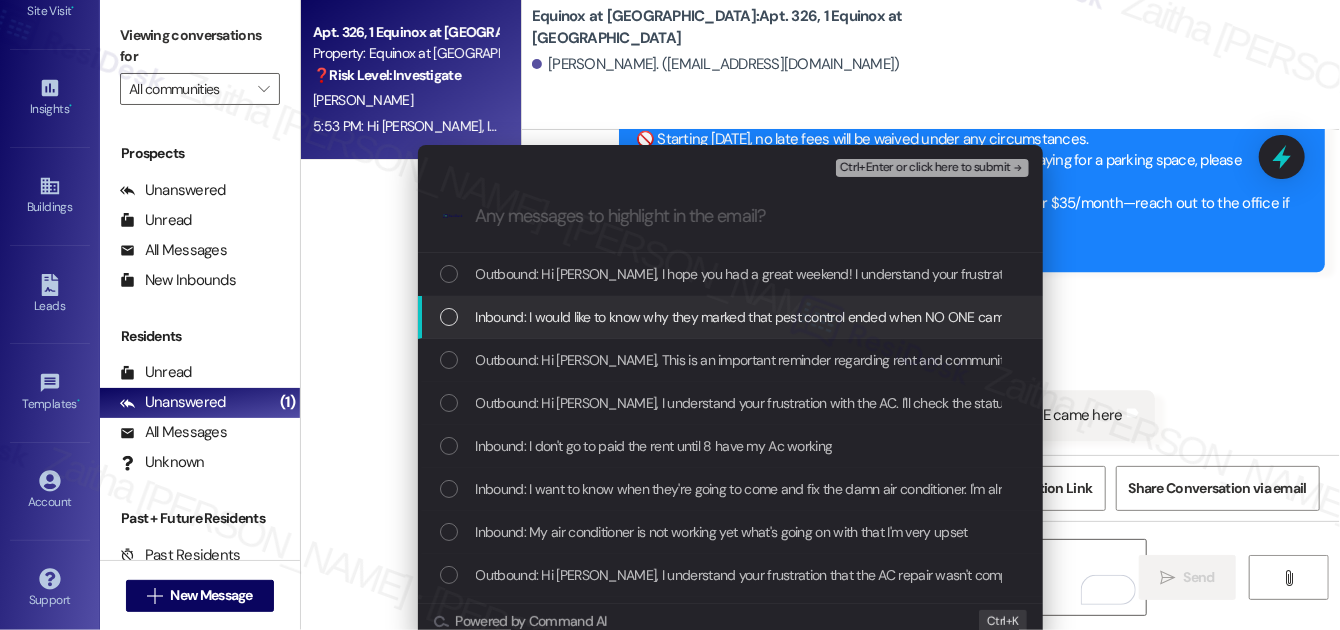 click at bounding box center [449, 317] 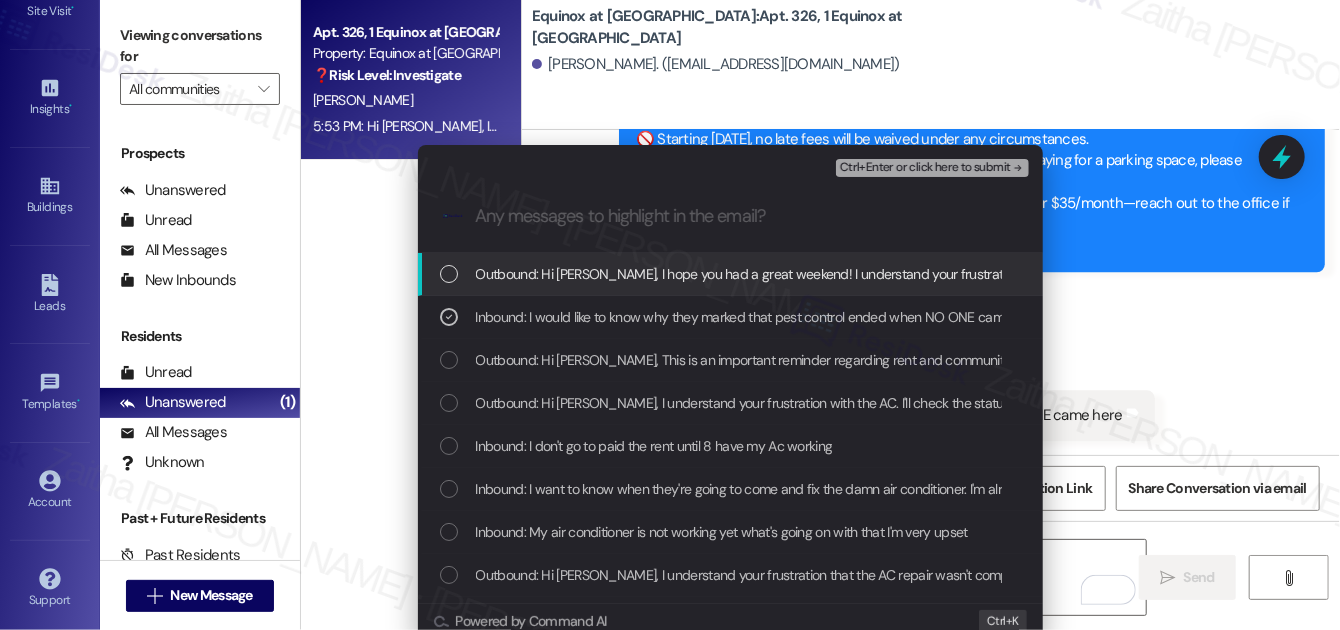 click on "Ctrl+Enter or click here to submit" at bounding box center [925, 168] 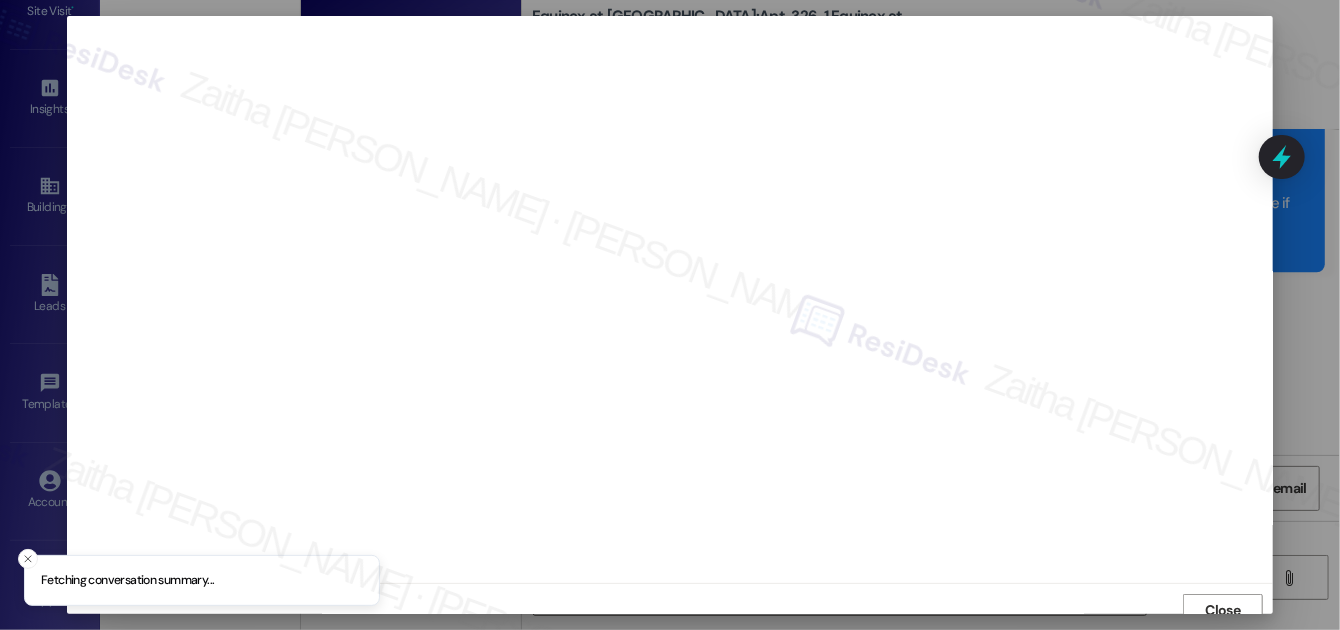 scroll, scrollTop: 11, scrollLeft: 0, axis: vertical 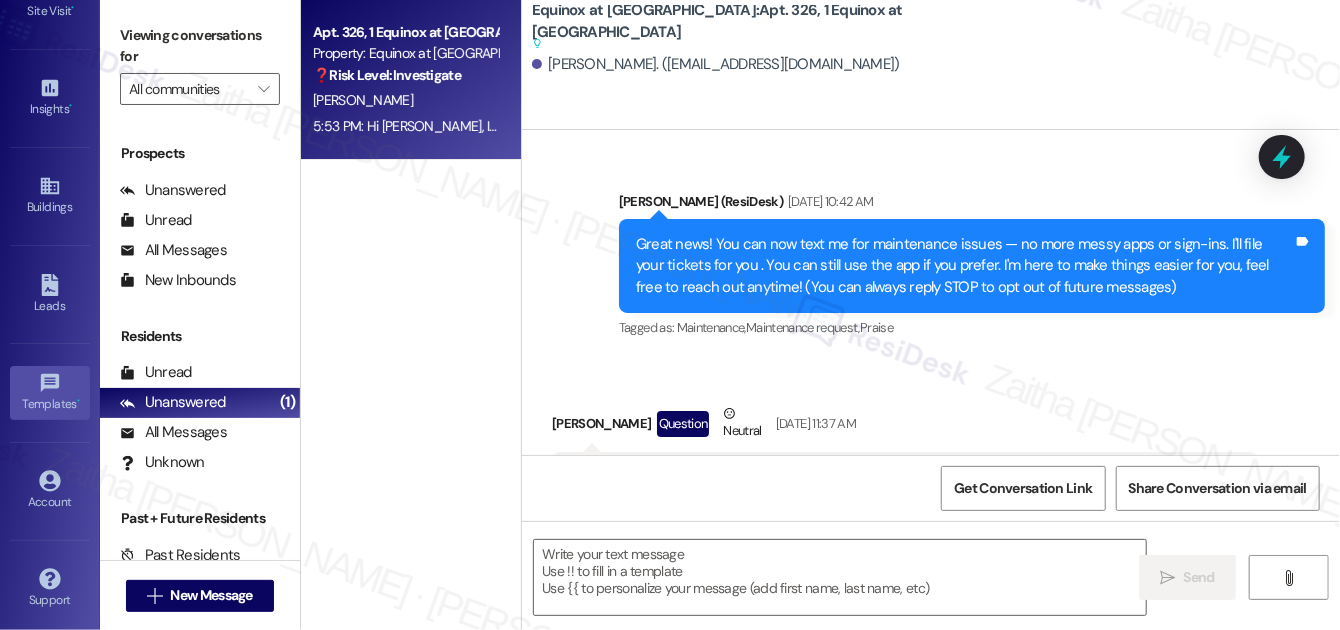 type on "Fetching suggested responses. Please feel free to read through the conversation in the meantime." 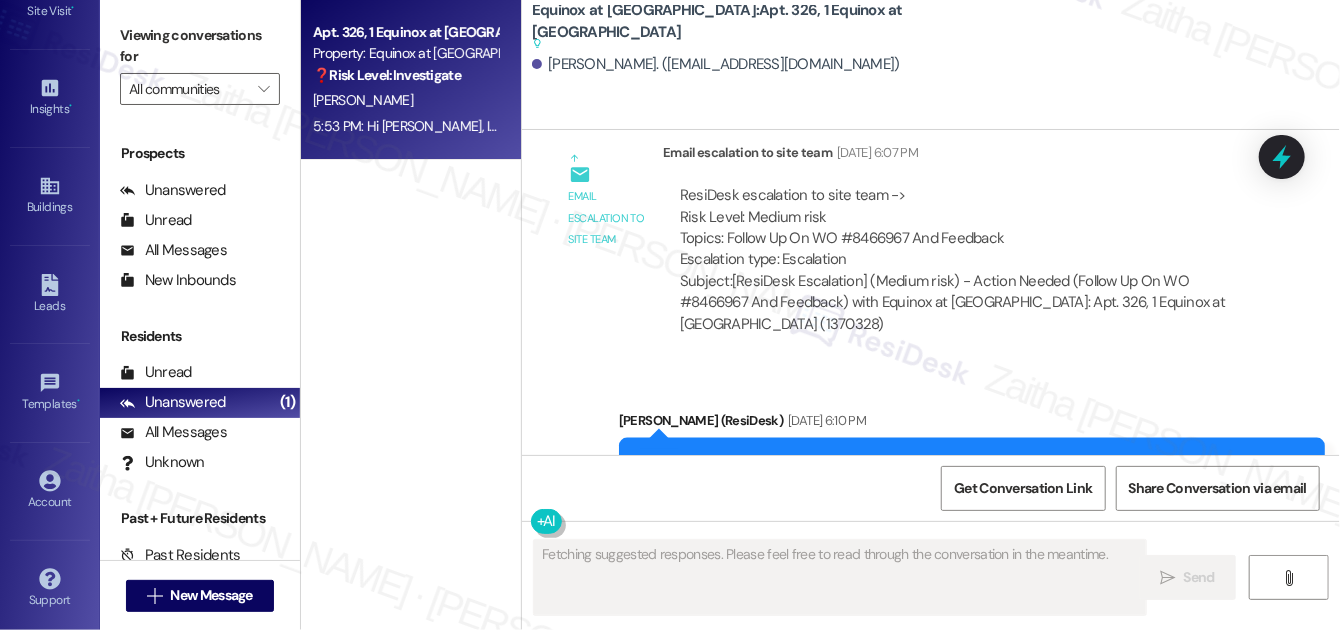 scroll, scrollTop: 20653, scrollLeft: 0, axis: vertical 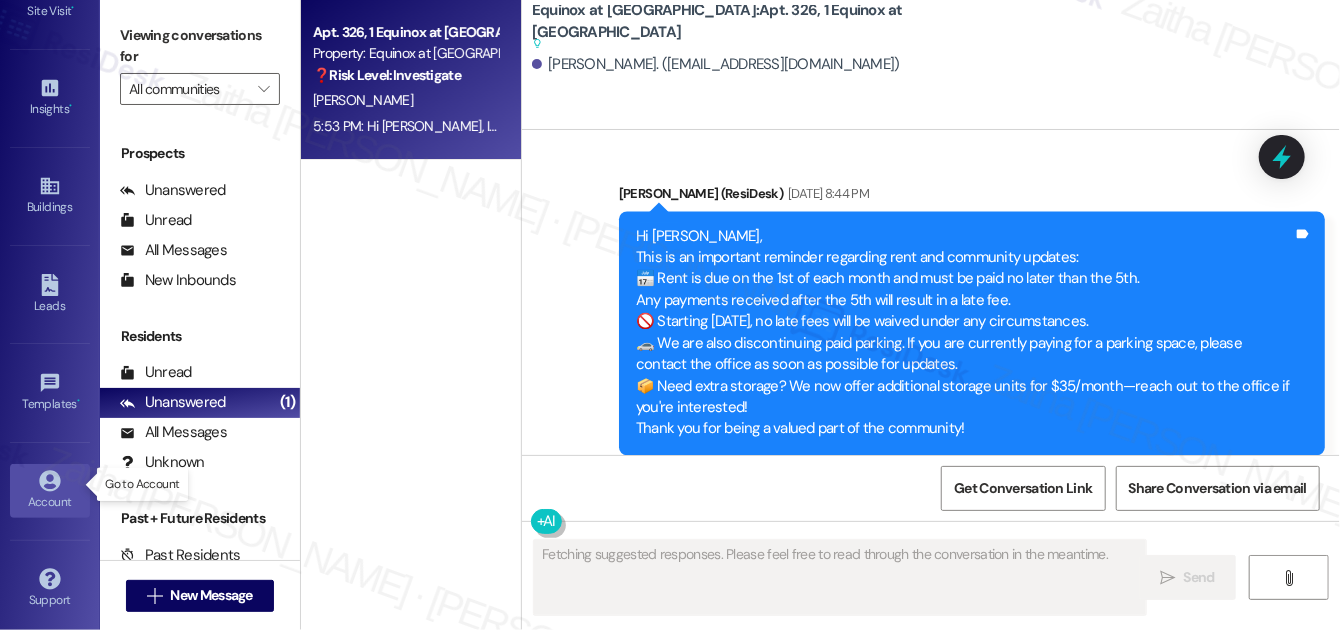 click on "Account" at bounding box center [50, 502] 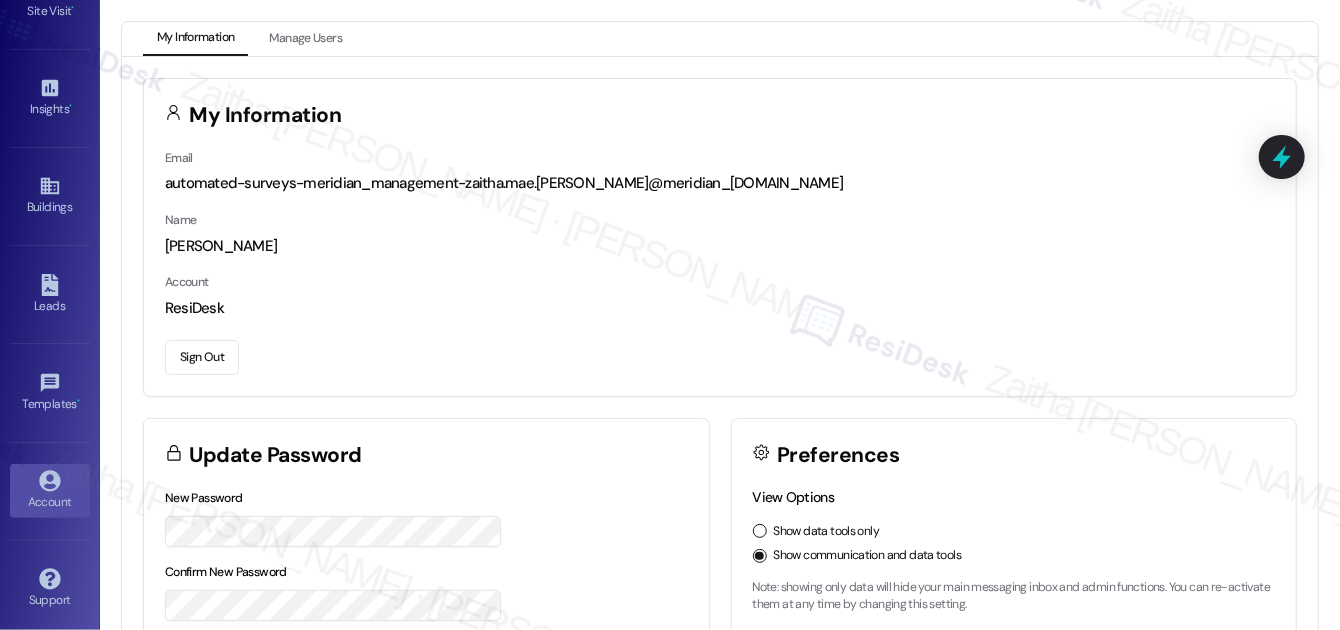 click on "Sign Out" at bounding box center (202, 357) 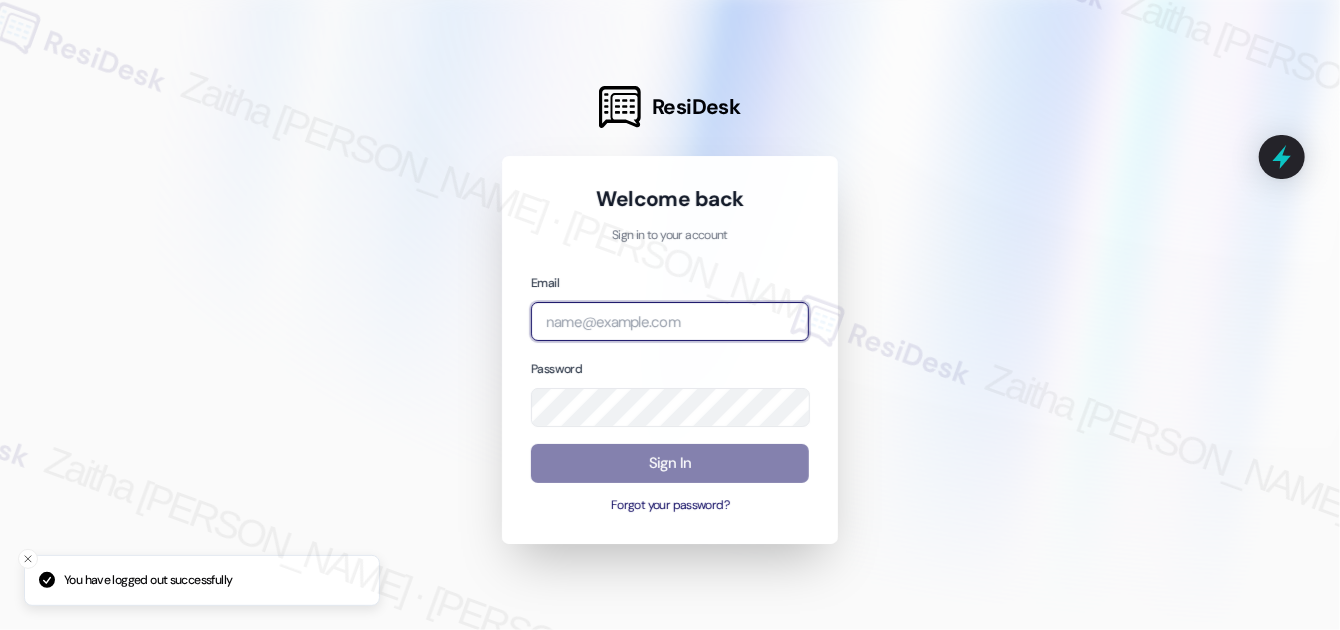 click at bounding box center [670, 321] 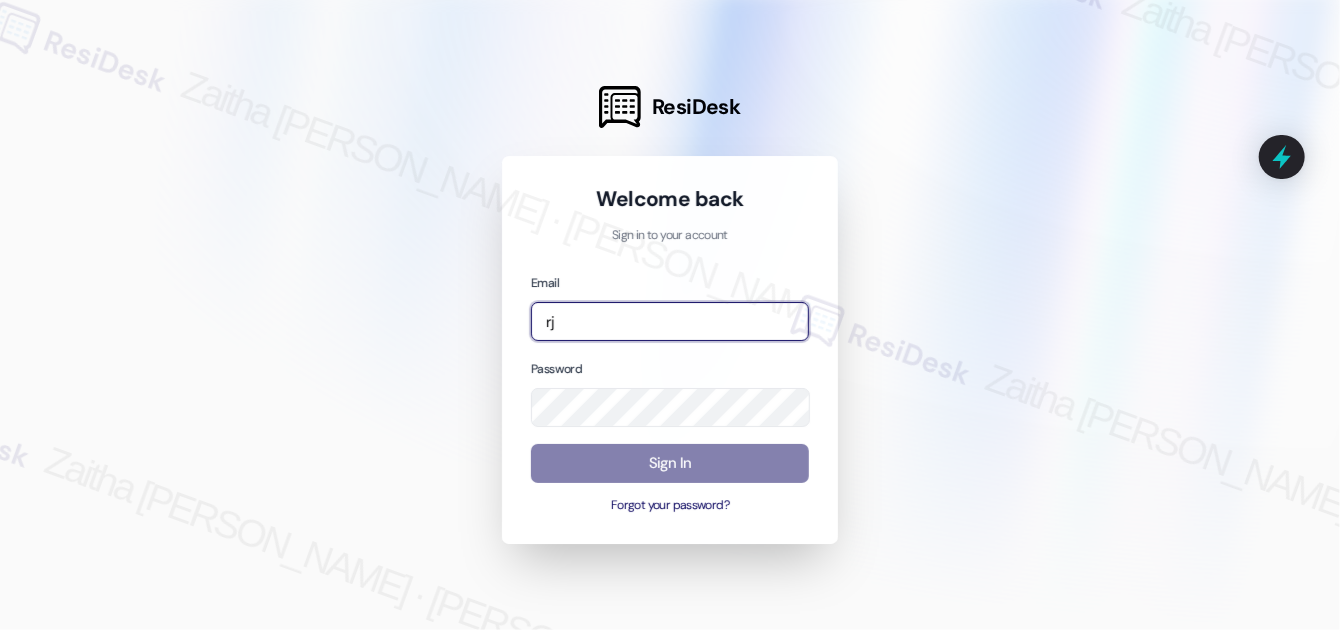 type on "r" 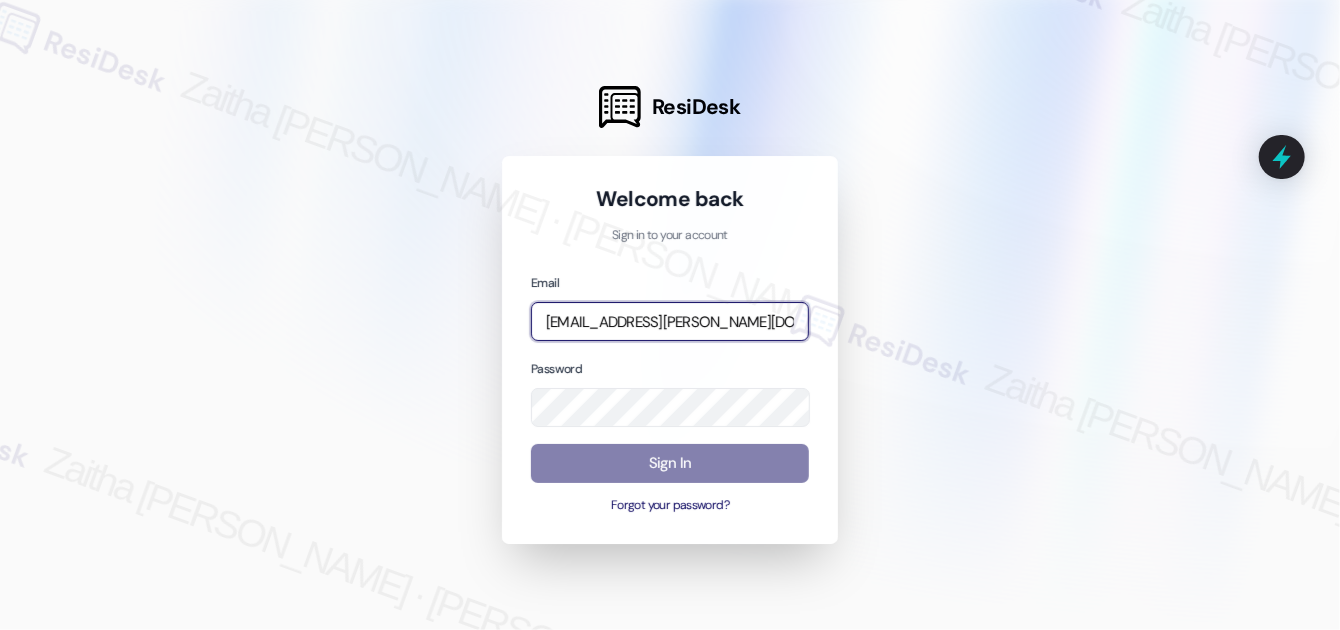type on "automated-surveys-icarus-zaitha.mae.garcia@icarus.com" 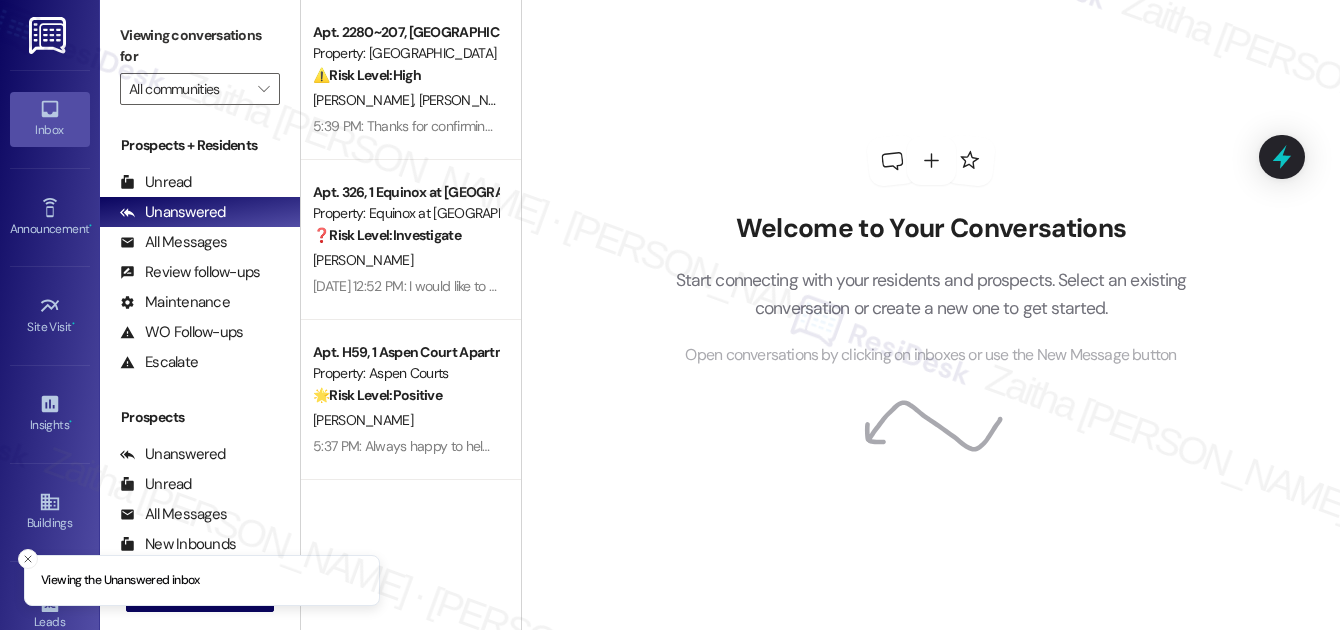 scroll, scrollTop: 0, scrollLeft: 0, axis: both 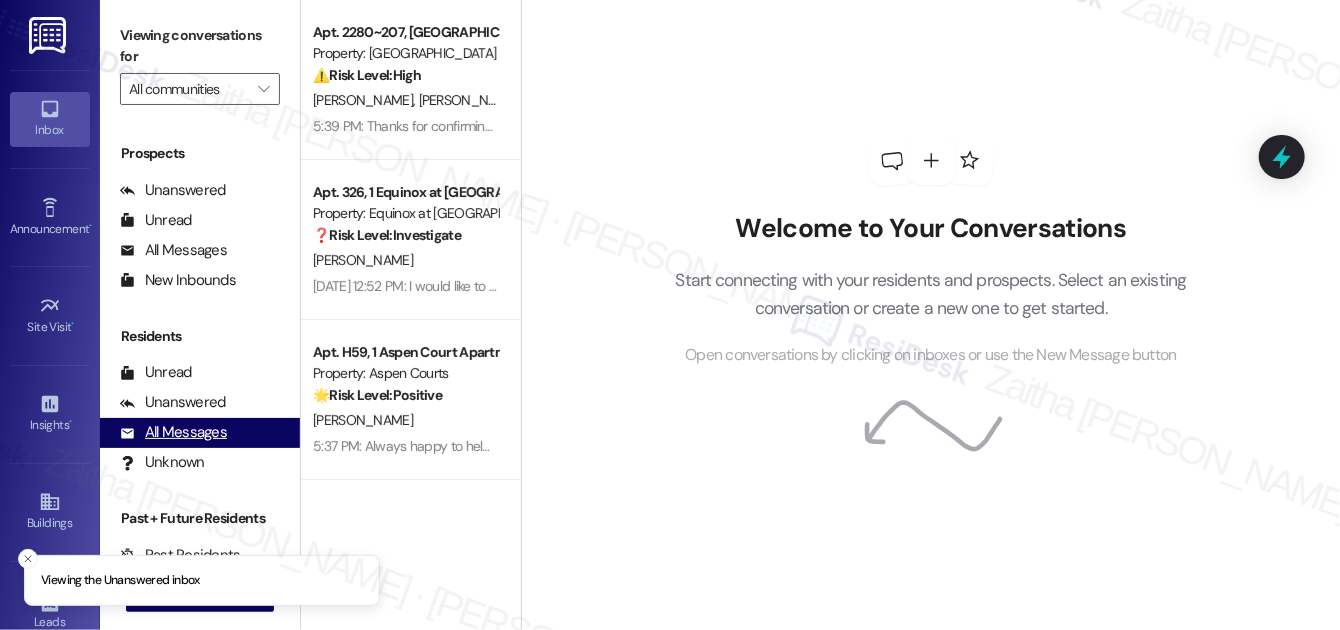 click on "All Messages" at bounding box center (173, 432) 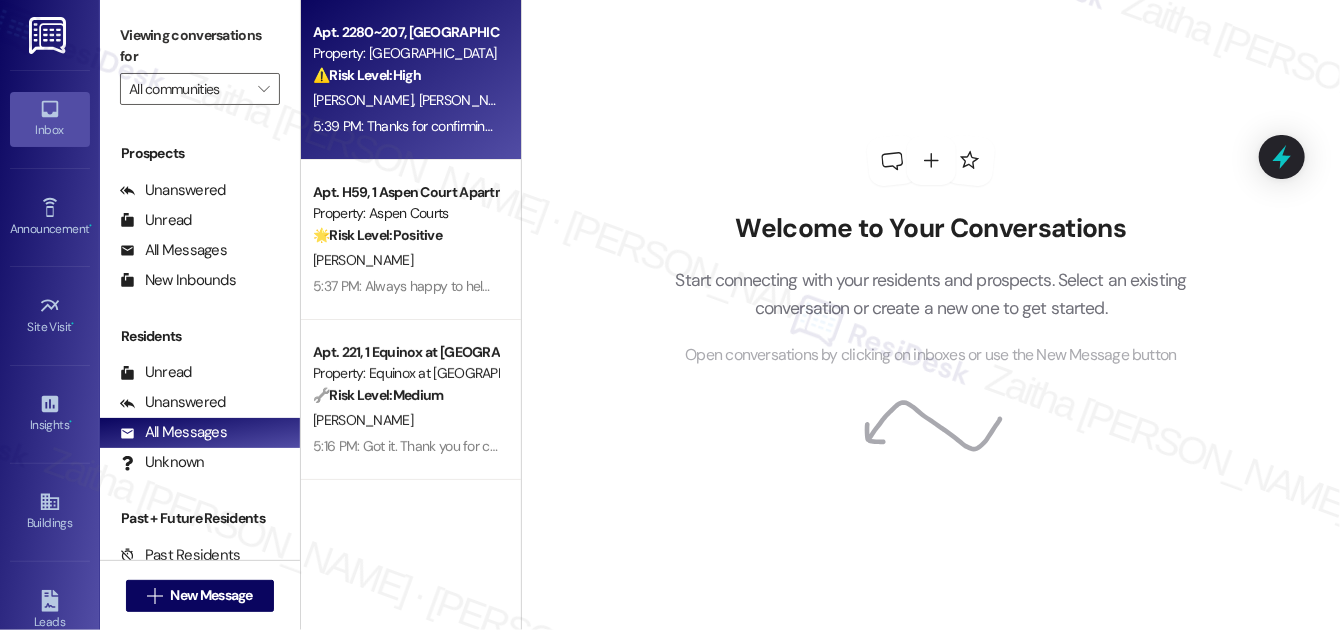 click on "[PERSON_NAME] [PERSON_NAME]" at bounding box center (405, 100) 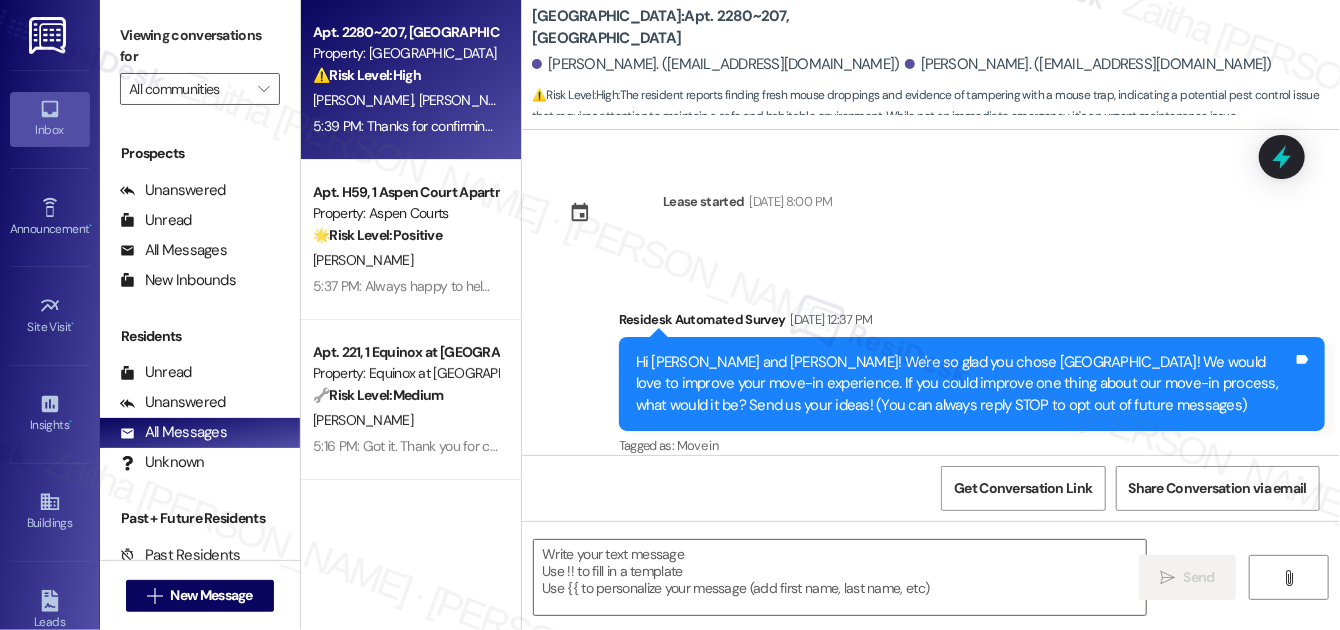 scroll, scrollTop: 5536, scrollLeft: 0, axis: vertical 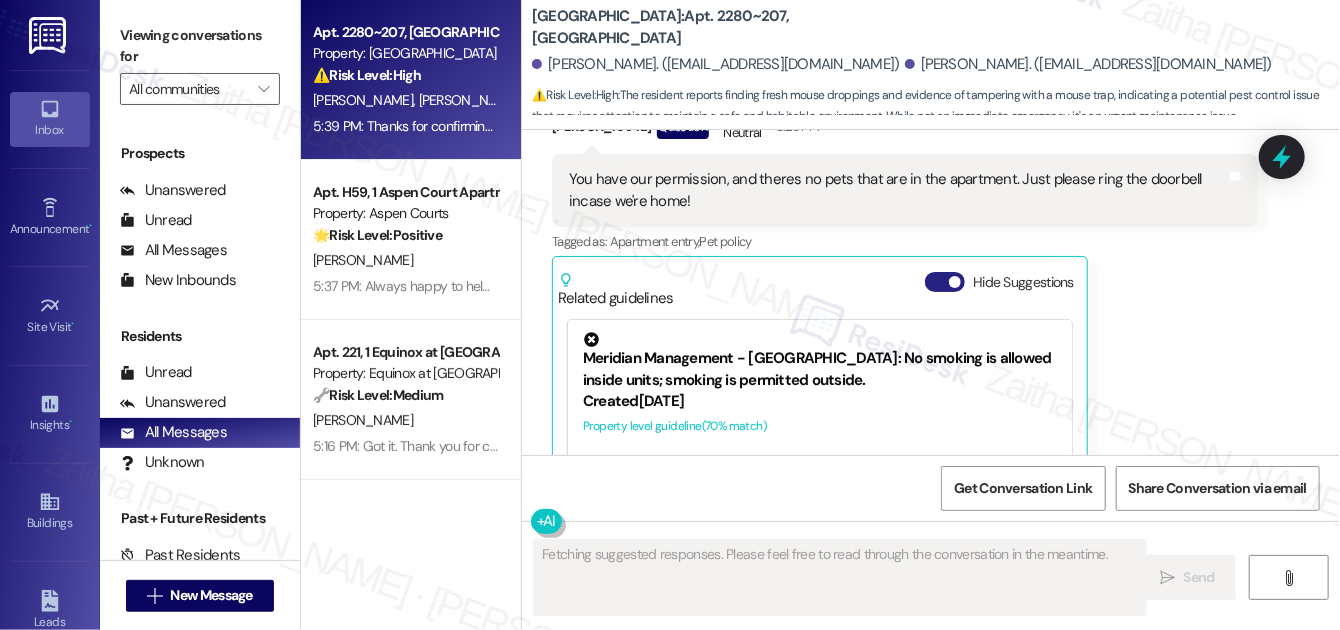 click at bounding box center [955, 282] 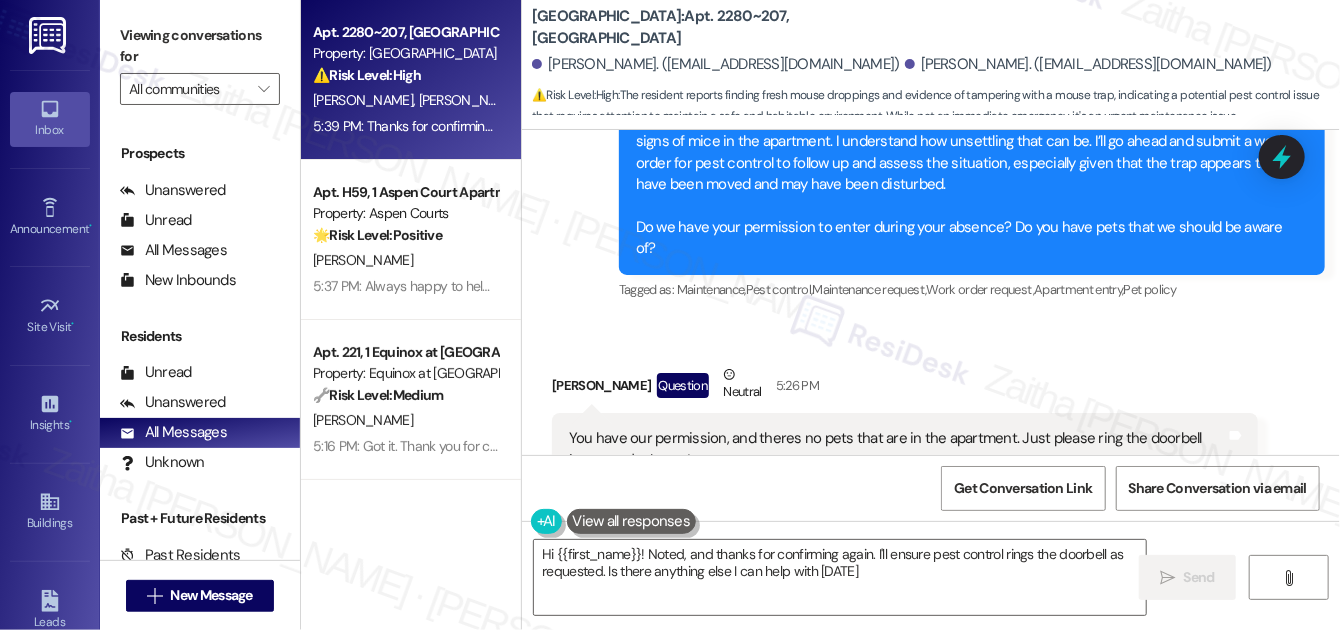 type on "Hi {{first_name}}! Noted, and thanks for confirming again. I'll ensure pest control rings the doorbell as requested. Is there anything else I can help with [DATE]?" 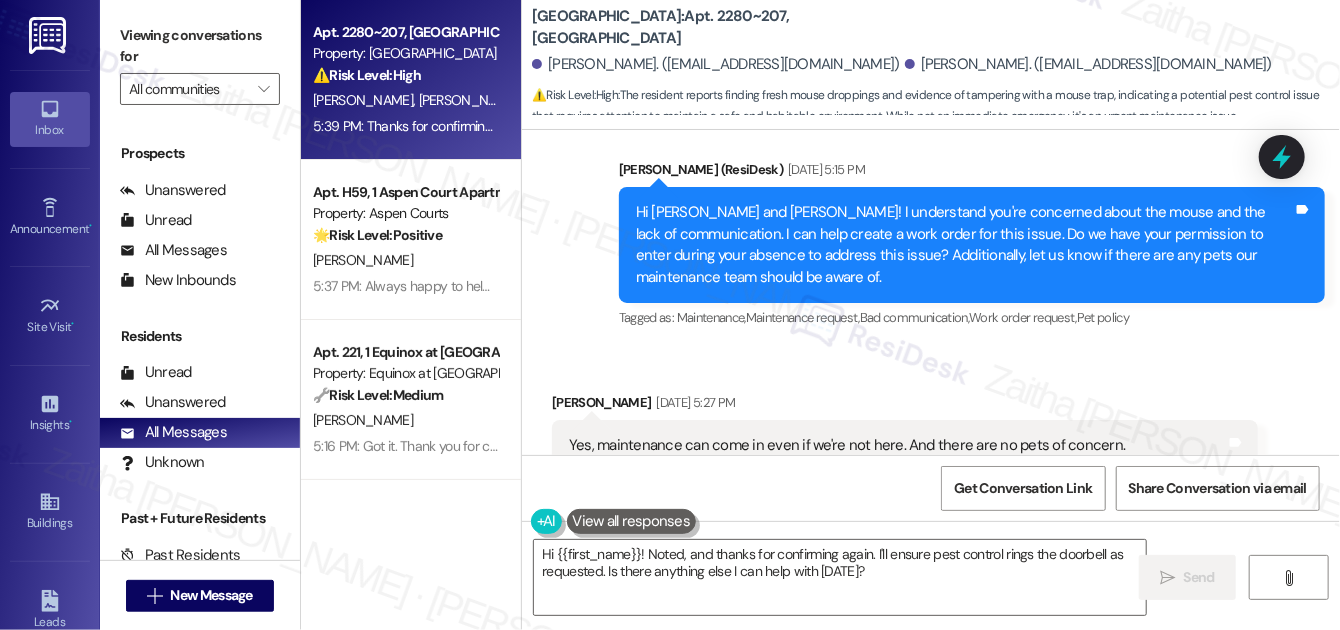 scroll, scrollTop: 2899, scrollLeft: 0, axis: vertical 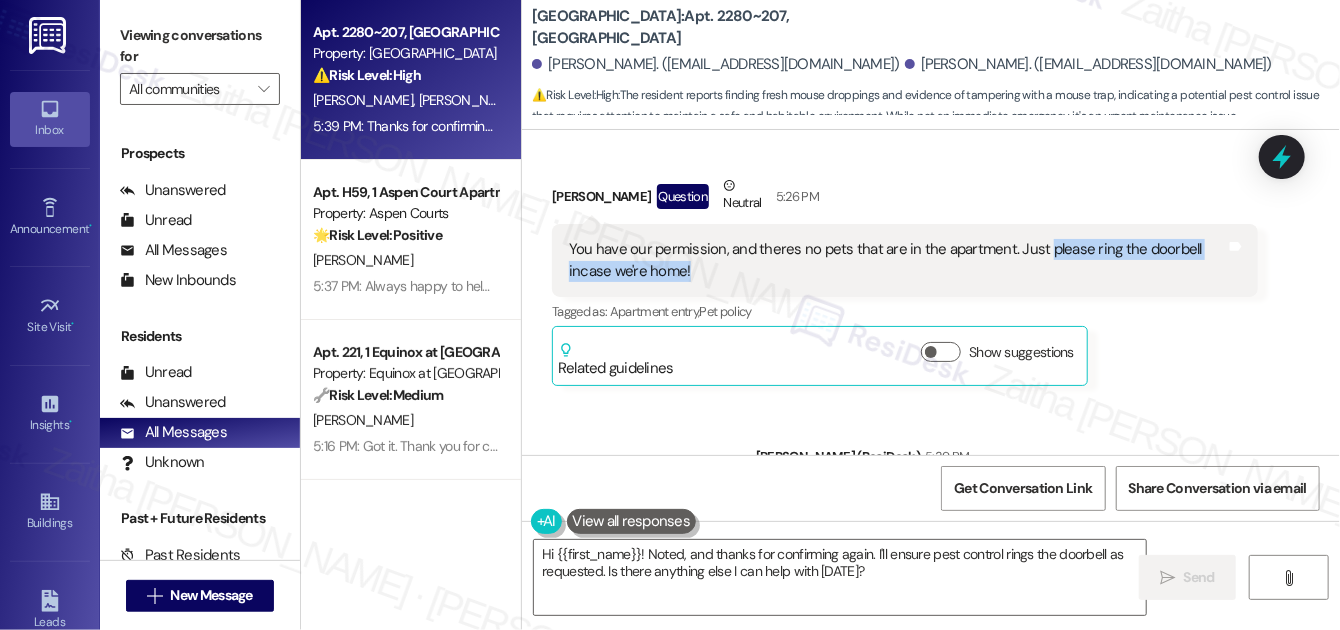 drag, startPoint x: 1040, startPoint y: 224, endPoint x: 1040, endPoint y: 245, distance: 21 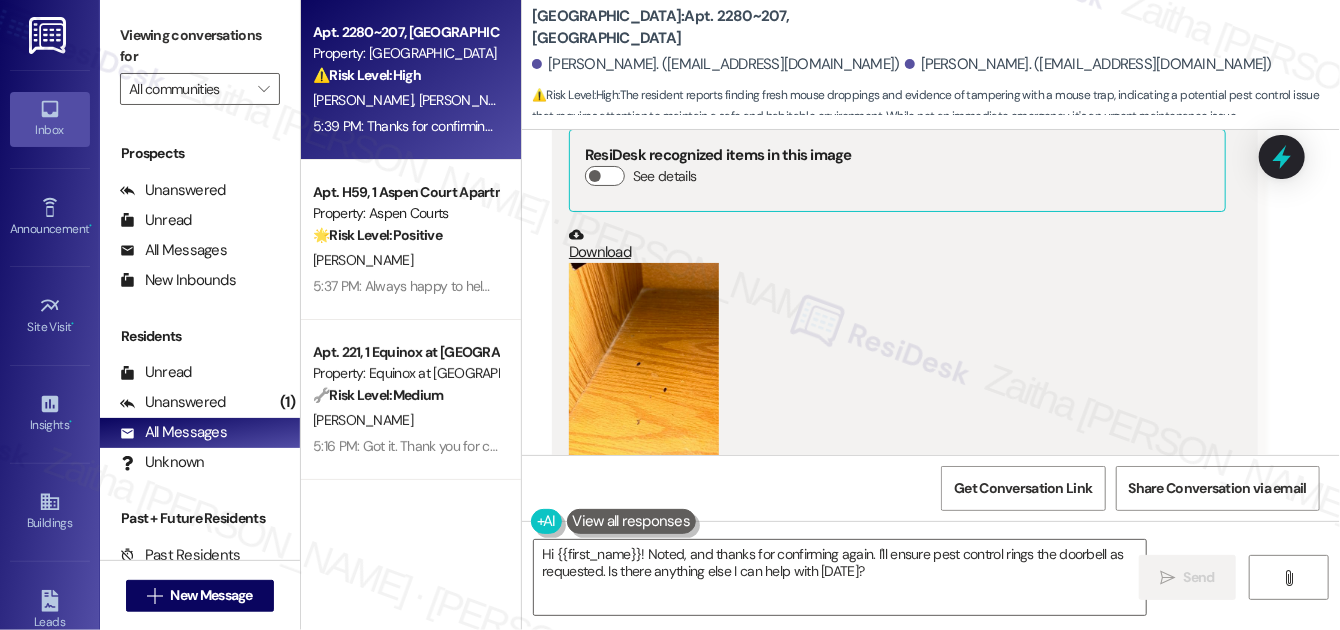 scroll, scrollTop: 4284, scrollLeft: 0, axis: vertical 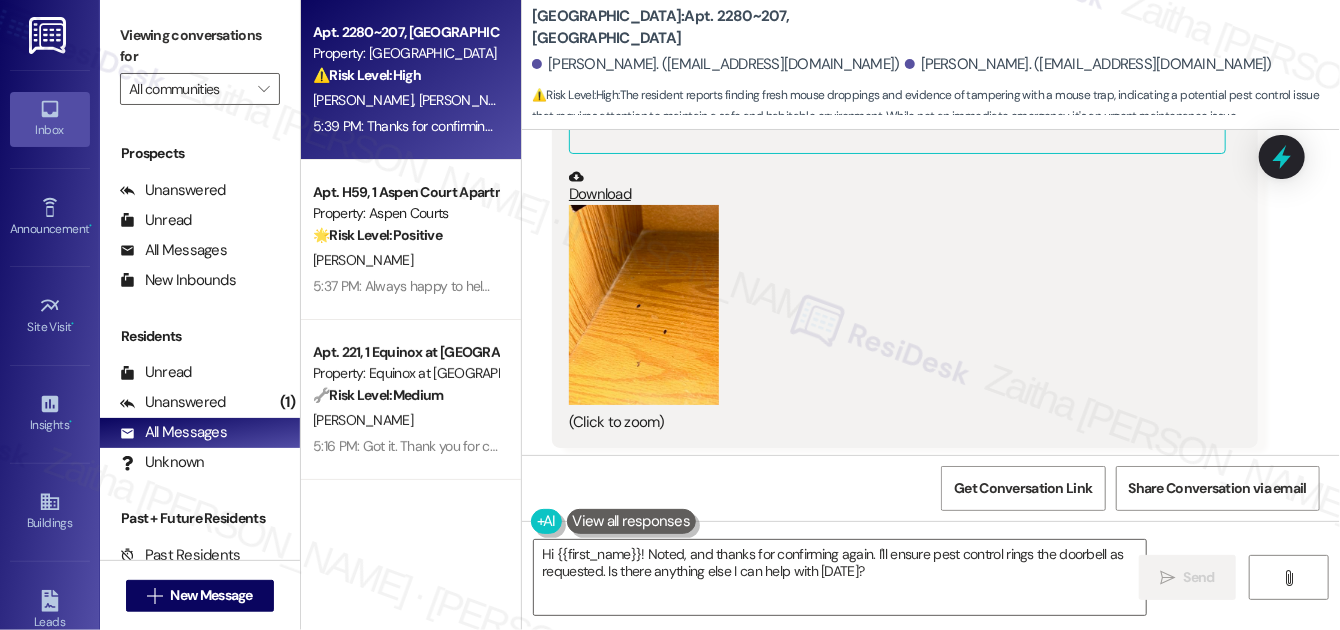 click at bounding box center [644, 305] 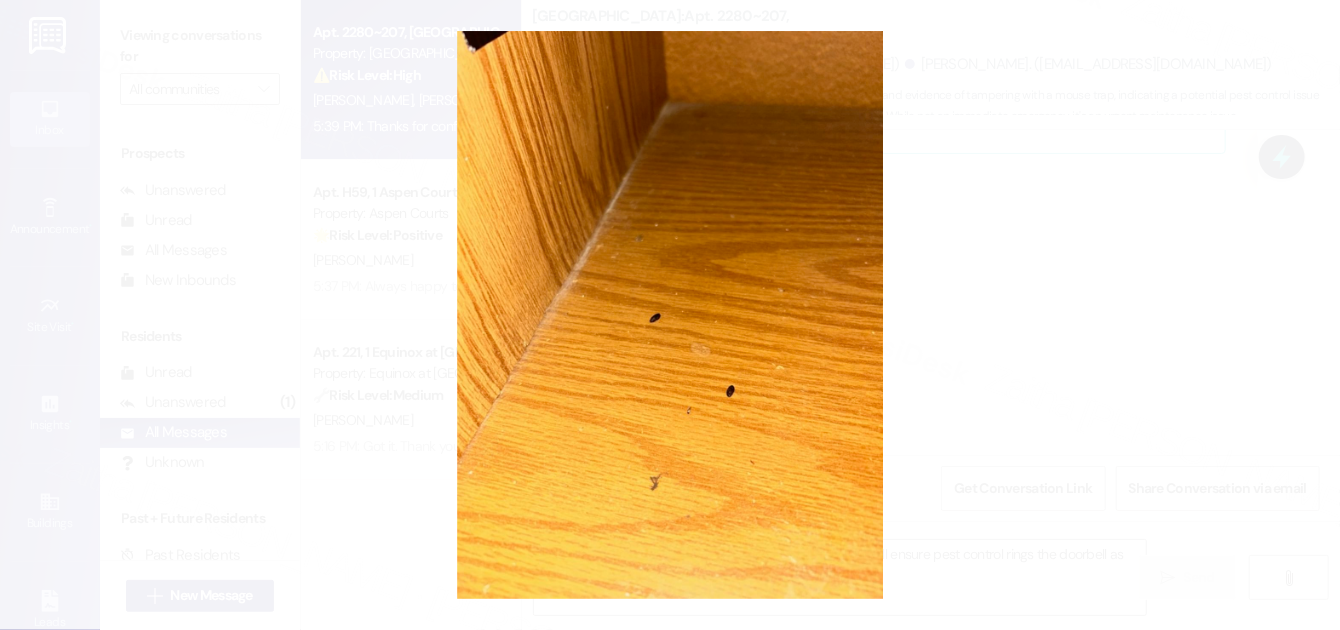 click at bounding box center (670, 315) 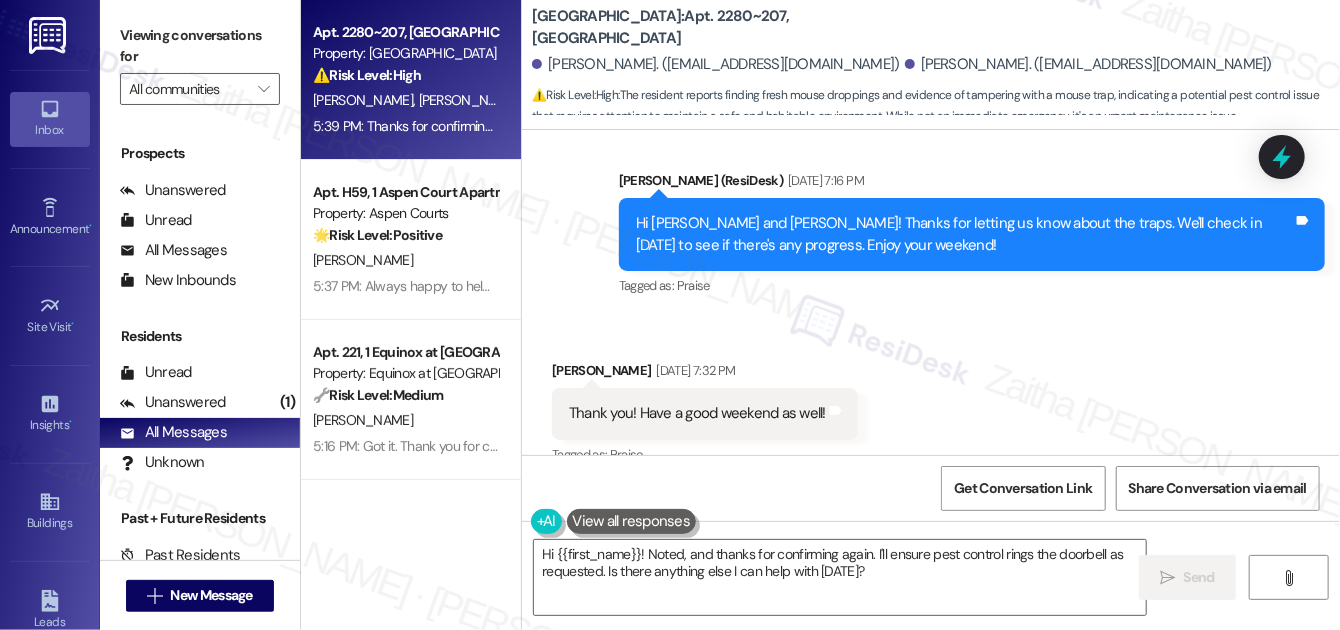 scroll, scrollTop: 3466, scrollLeft: 0, axis: vertical 